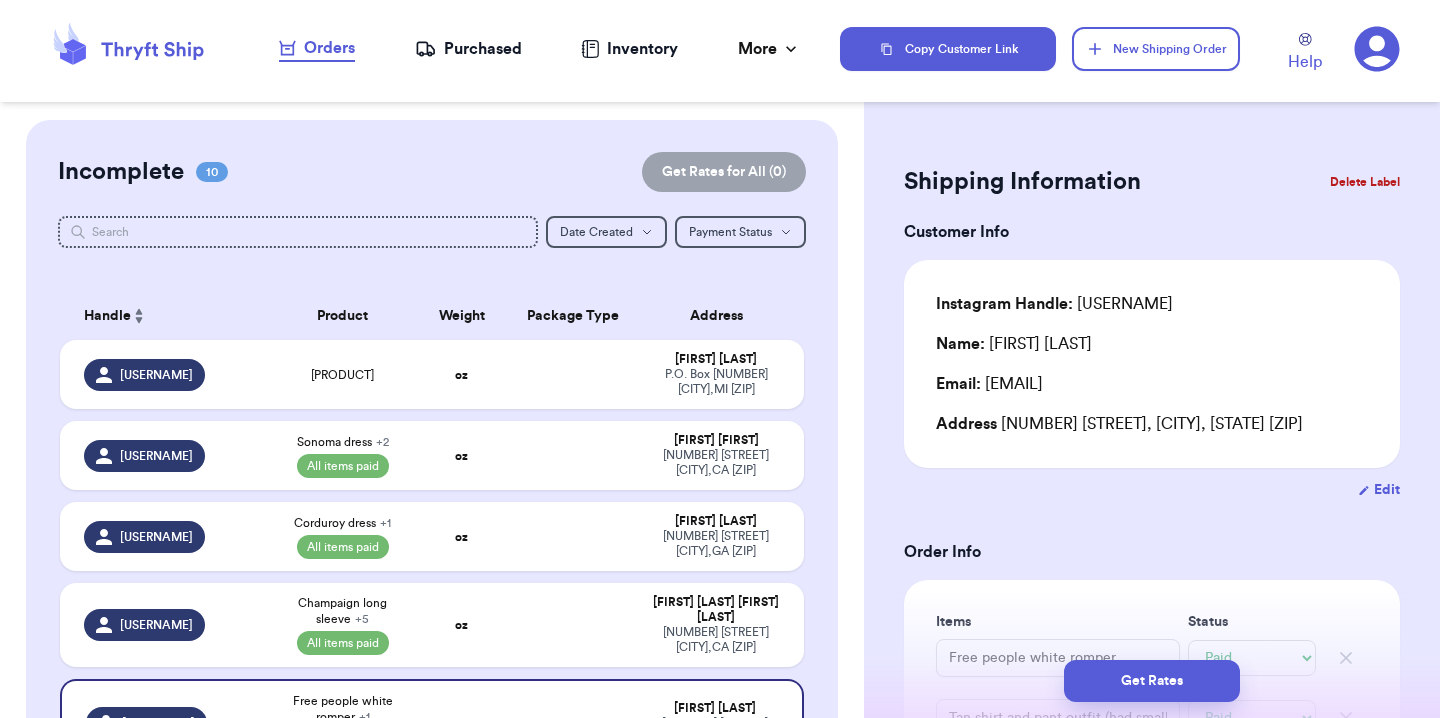 select on "paid" 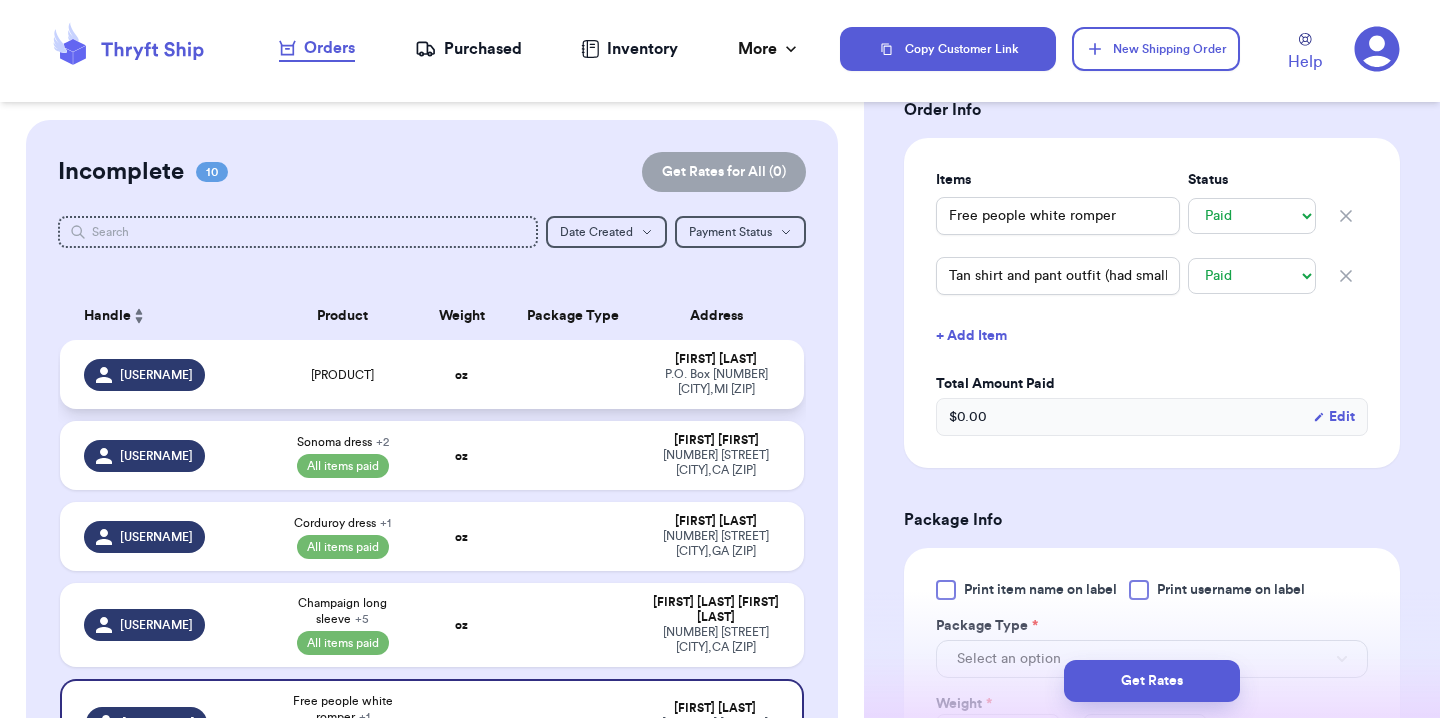 click on "[USERNAME]" at bounding box center (164, 374) 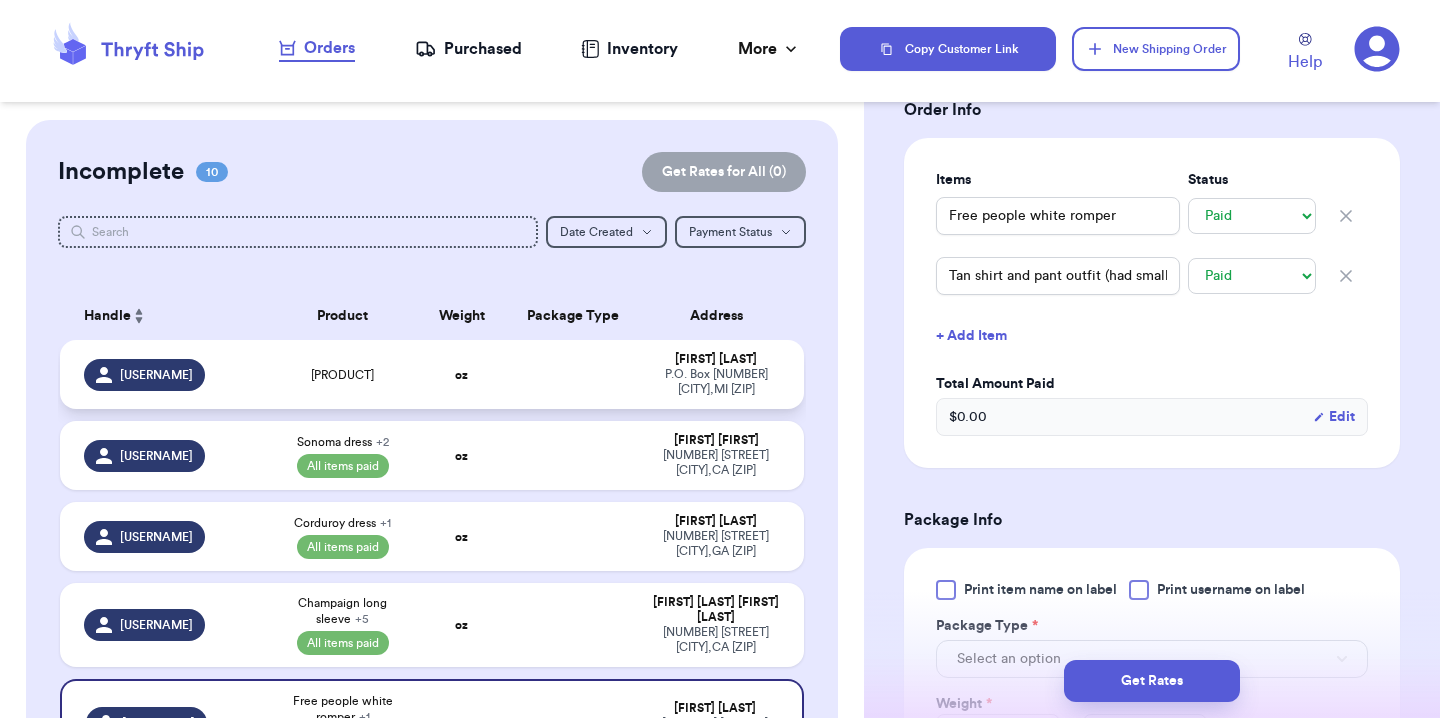 type on "[PRODUCT]" 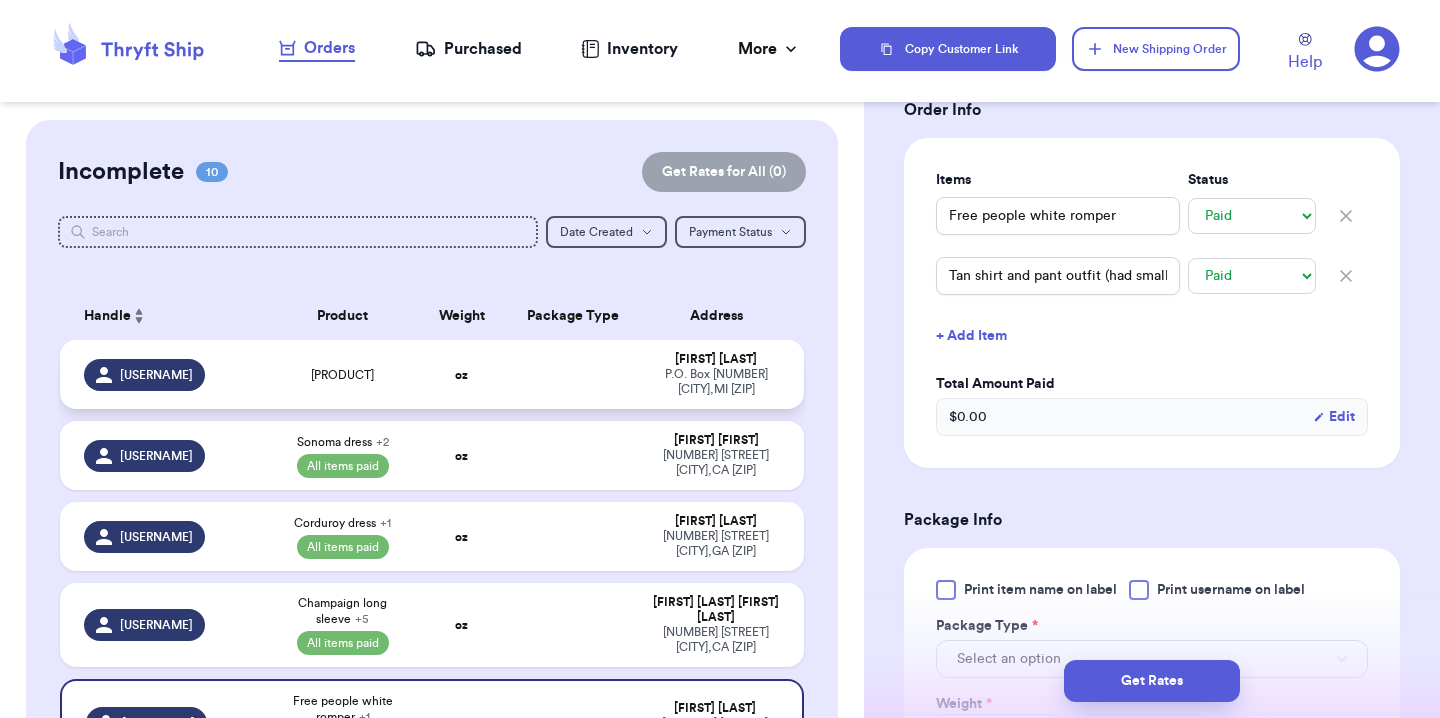select on "unknown" 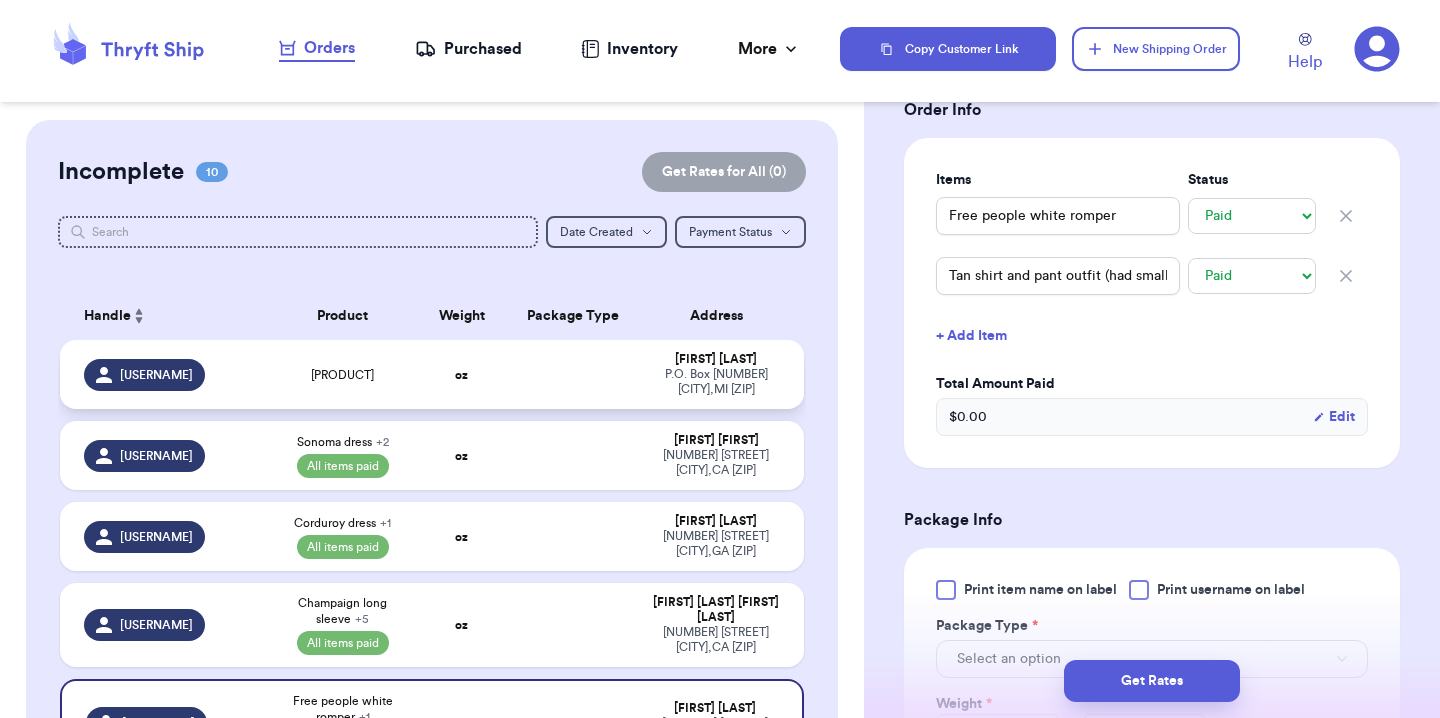 type 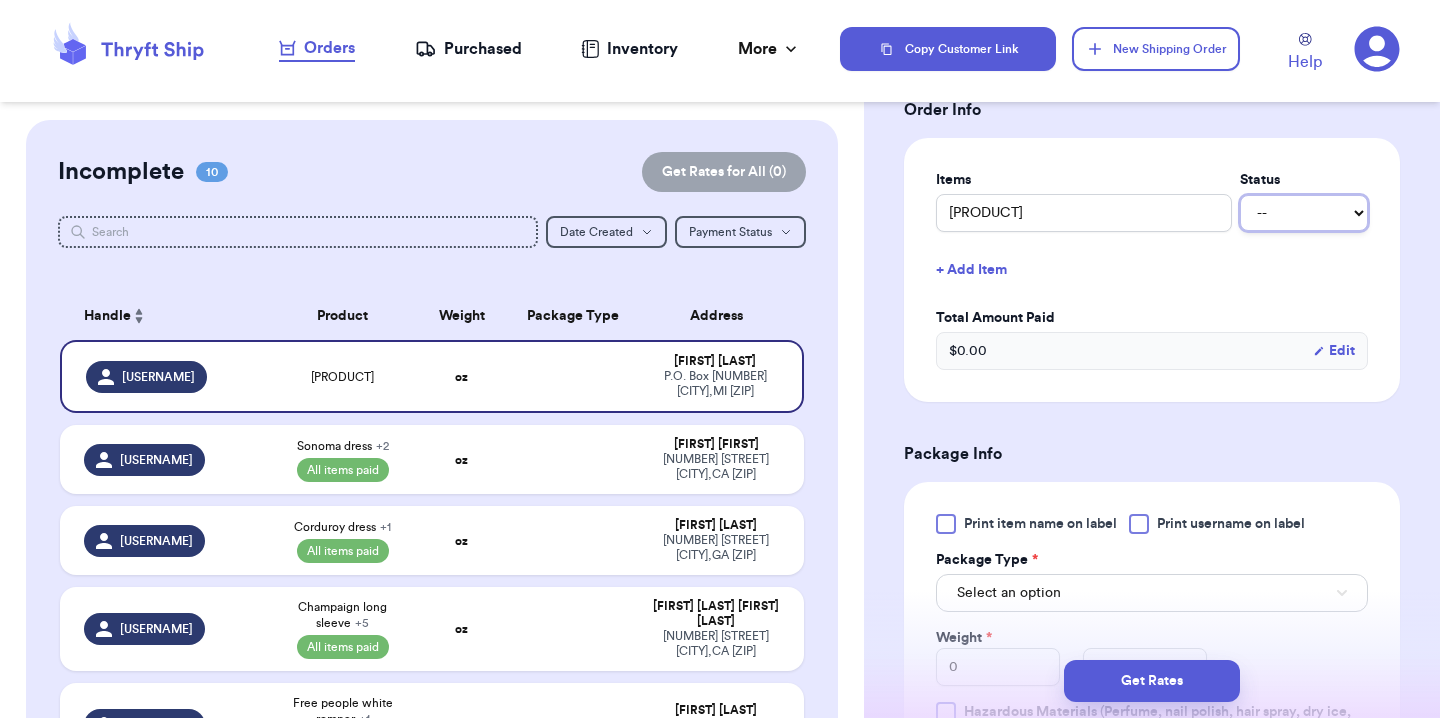 click on "-- Paid Owes" at bounding box center (1304, 213) 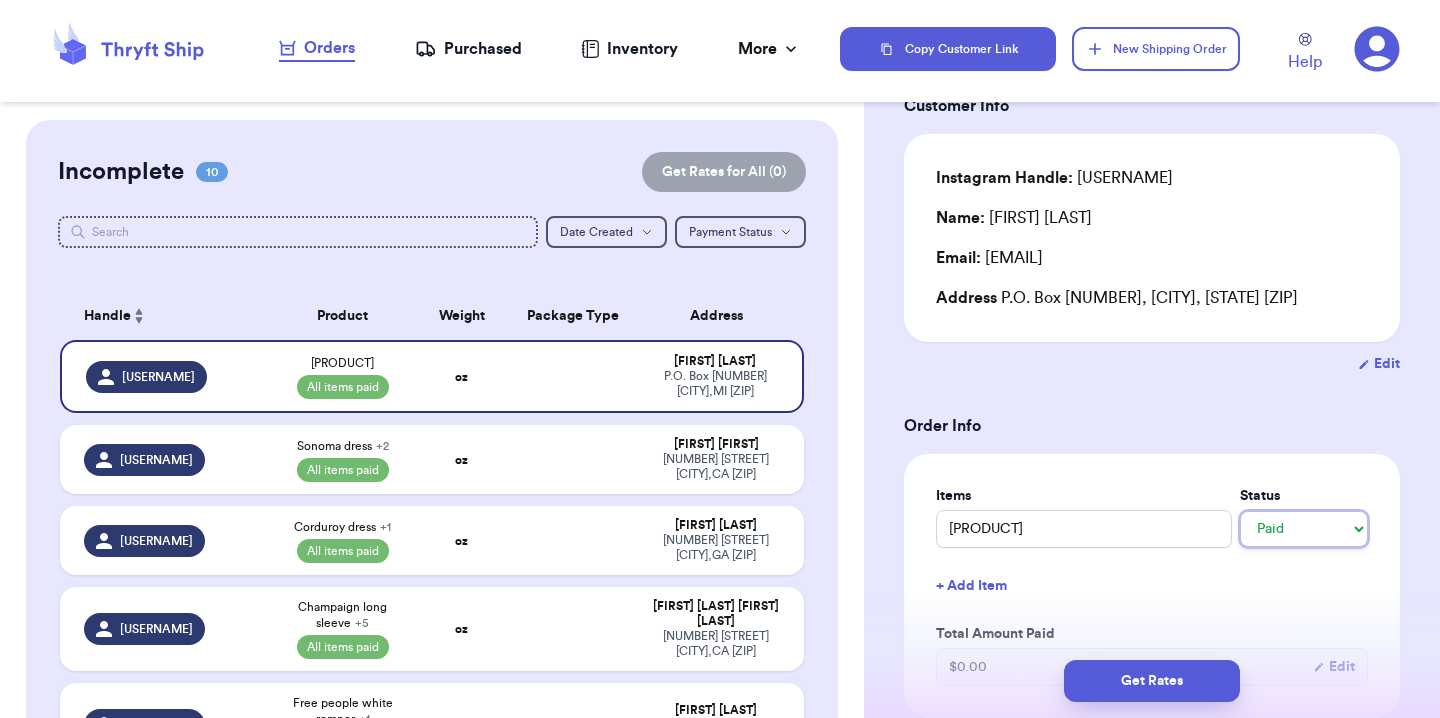 scroll, scrollTop: 0, scrollLeft: 0, axis: both 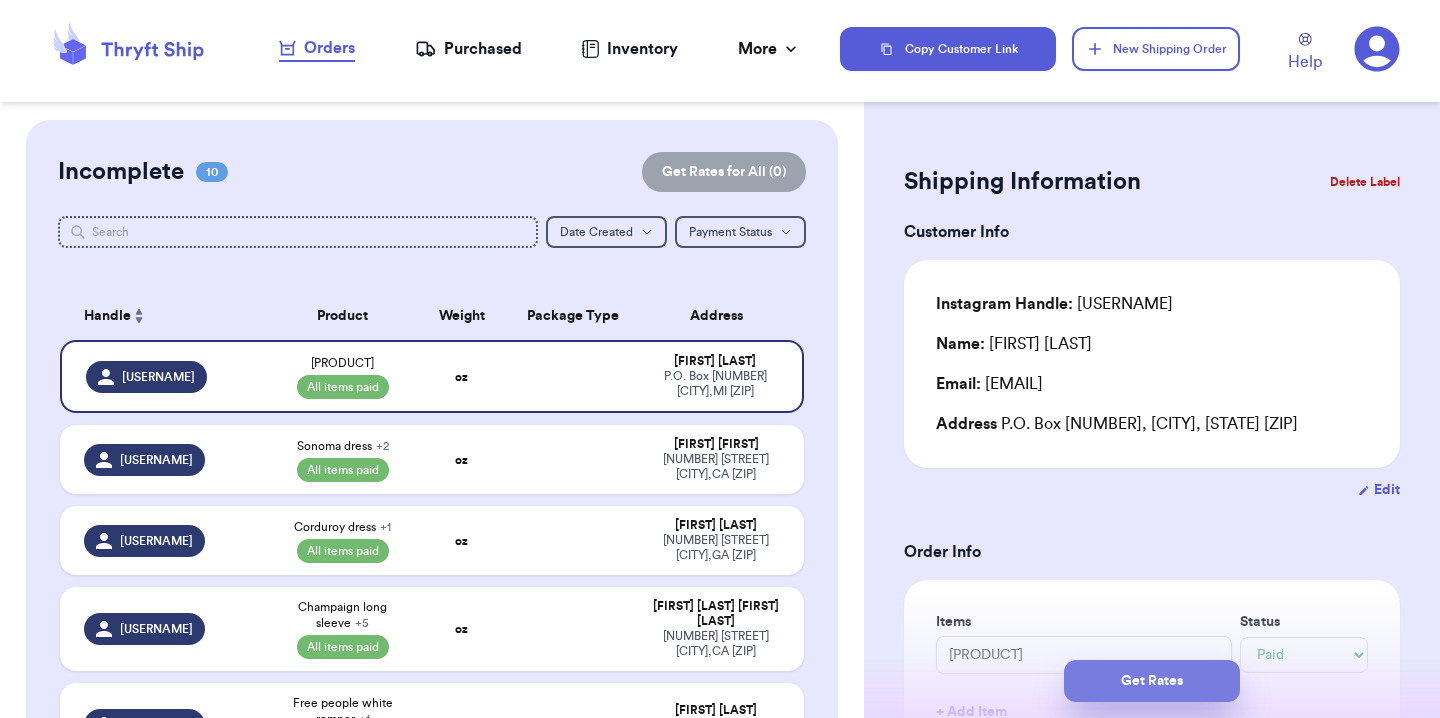 click on "Get Rates" at bounding box center [1152, 681] 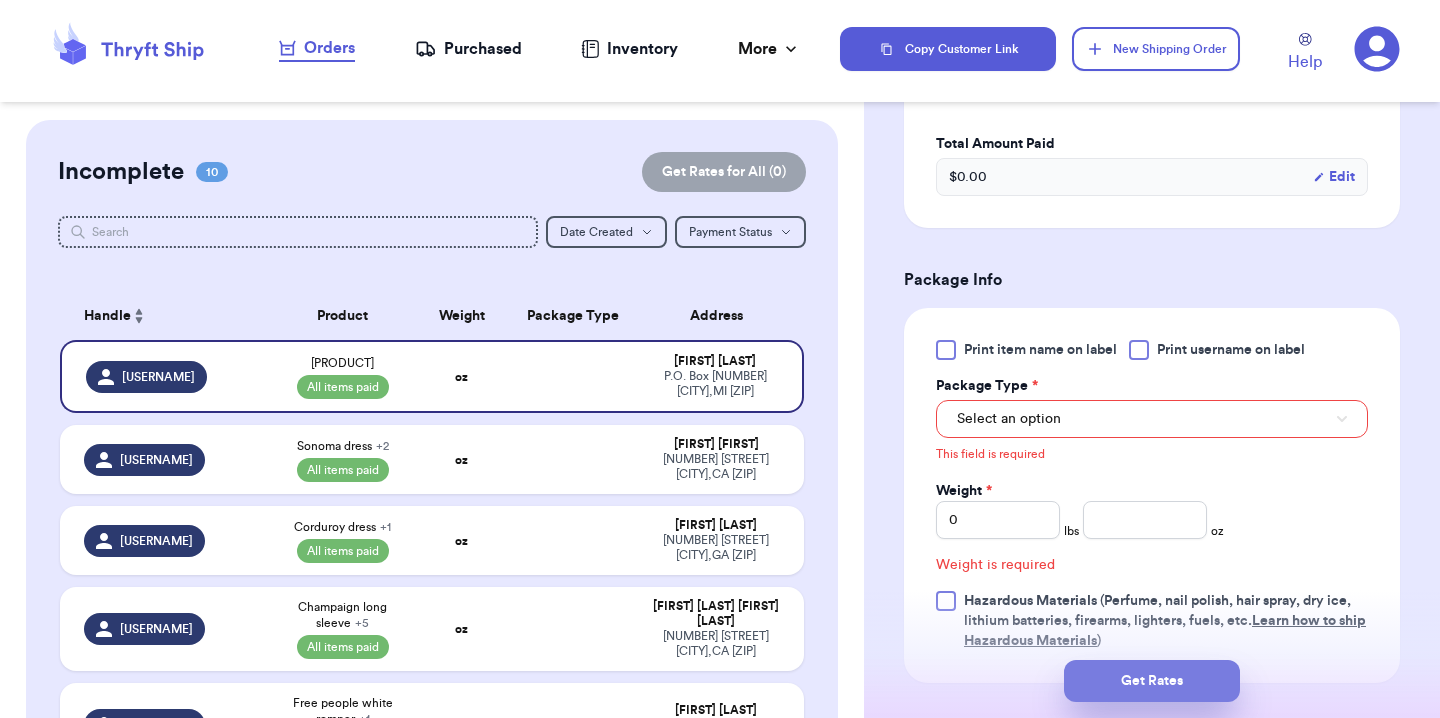 scroll, scrollTop: 777, scrollLeft: 0, axis: vertical 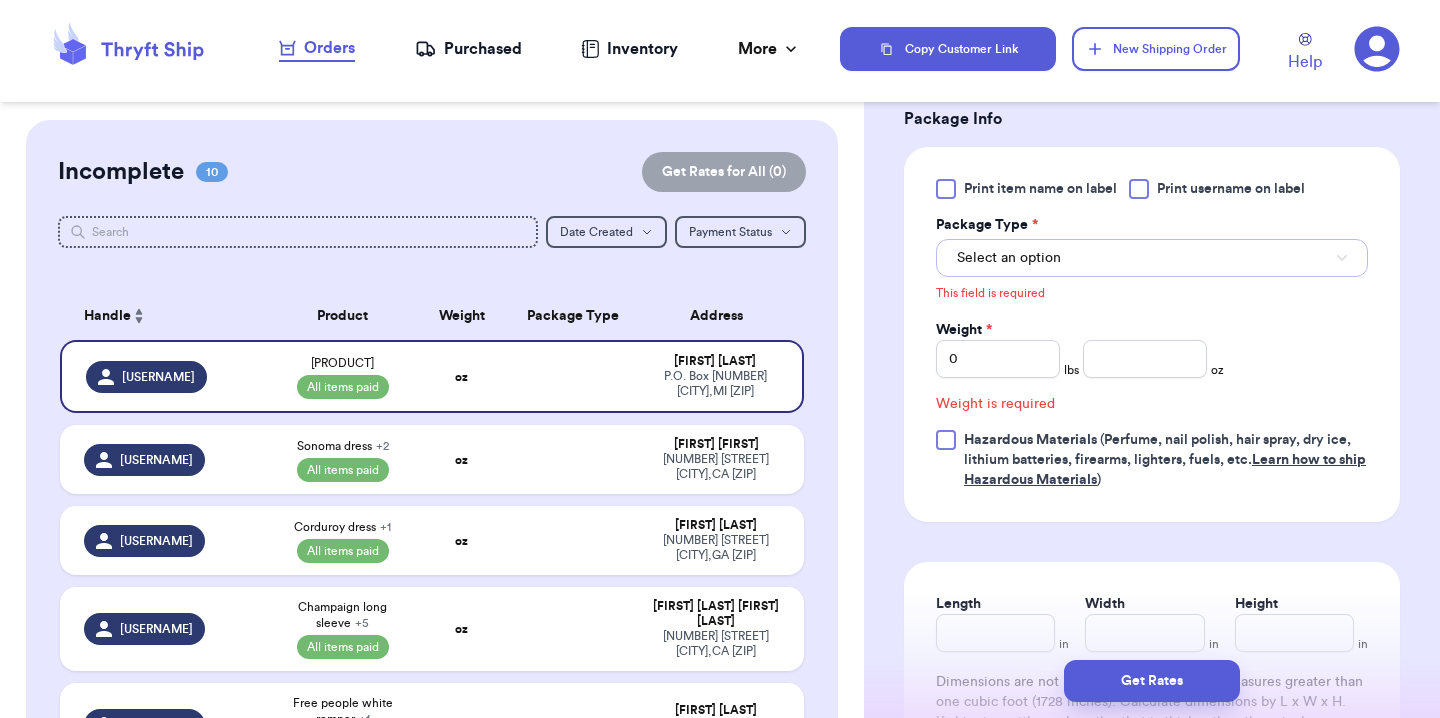 click on "Select an option" at bounding box center [1009, 258] 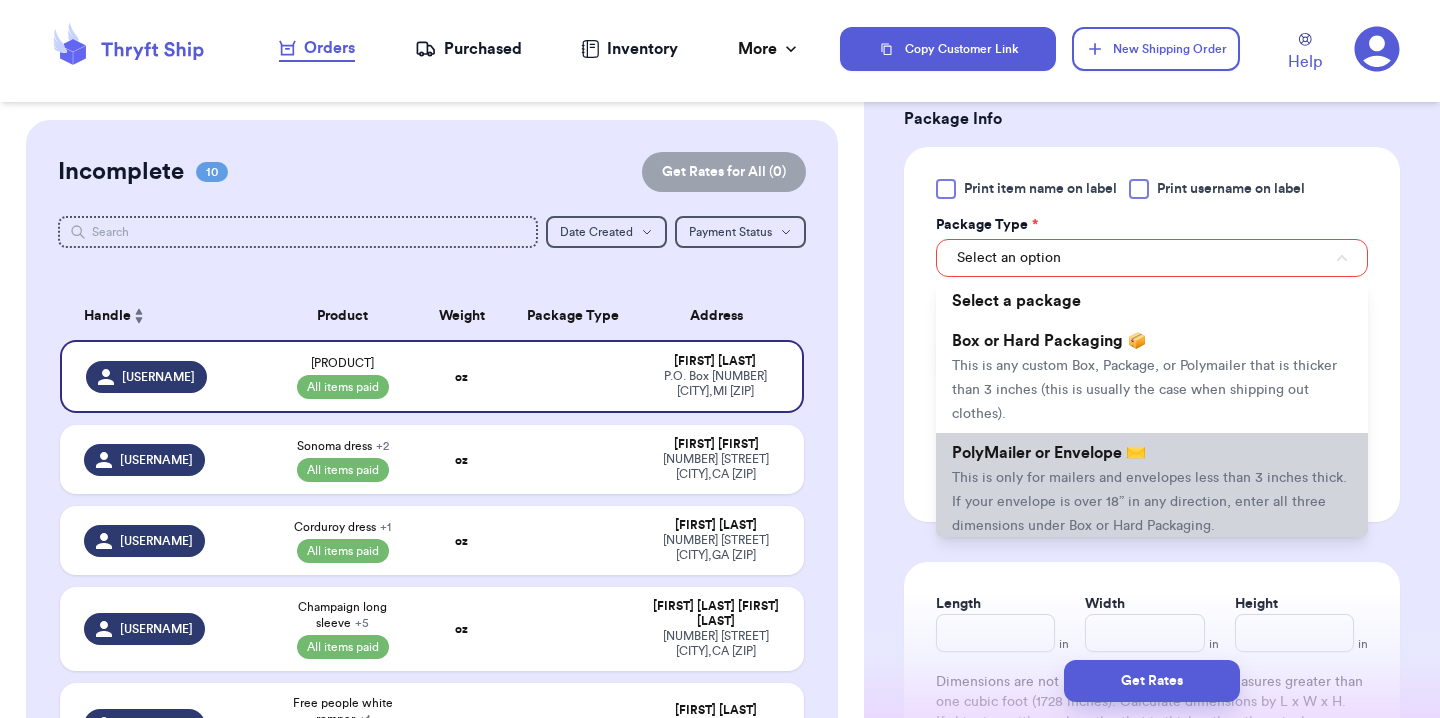 click on "This is only for mailers and envelopes less than 3 inches thick. If your envelope is over 18” in any direction, enter all three dimensions under Box or Hard Packaging." at bounding box center [1149, 502] 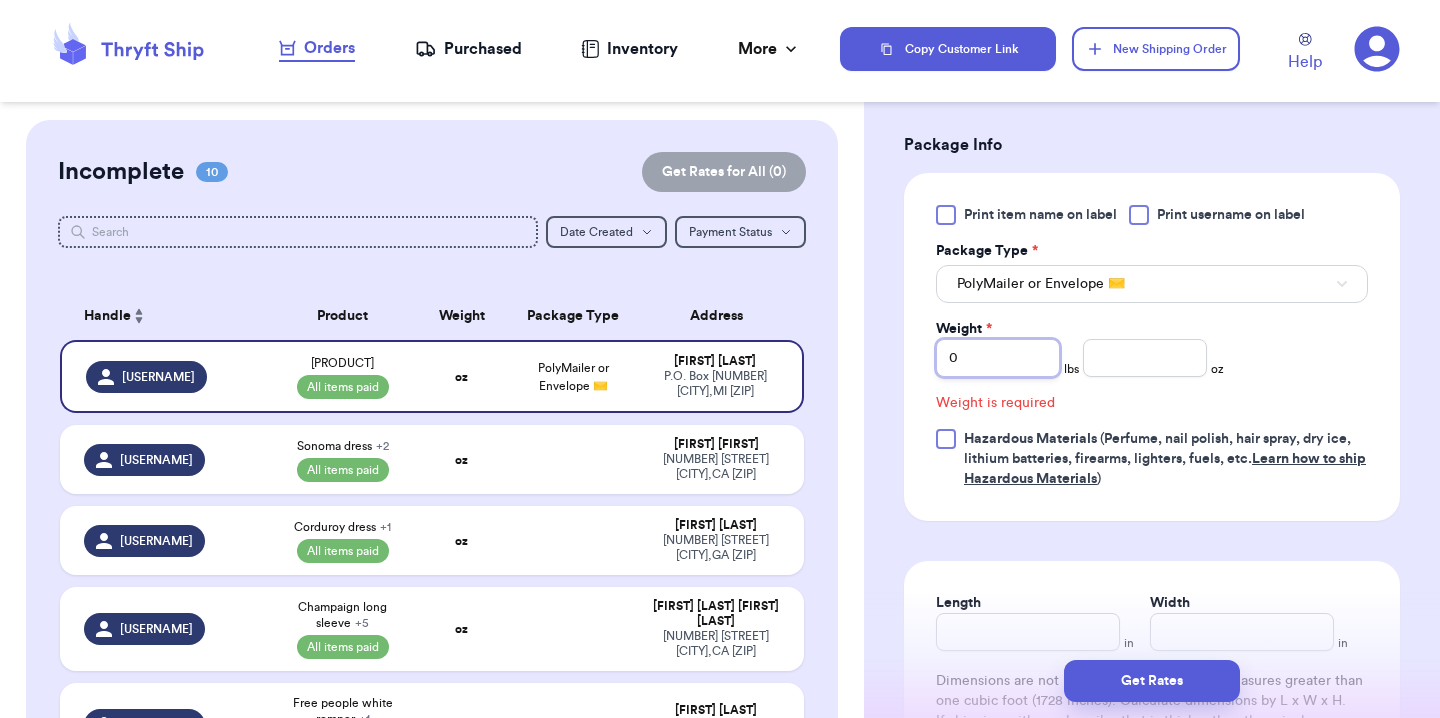 click on "0" at bounding box center [998, 358] 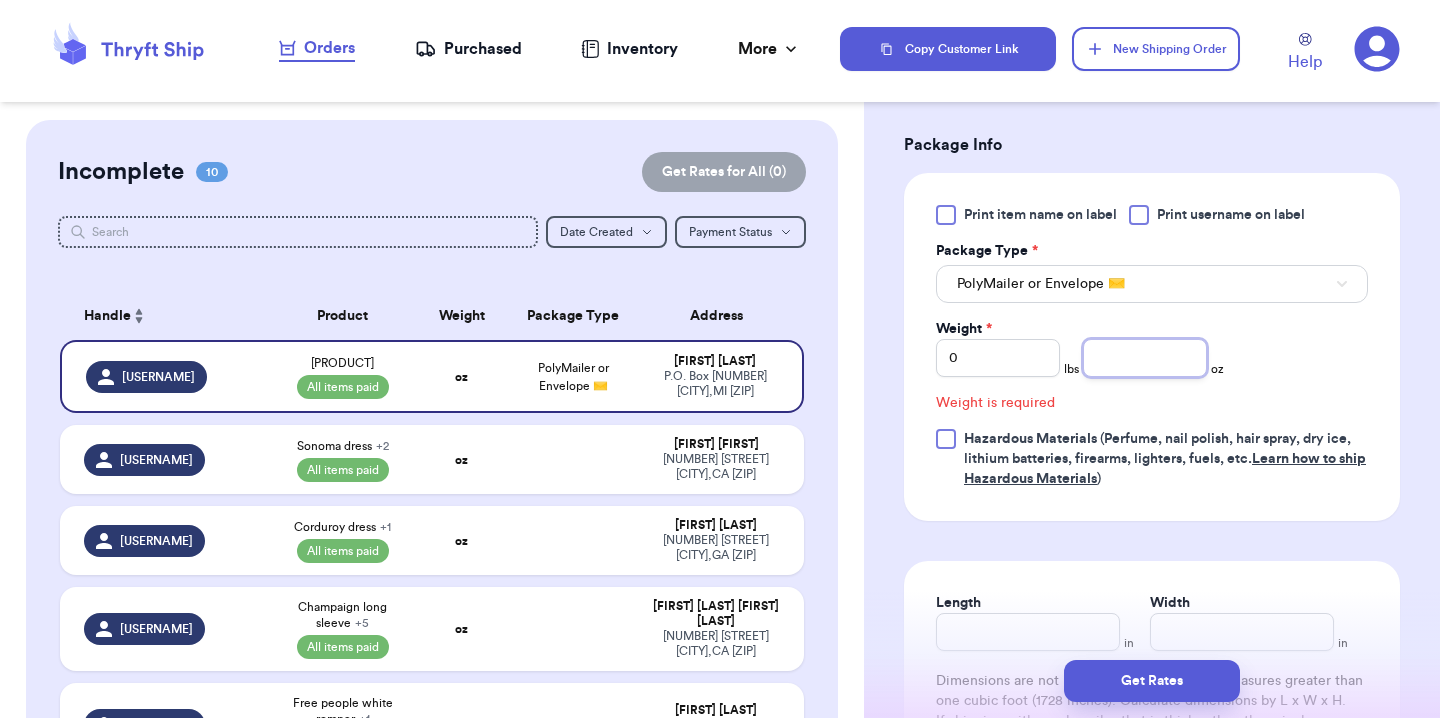 click at bounding box center (1145, 358) 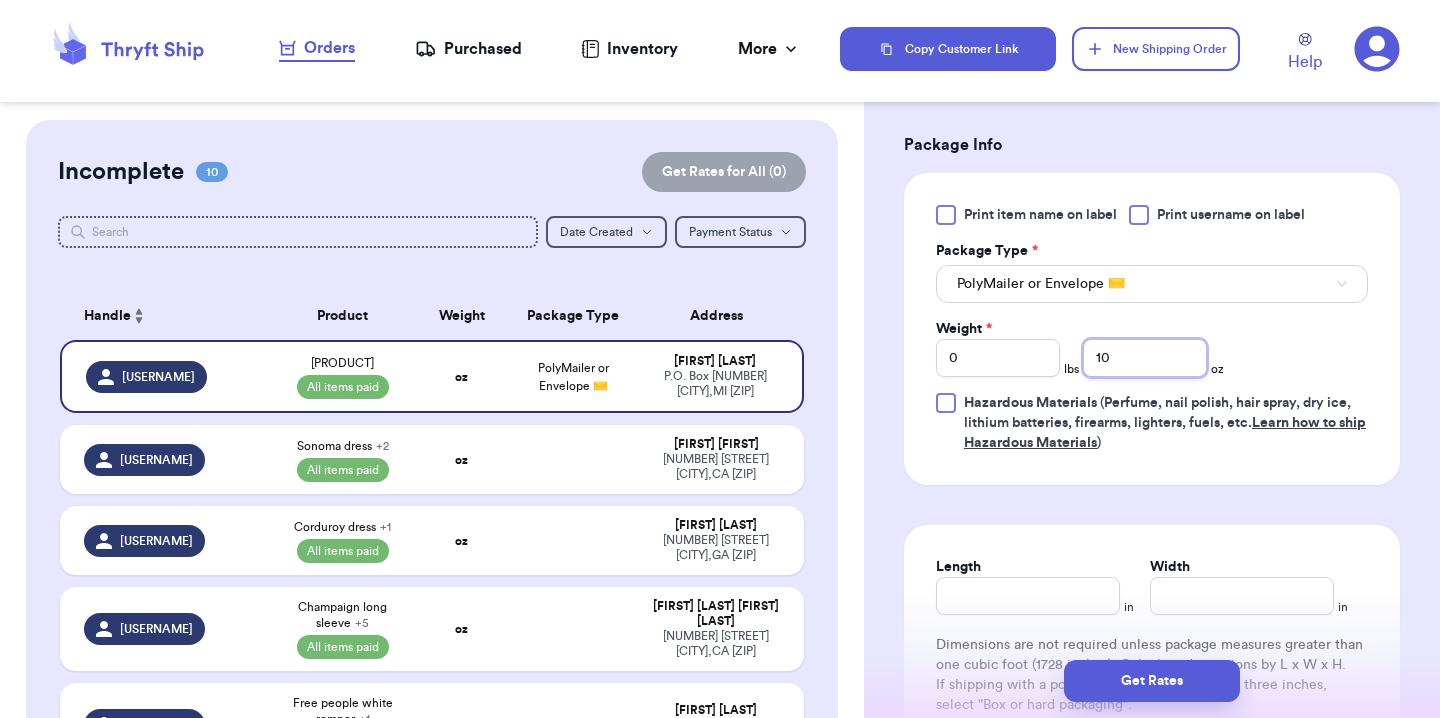 type on "1" 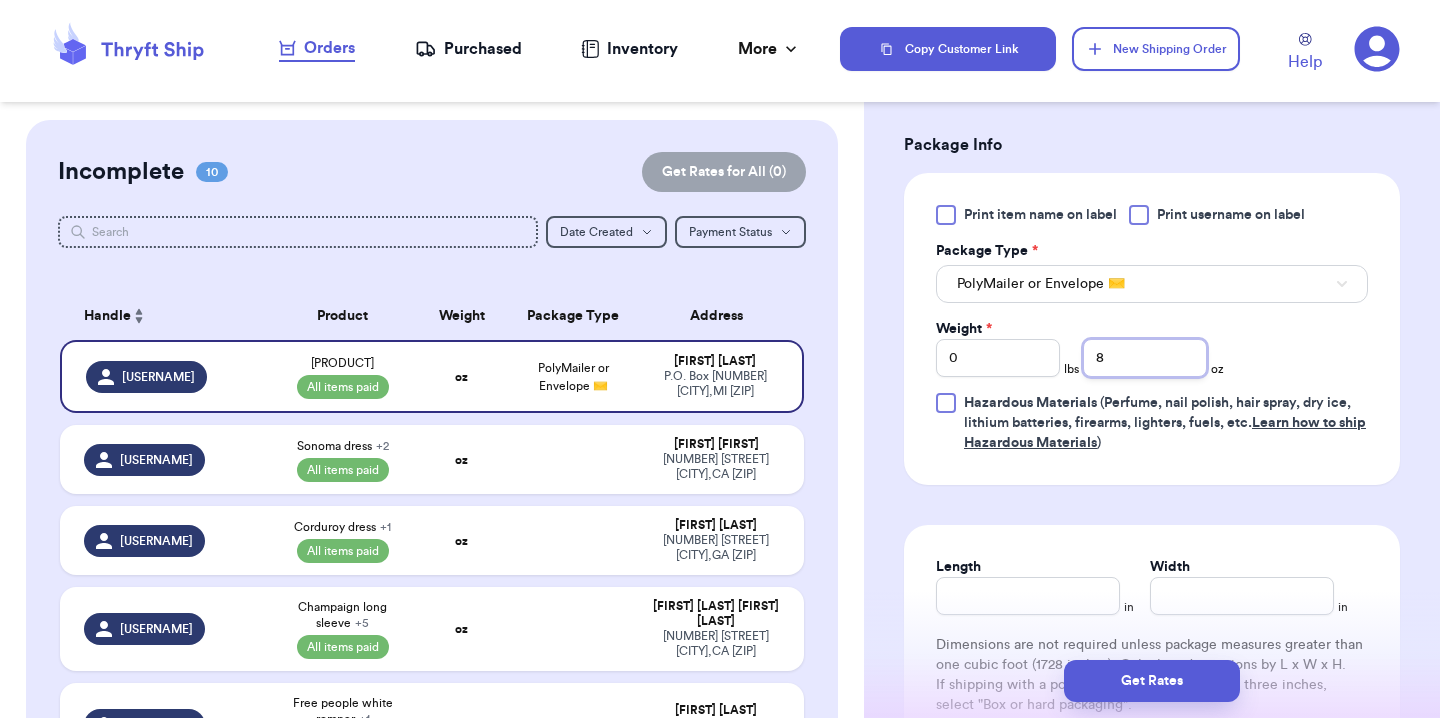 type on "8" 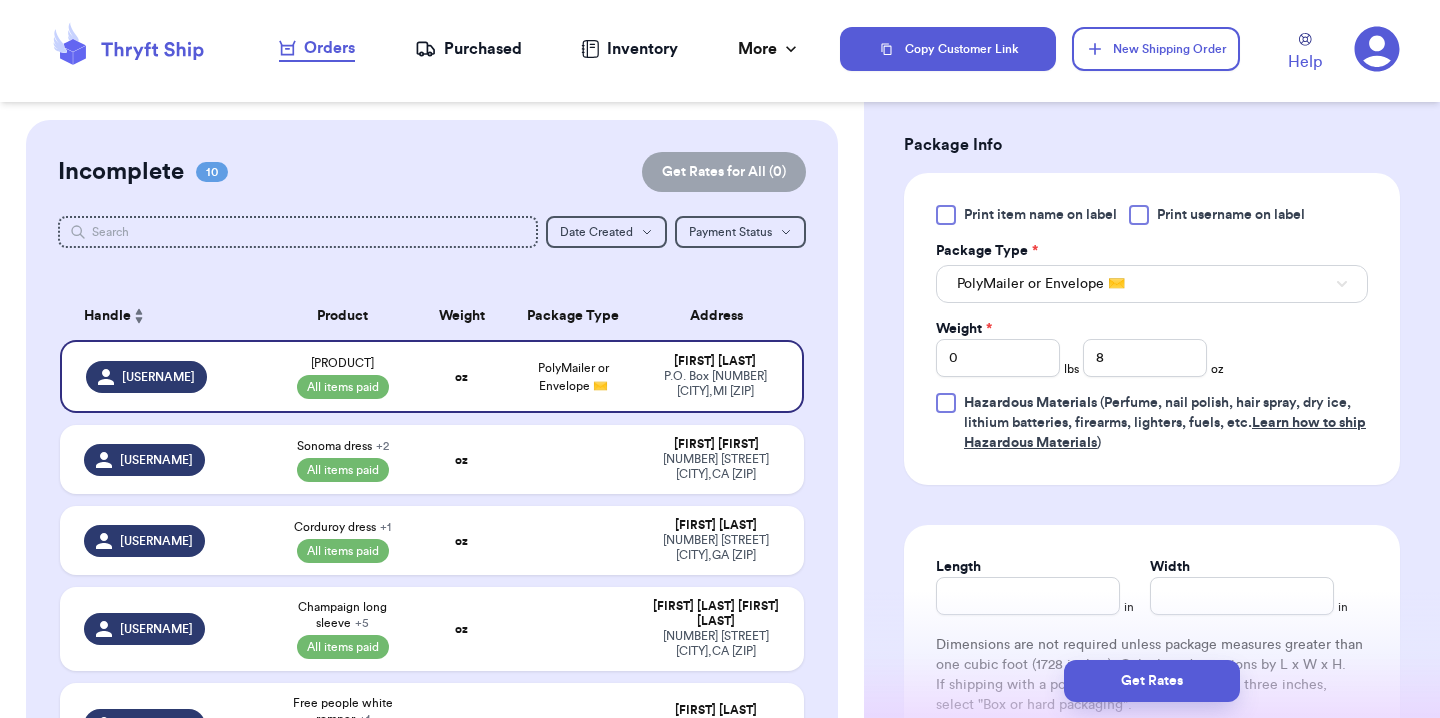 click on "Print item name on label Print username on label Package Type * PolyMailer or Envelope ✉️ Weight * 0 lbs 8 oz Hazardous Materials   (Perfume, nail polish, hair spray, dry ice, lithium batteries, firearms, lighters, fuels, etc.  Learn how to ship Hazardous Materials )" at bounding box center (1152, 329) 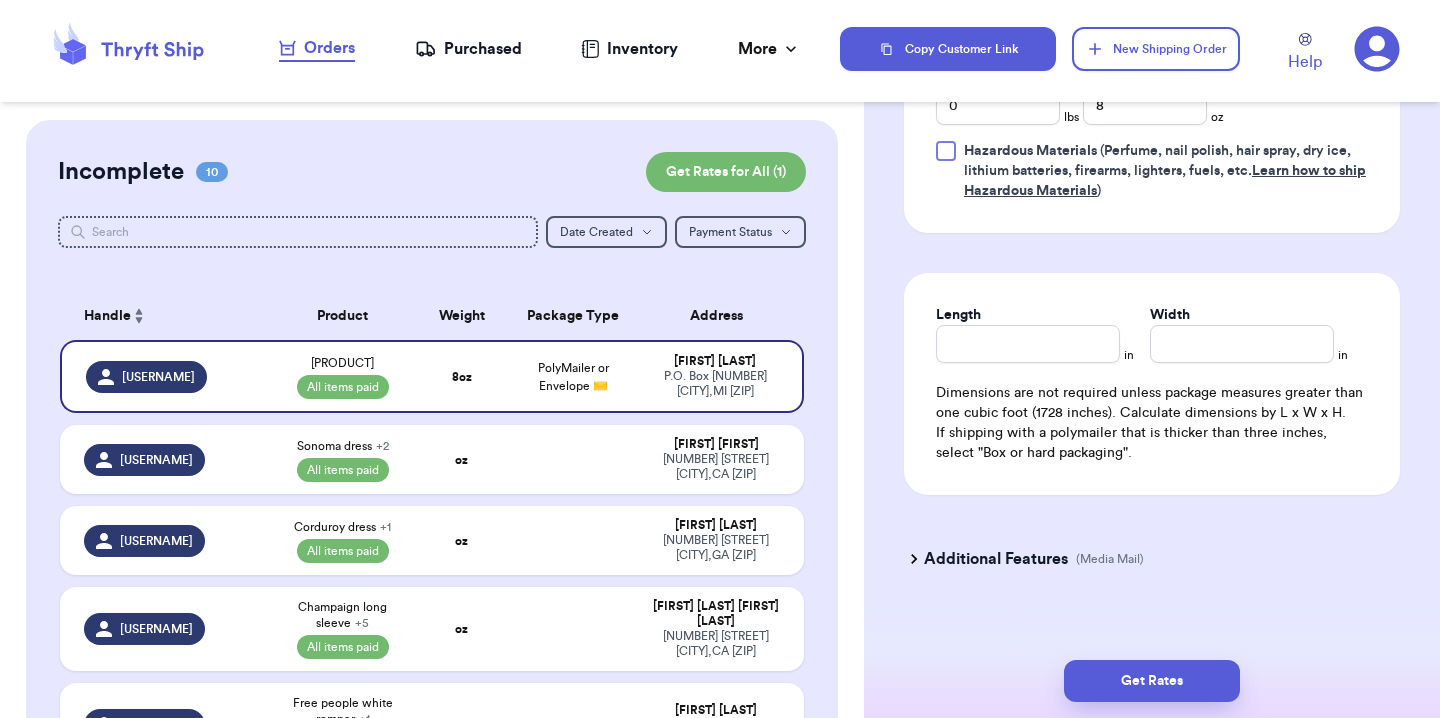 scroll, scrollTop: 1007, scrollLeft: 0, axis: vertical 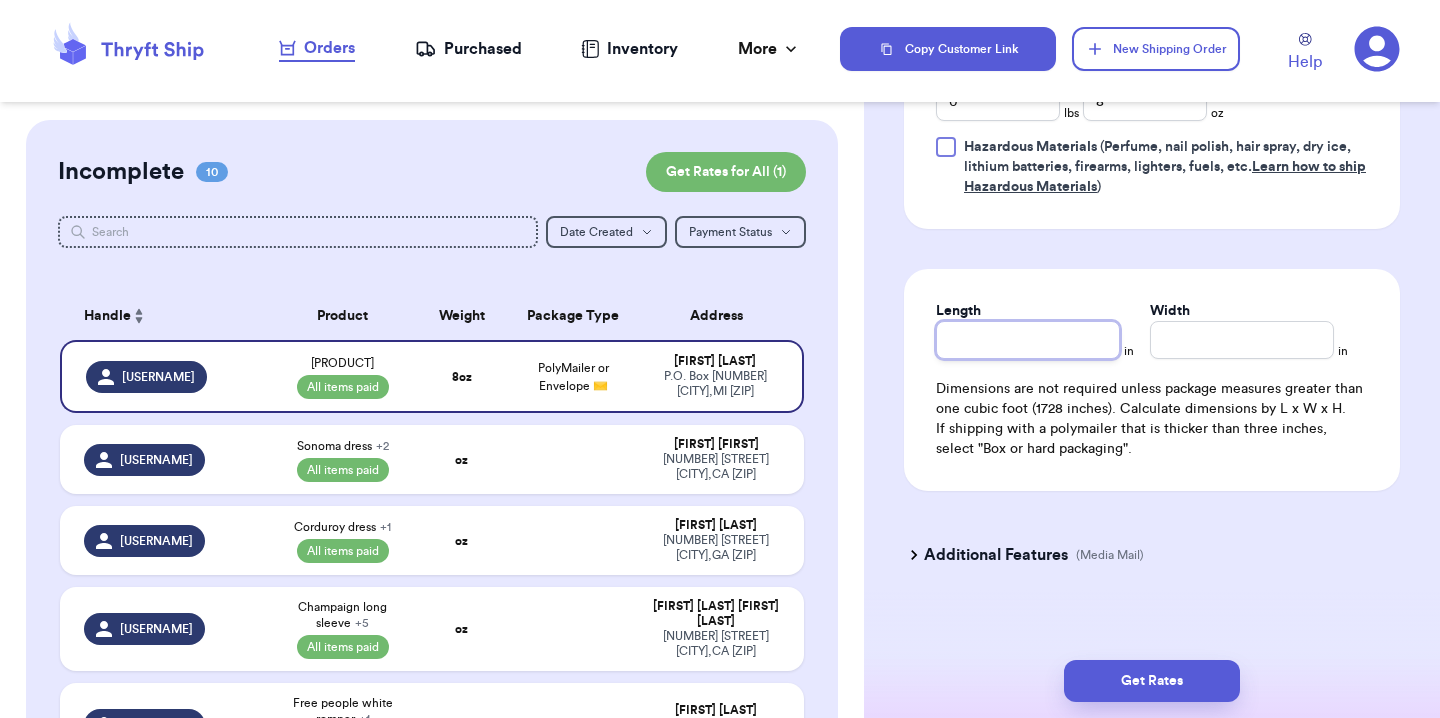 click on "Length" at bounding box center (1028, 340) 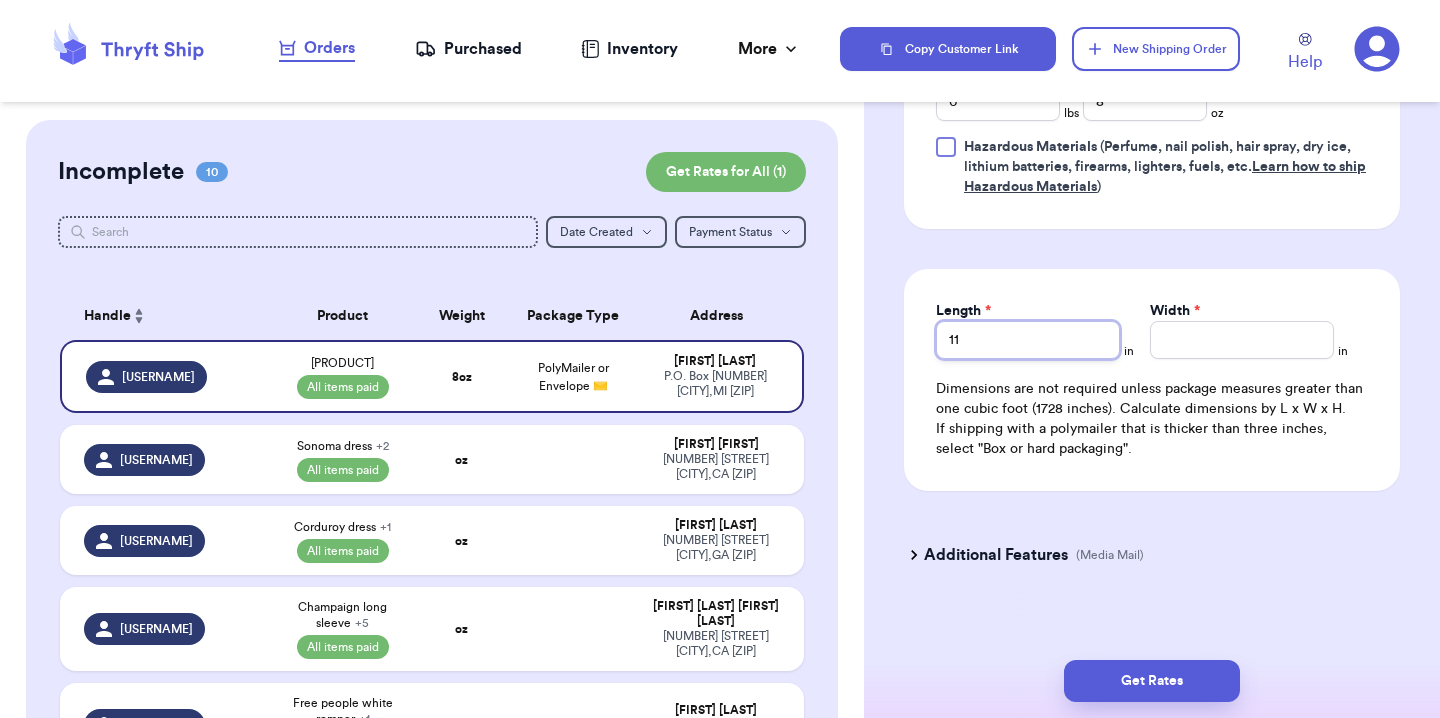 type on "11" 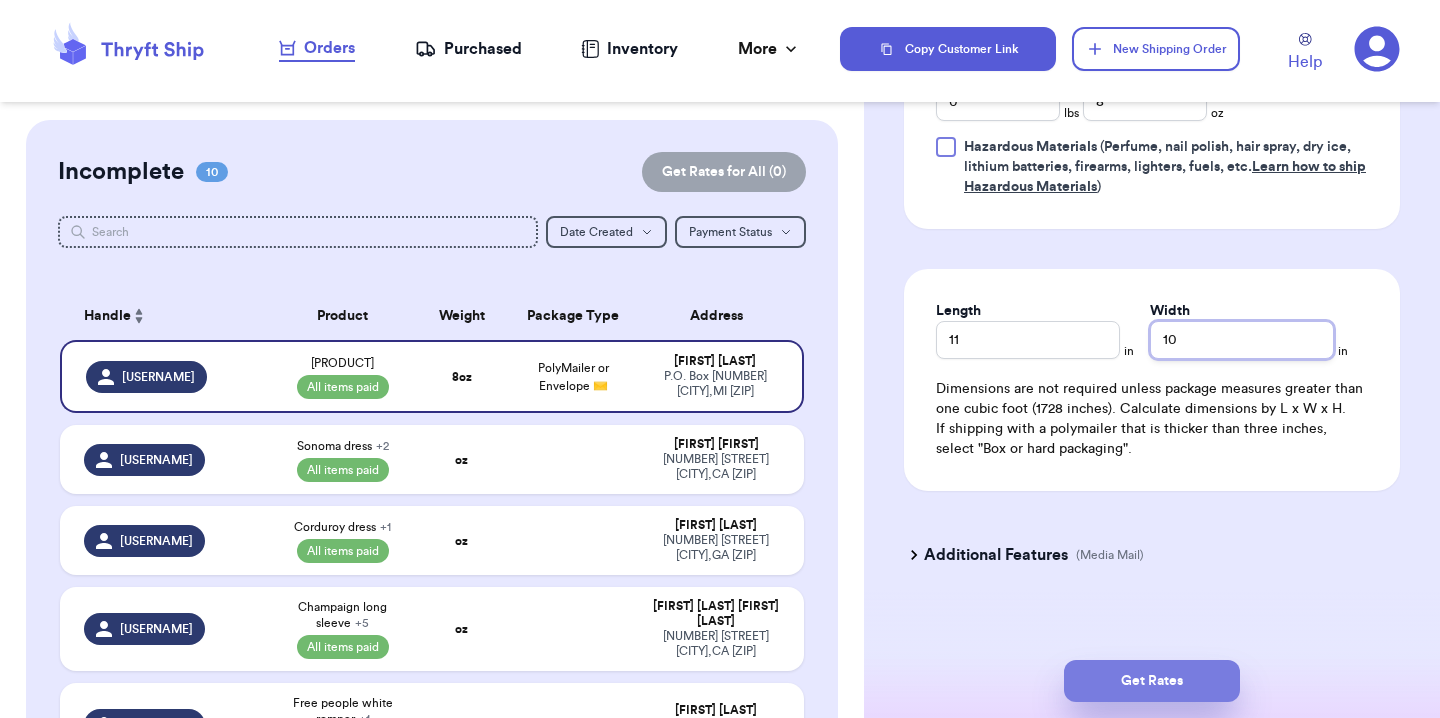 type on "10" 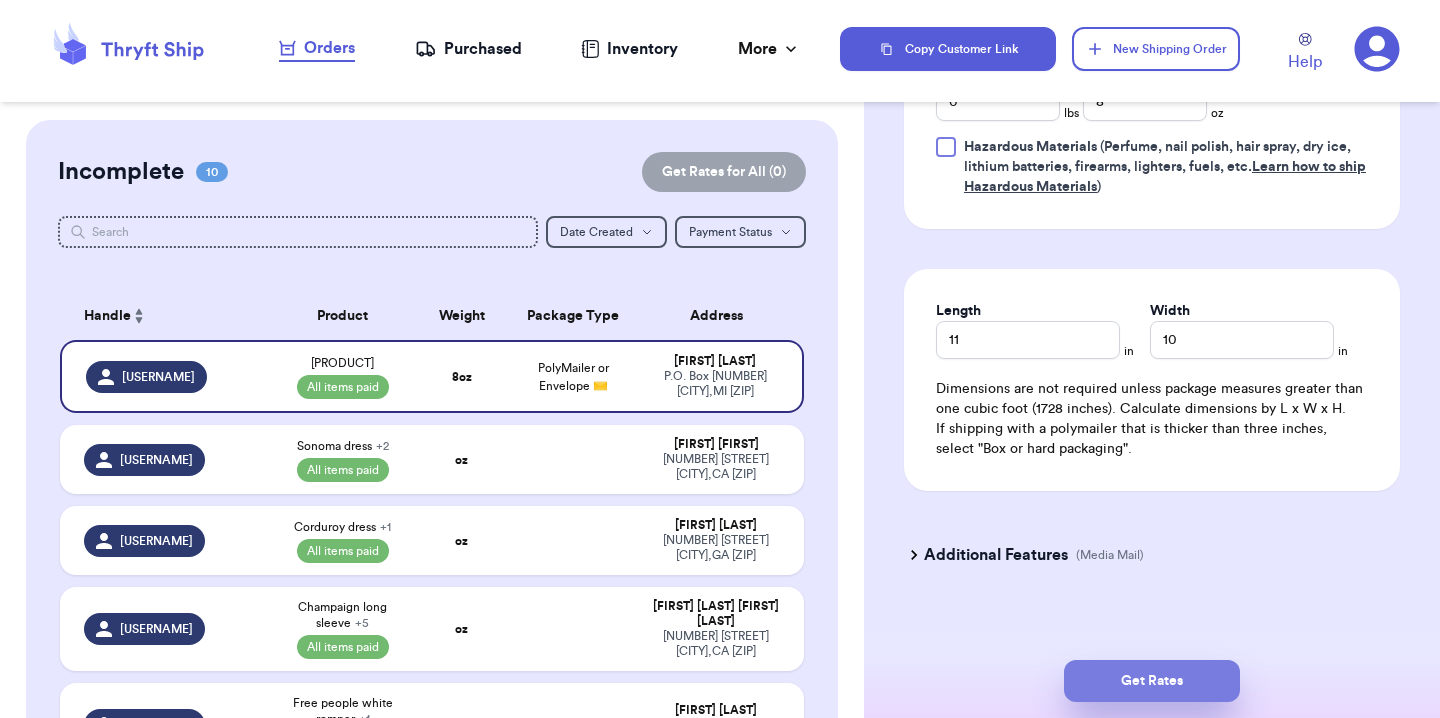 click on "Get Rates" at bounding box center (1152, 681) 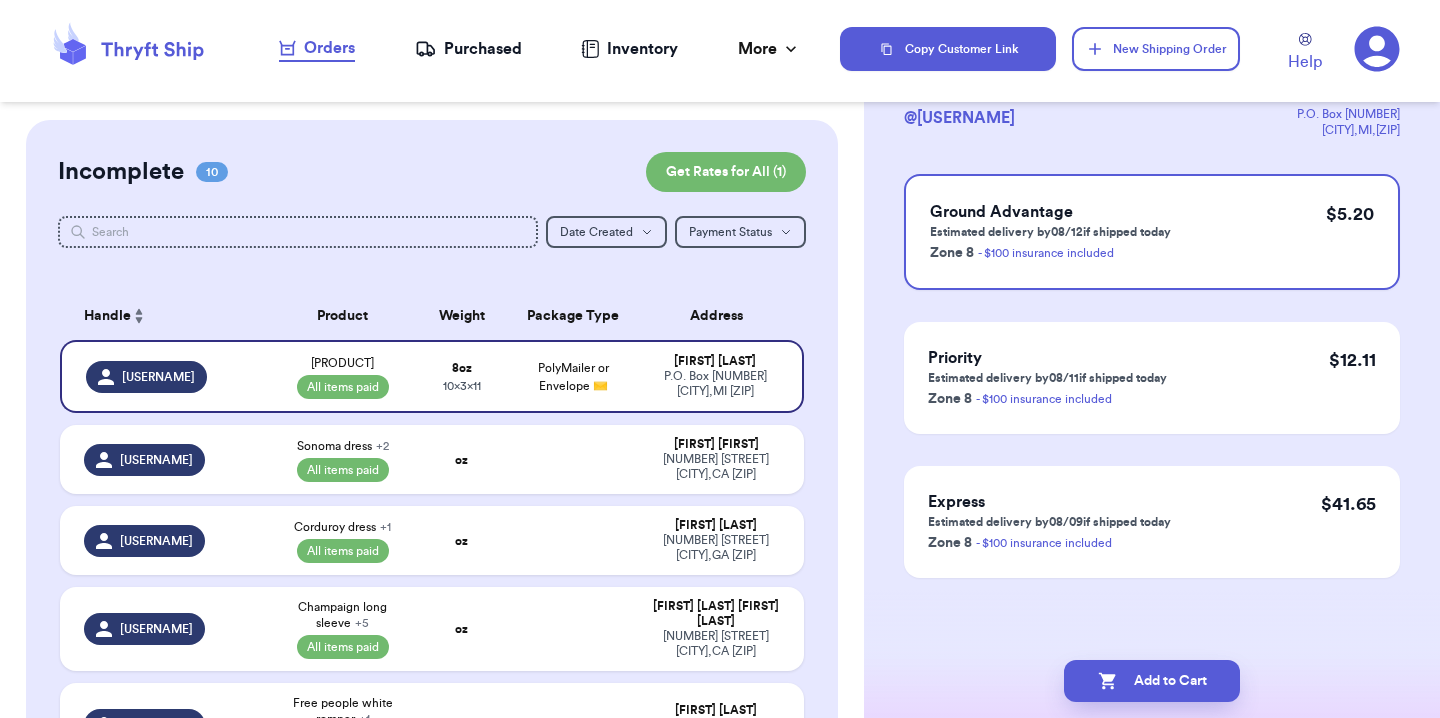 scroll, scrollTop: 0, scrollLeft: 0, axis: both 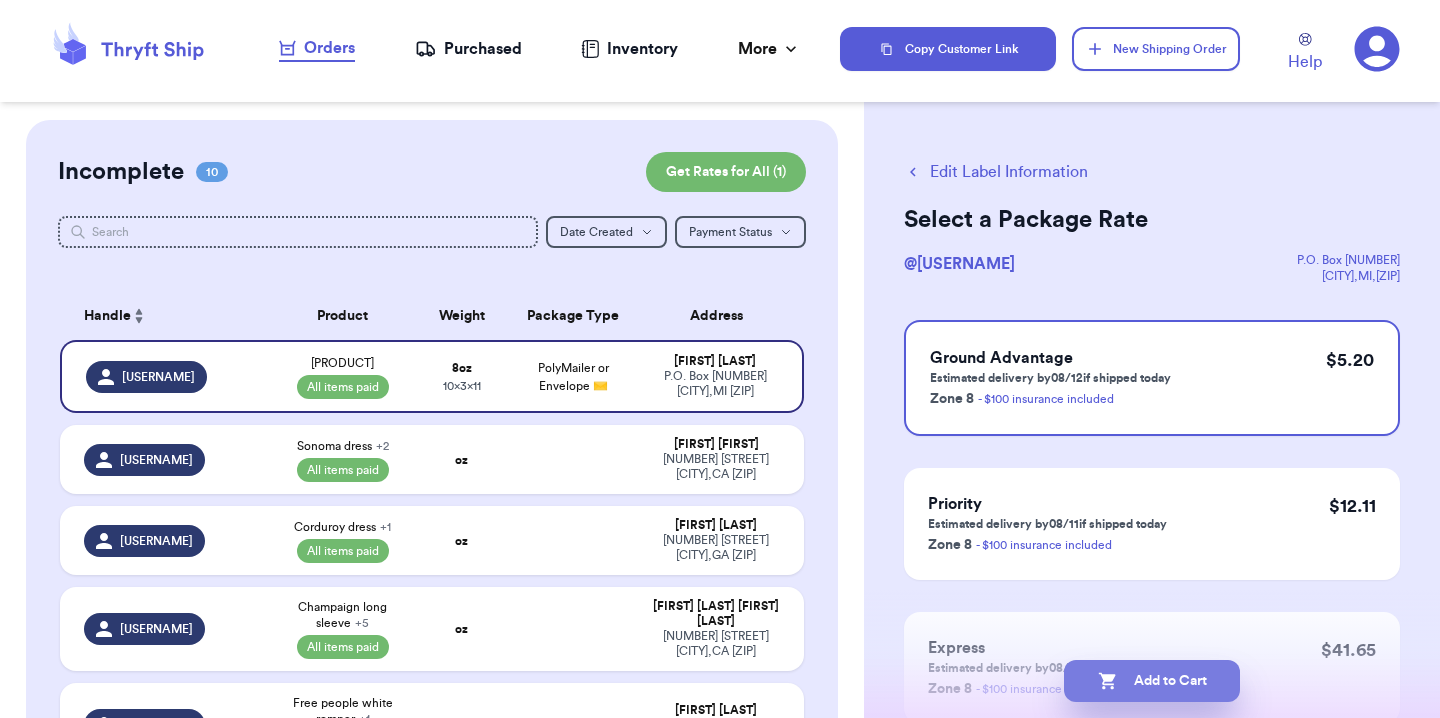 click on "Add to Cart" at bounding box center (1152, 681) 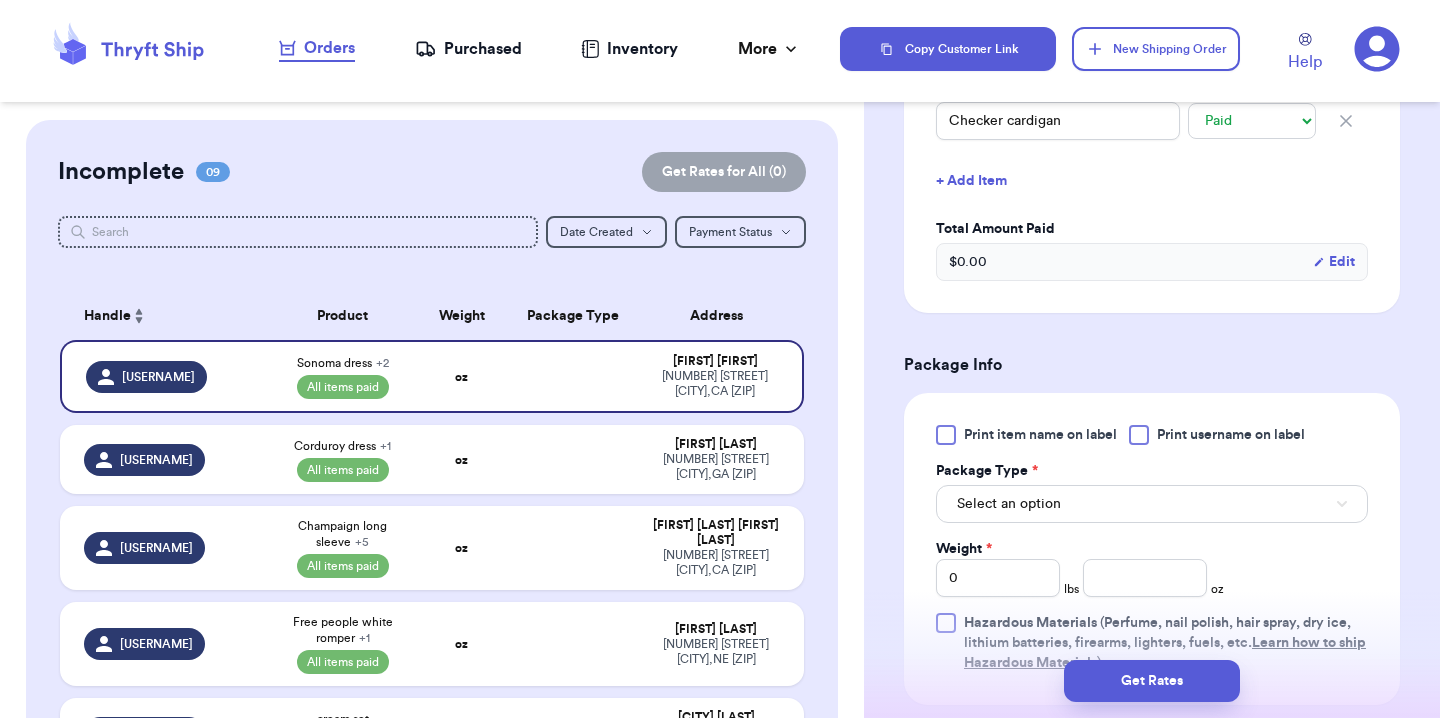 scroll, scrollTop: 659, scrollLeft: 0, axis: vertical 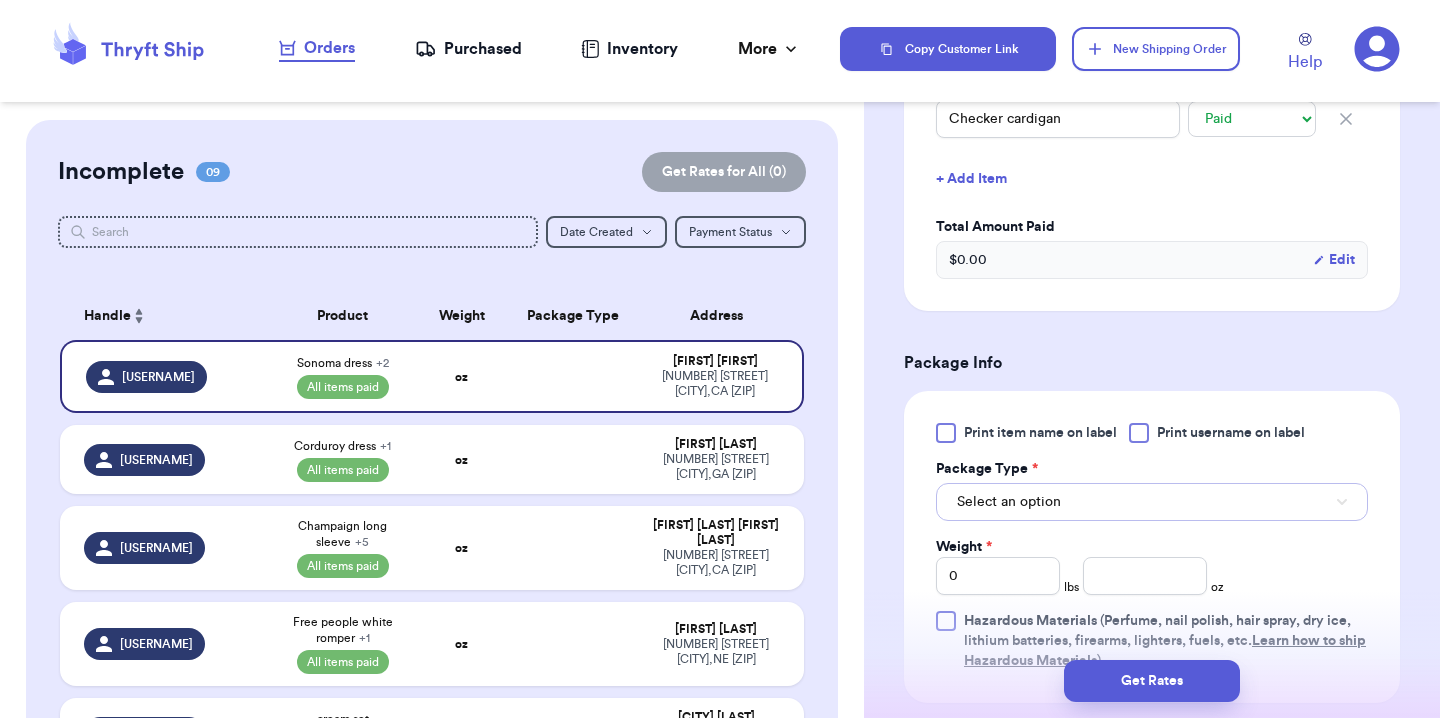 click on "Select an option" at bounding box center [1152, 502] 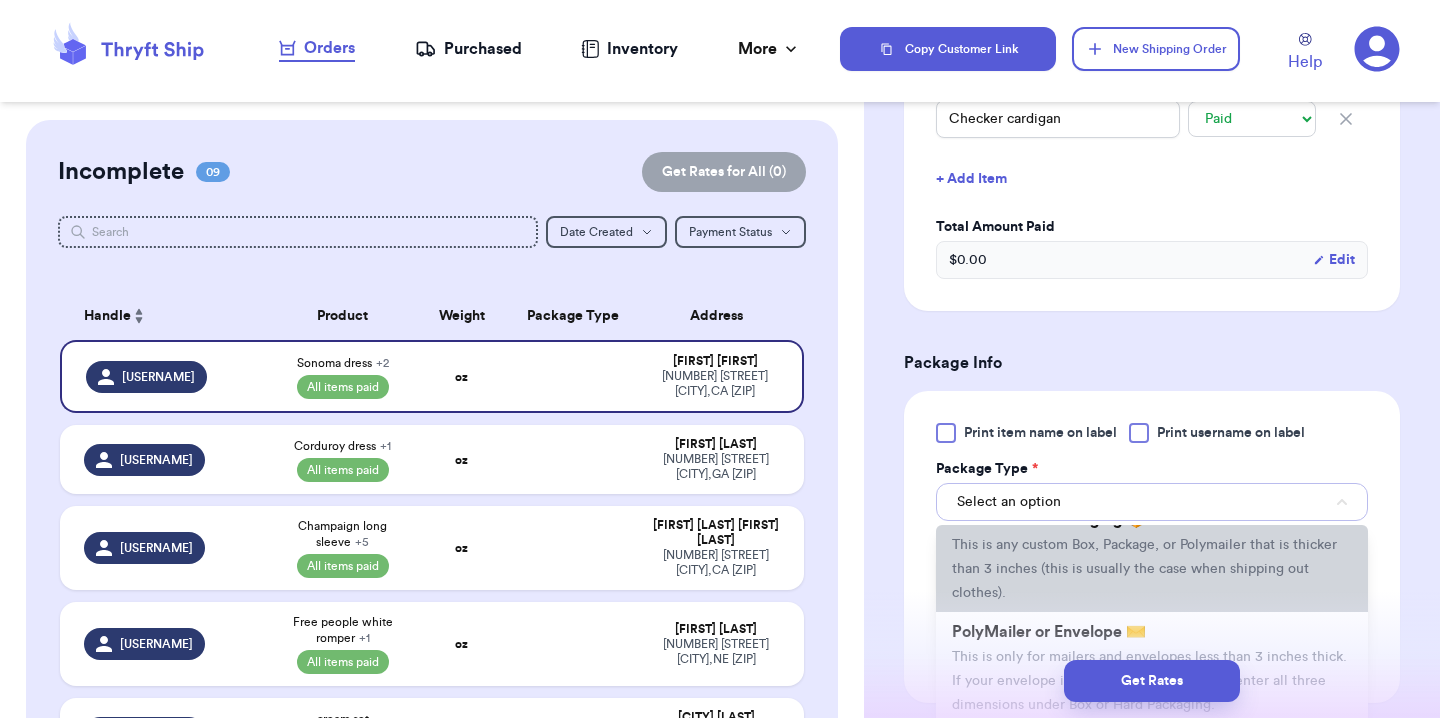 scroll, scrollTop: 62, scrollLeft: 0, axis: vertical 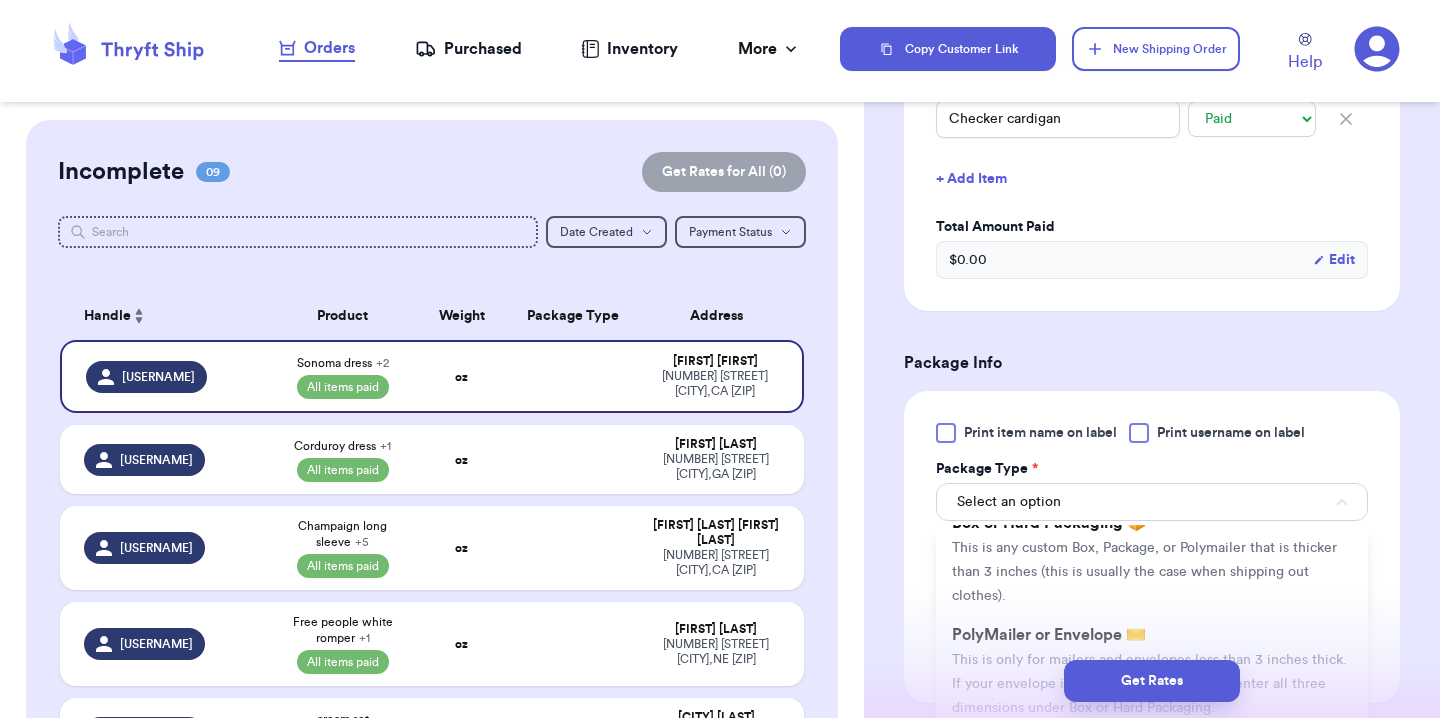 click on "PolyMailer or Envelope ✉️" at bounding box center [1049, 635] 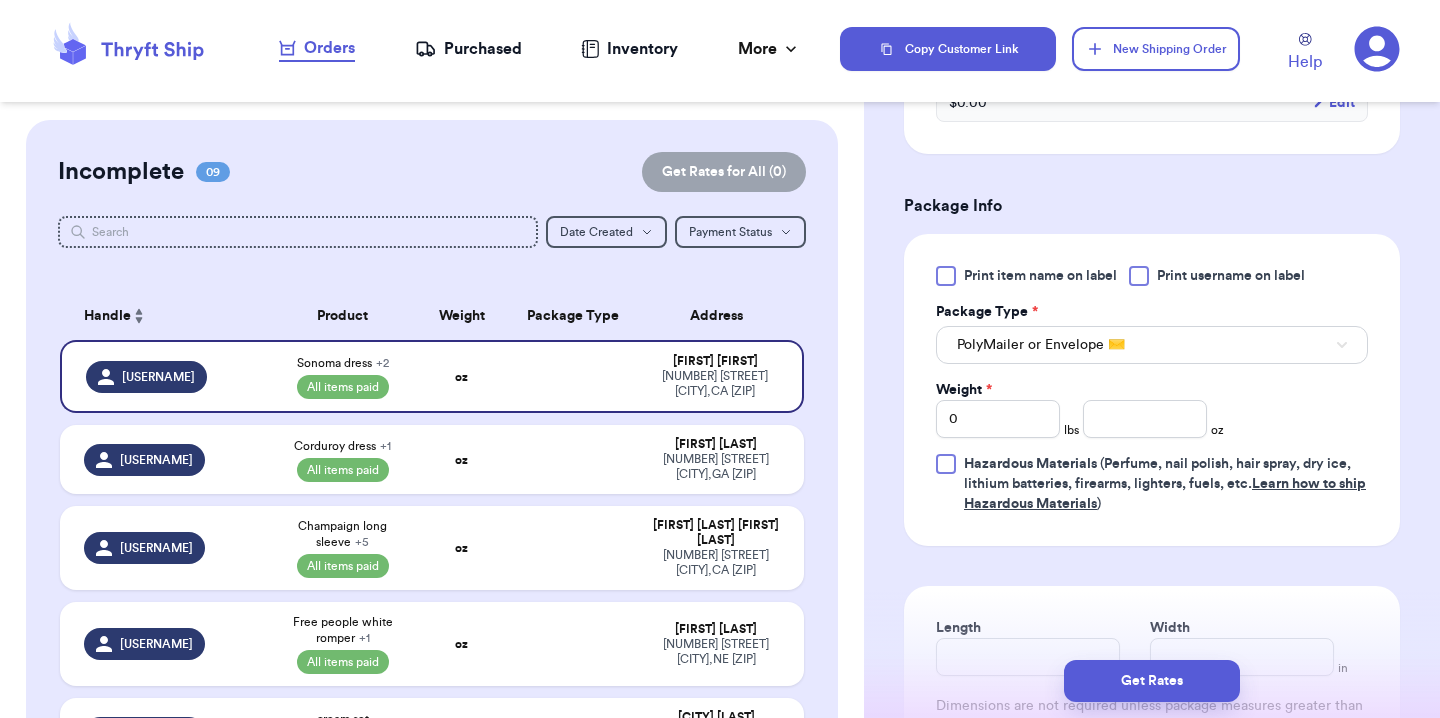 scroll, scrollTop: 818, scrollLeft: 0, axis: vertical 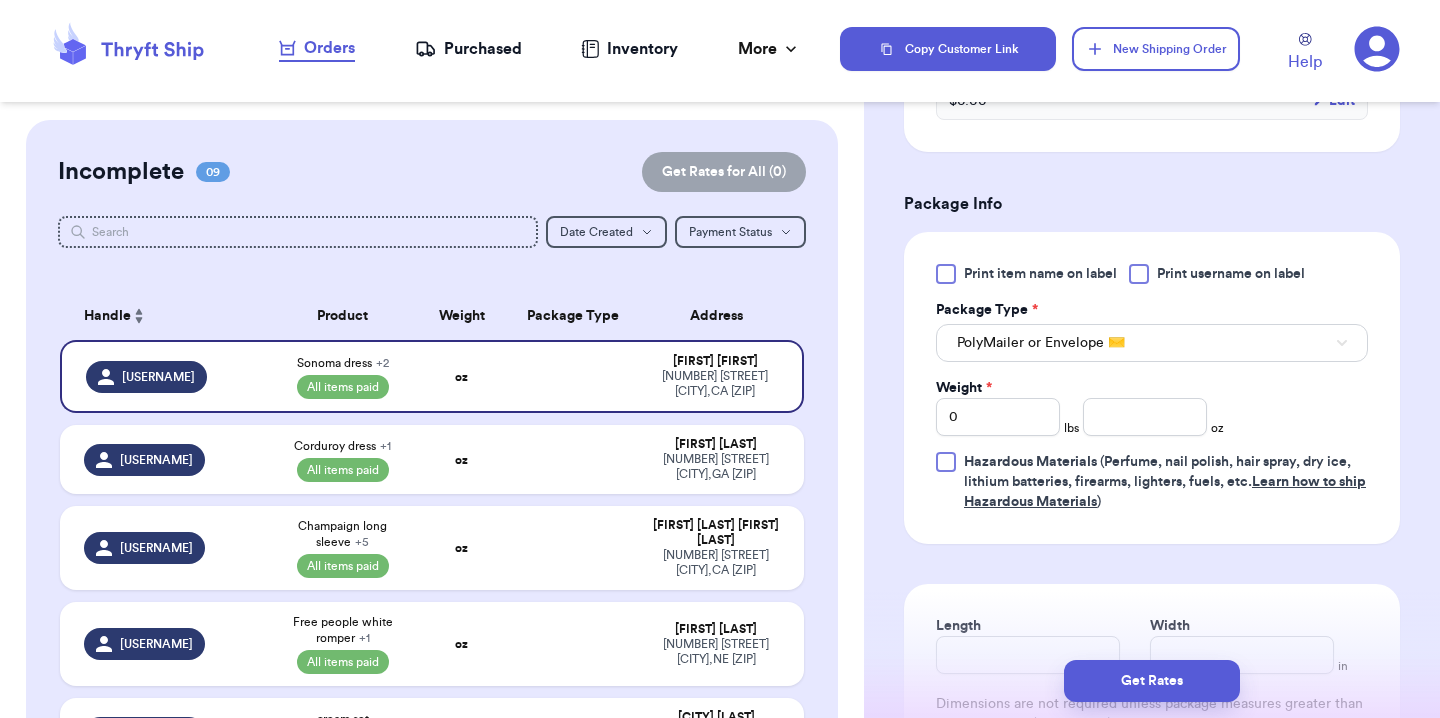 type 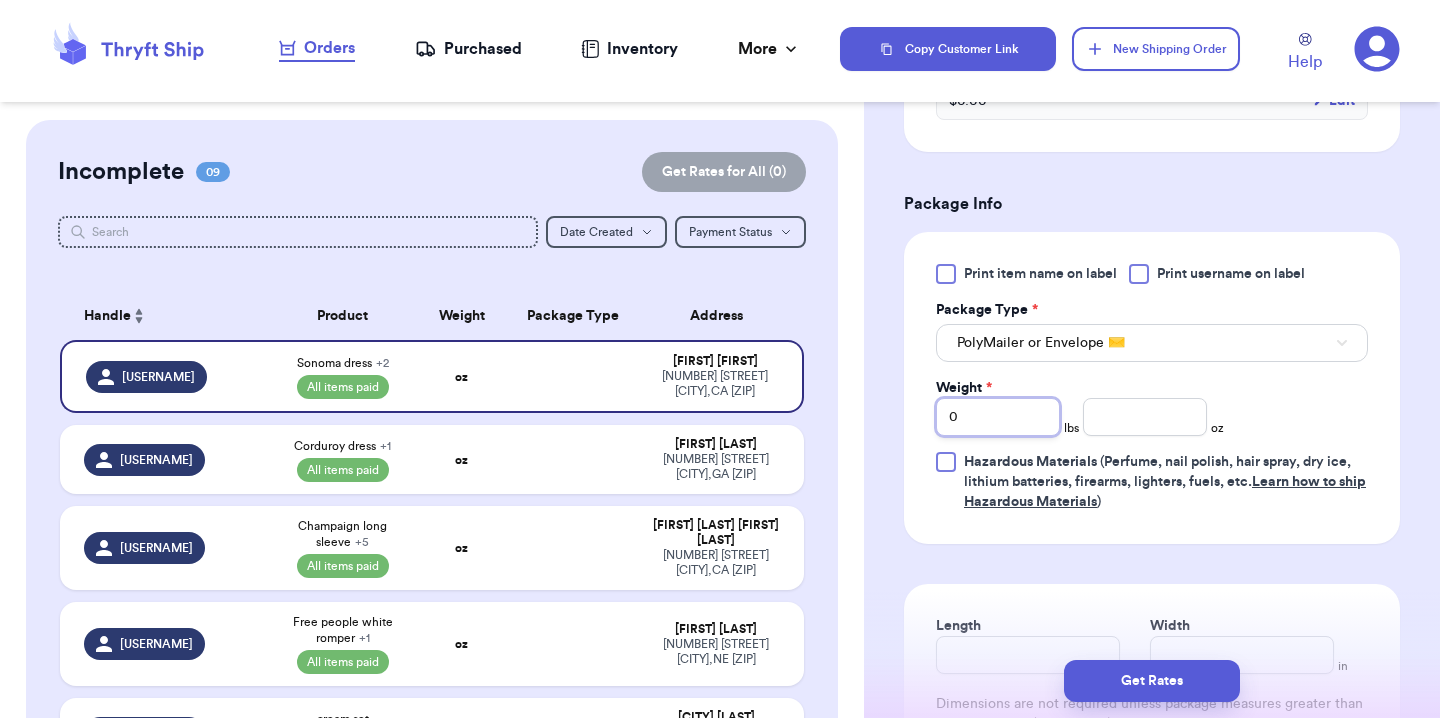click on "0" at bounding box center (998, 417) 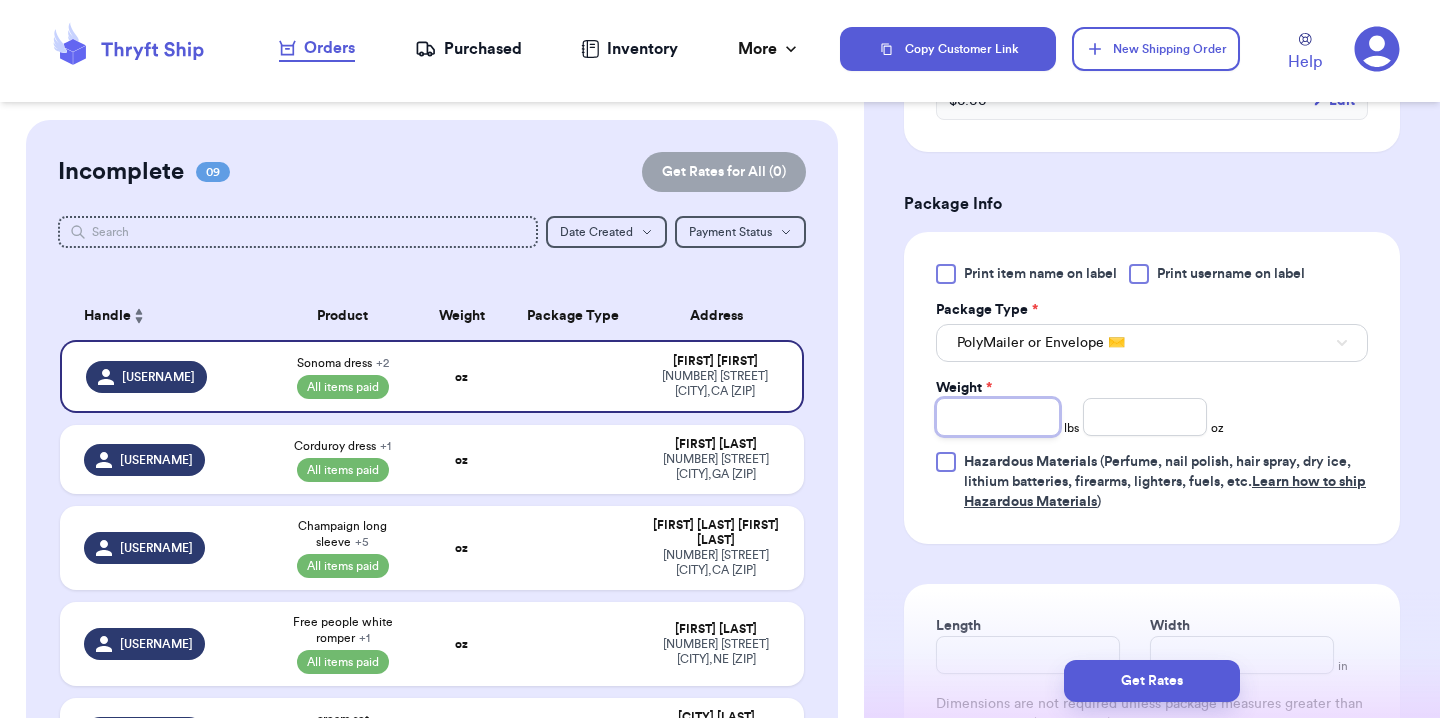type on "2" 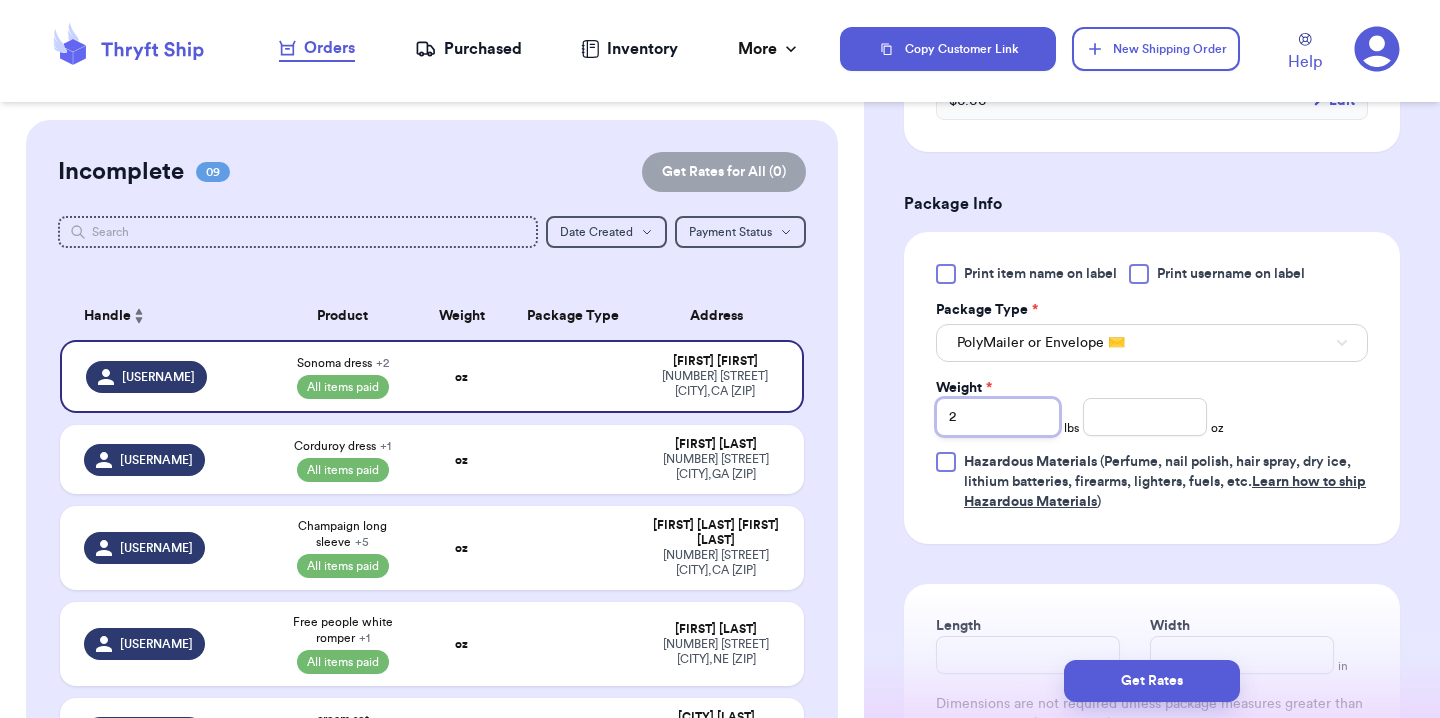 type 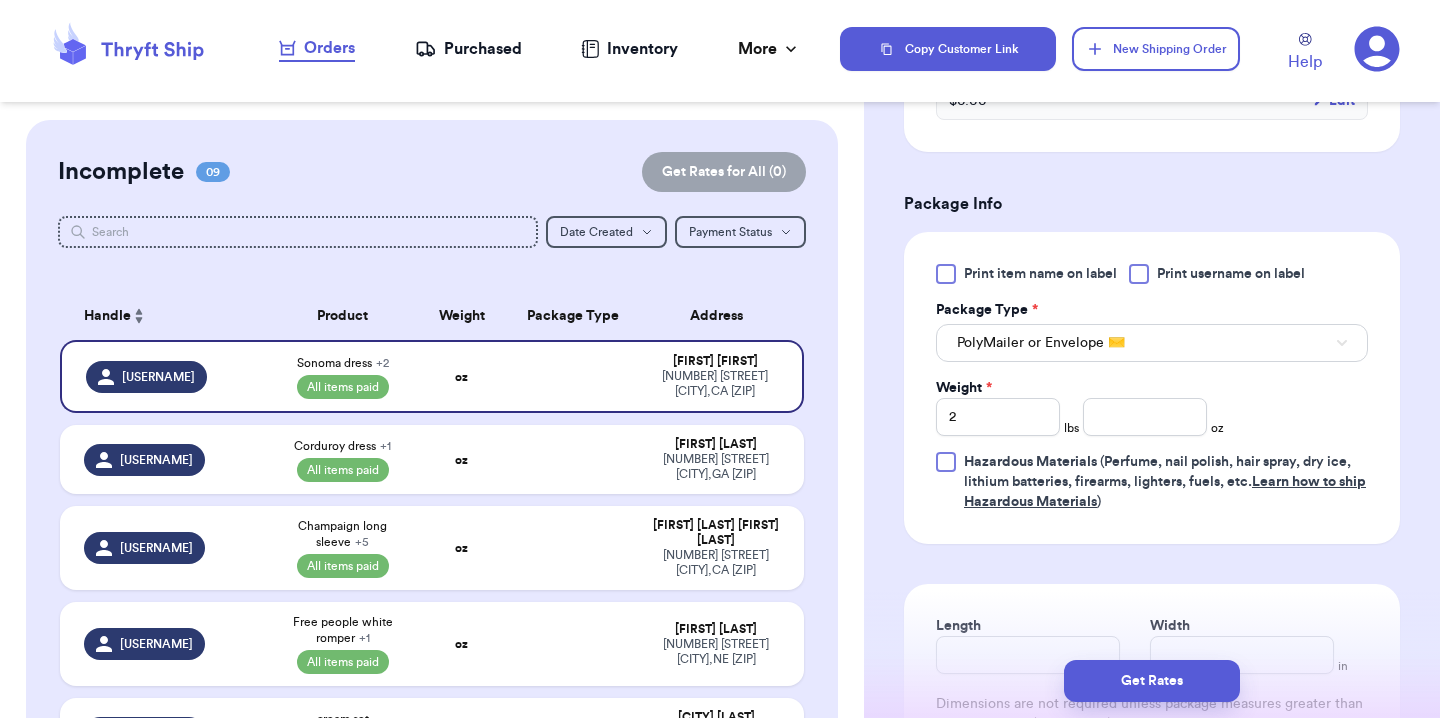 click on "Print item name on label Print username on label Package Type * PolyMailer or Envelope ✉️ Weight * 2 lbs oz Hazardous Materials   (Perfume, nail polish, hair spray, dry ice, lithium batteries, firearms, lighters, fuels, etc.  Learn how to ship Hazardous Materials )" at bounding box center (1152, 388) 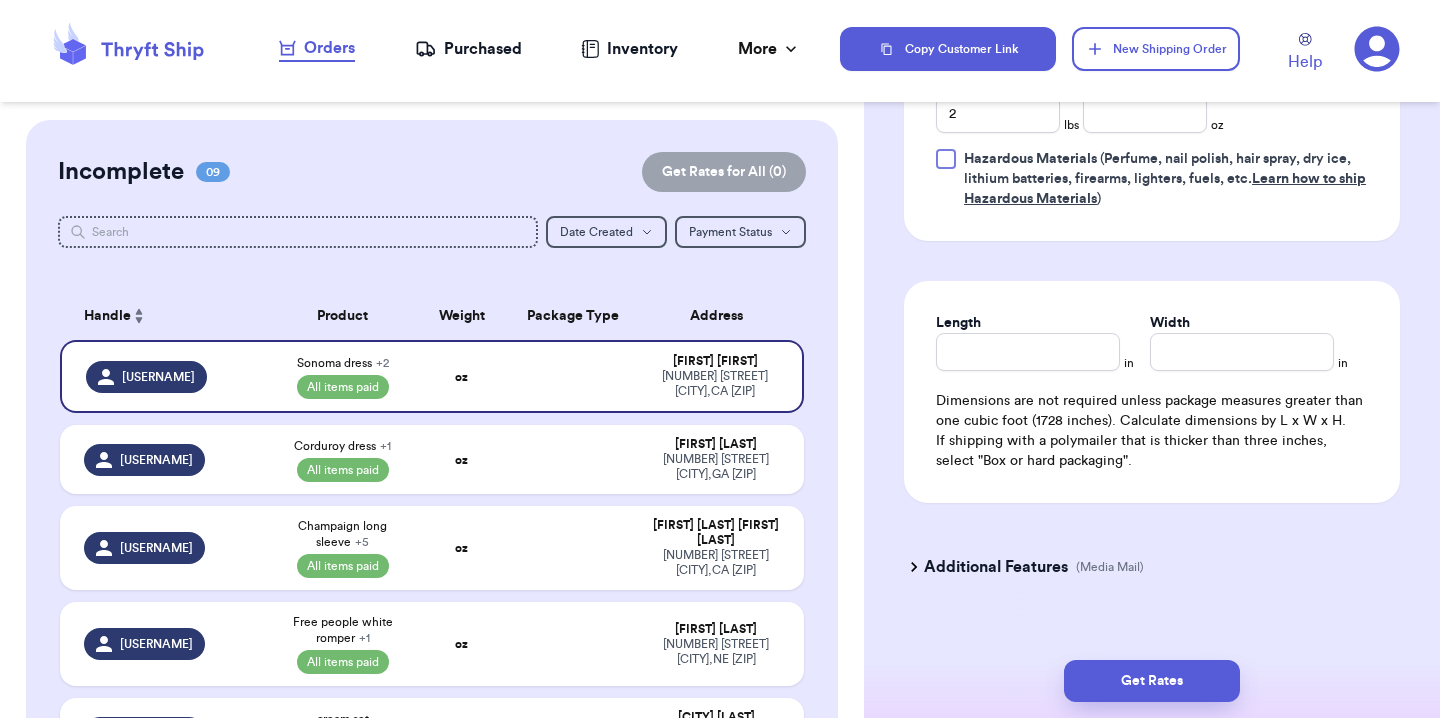 scroll, scrollTop: 1123, scrollLeft: 0, axis: vertical 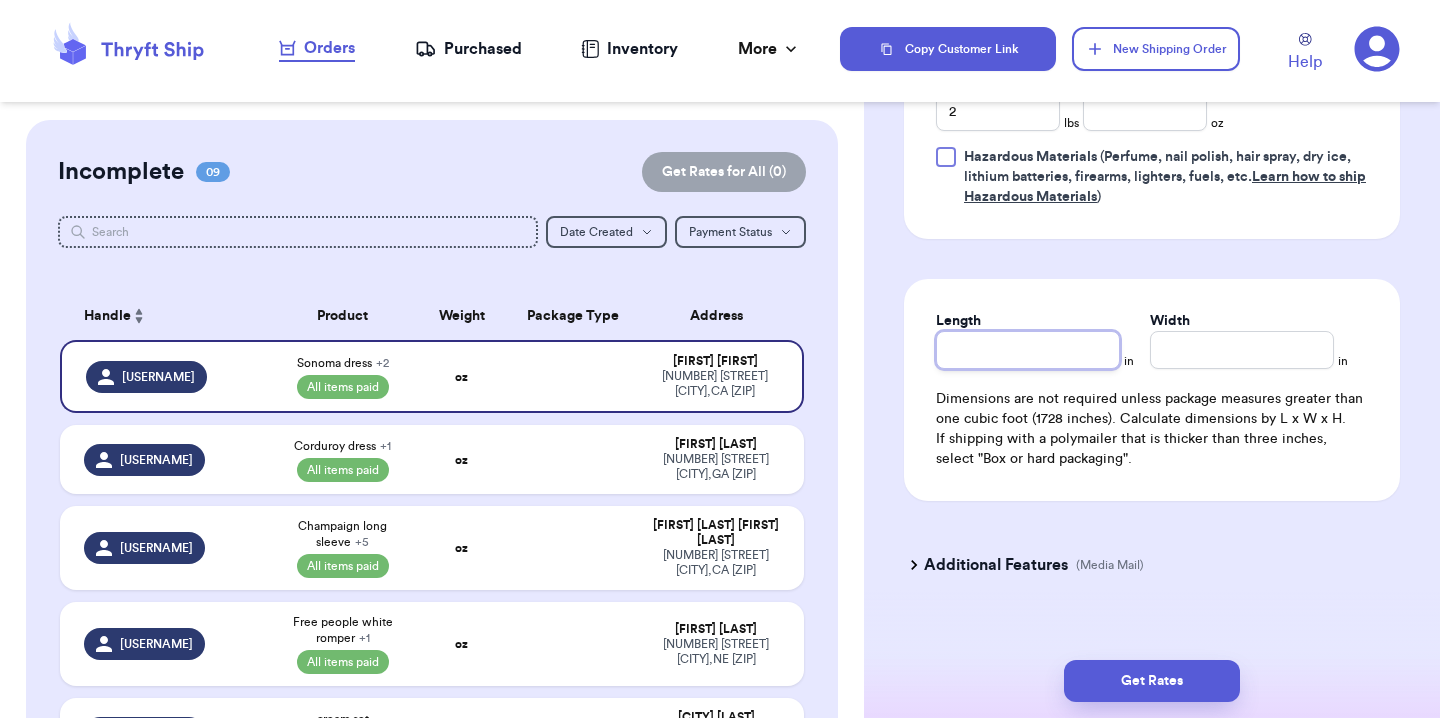 click on "Length" at bounding box center (1028, 350) 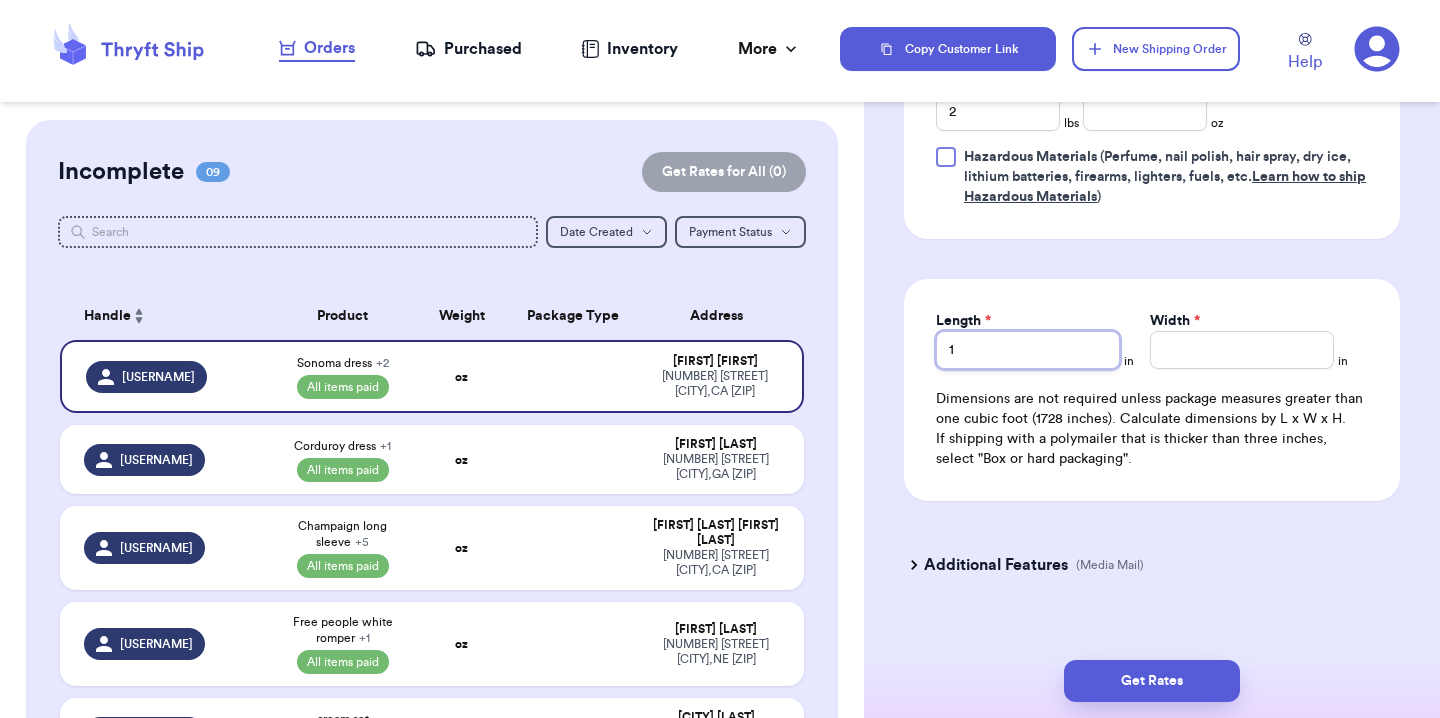 type 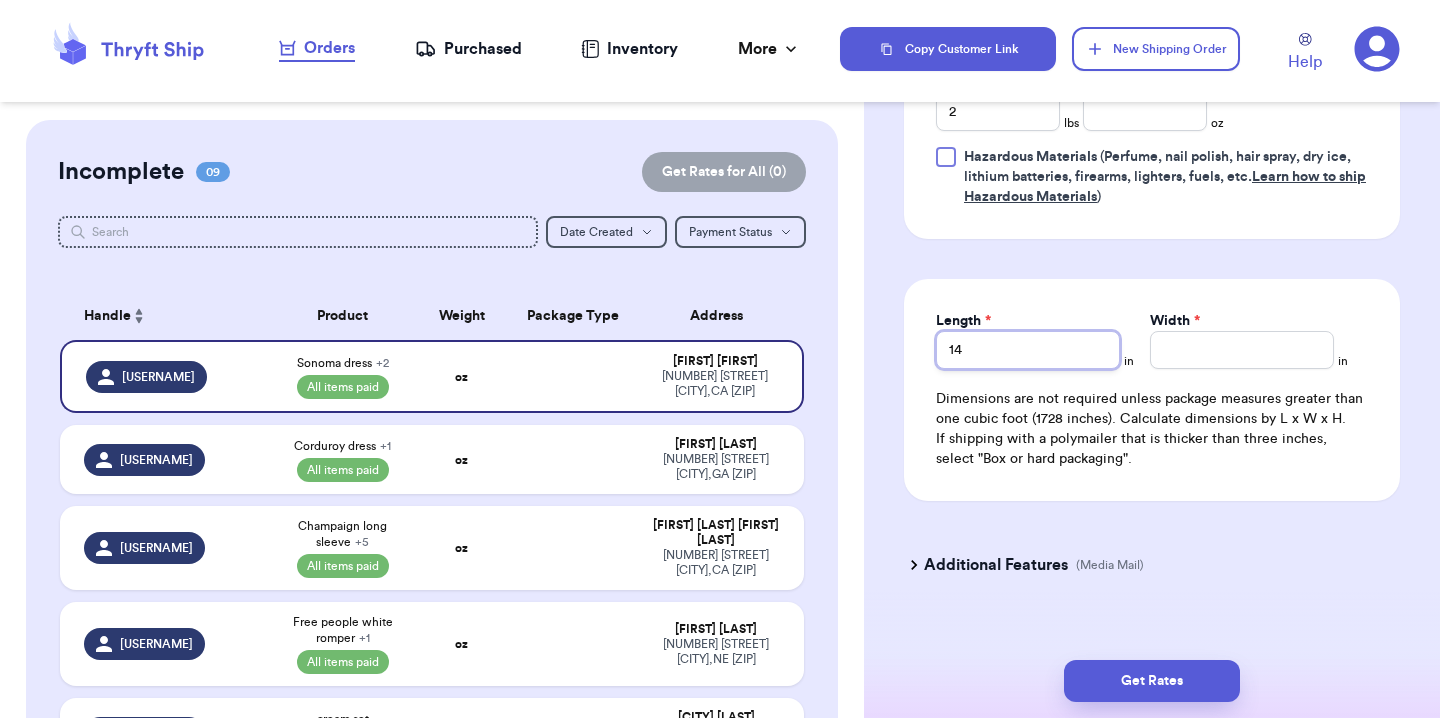 type on "14" 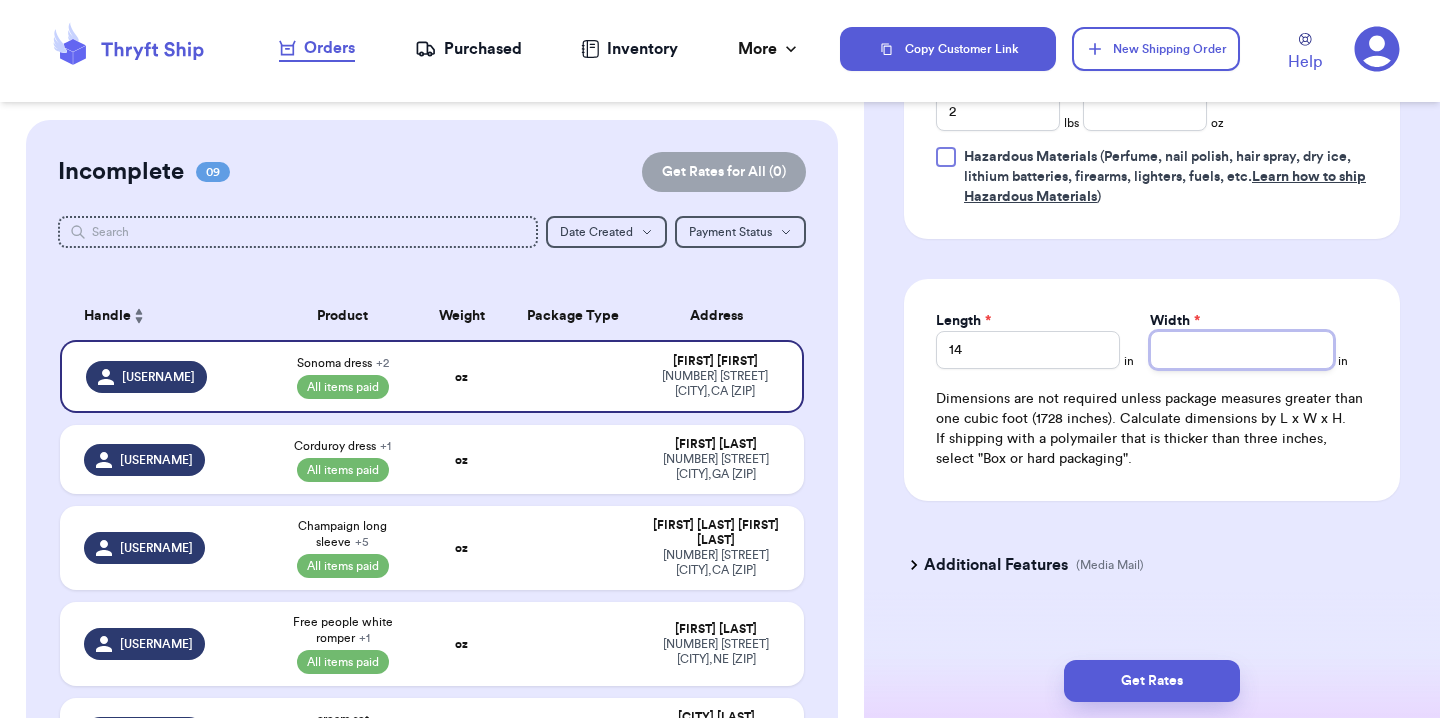 type 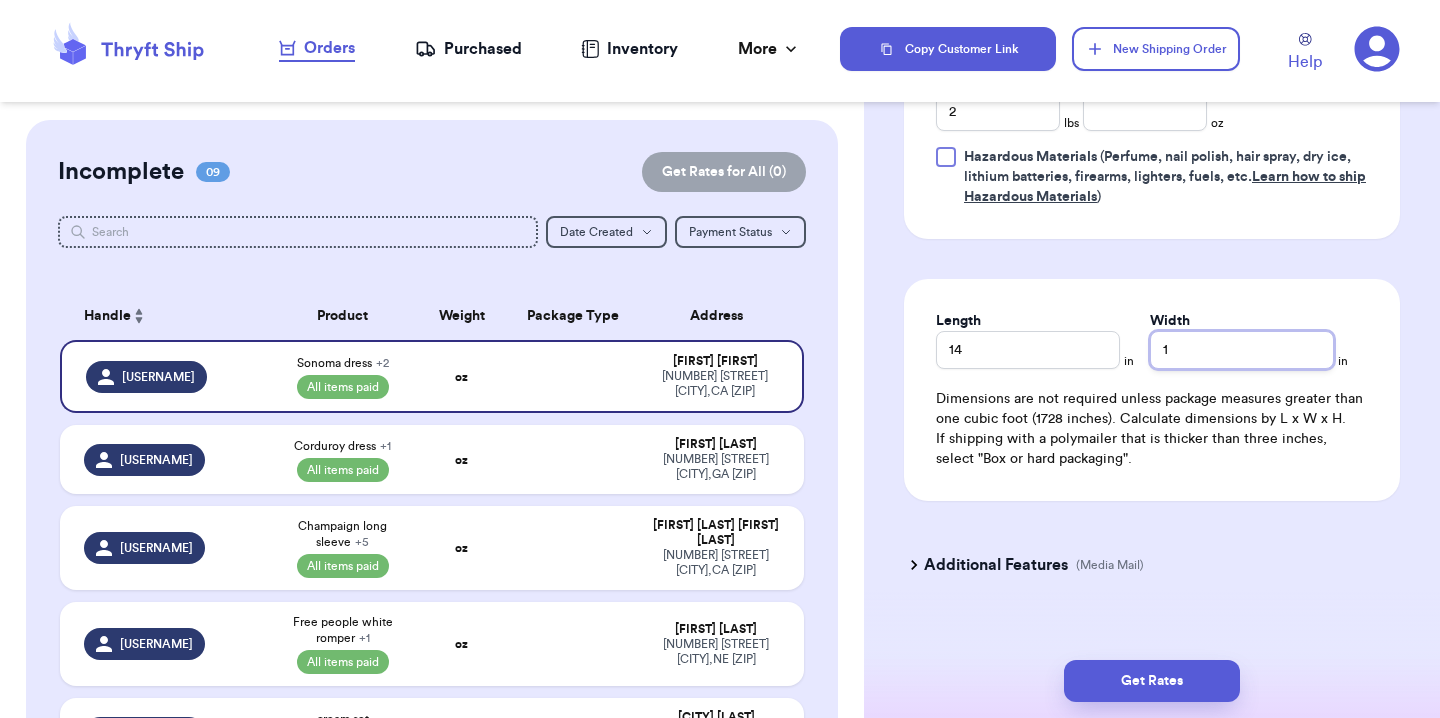type 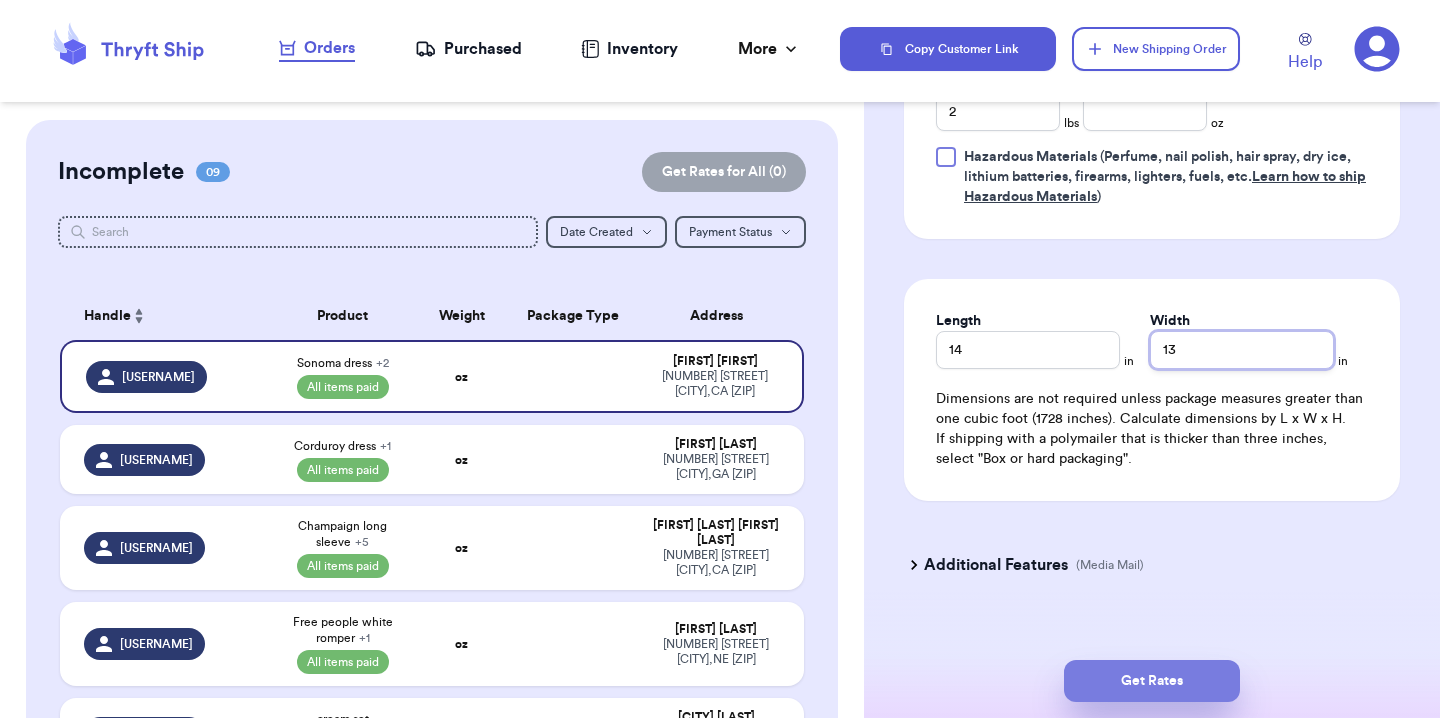 type on "13" 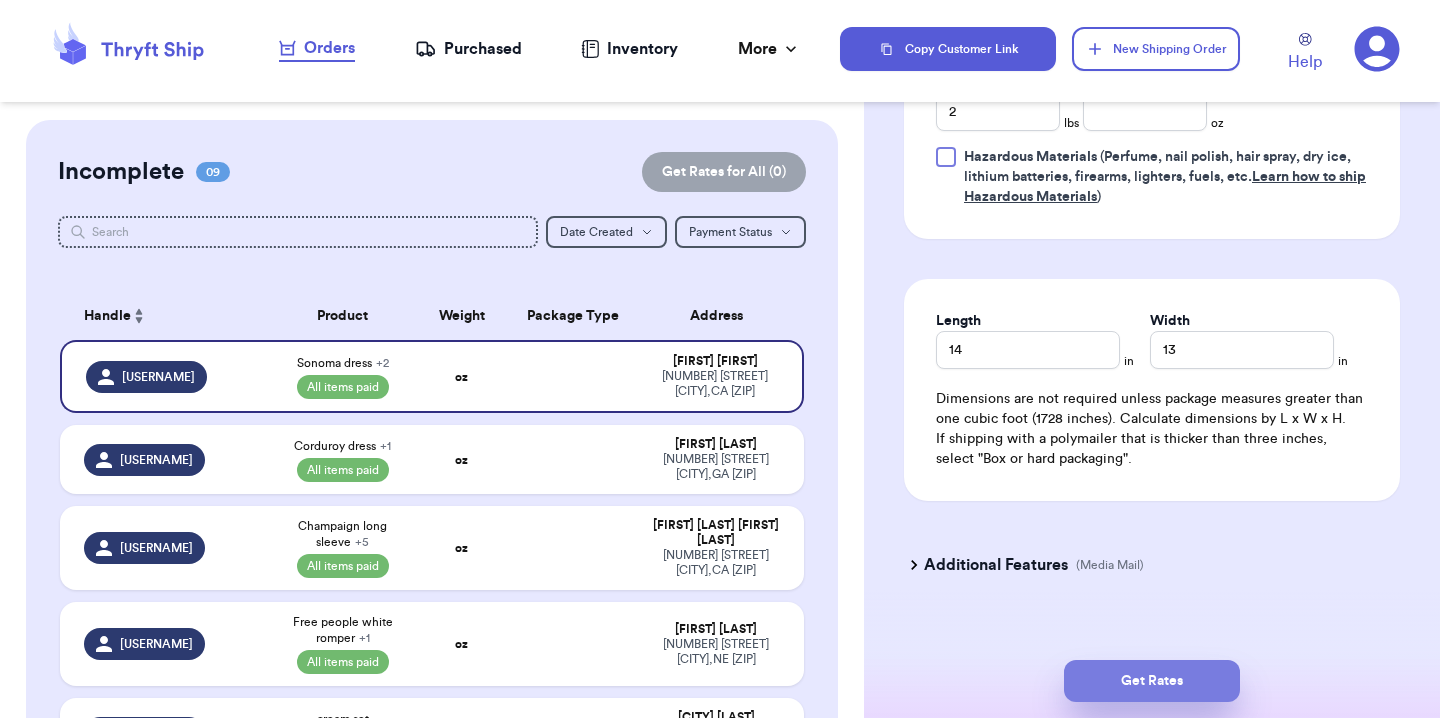 click on "Get Rates" at bounding box center (1152, 681) 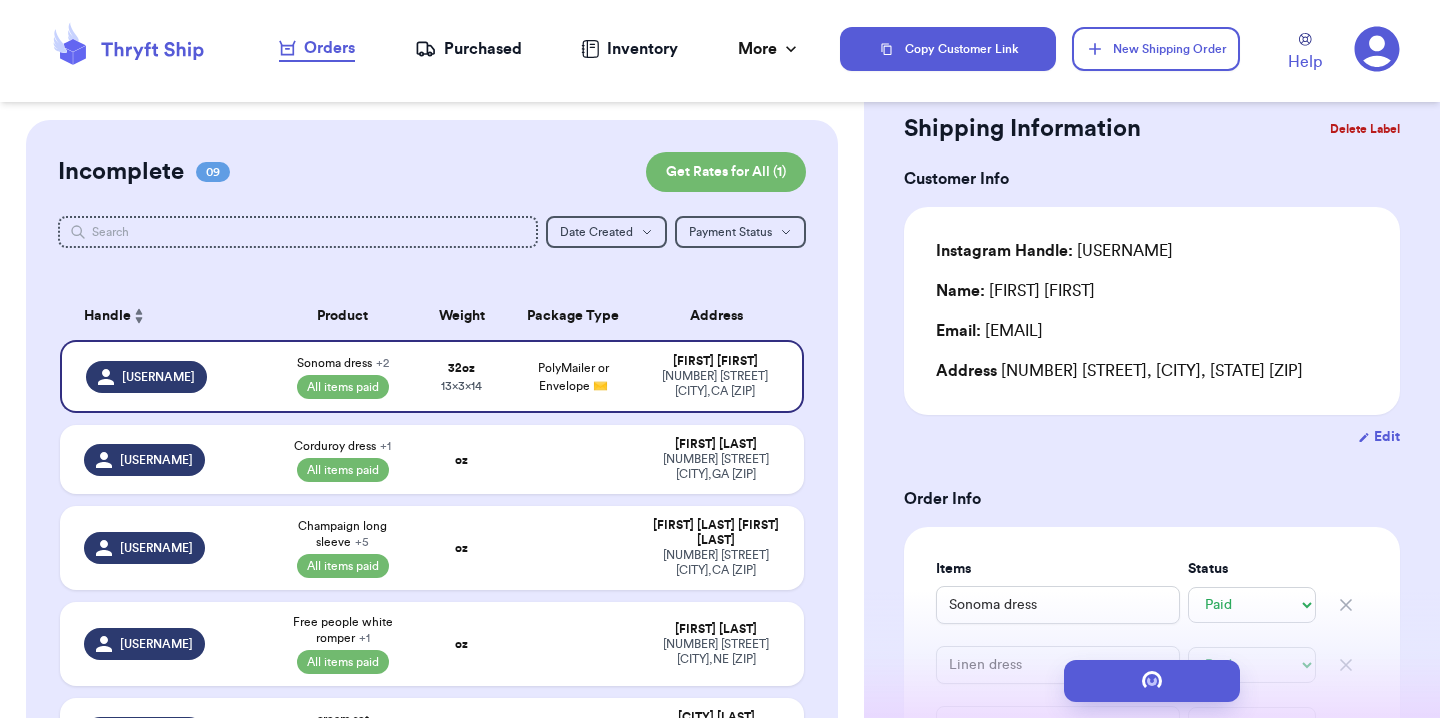 scroll, scrollTop: 0, scrollLeft: 0, axis: both 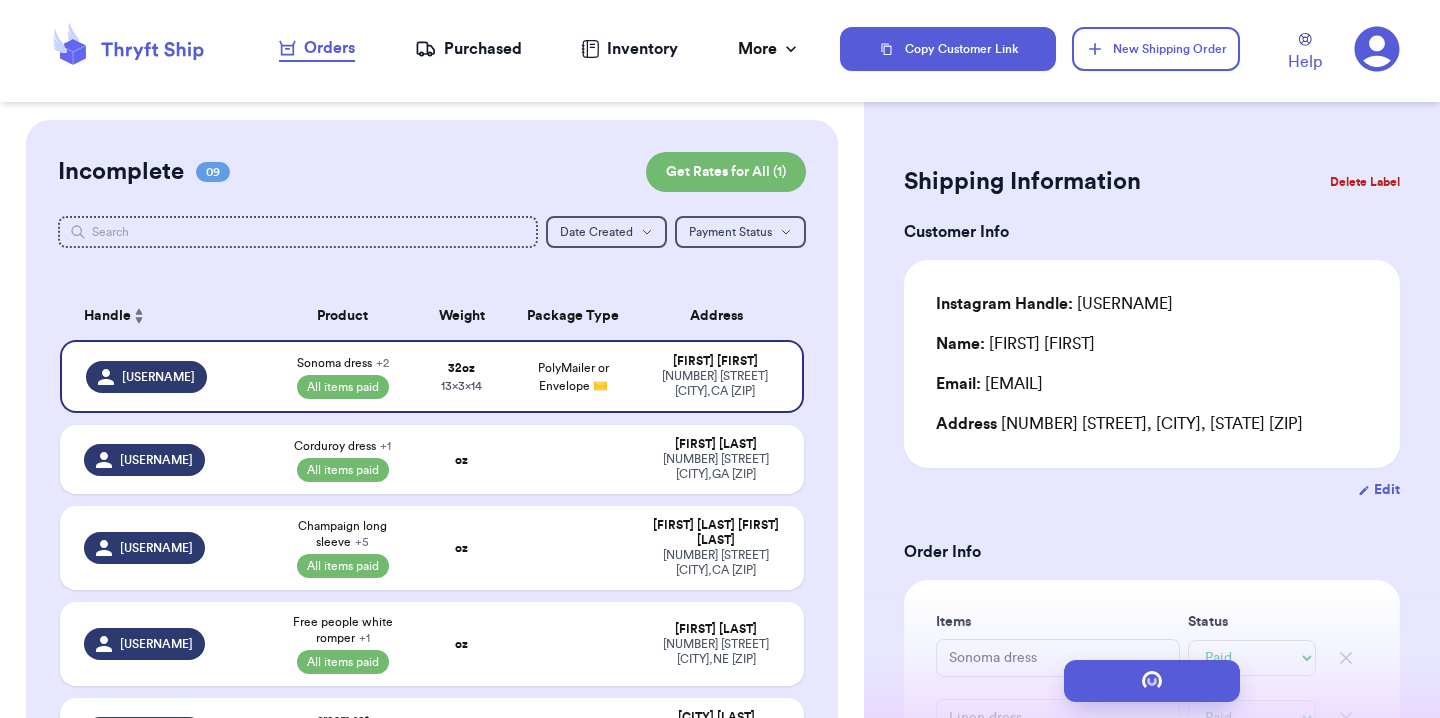 type 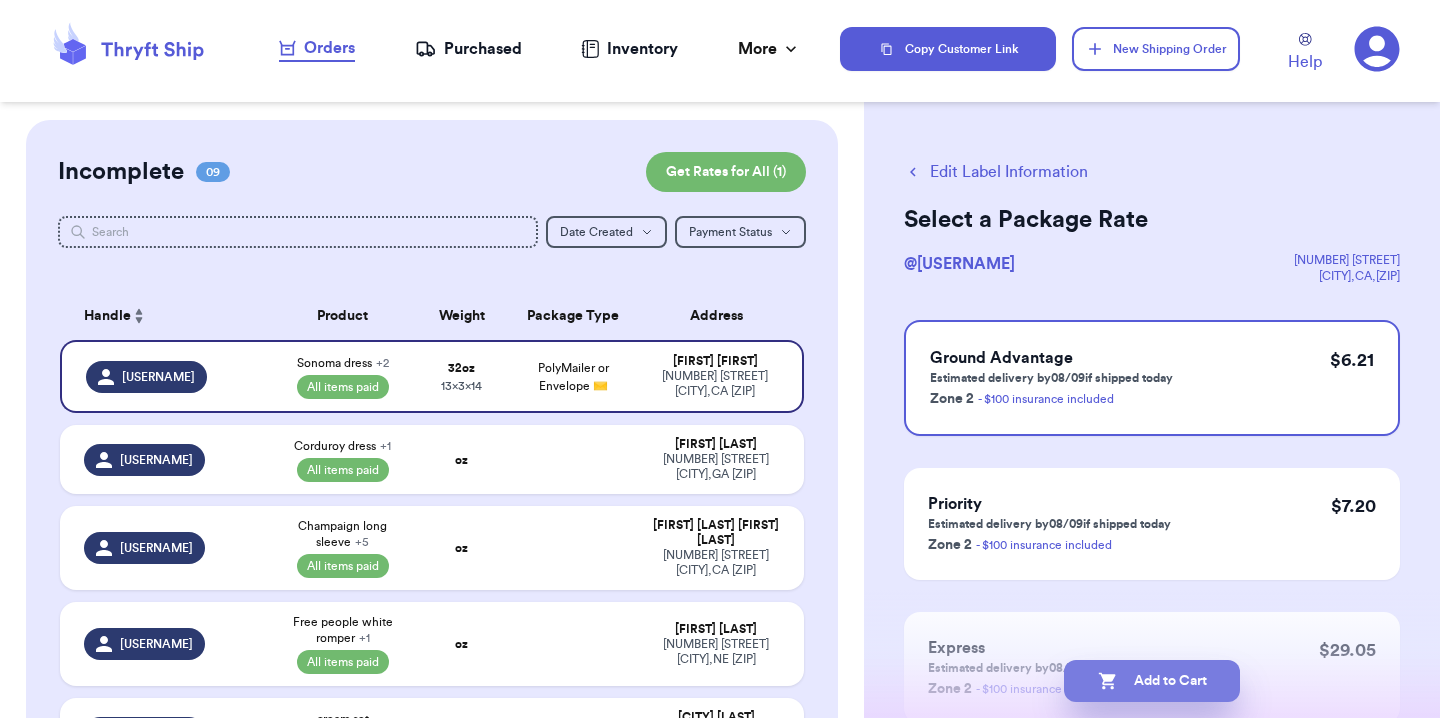 click on "Add to Cart" at bounding box center (1152, 681) 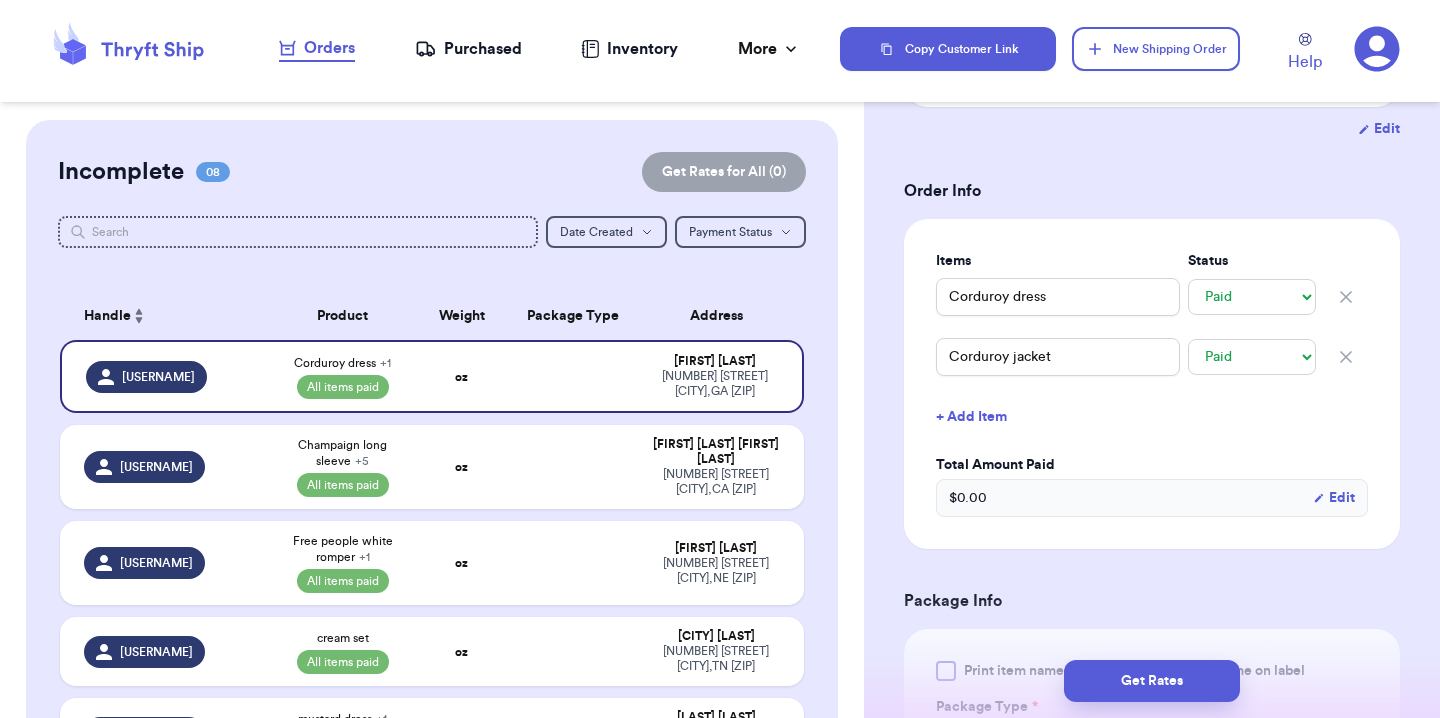 scroll, scrollTop: 371, scrollLeft: 0, axis: vertical 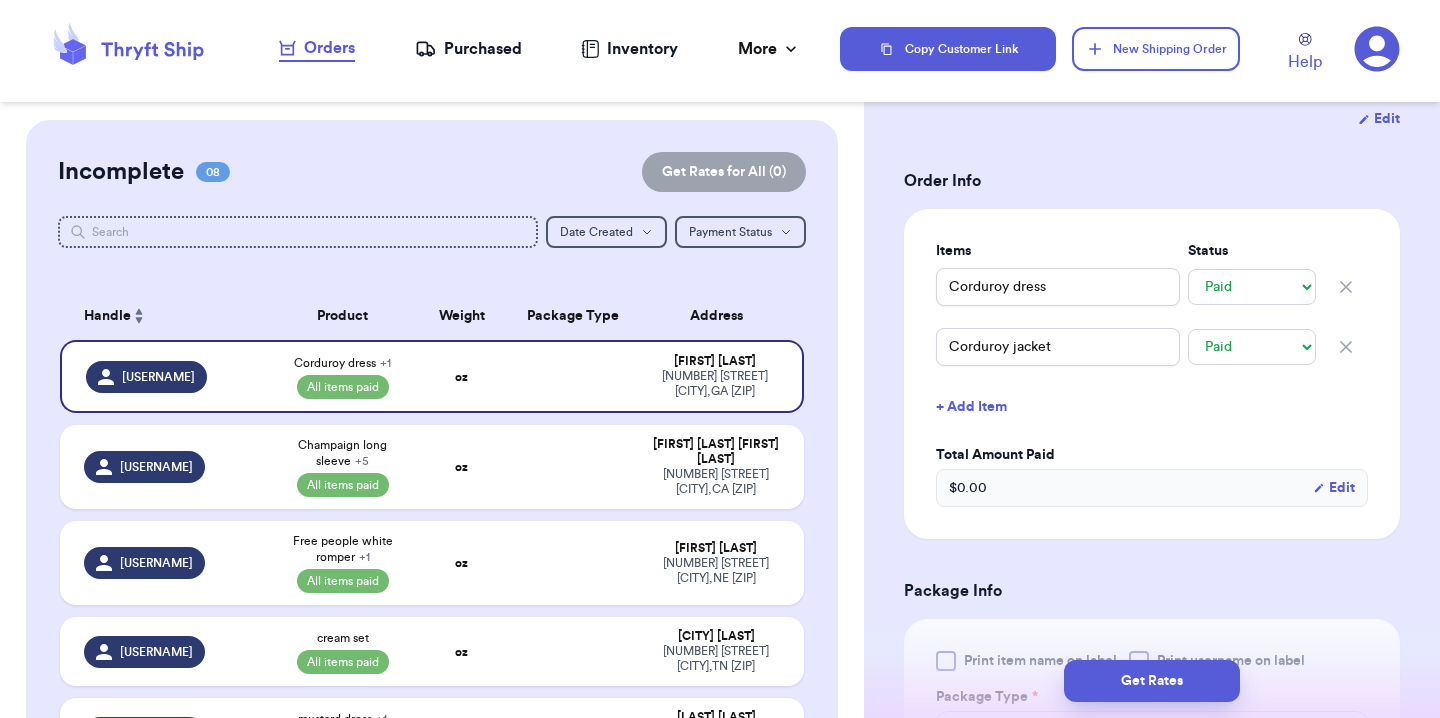 type 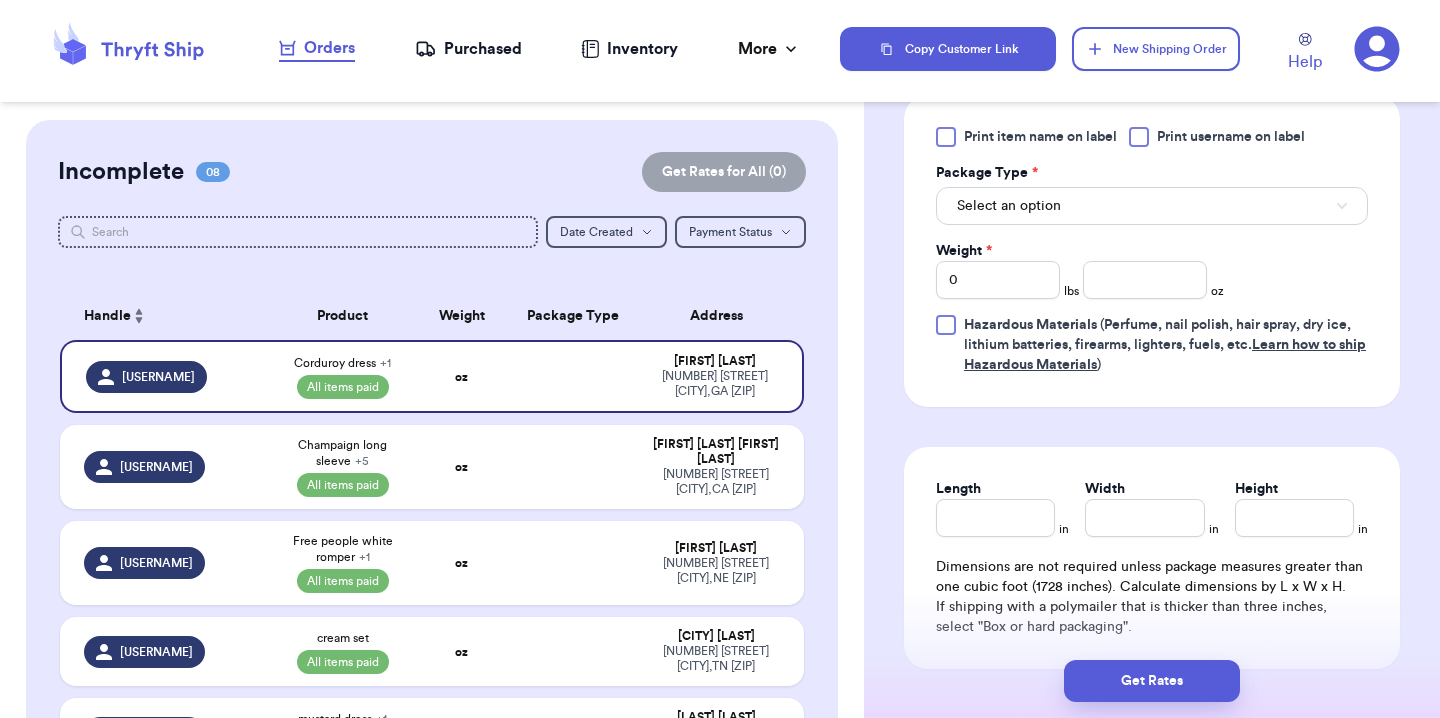 scroll, scrollTop: 909, scrollLeft: 0, axis: vertical 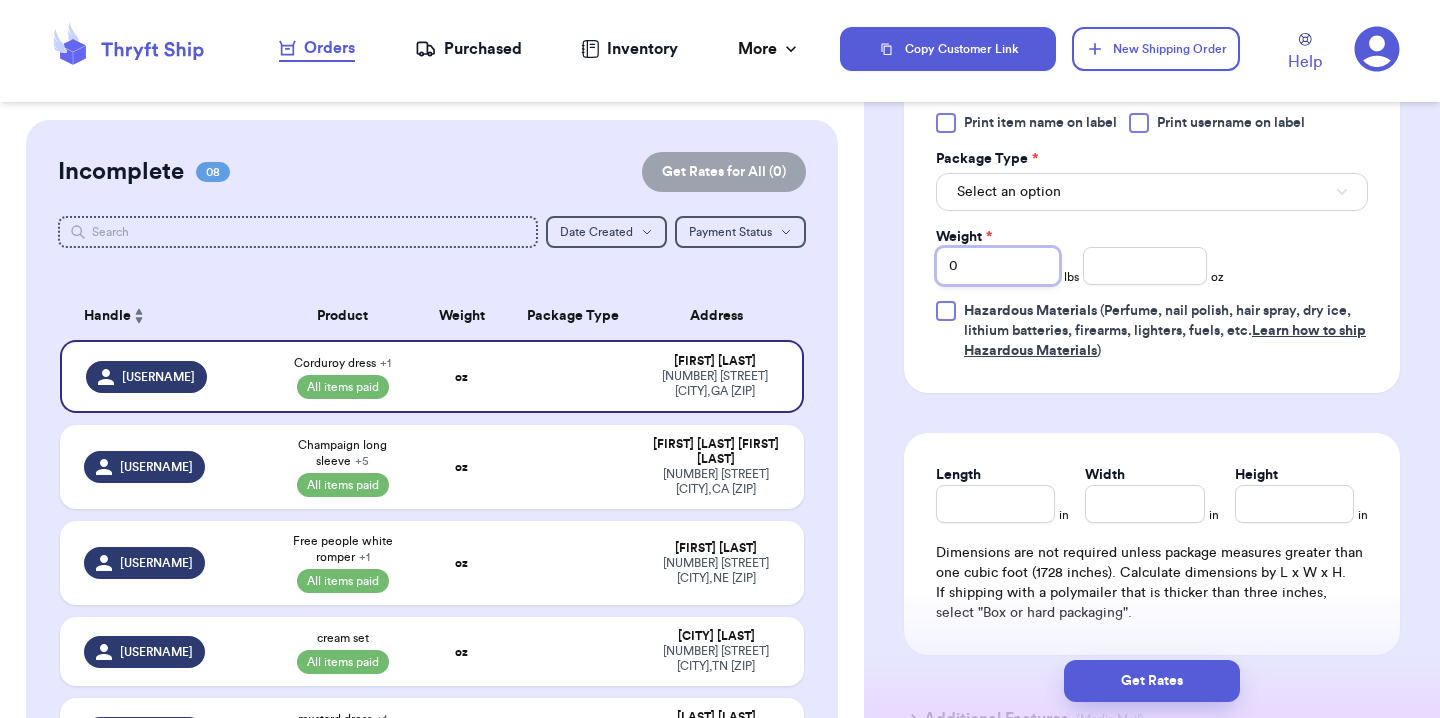 click on "0" at bounding box center (998, 266) 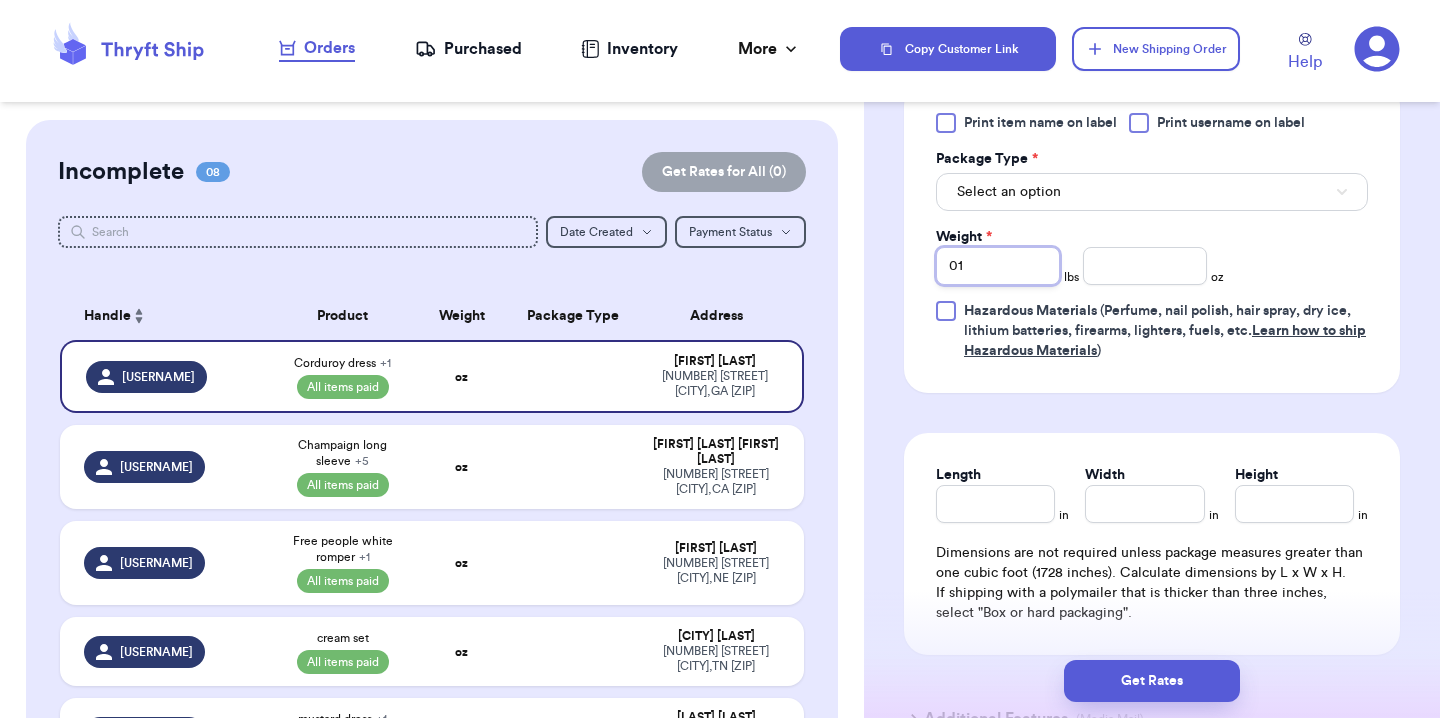 type 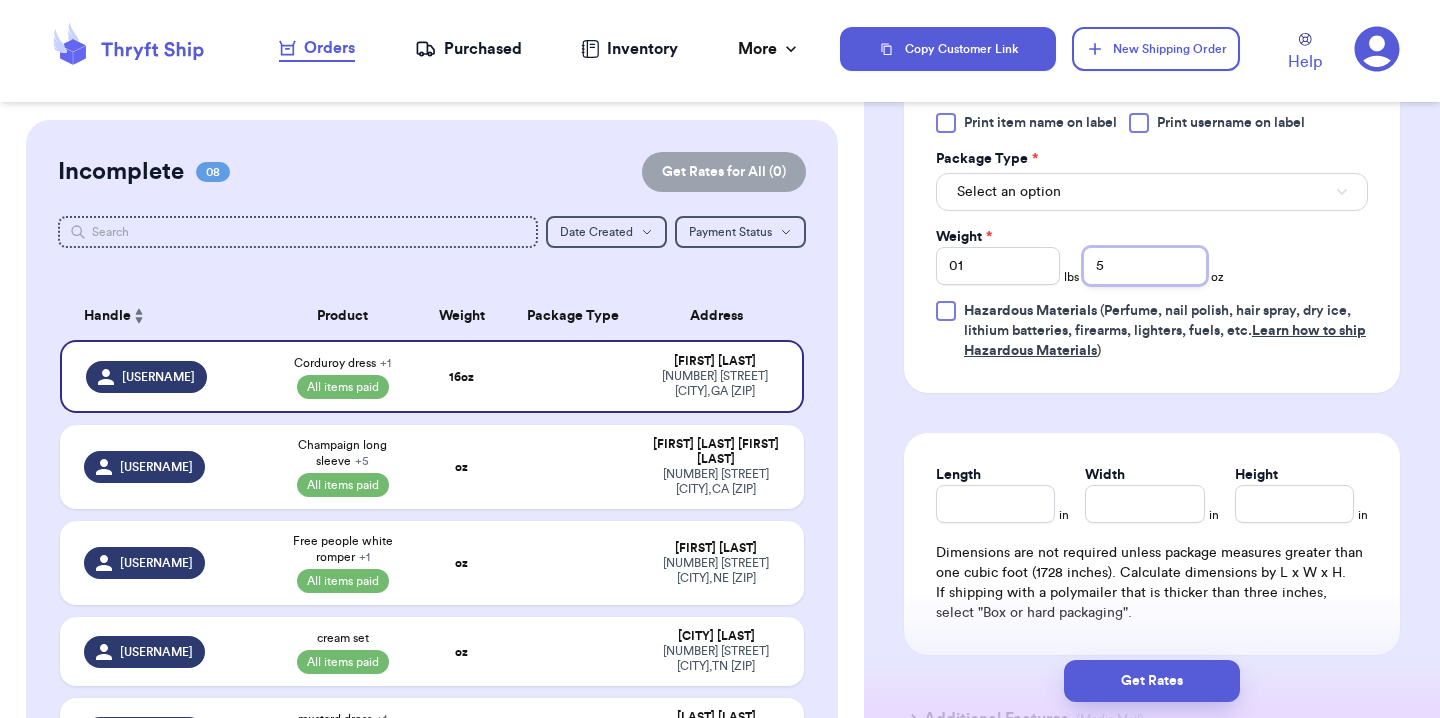 type on "5" 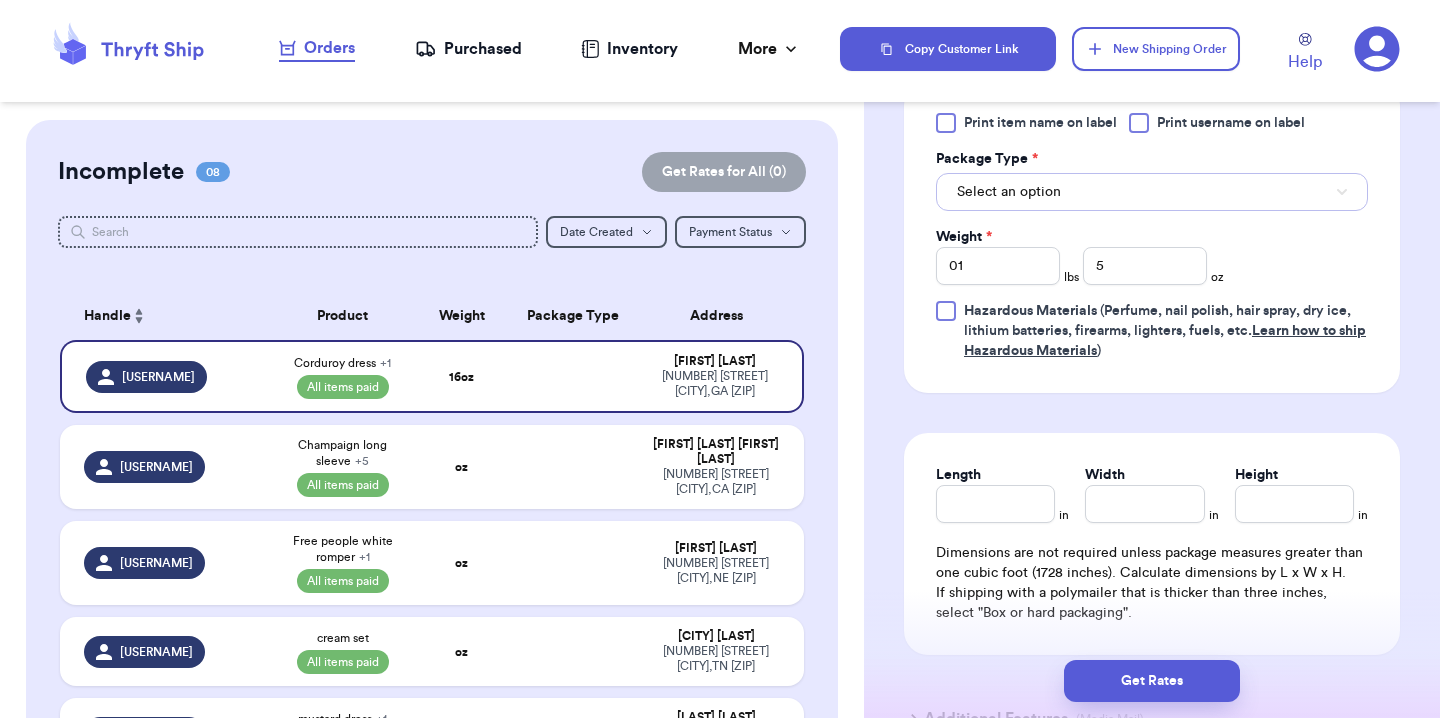 click on "Select an option" at bounding box center [1152, 192] 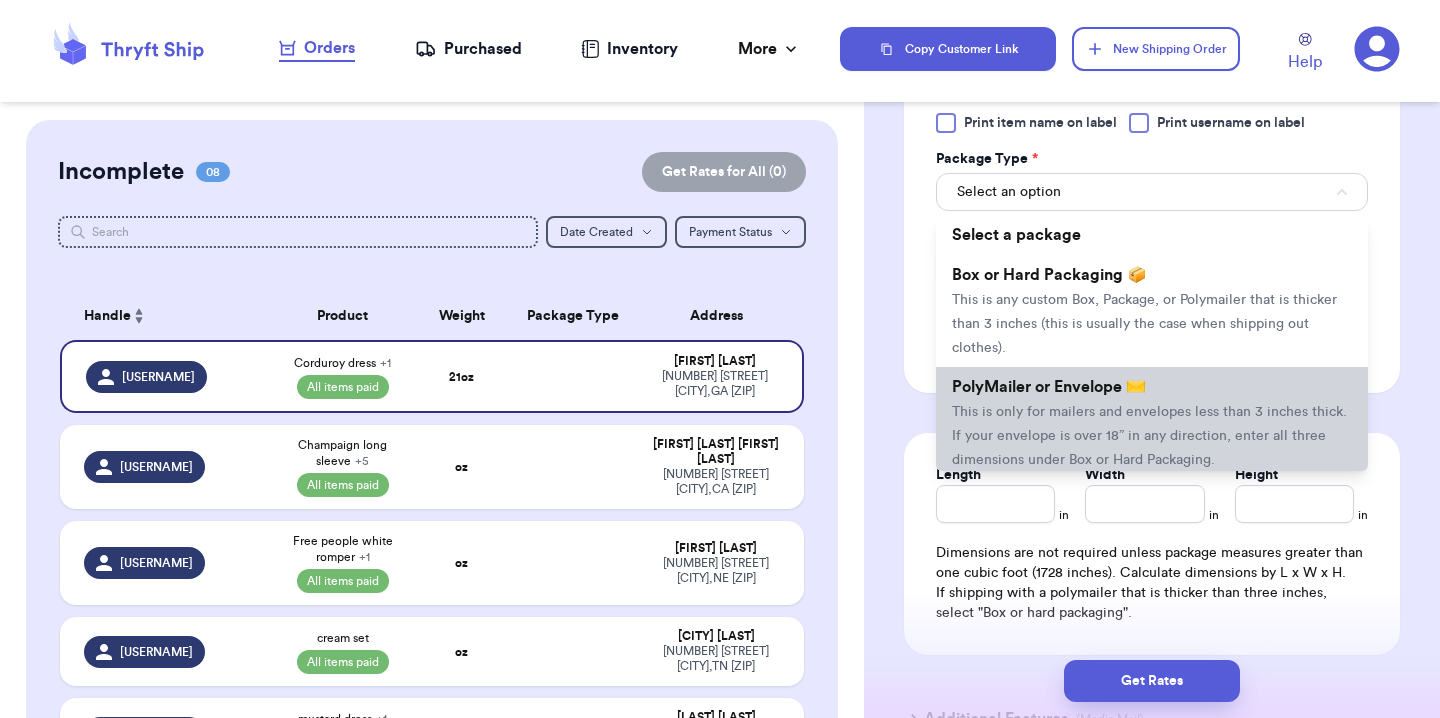 click on "PolyMailer or Envelope ✉️ This is only for mailers and envelopes less than 3 inches thick. If your envelope is over 18” in any direction, enter all three dimensions under Box or Hard Packaging." at bounding box center (1152, 423) 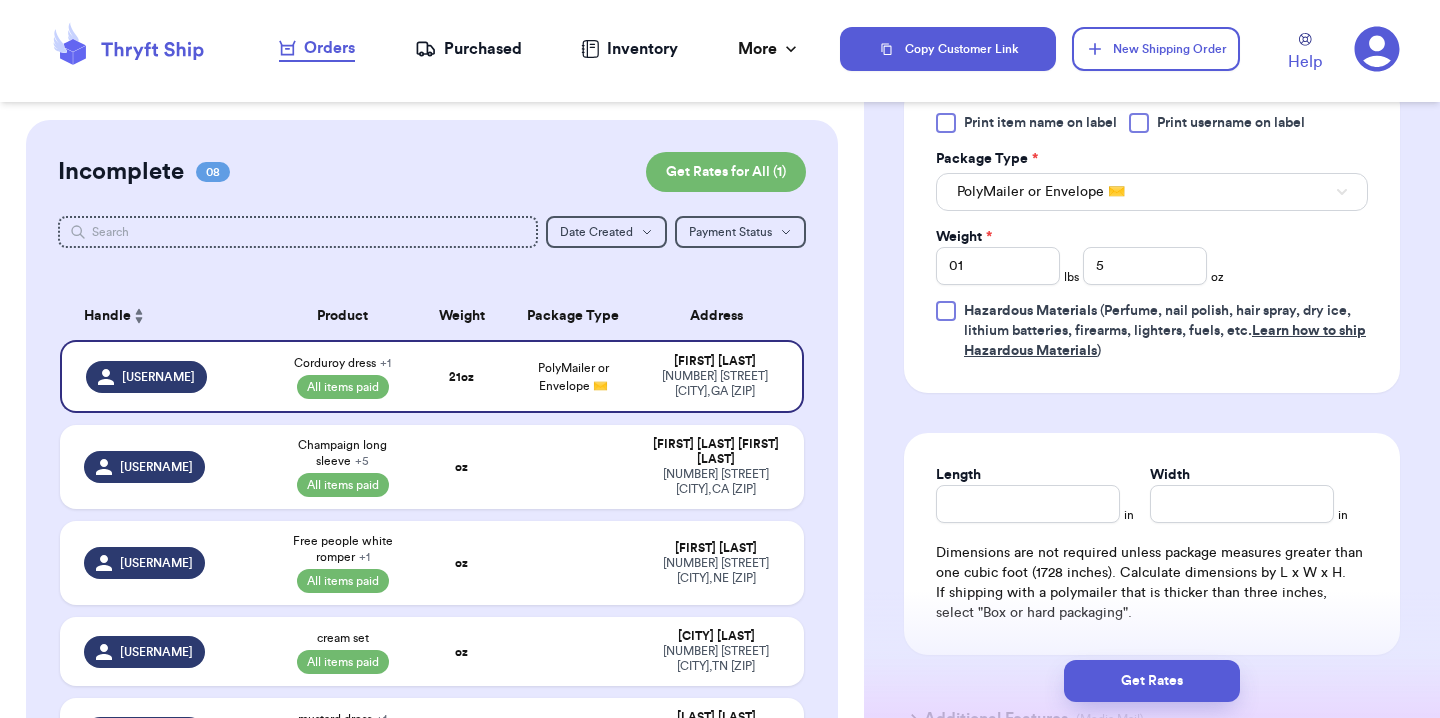 scroll, scrollTop: 1032, scrollLeft: 0, axis: vertical 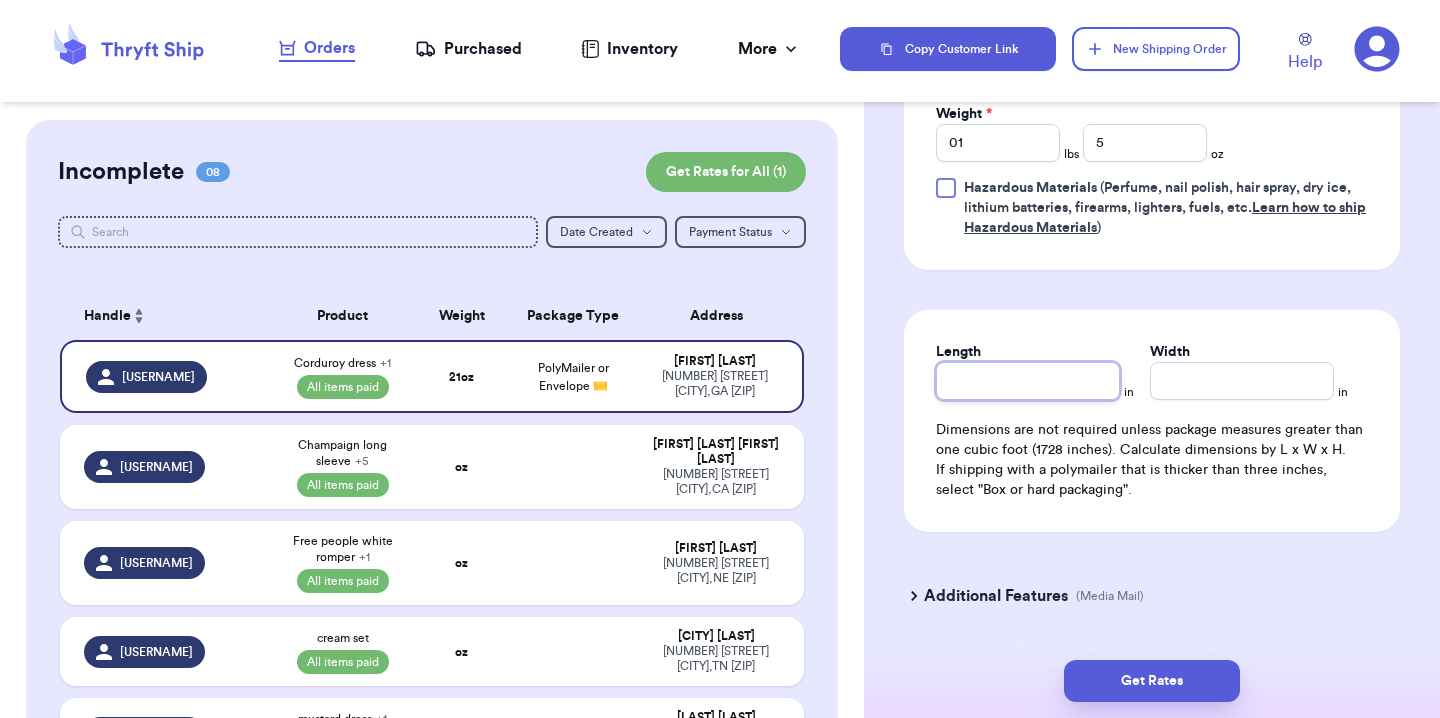 click on "Length" at bounding box center [1028, 381] 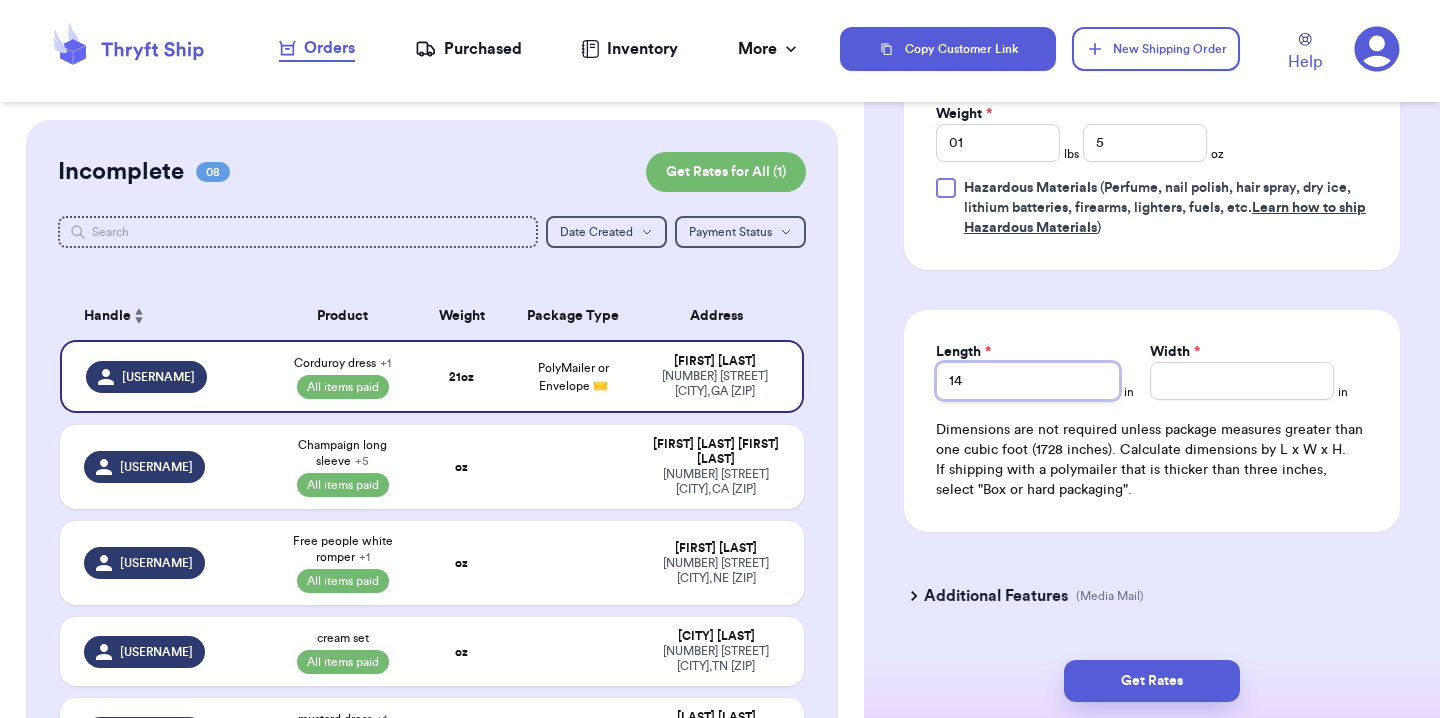 type on "14" 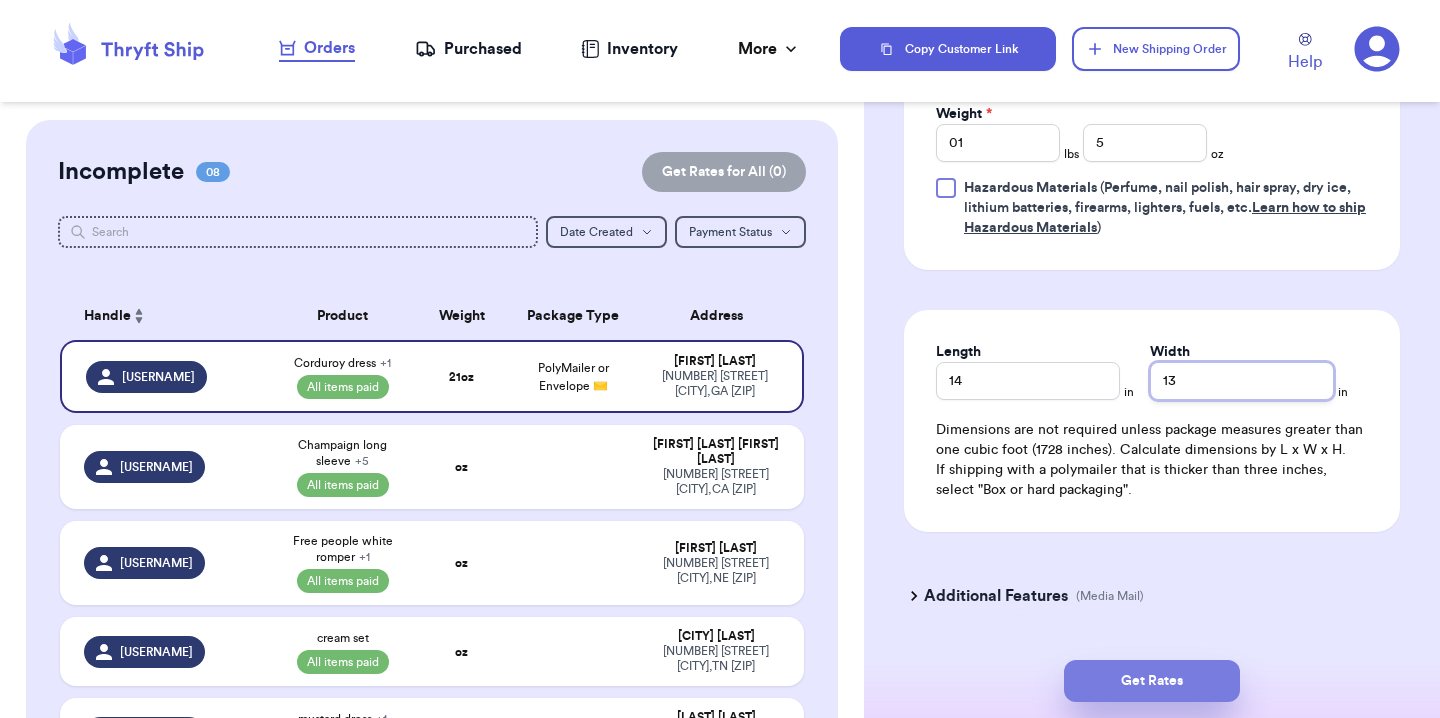 type on "13" 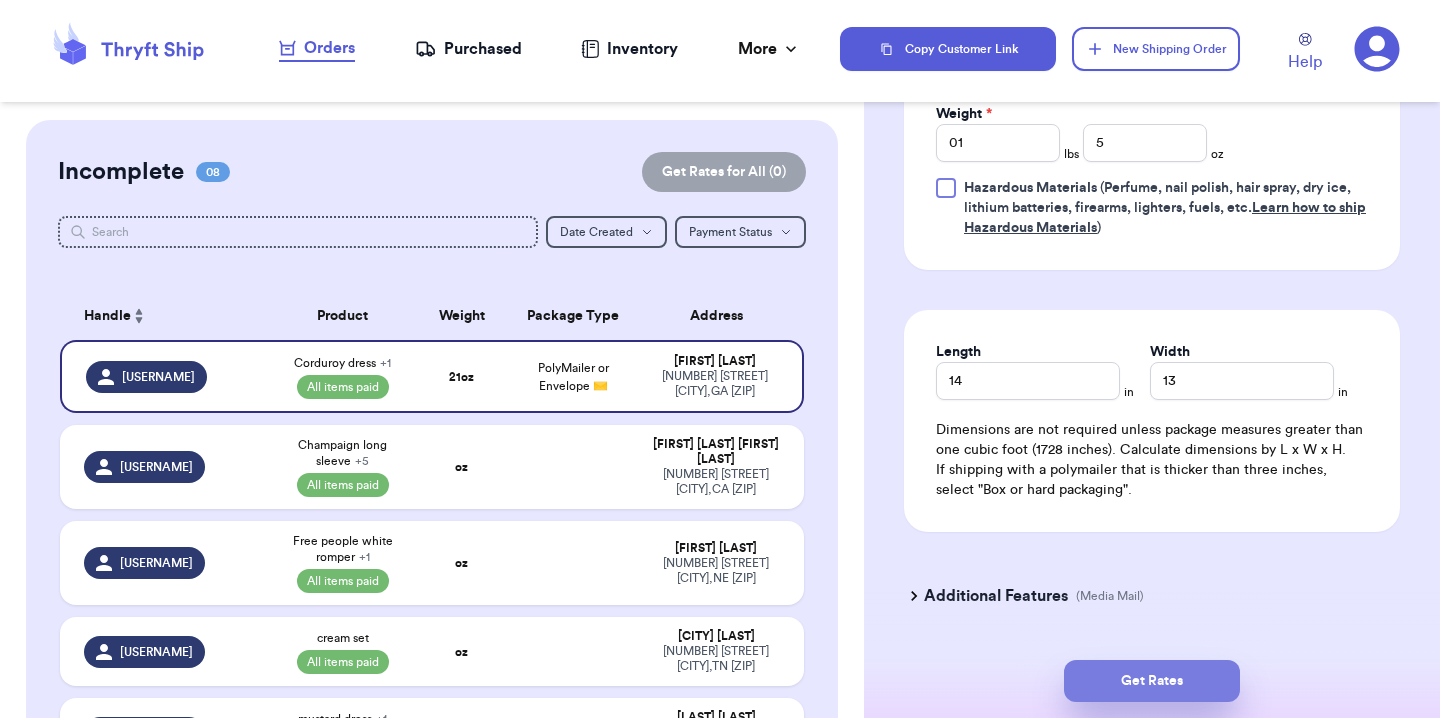 click on "Get Rates" at bounding box center (1152, 681) 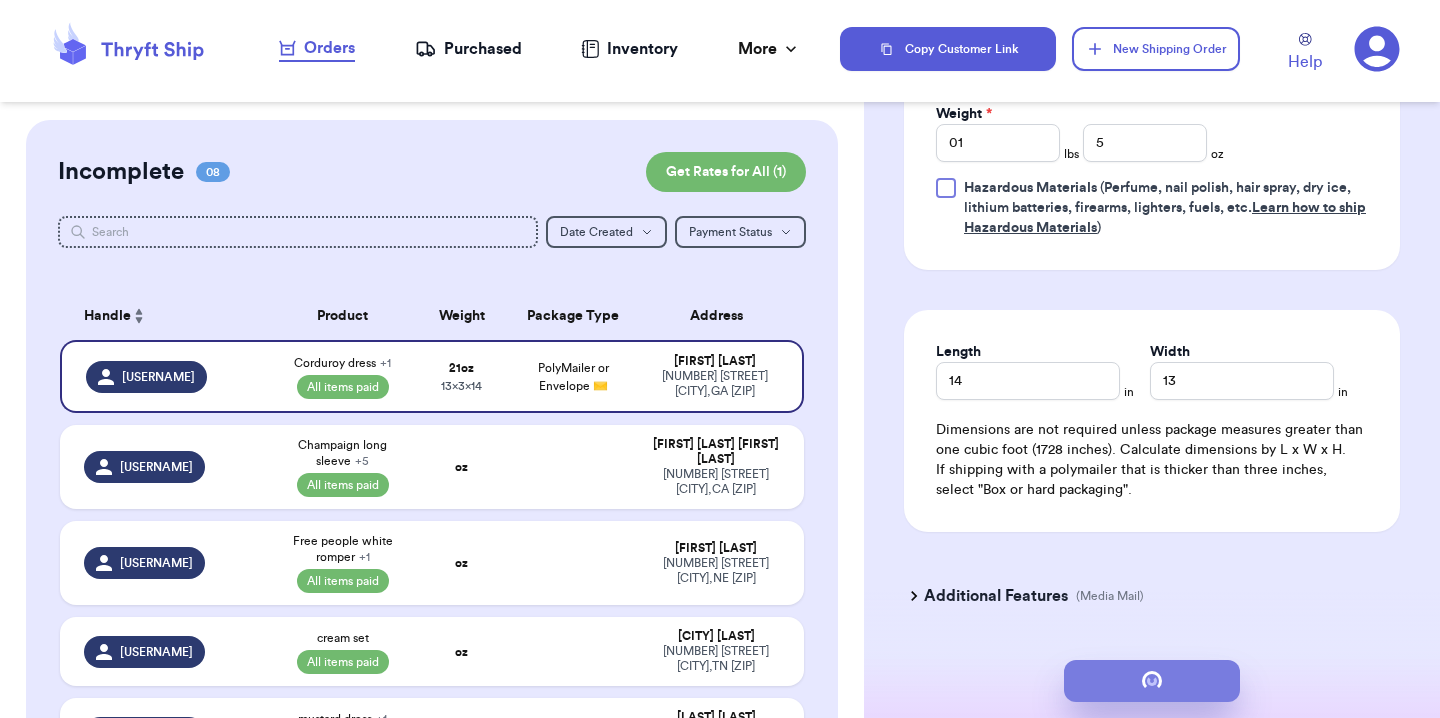 scroll, scrollTop: 0, scrollLeft: 0, axis: both 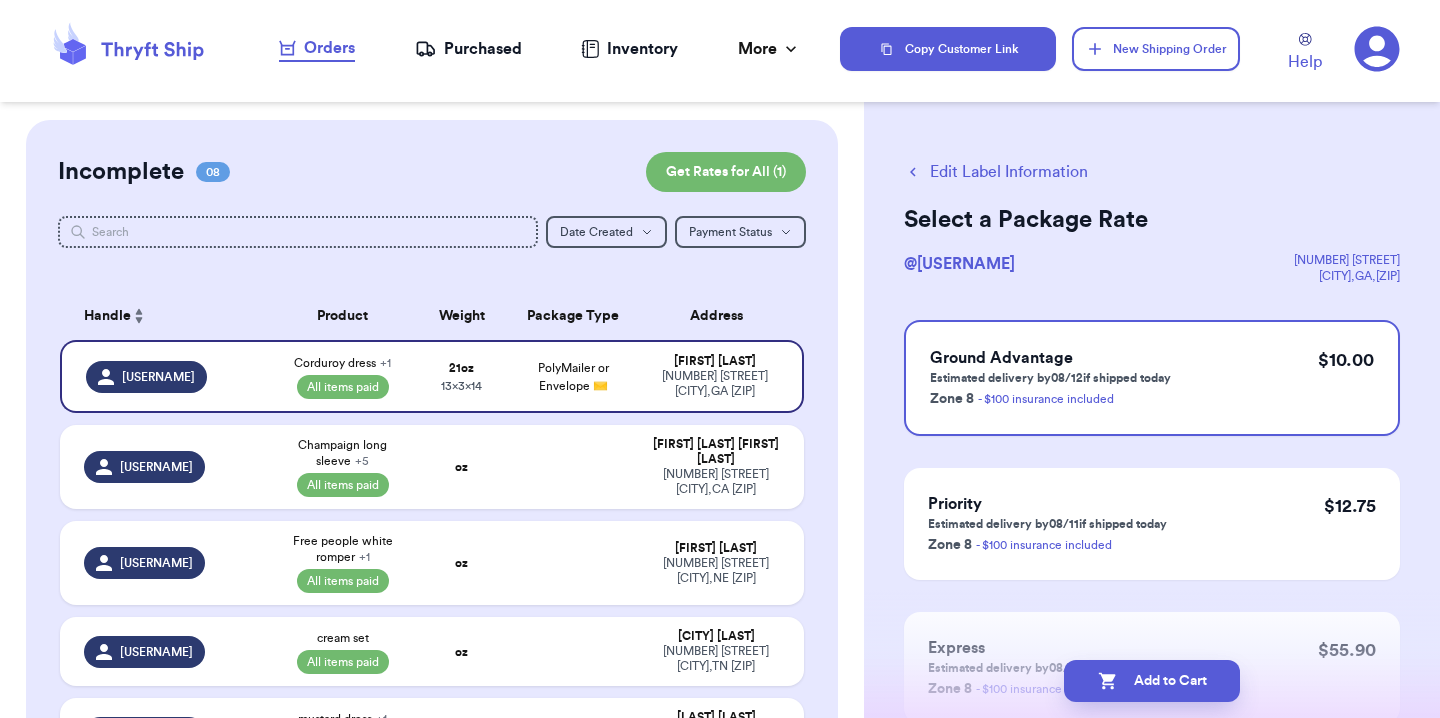 click on "Edit Label Information" at bounding box center (996, 172) 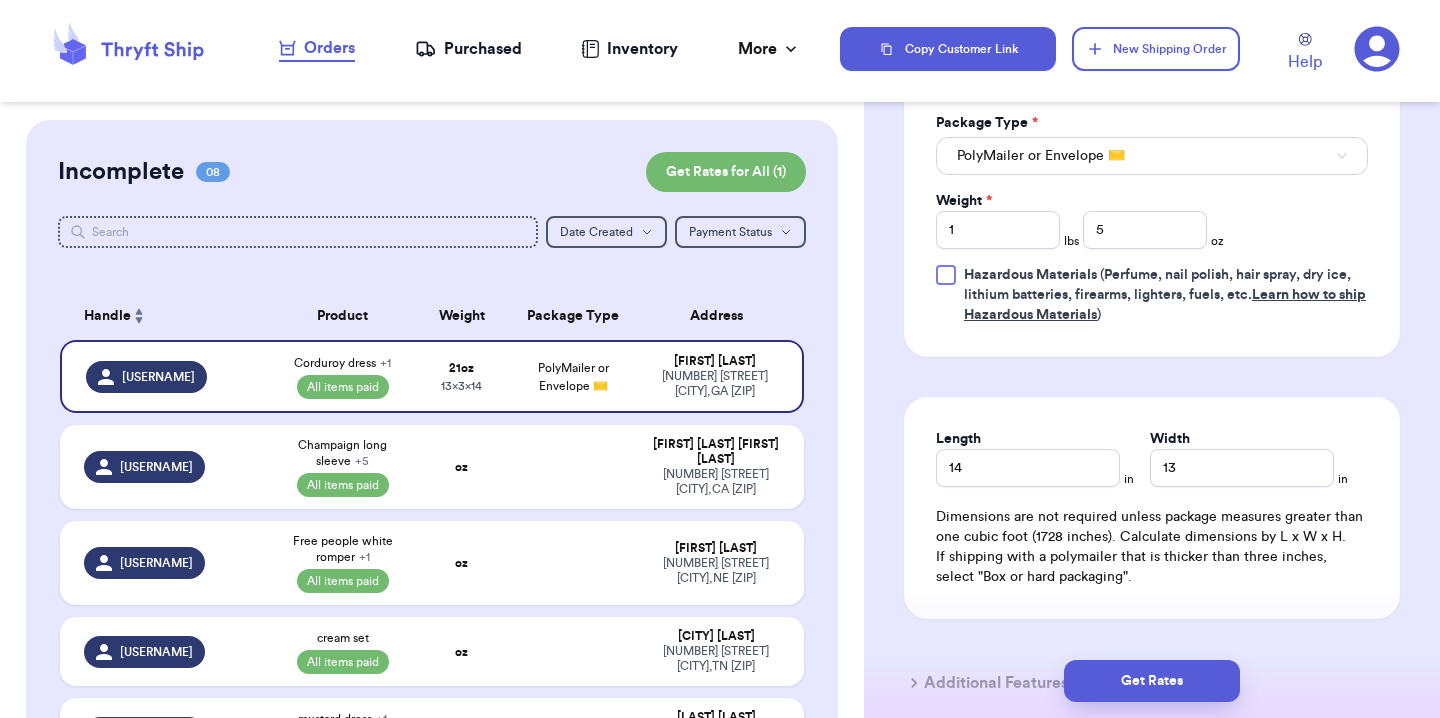 scroll, scrollTop: 1010, scrollLeft: 0, axis: vertical 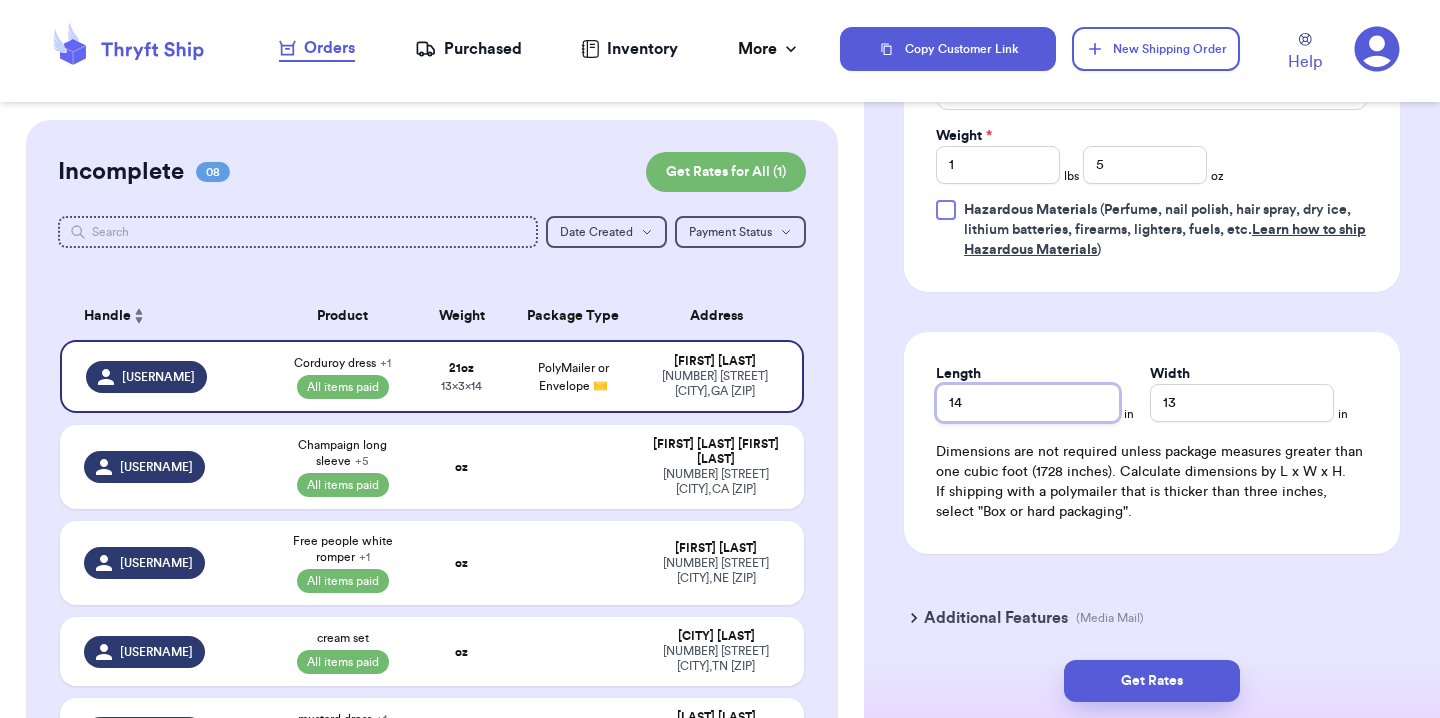 click on "14" at bounding box center (1028, 403) 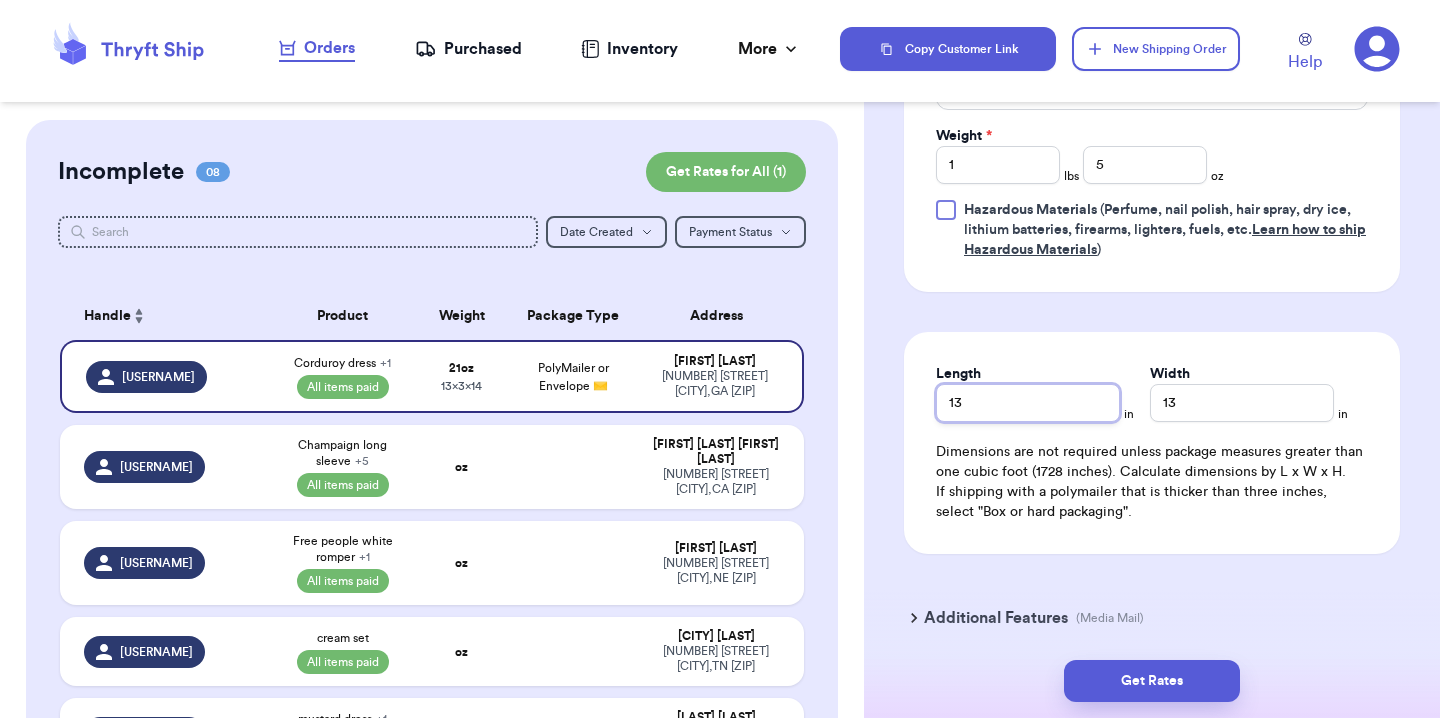 type on "13" 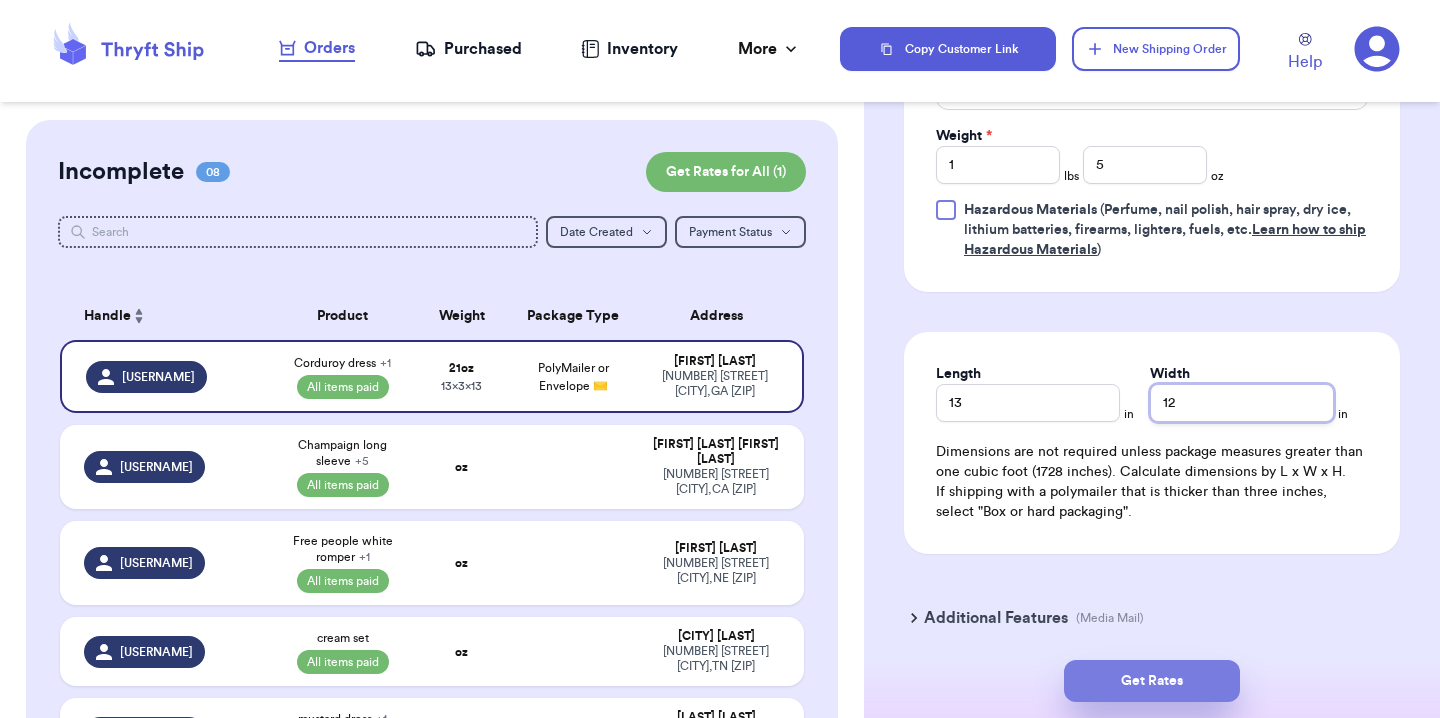 type on "12" 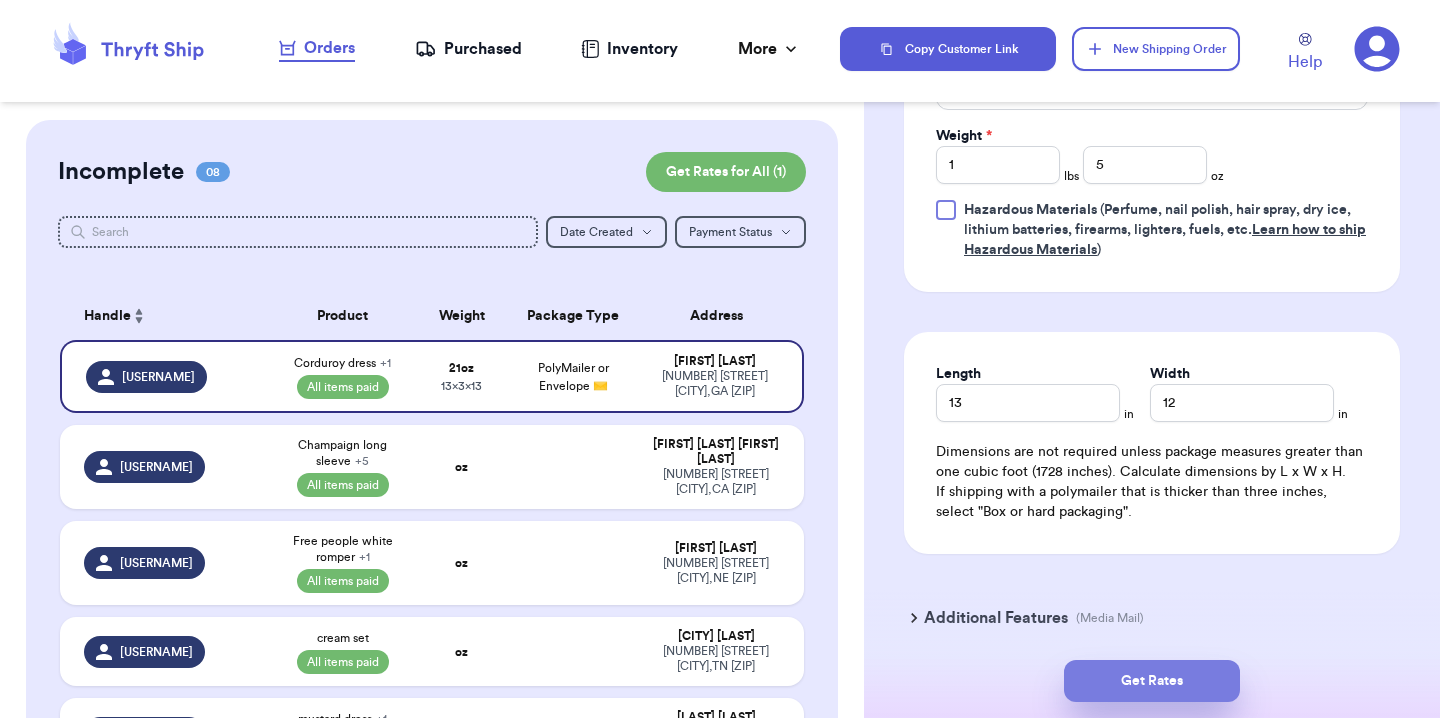click on "Get Rates" at bounding box center [1152, 681] 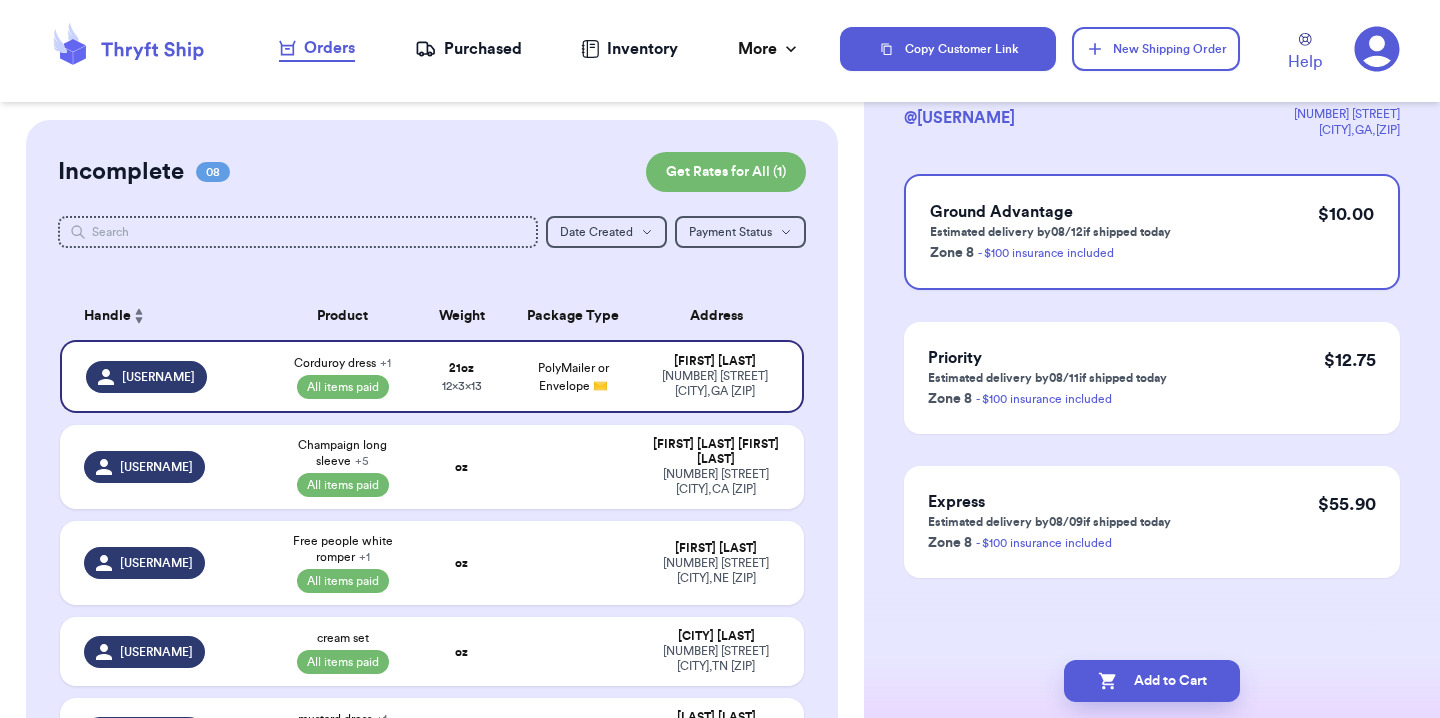 scroll, scrollTop: 0, scrollLeft: 0, axis: both 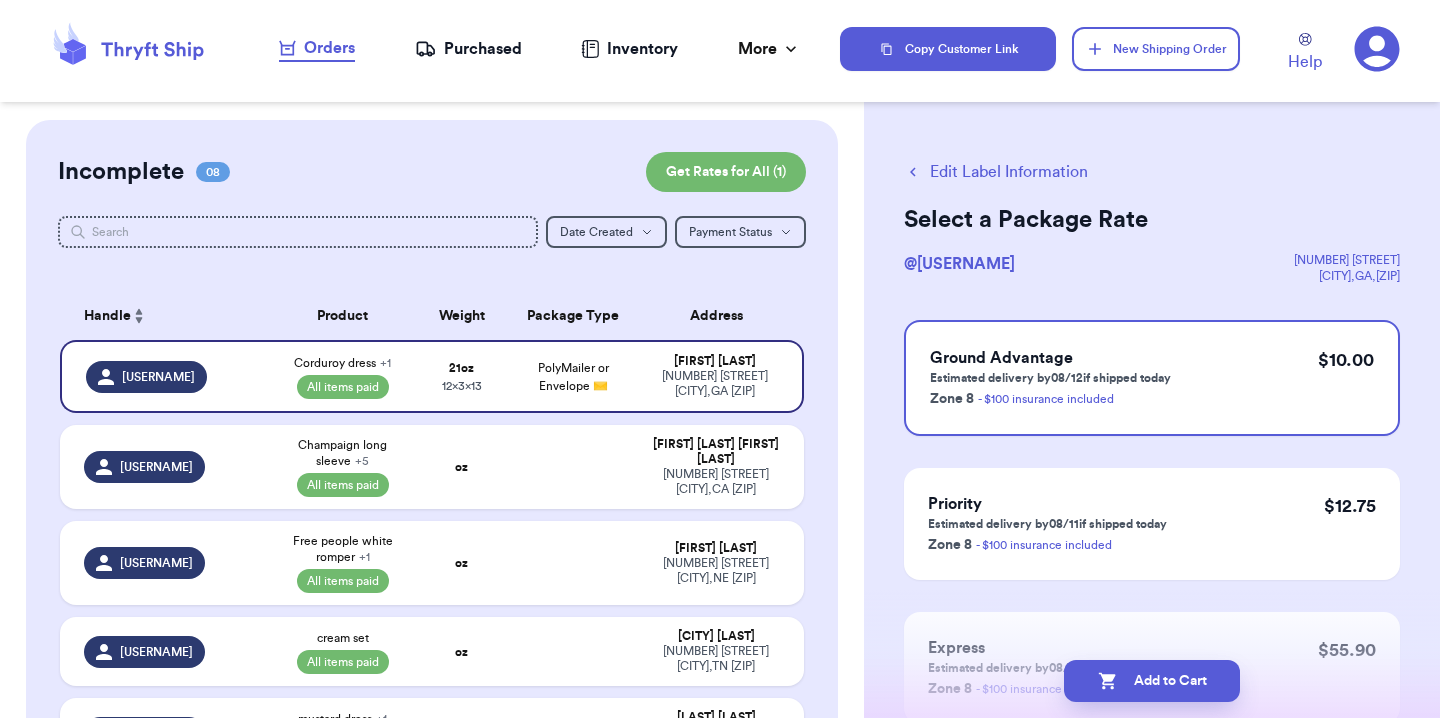 click on "Edit Label Information" at bounding box center (996, 172) 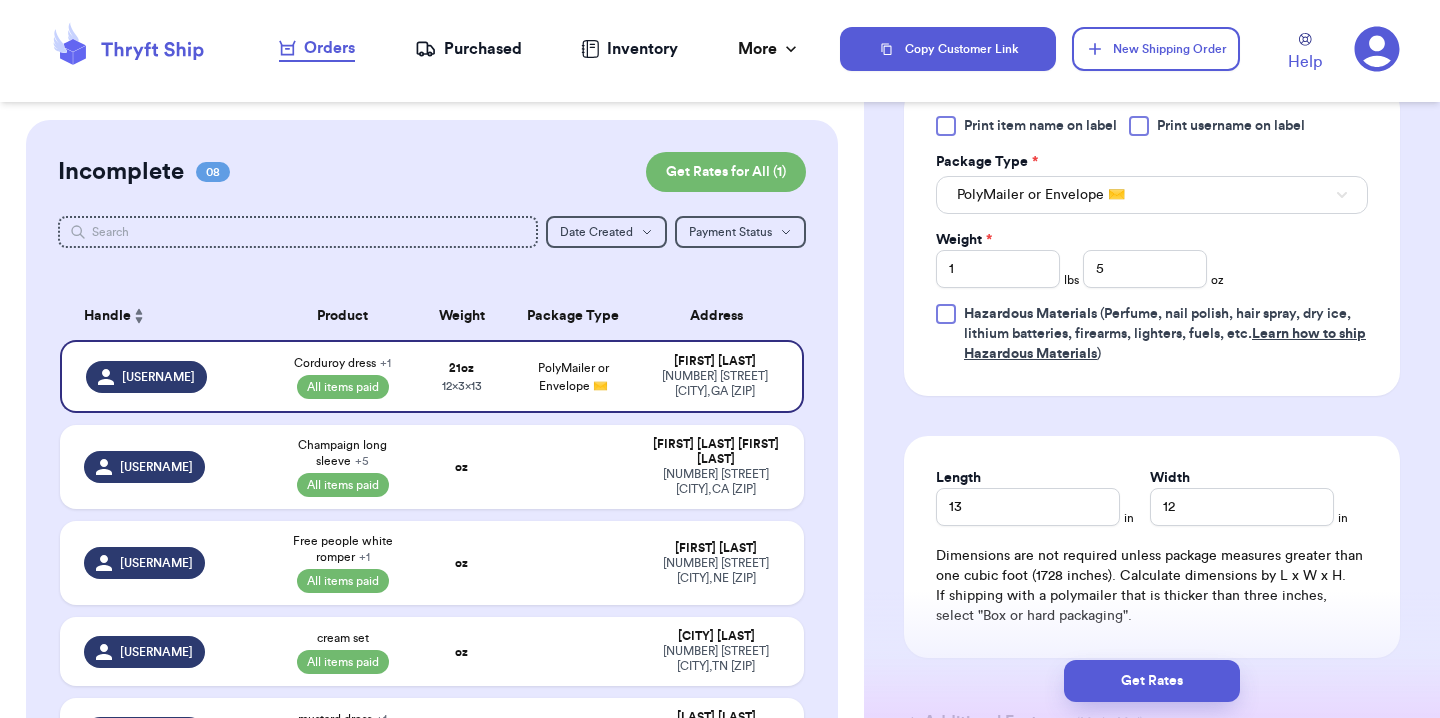 scroll, scrollTop: 911, scrollLeft: 0, axis: vertical 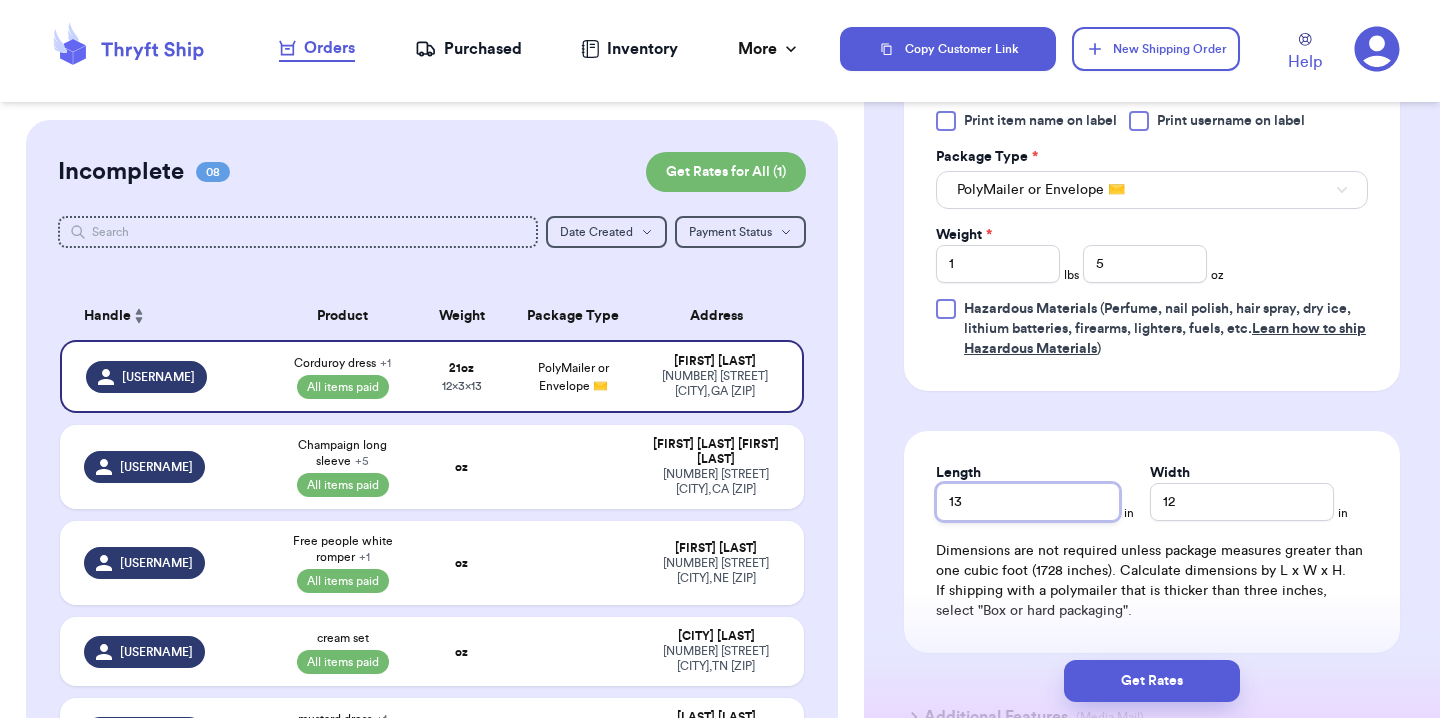 click on "13" at bounding box center [1028, 502] 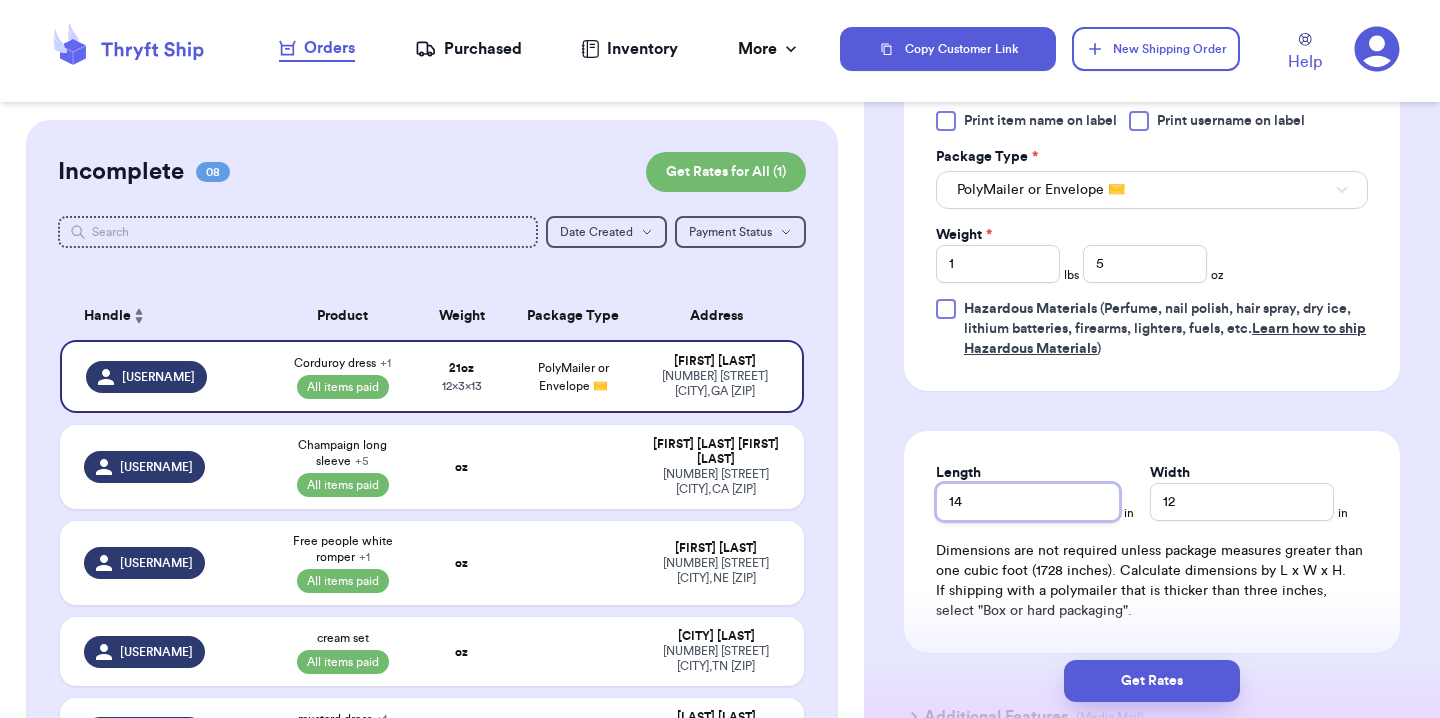 type on "14" 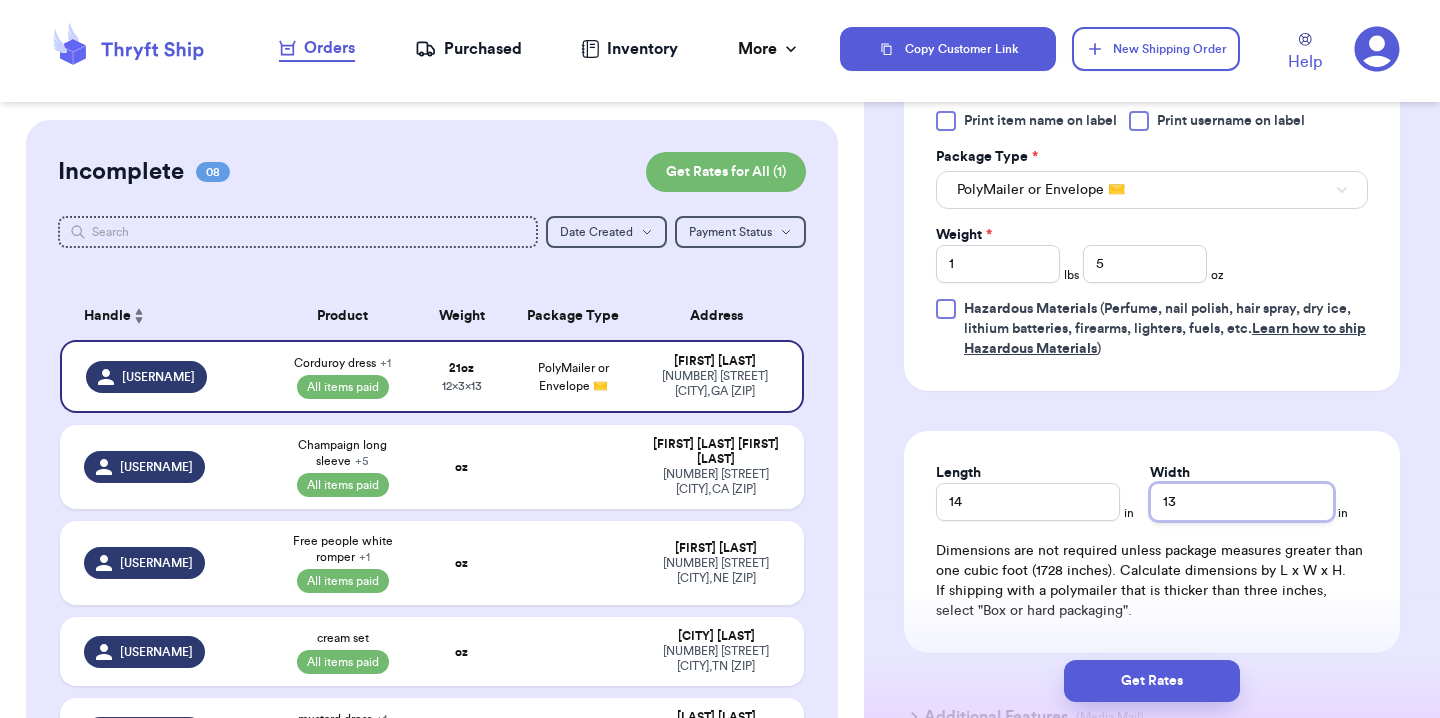 type on "13" 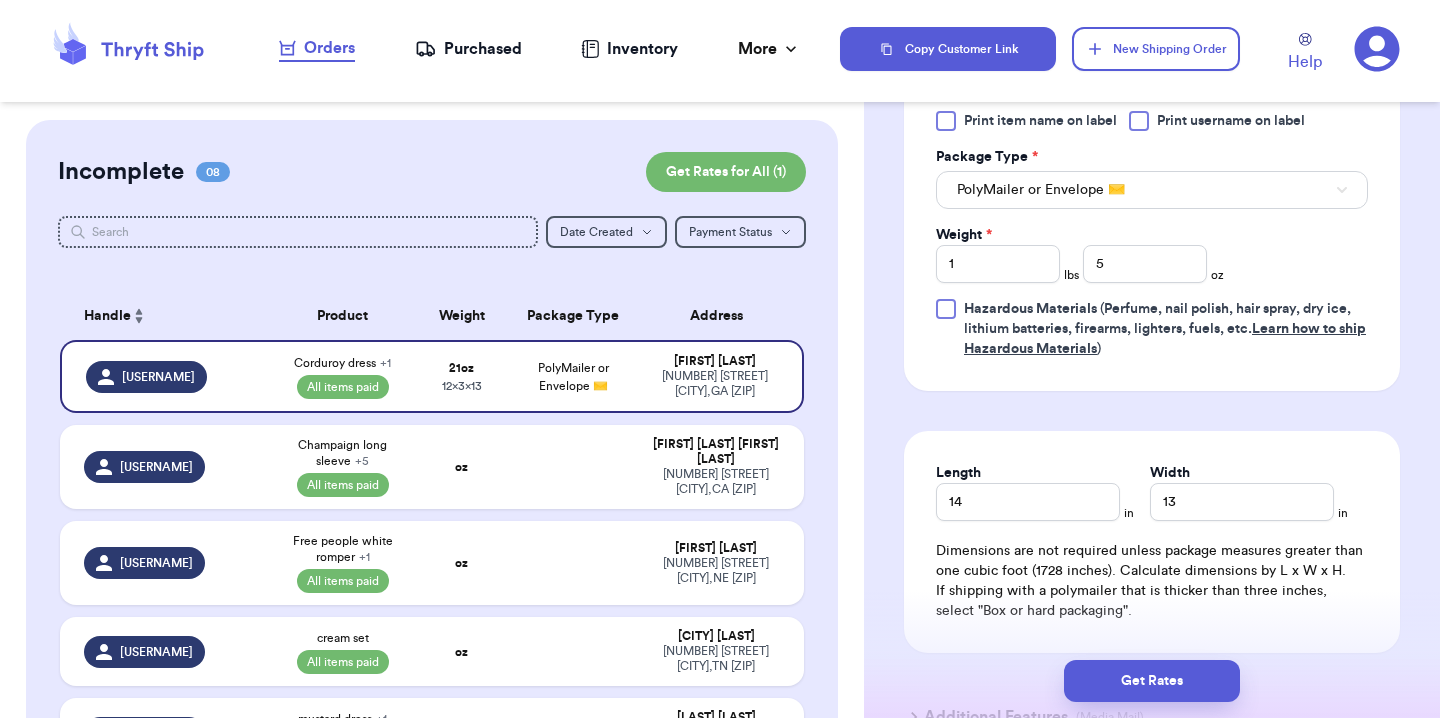 type 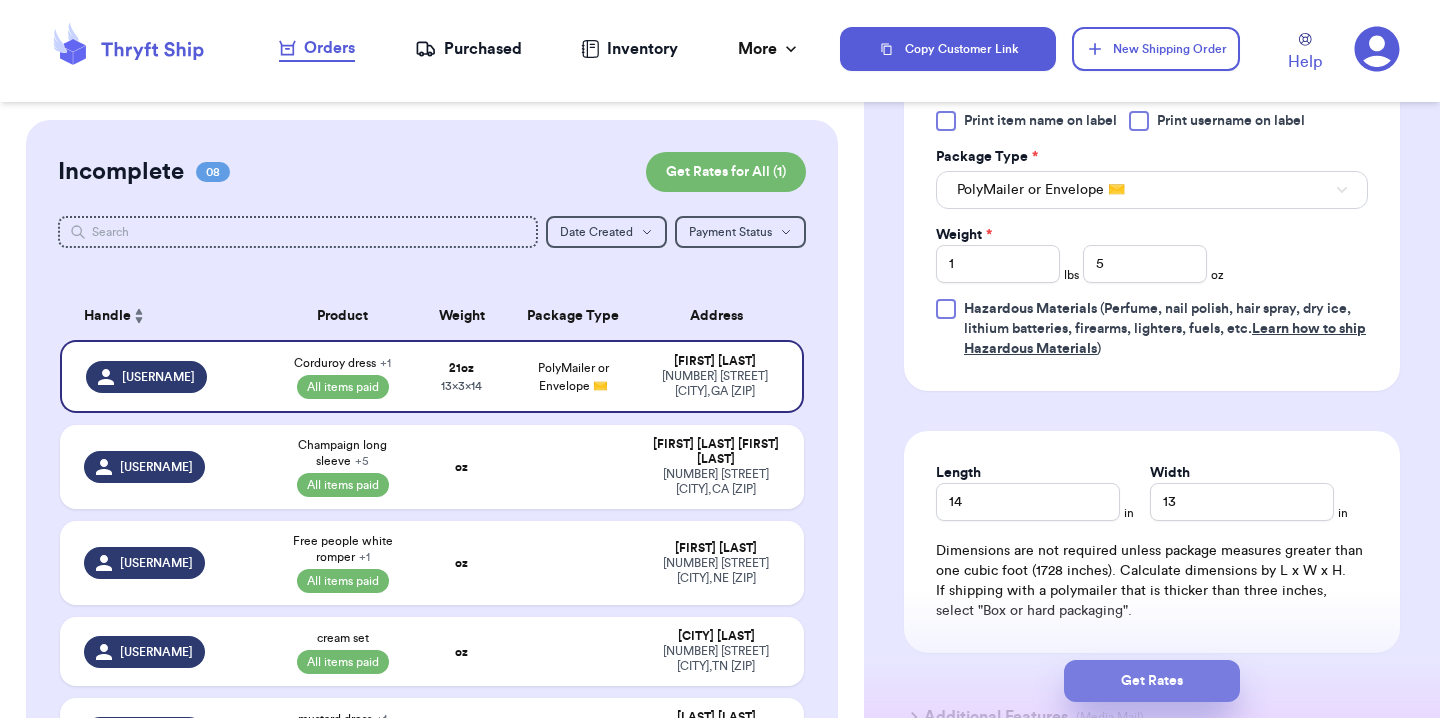 click on "Get Rates" at bounding box center (1152, 681) 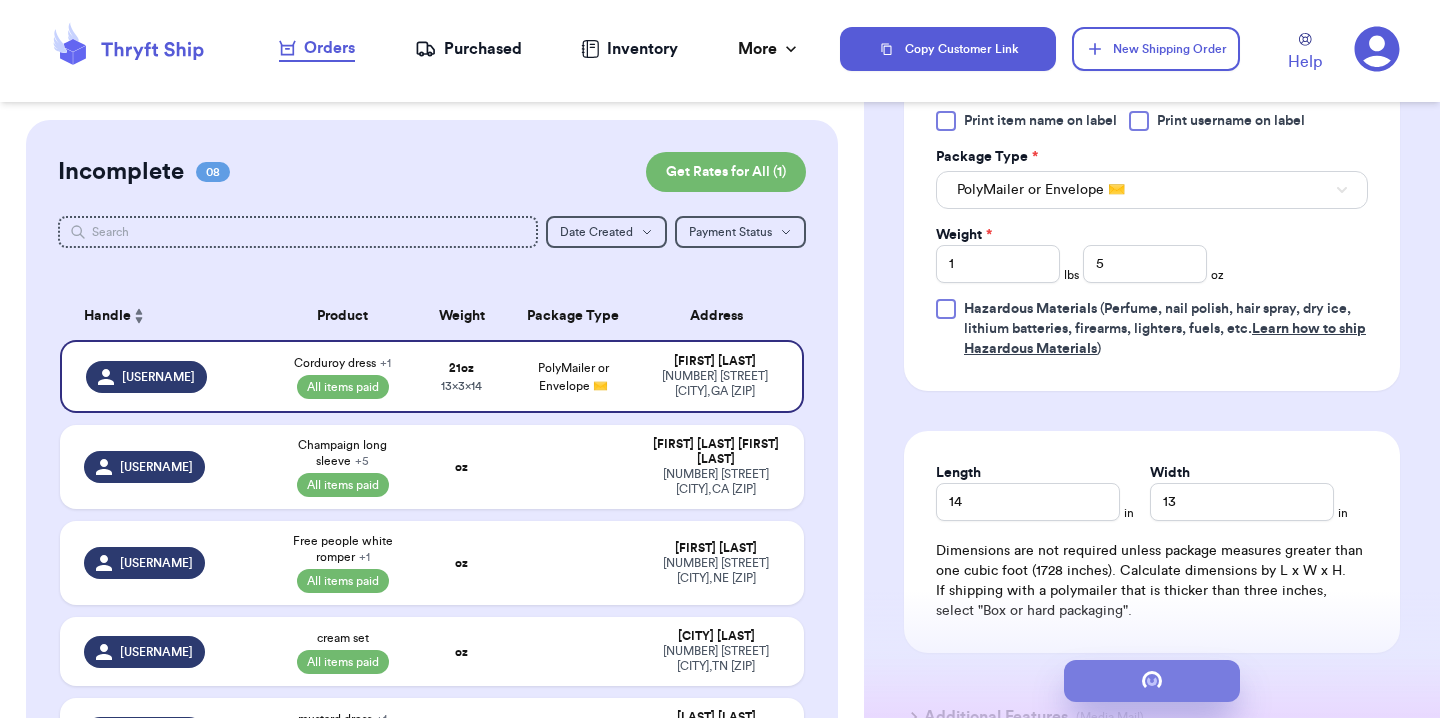 scroll, scrollTop: 0, scrollLeft: 0, axis: both 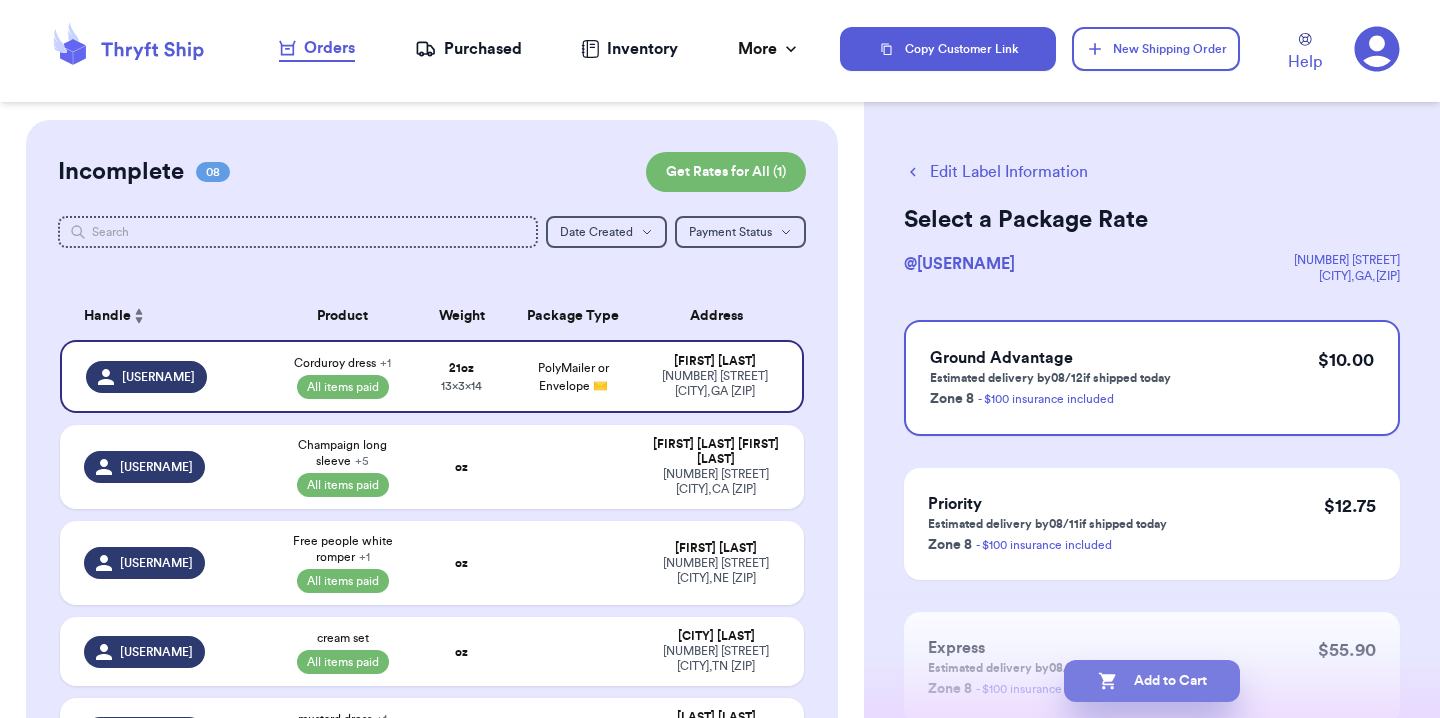 click on "Add to Cart" at bounding box center (1152, 681) 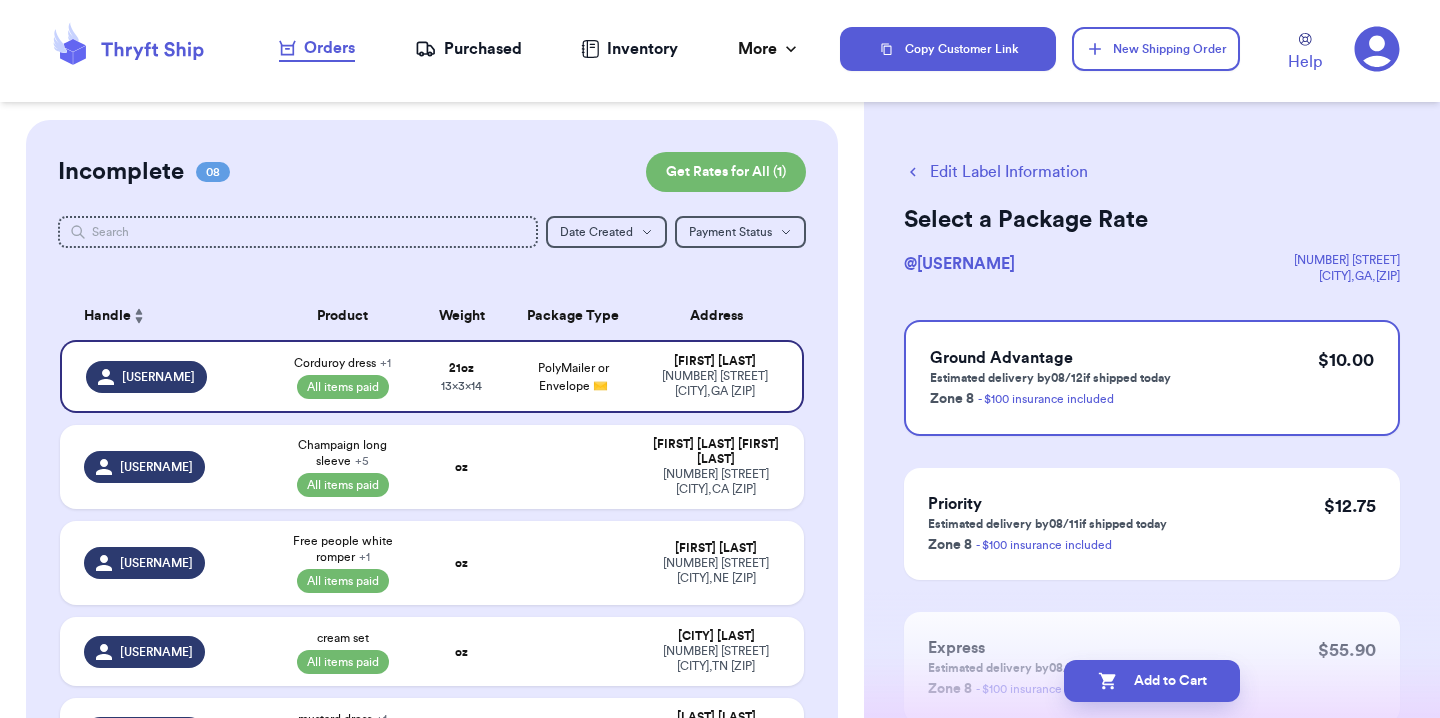 checkbox on "true" 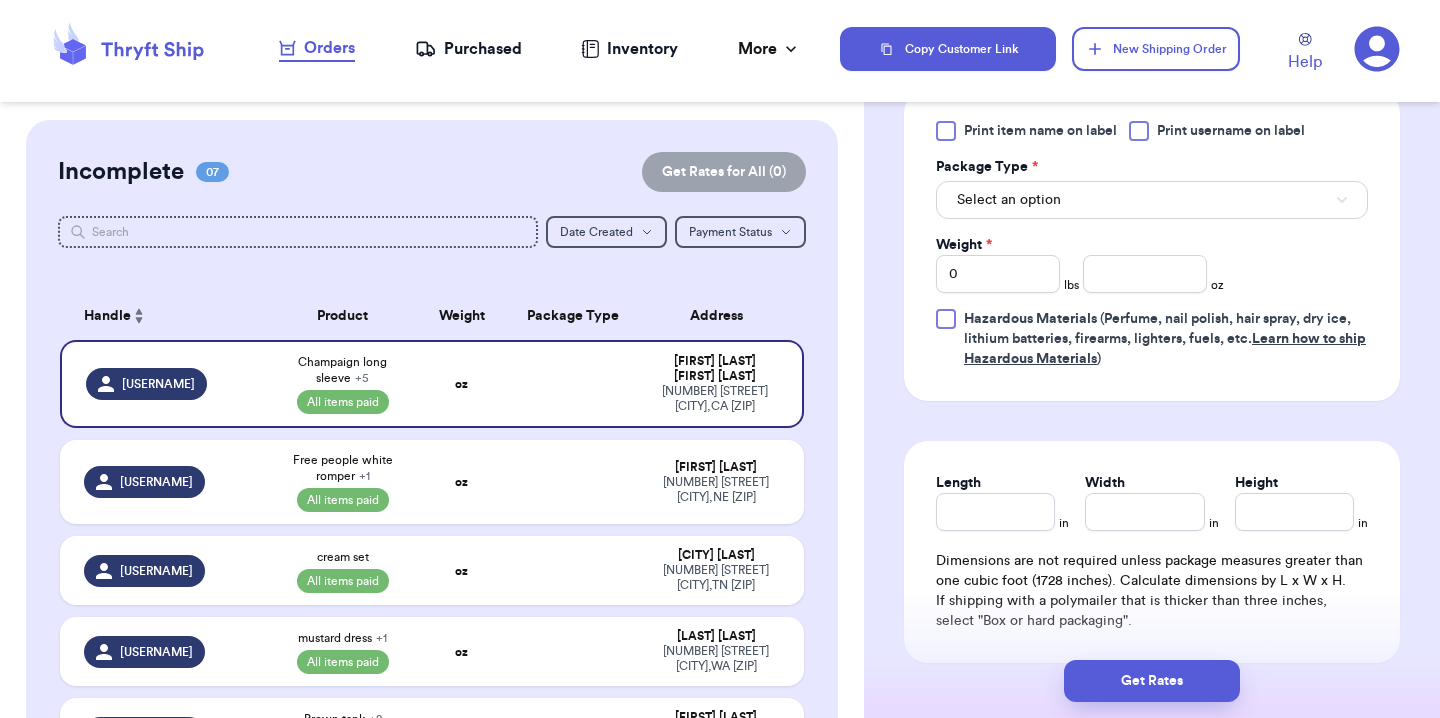 scroll, scrollTop: 1150, scrollLeft: 0, axis: vertical 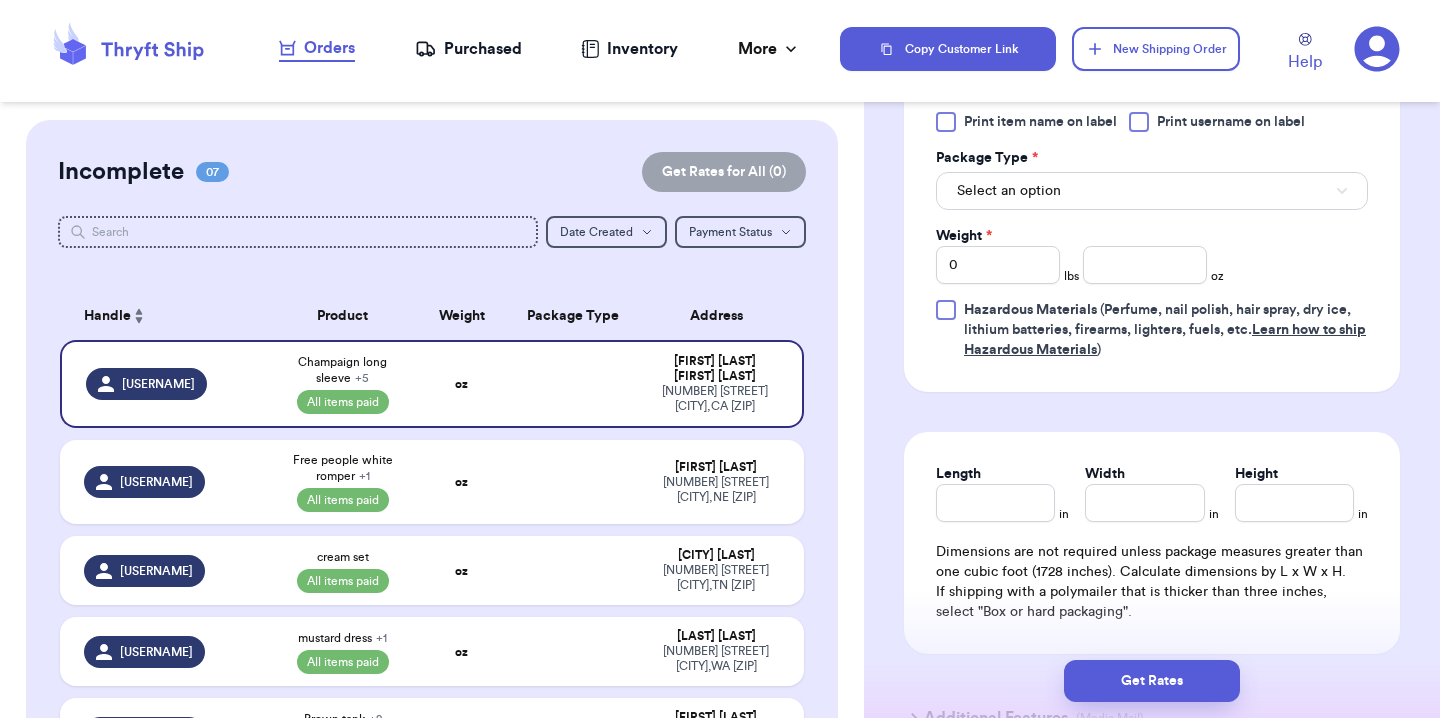 type 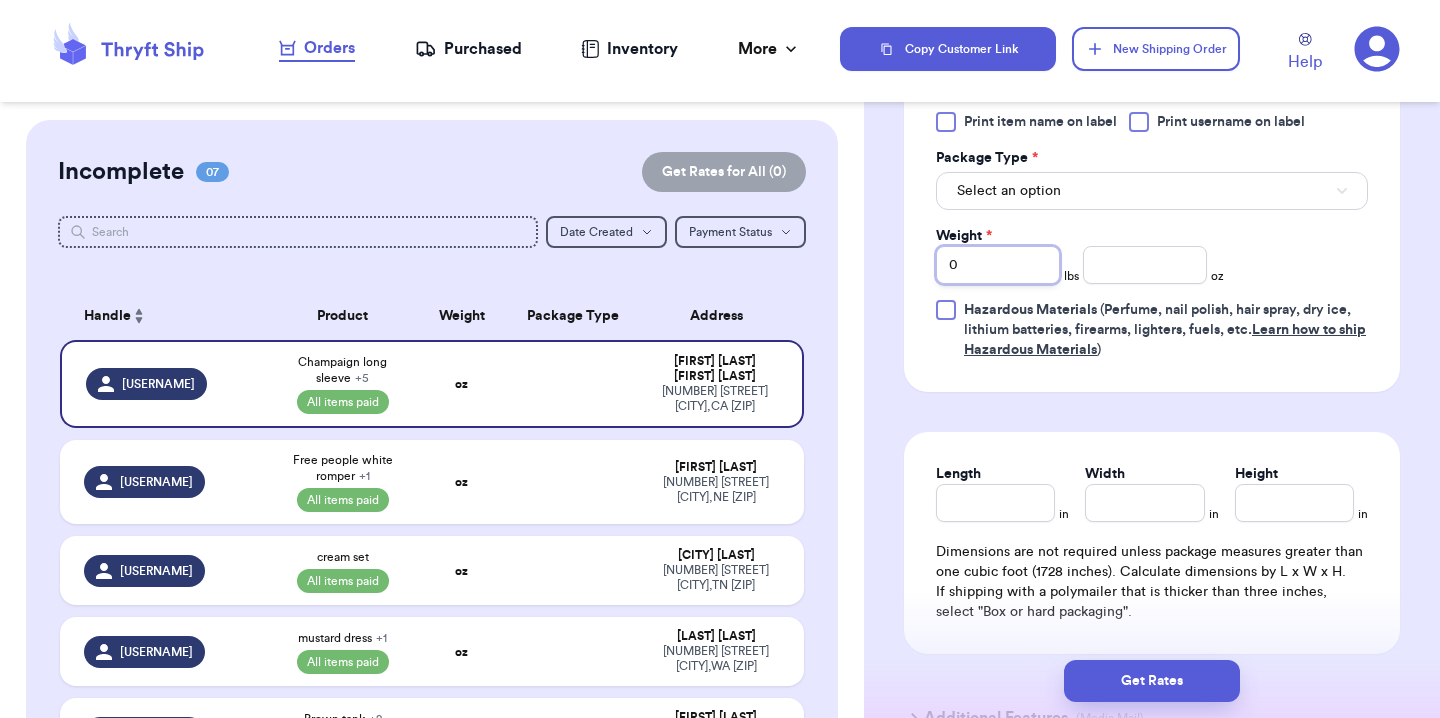click on "0" at bounding box center (998, 265) 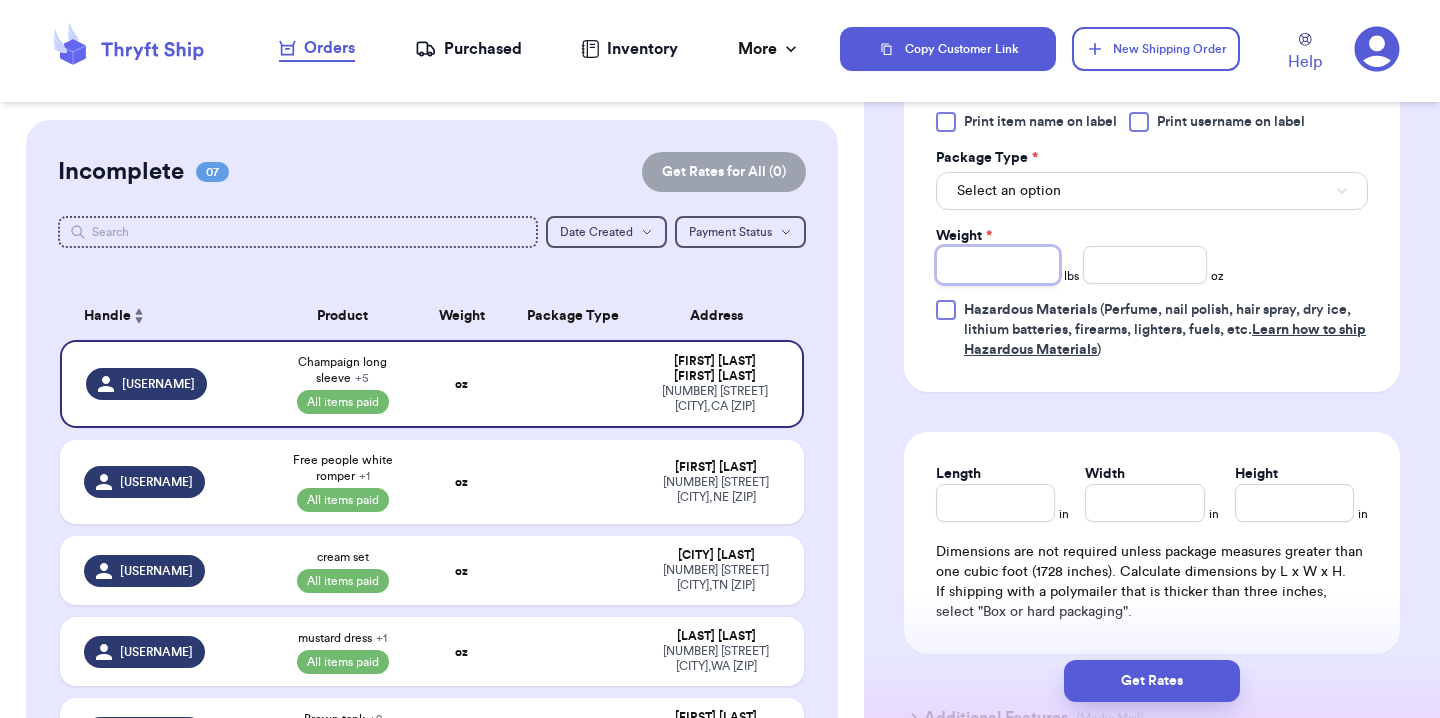 type on "1" 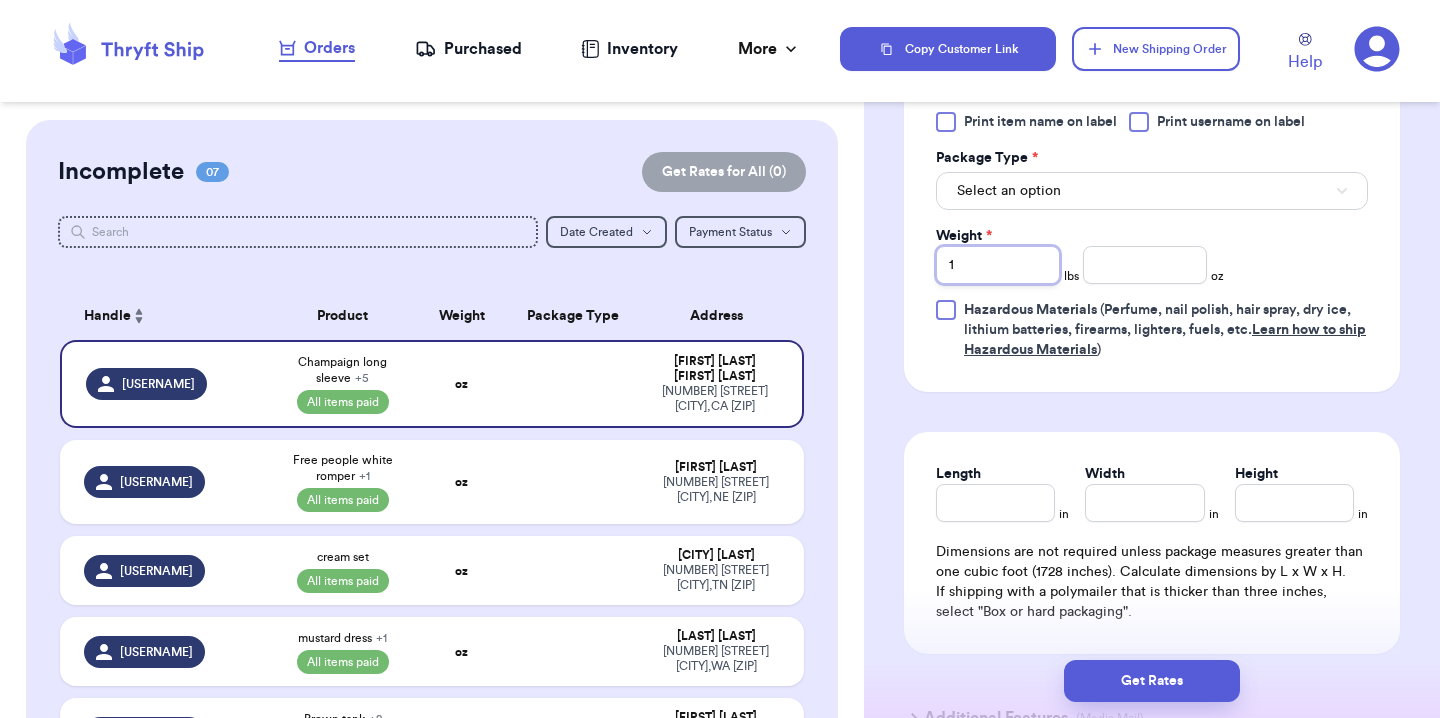type 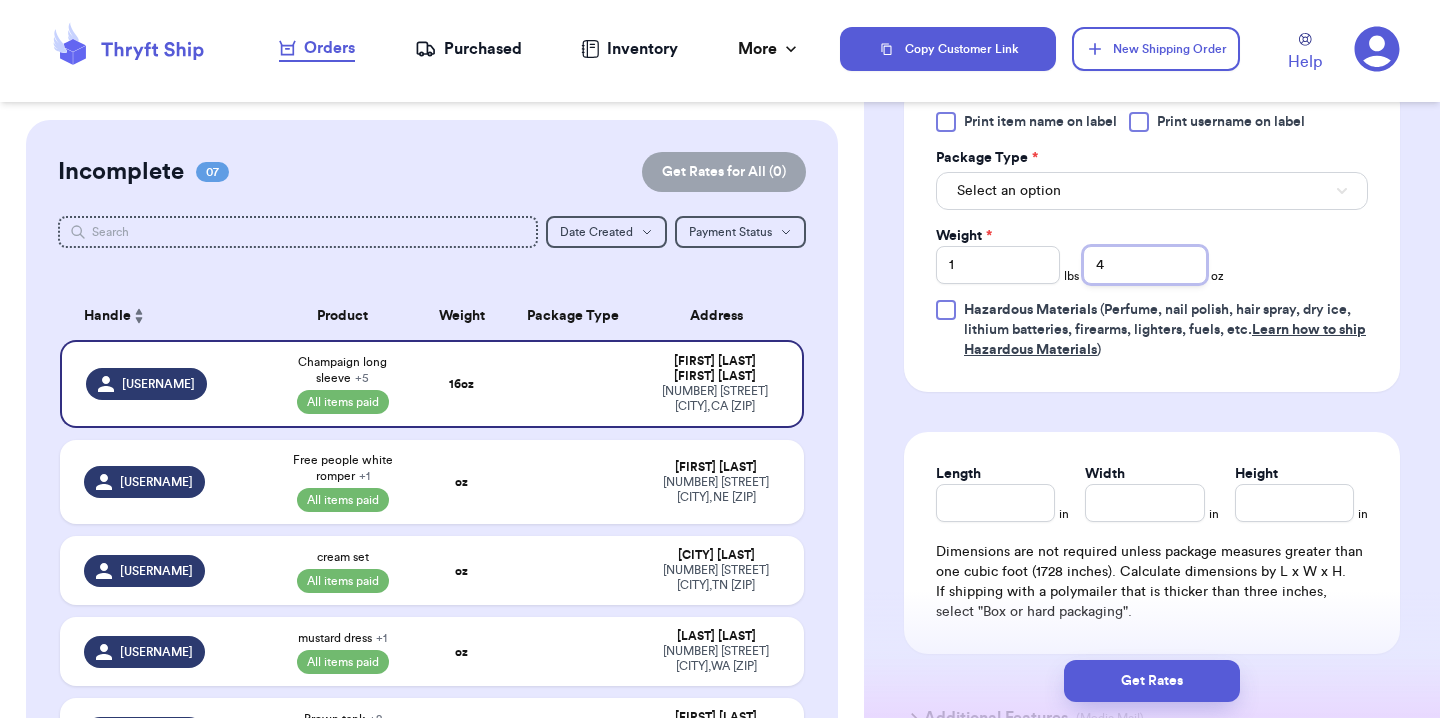 type on "4" 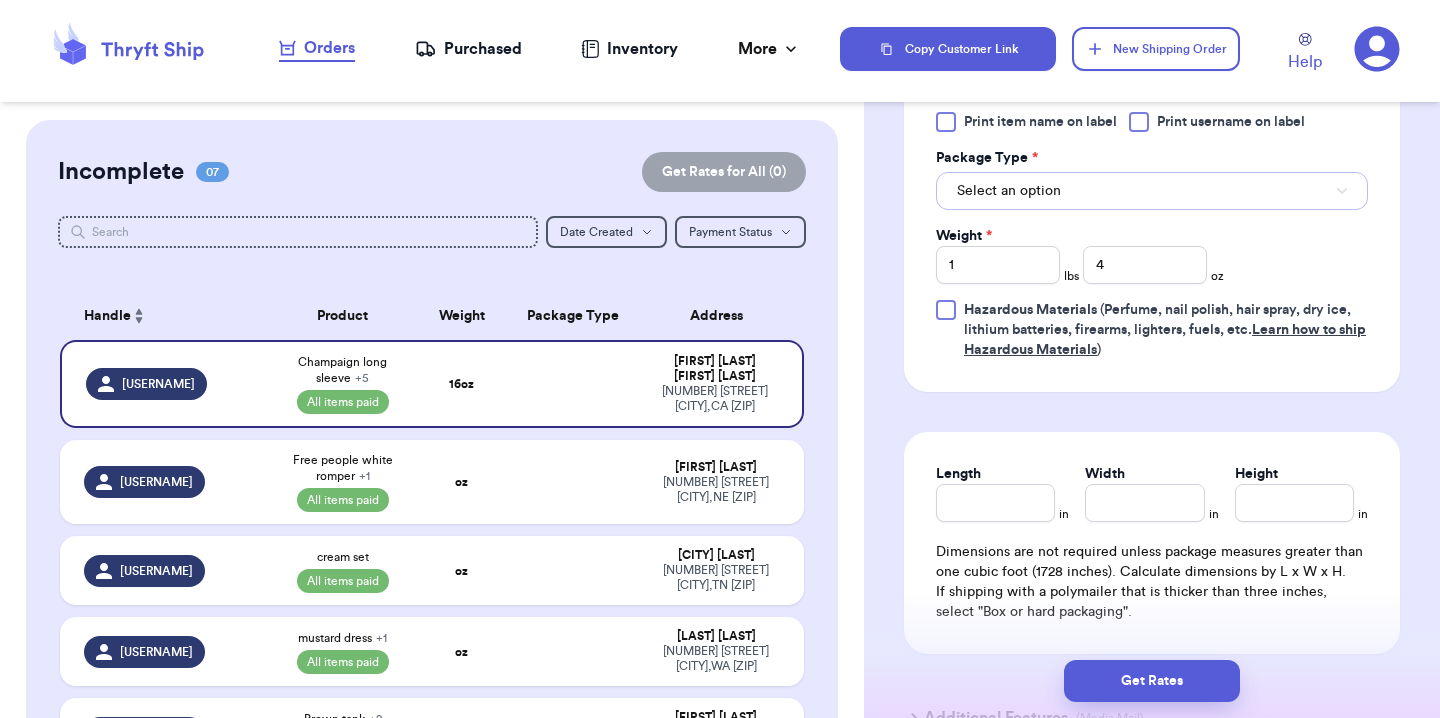click on "Select an option" at bounding box center (1152, 191) 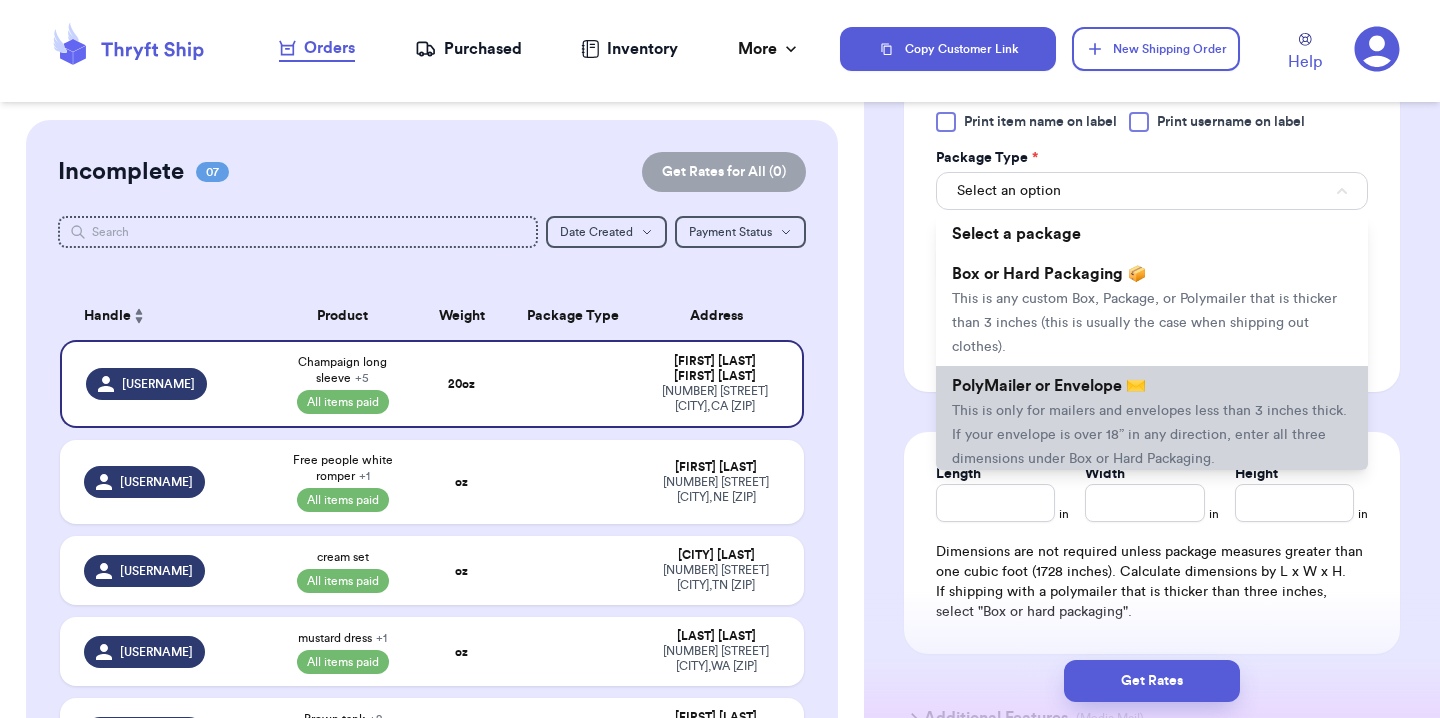 click on "PolyMailer or Envelope ✉️ This is only for mailers and envelopes less than 3 inches thick. If your envelope is over 18” in any direction, enter all three dimensions under Box or Hard Packaging." at bounding box center (1152, 422) 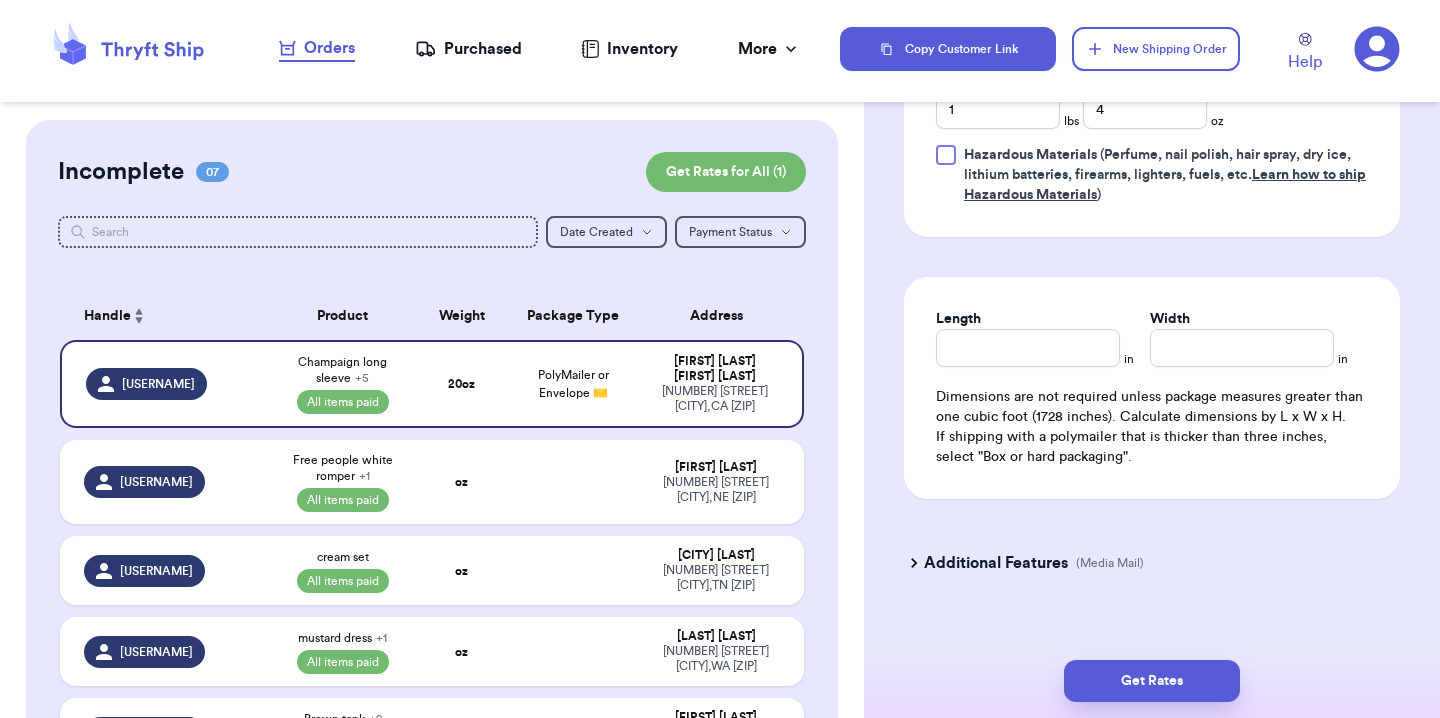 scroll, scrollTop: 1350, scrollLeft: 0, axis: vertical 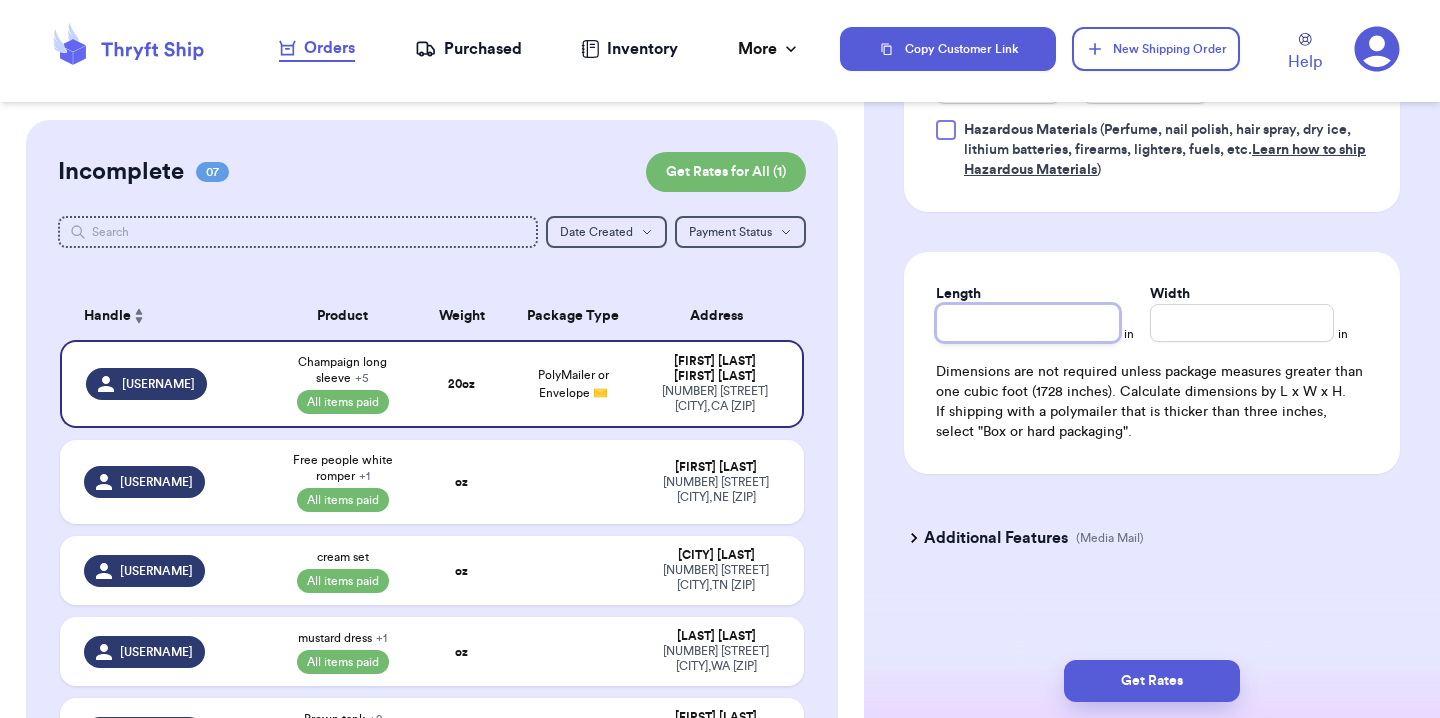 click on "Length" at bounding box center (1028, 323) 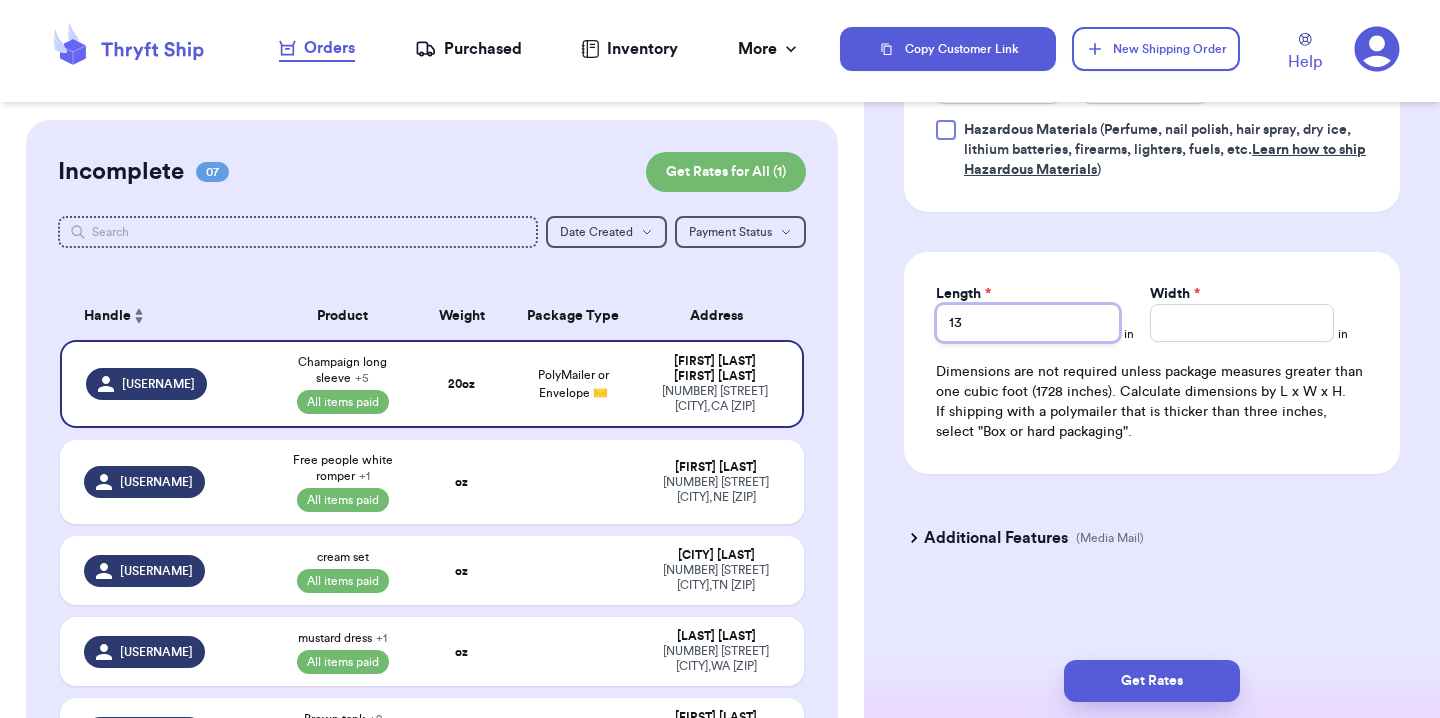 type on "13" 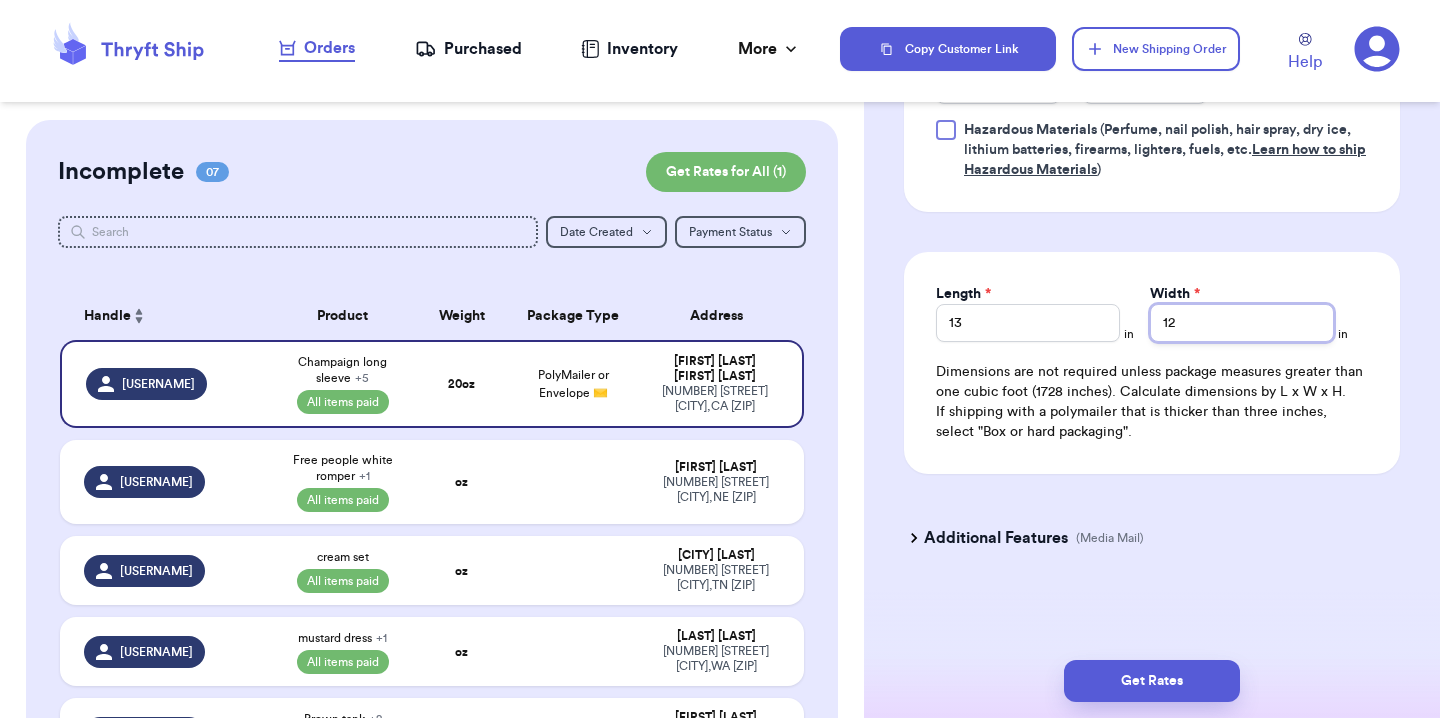 type on "12" 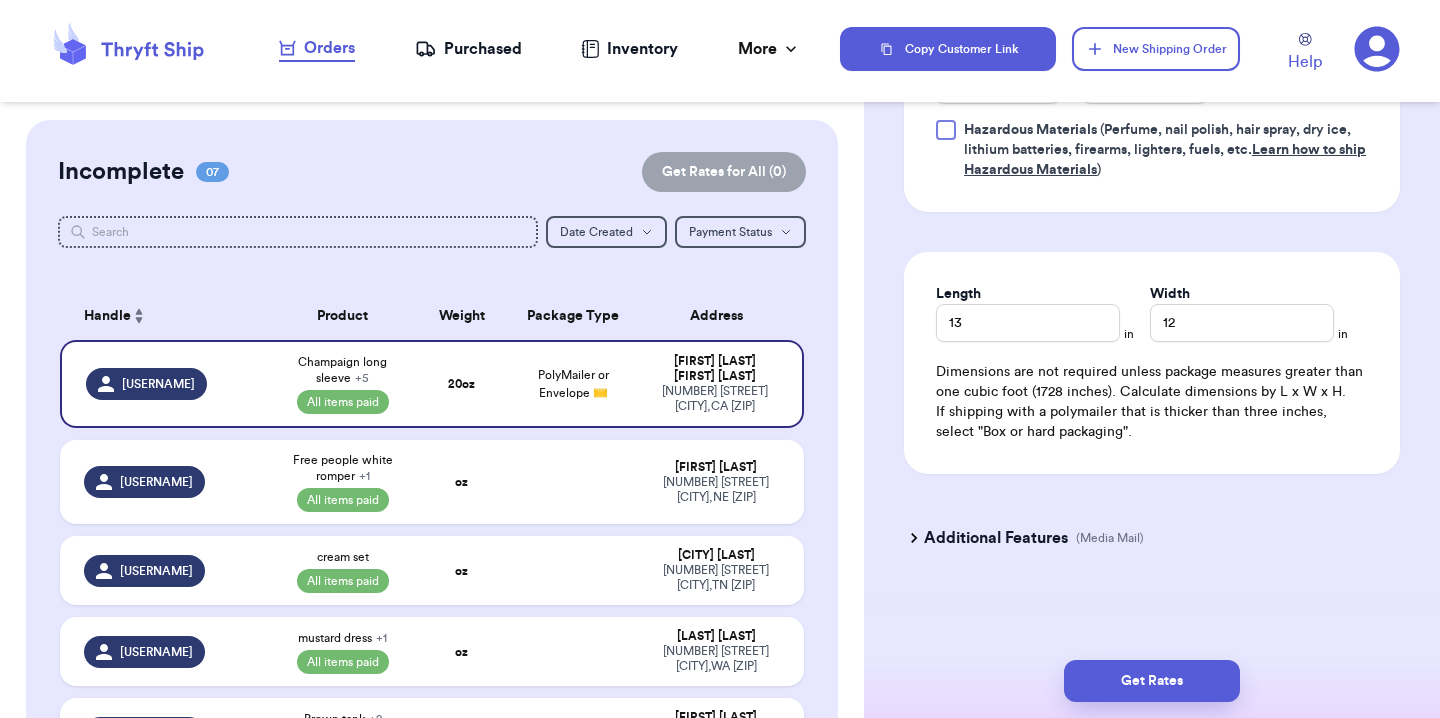 type 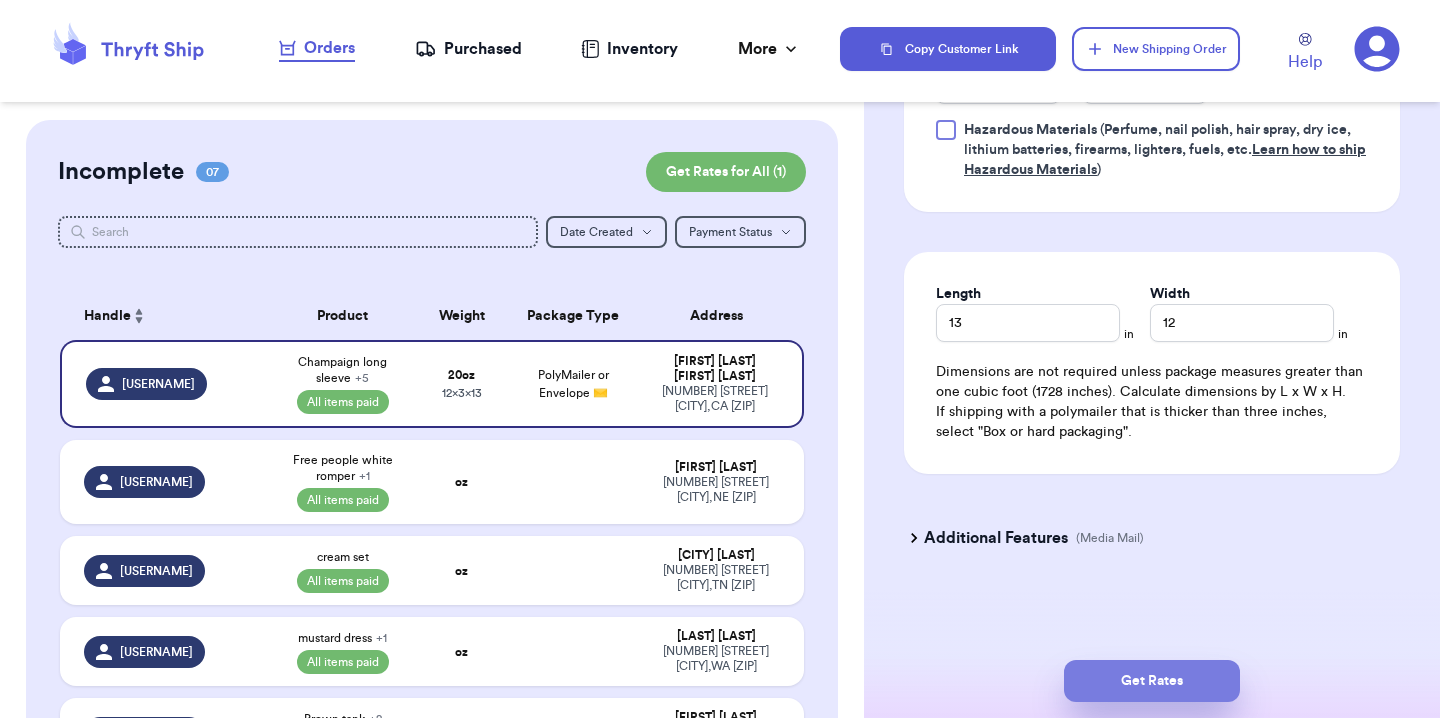 click on "Get Rates" at bounding box center (1152, 681) 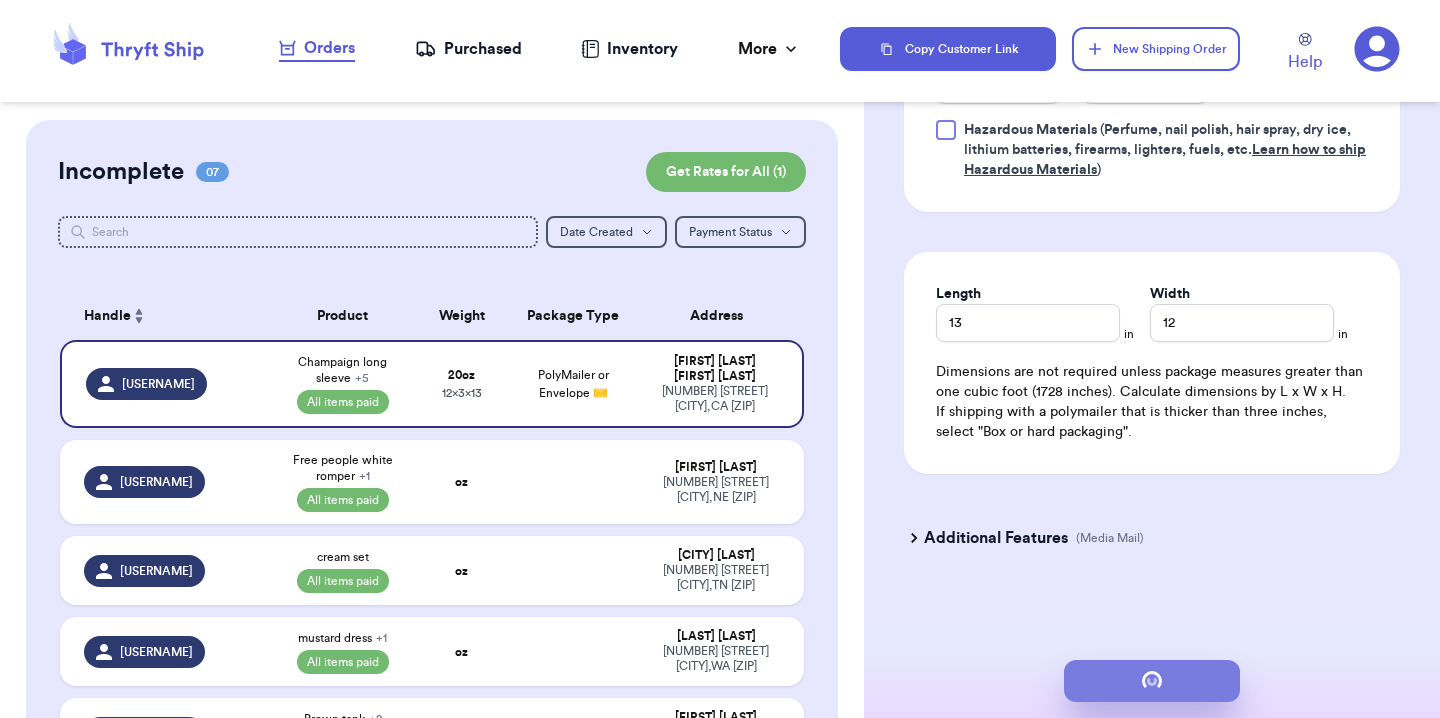 scroll, scrollTop: 0, scrollLeft: 0, axis: both 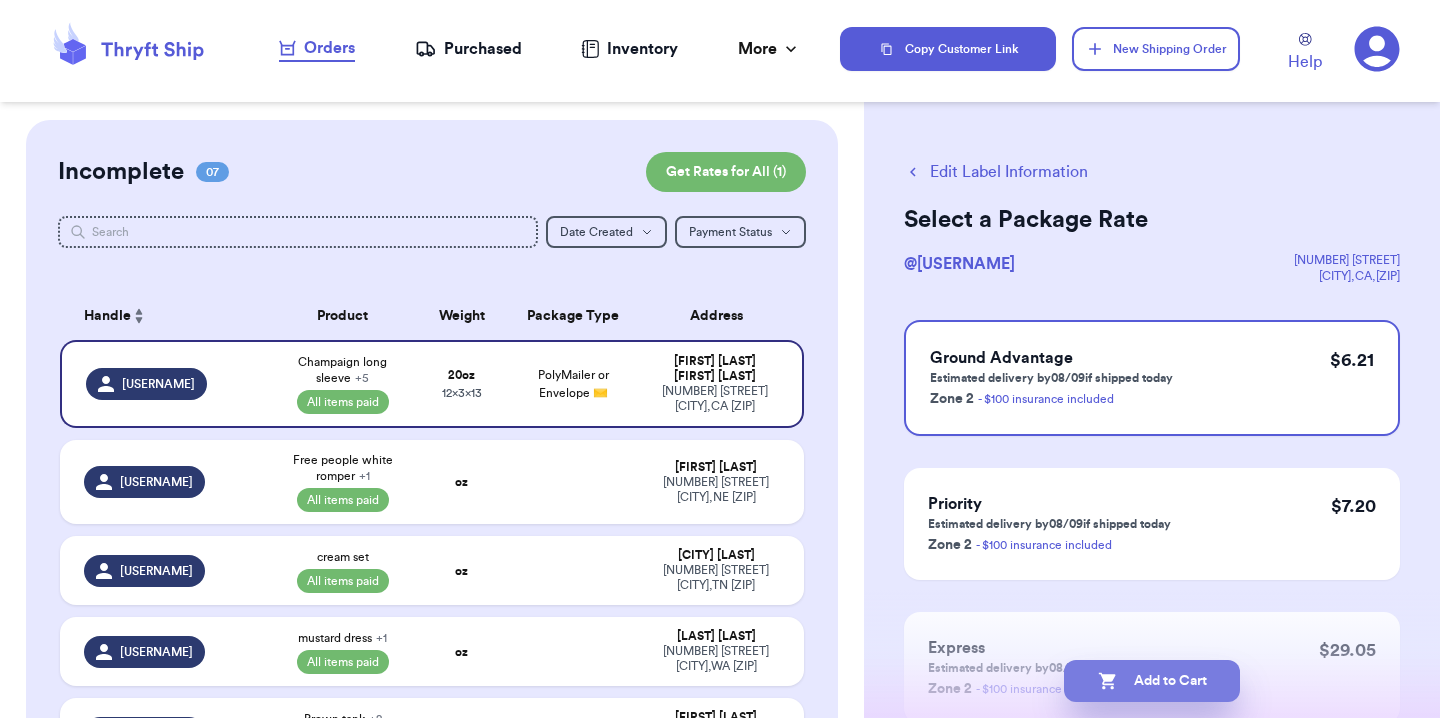 click on "Add to Cart" at bounding box center (1152, 681) 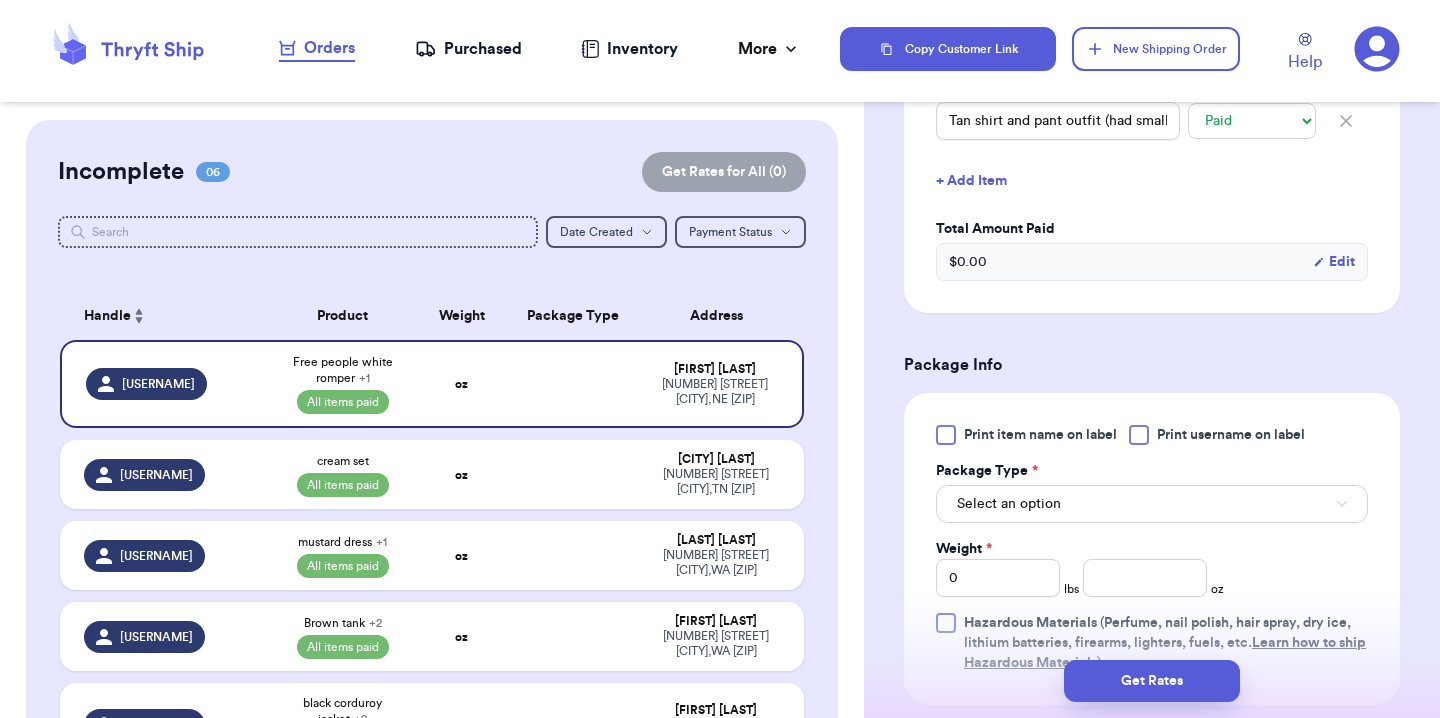 scroll, scrollTop: 746, scrollLeft: 0, axis: vertical 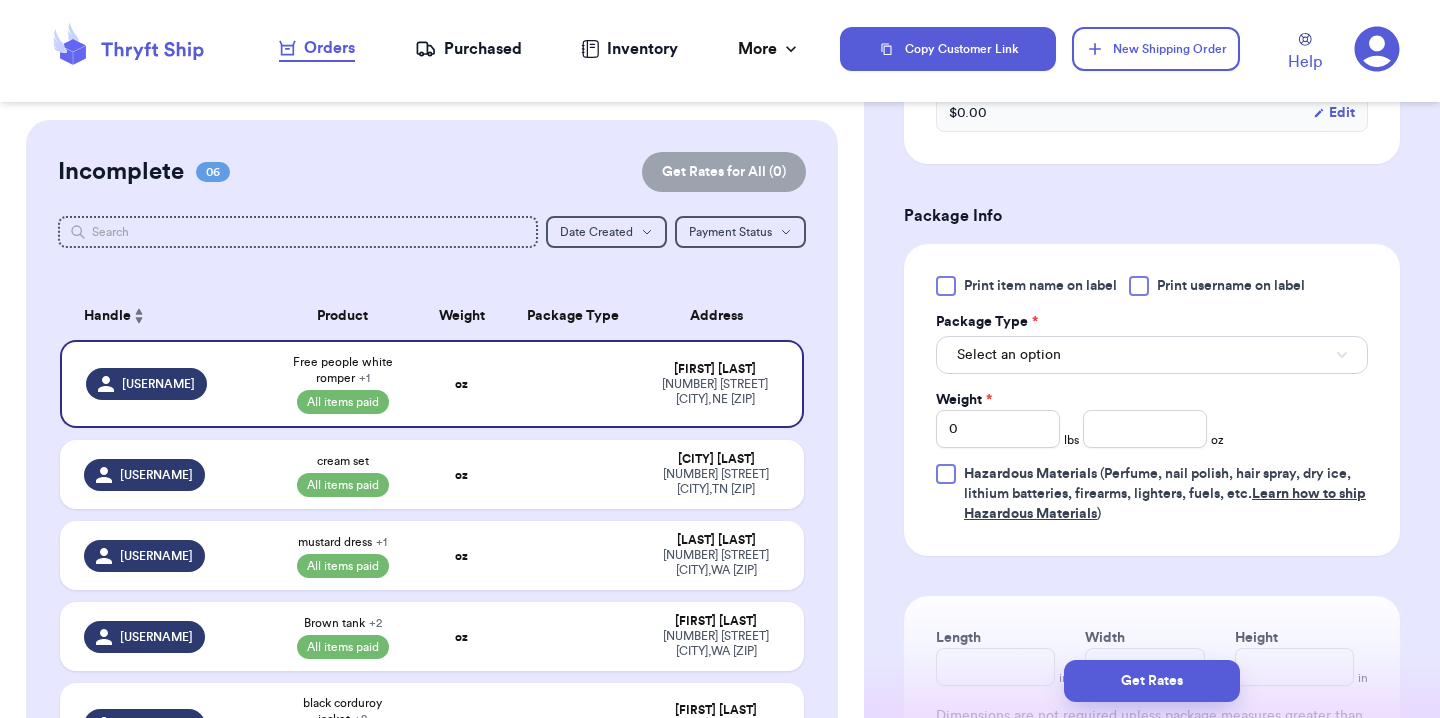 click on "Print item name on label Print username on label Package Type * Select an option Weight * 0 lbs oz Hazardous Materials   (Perfume, nail polish, hair spray, dry ice, lithium batteries, firearms, lighters, fuels, etc.  Learn how to ship Hazardous Materials )" at bounding box center [1152, 400] 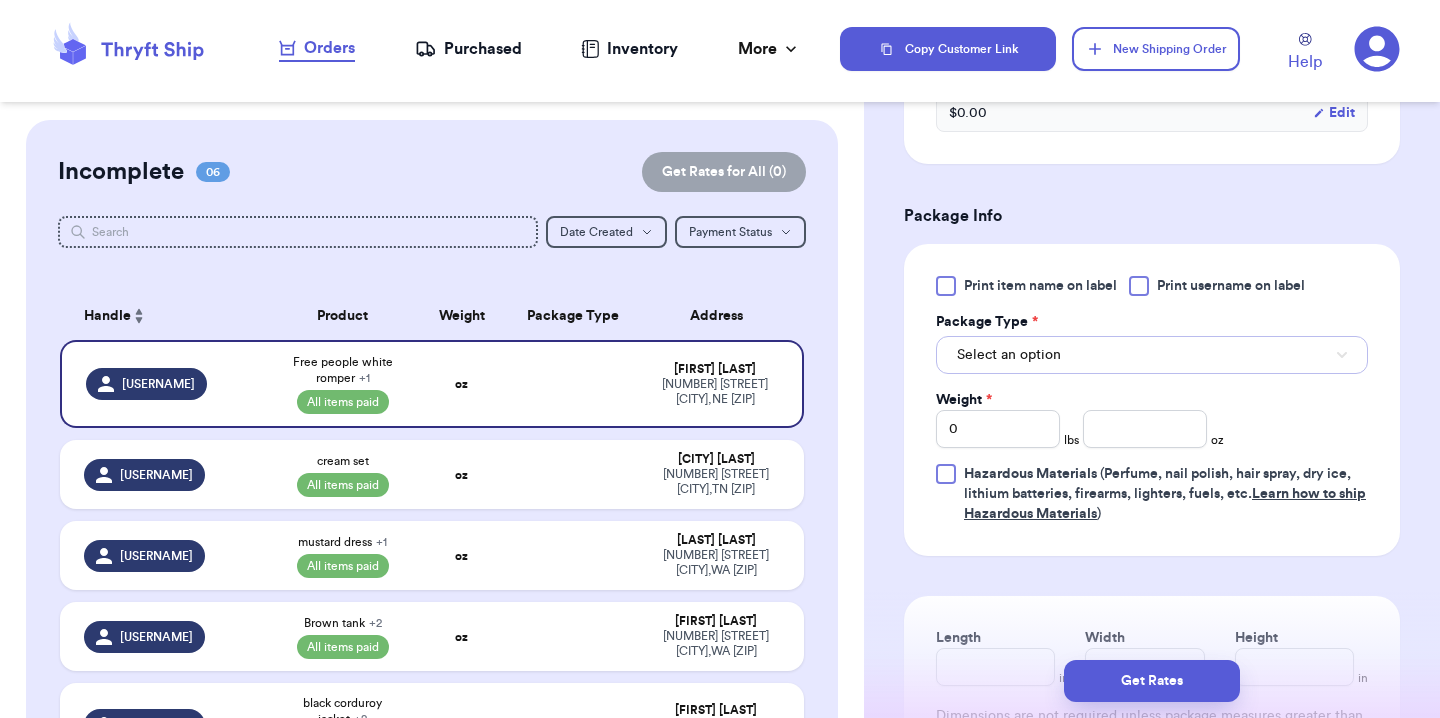 click on "Select an option" at bounding box center (1152, 355) 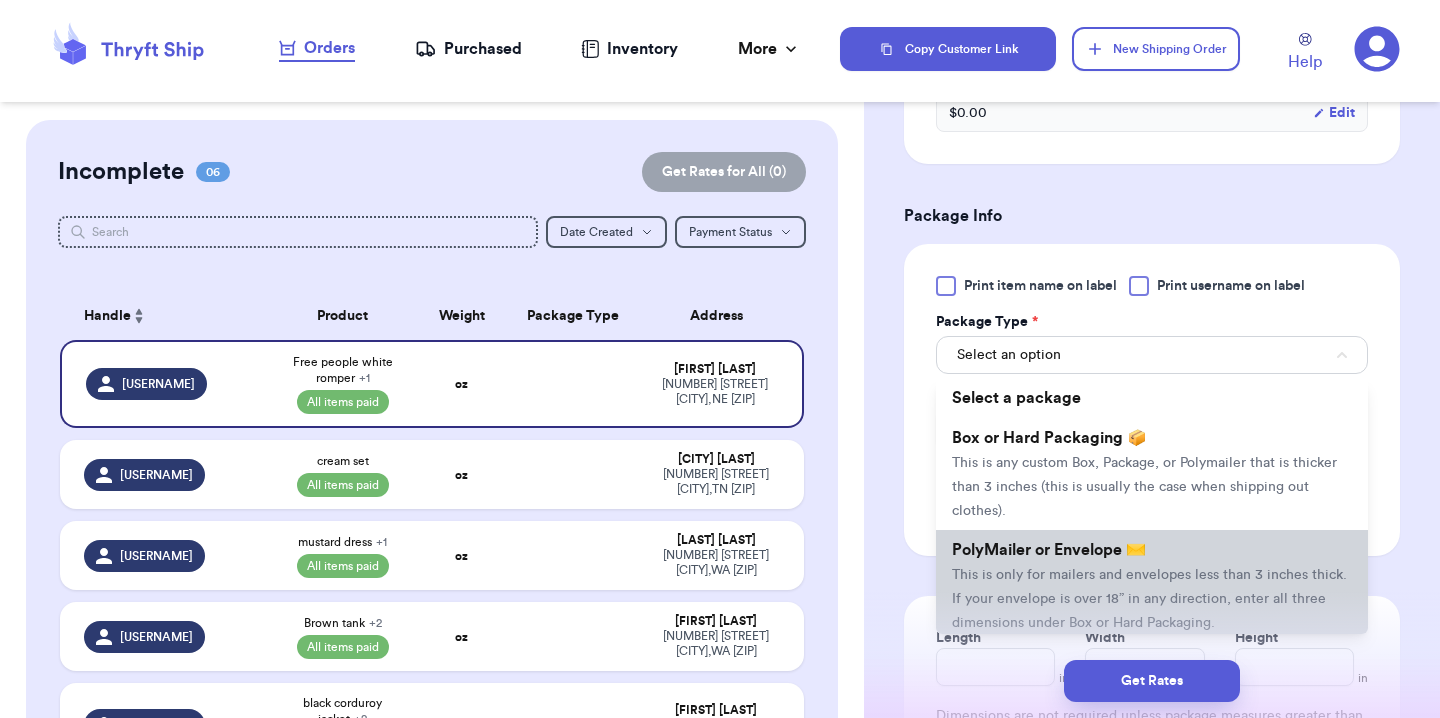 click on "PolyMailer or Envelope ✉️" at bounding box center [1049, 550] 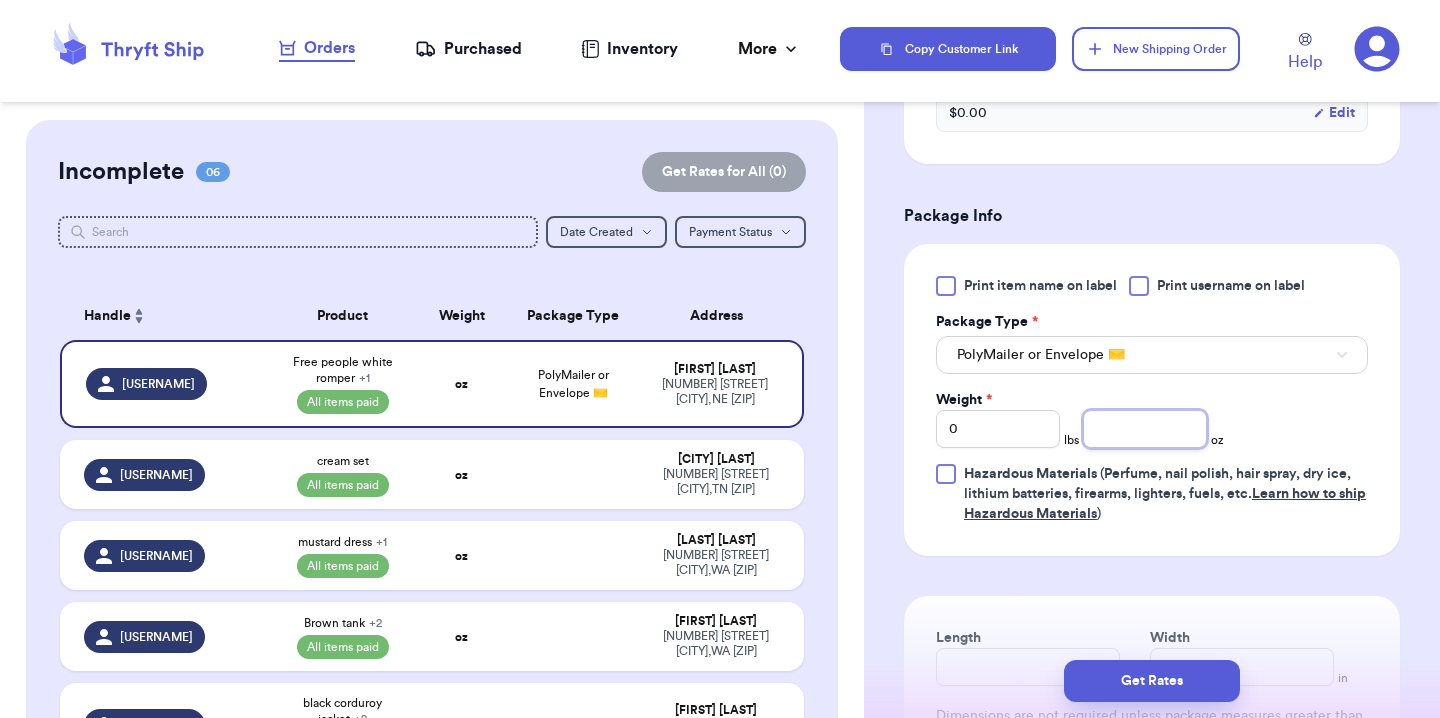 click at bounding box center (1145, 429) 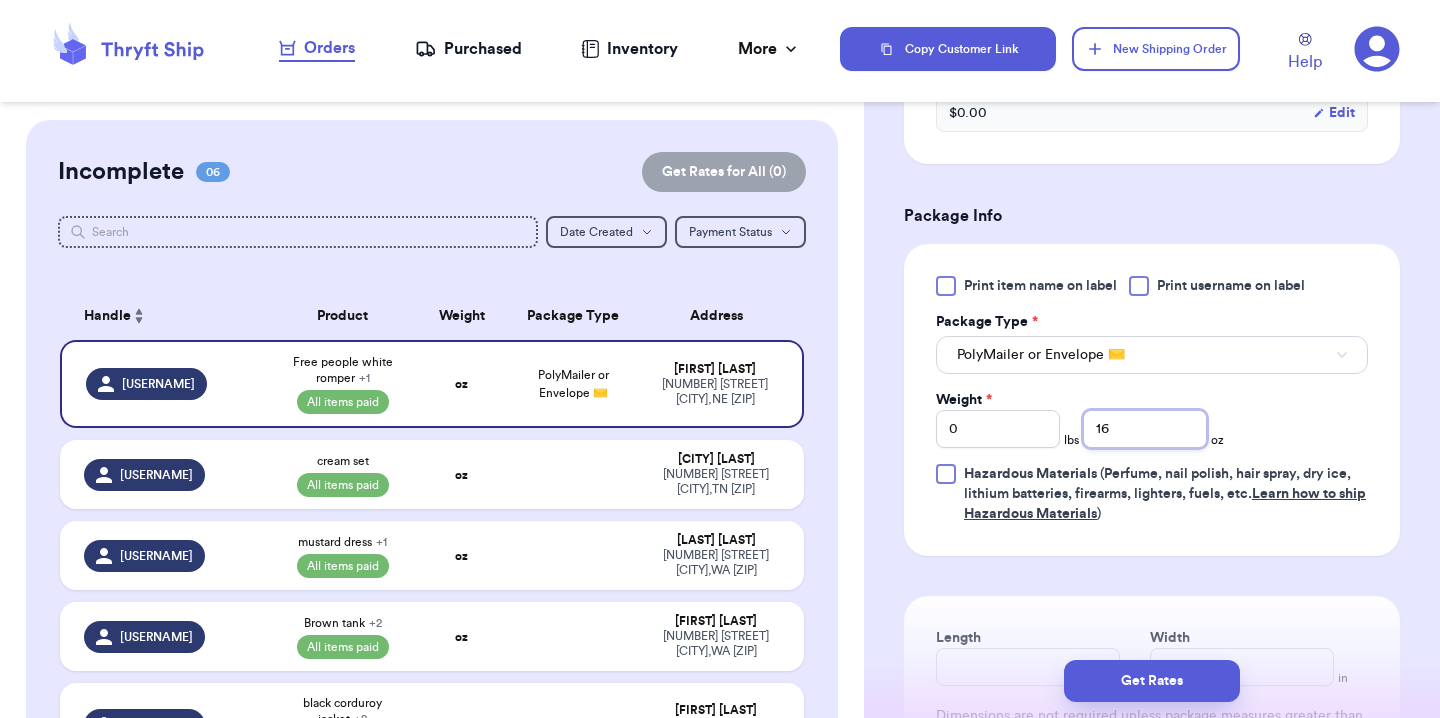 type on "16" 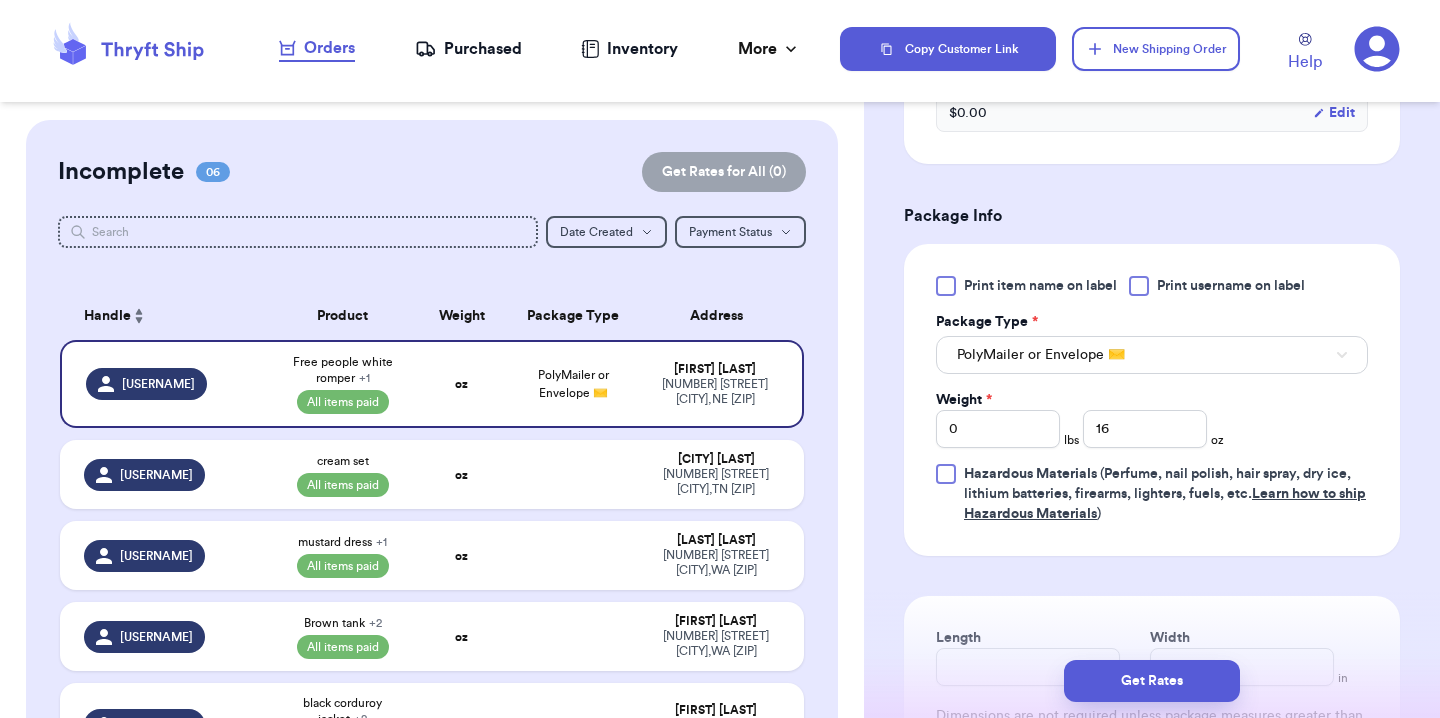 click on "Print item name on label Print username on label Package Type * PolyMailer or Envelope ✉️ Weight * 0 lbs 16 oz Hazardous Materials   (Perfume, nail polish, hair spray, dry ice, lithium batteries, firearms, lighters, fuels, etc.  Learn how to ship Hazardous Materials )" at bounding box center [1152, 400] 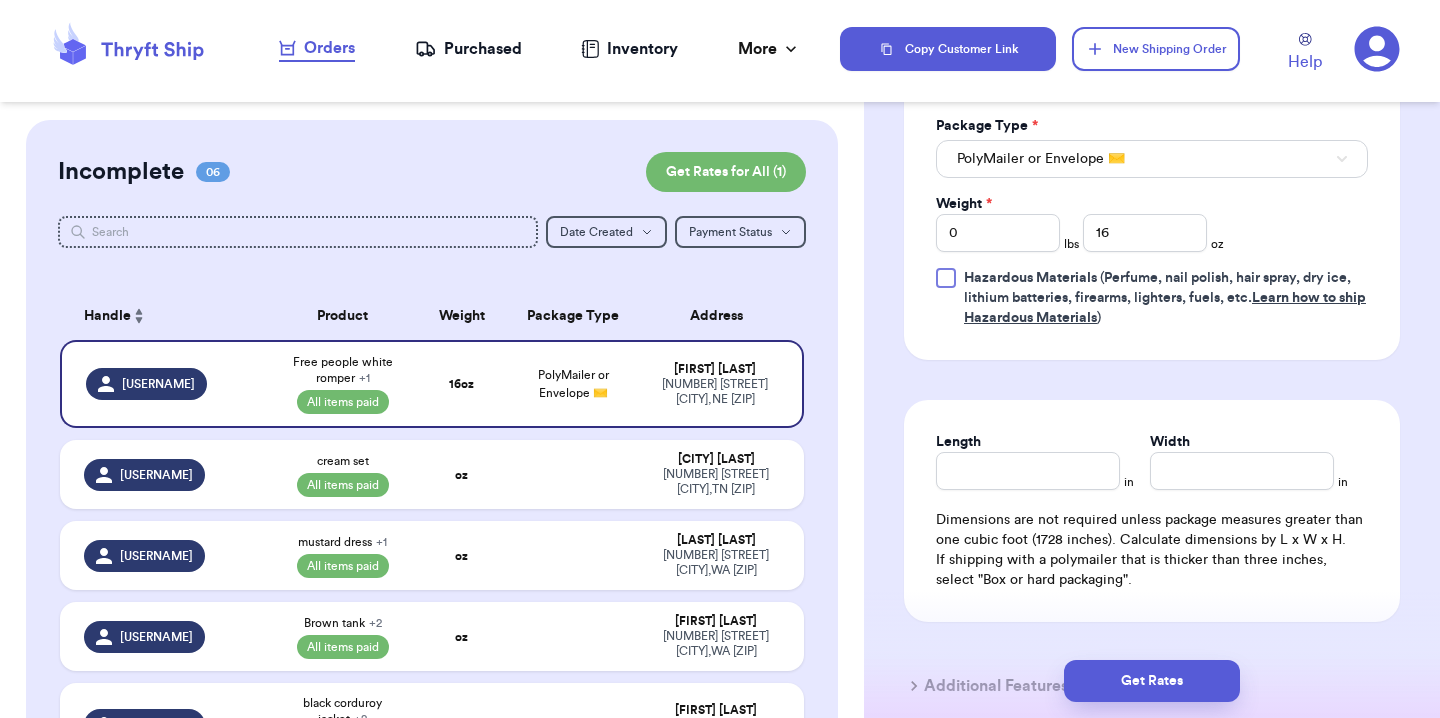 scroll, scrollTop: 944, scrollLeft: 0, axis: vertical 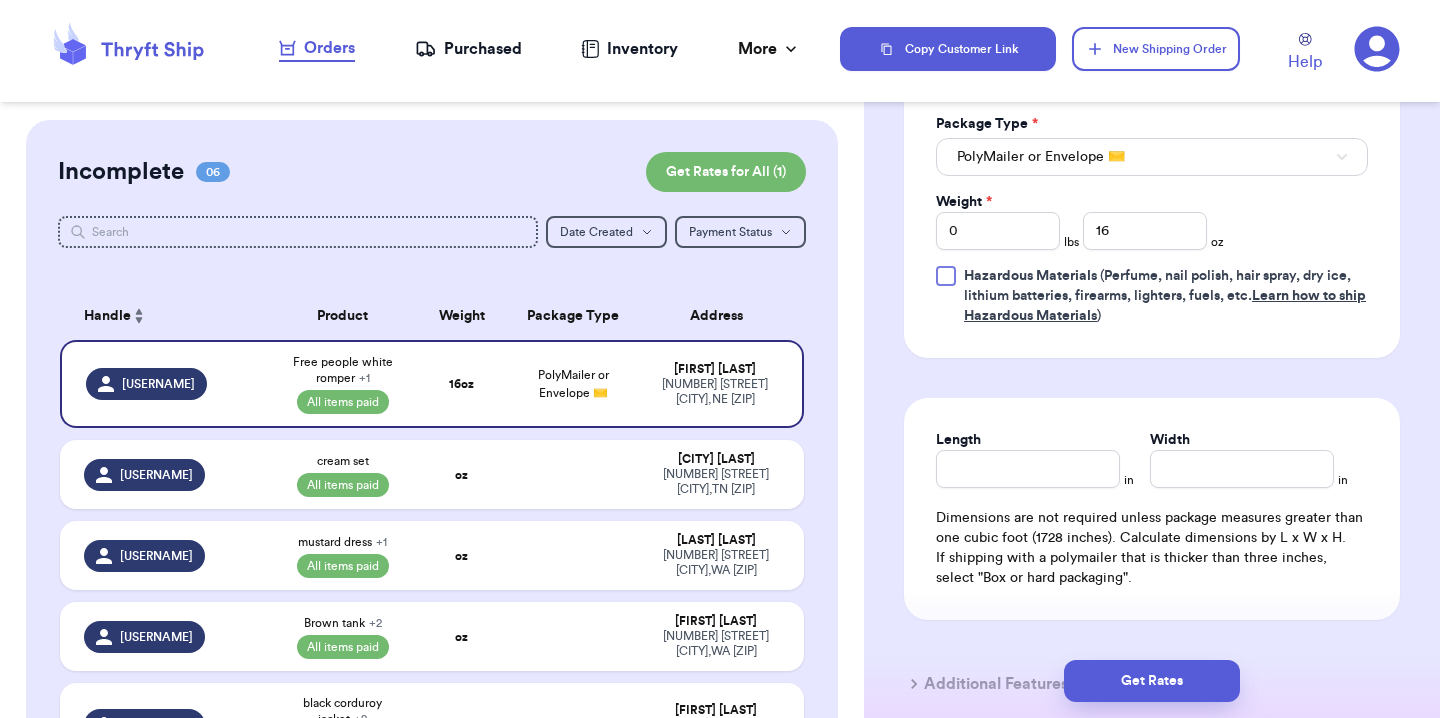click on "Length in Width in Dimensions are not required unless package measures greater than one cubic foot (1728 inches). Calculate dimensions by L x W x H. If shipping with a polymailer that is thicker than three inches, select "Box or hard packaging"." at bounding box center (1152, 509) 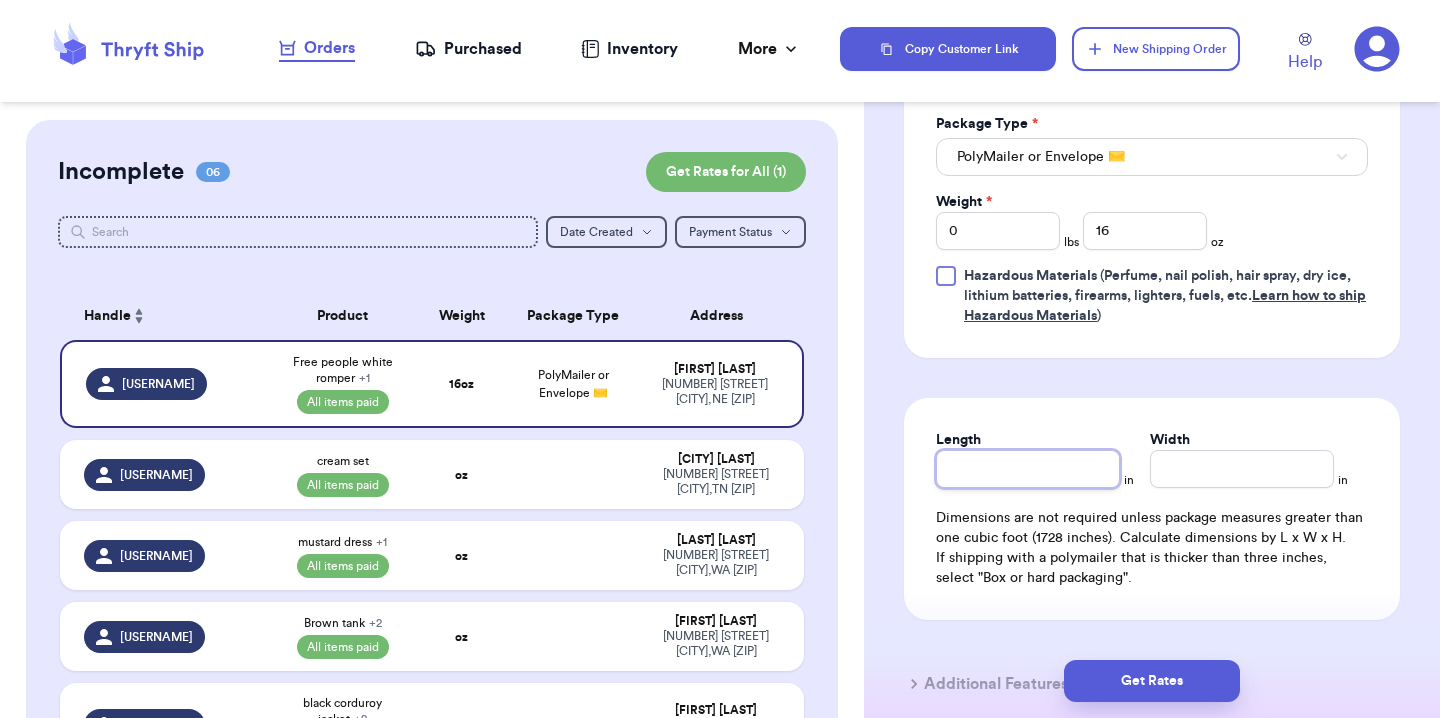 click on "Length" at bounding box center [1028, 469] 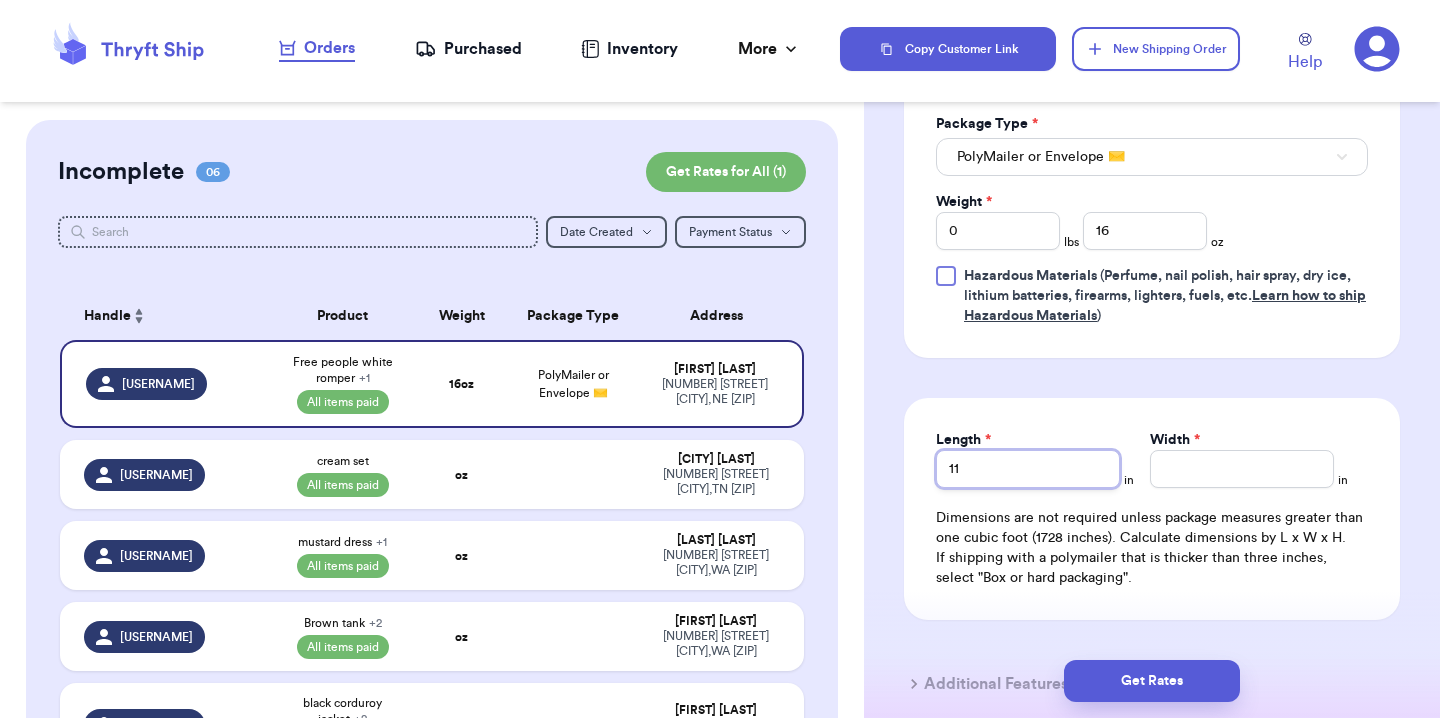 type on "11" 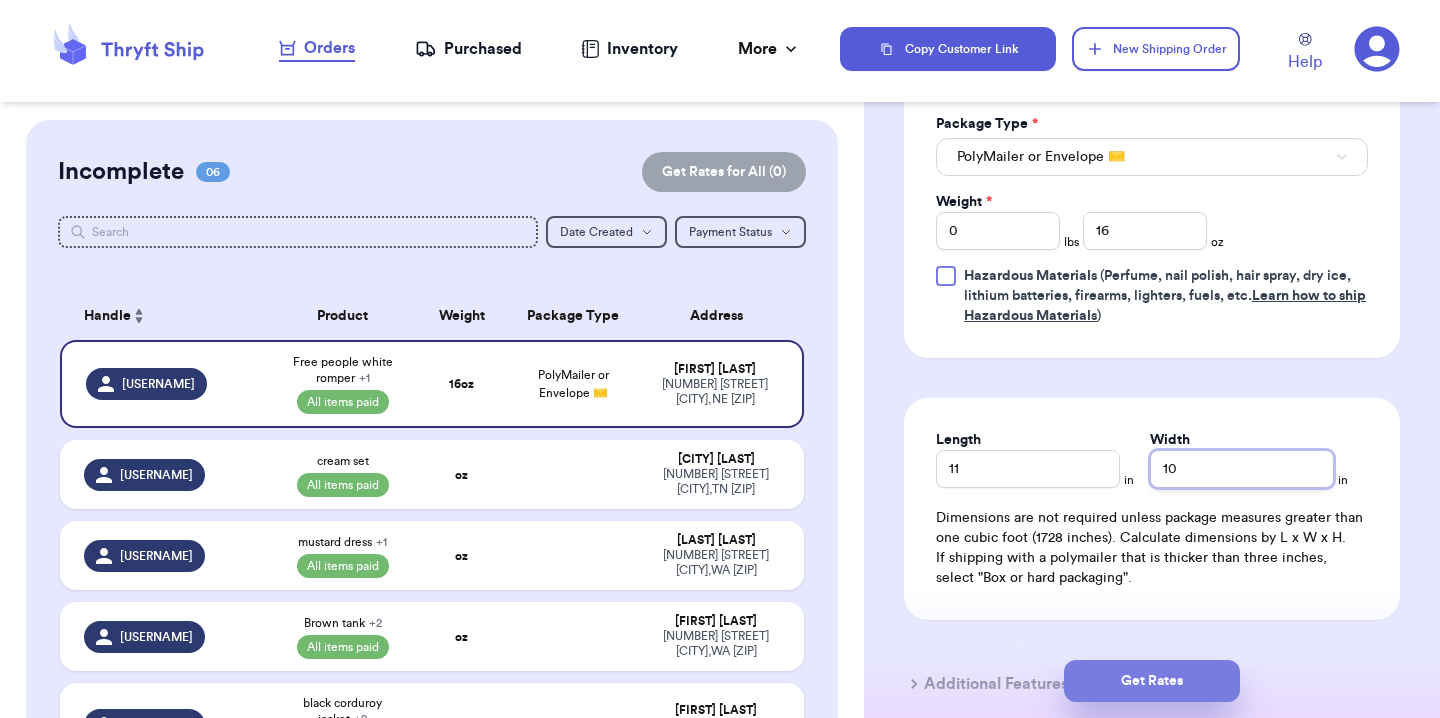 type on "10" 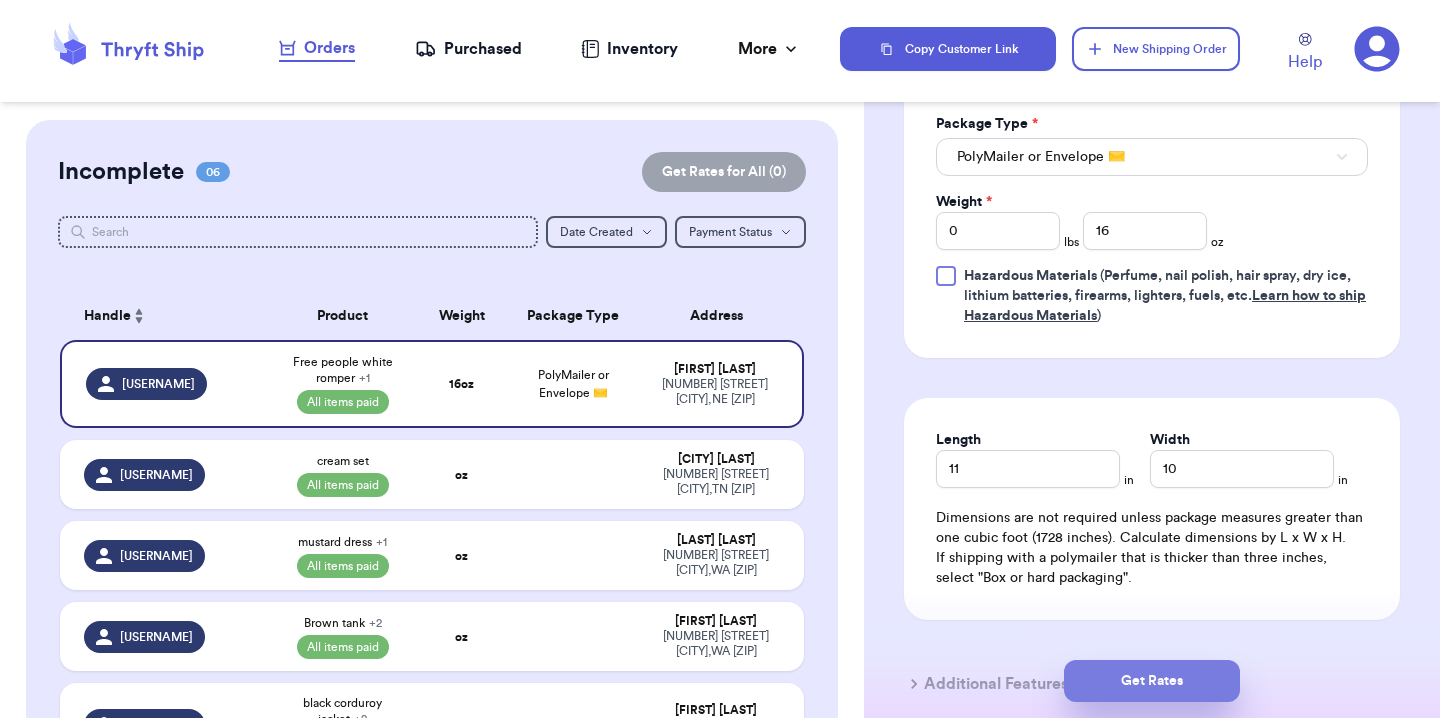 click on "Get Rates" at bounding box center (1152, 681) 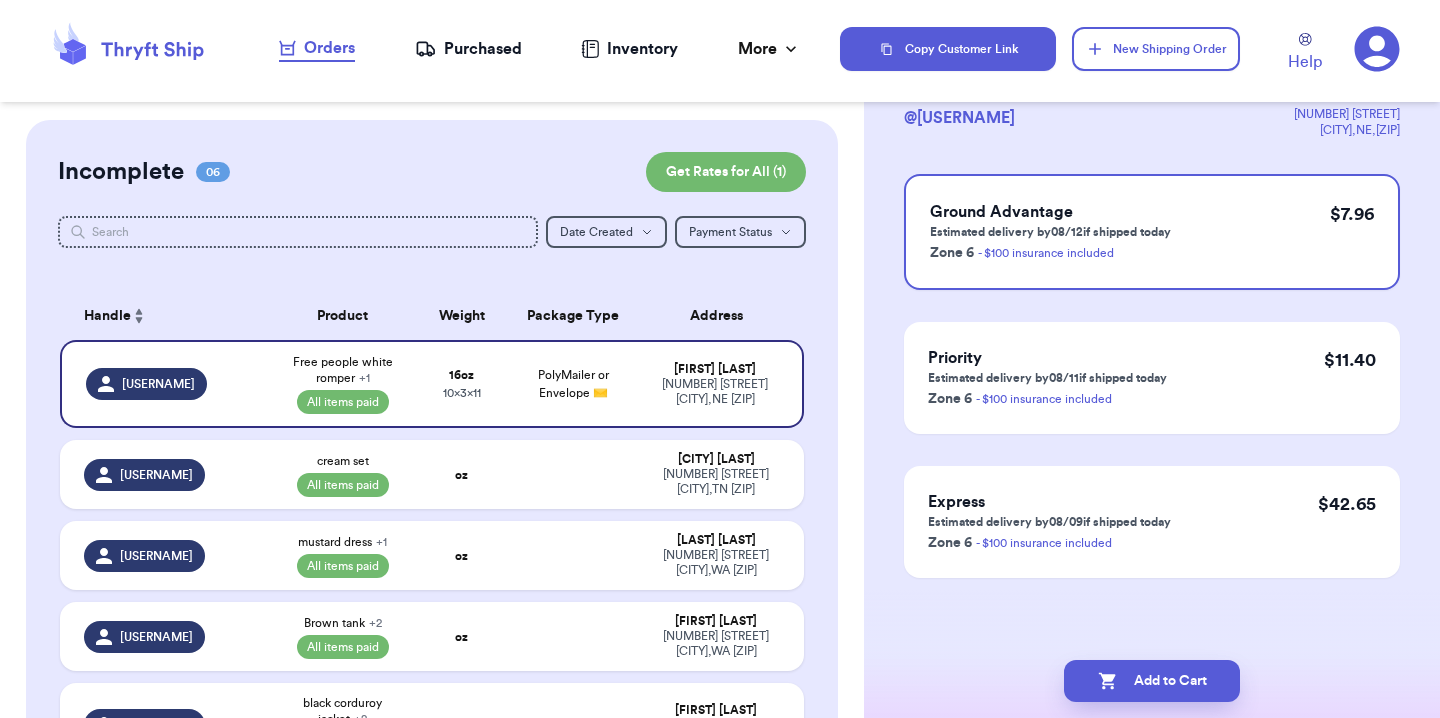 scroll, scrollTop: 0, scrollLeft: 0, axis: both 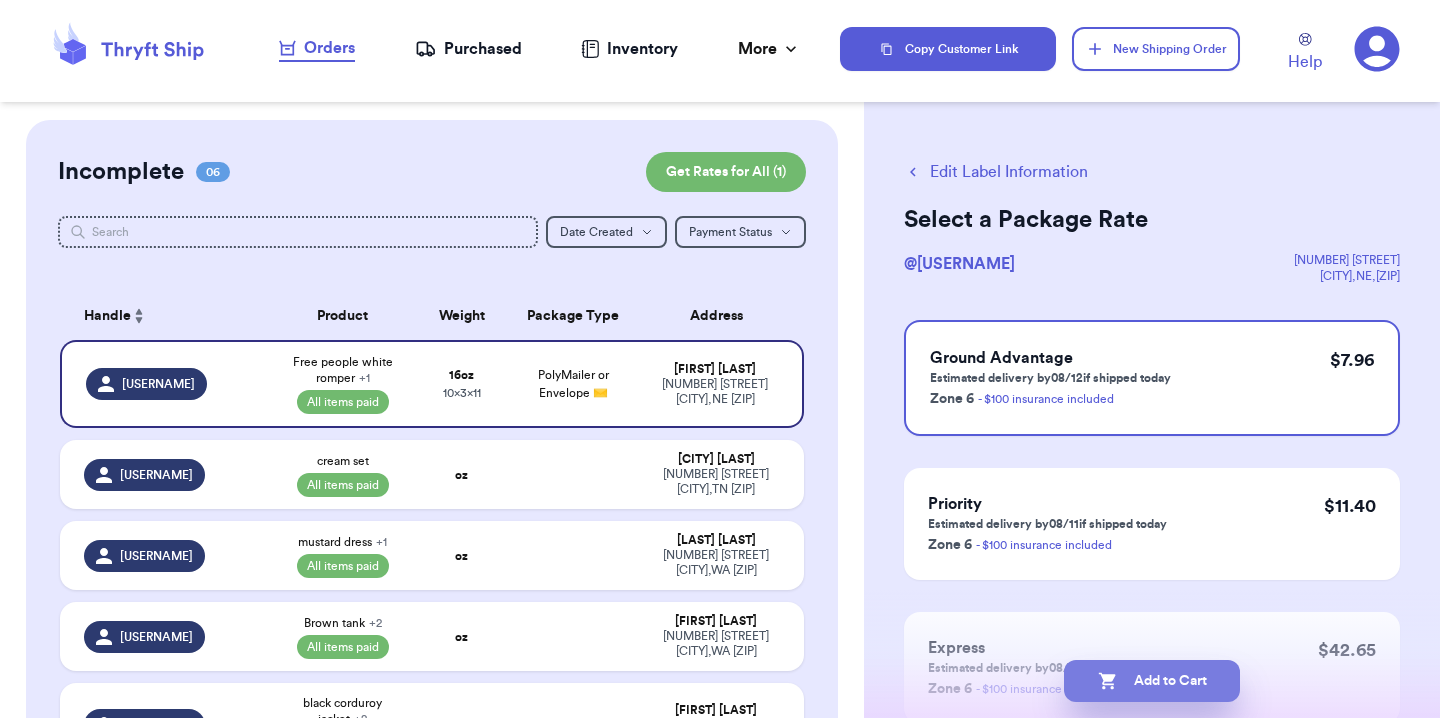 click on "Add to Cart" at bounding box center [1152, 681] 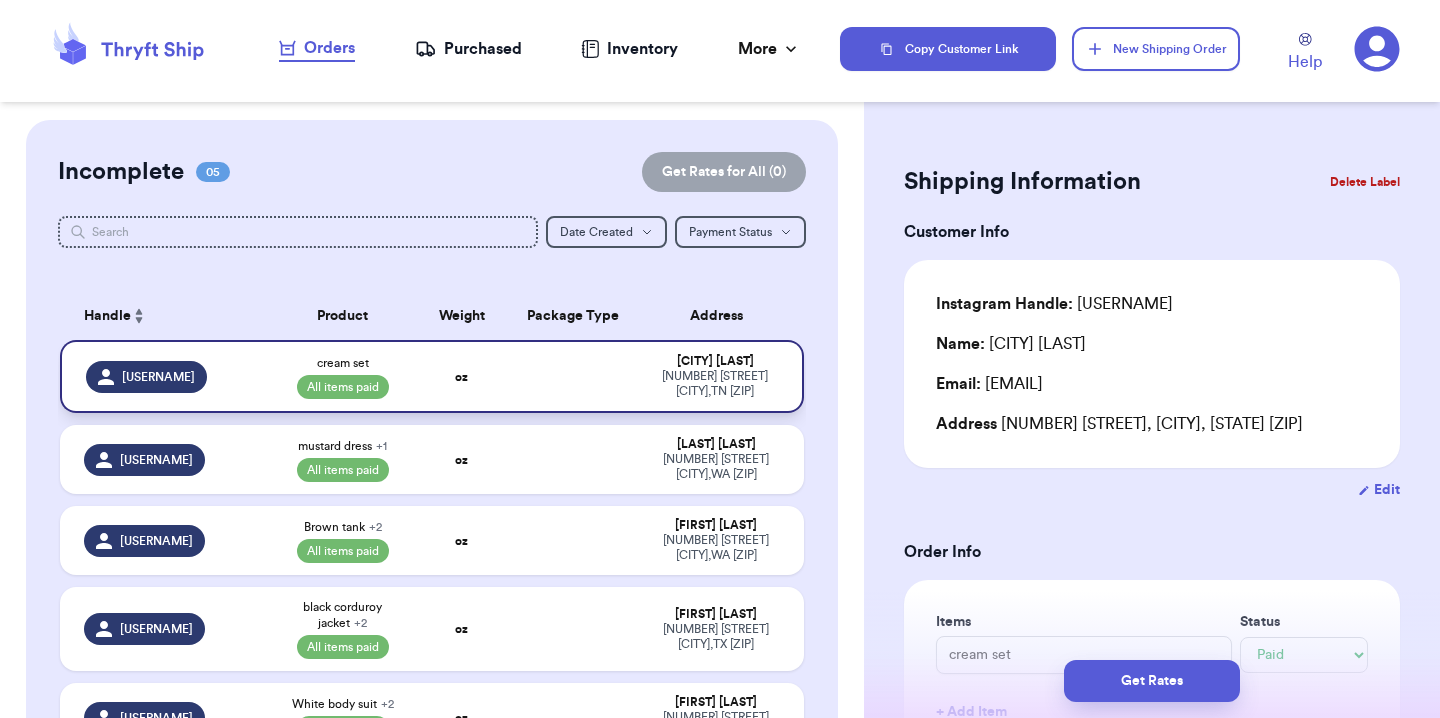 scroll, scrollTop: 18, scrollLeft: 0, axis: vertical 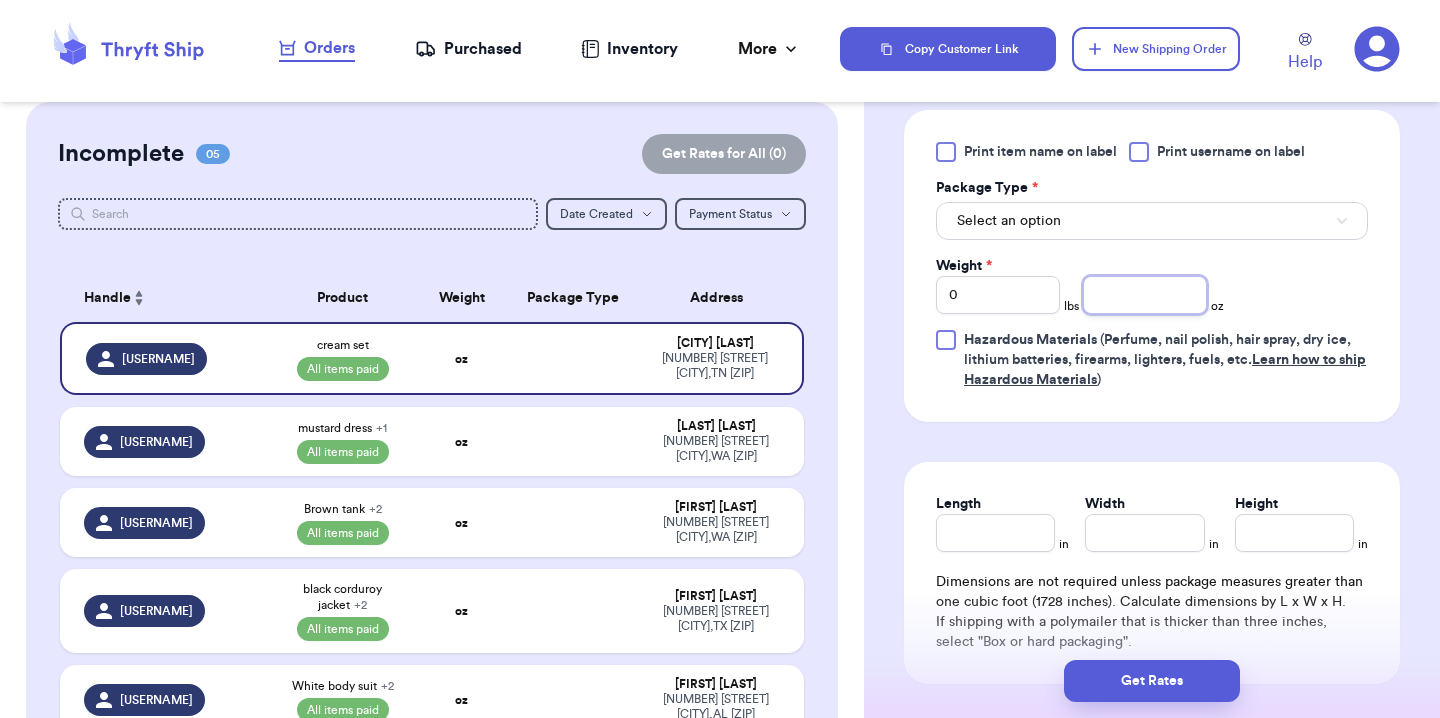 click at bounding box center [1145, 295] 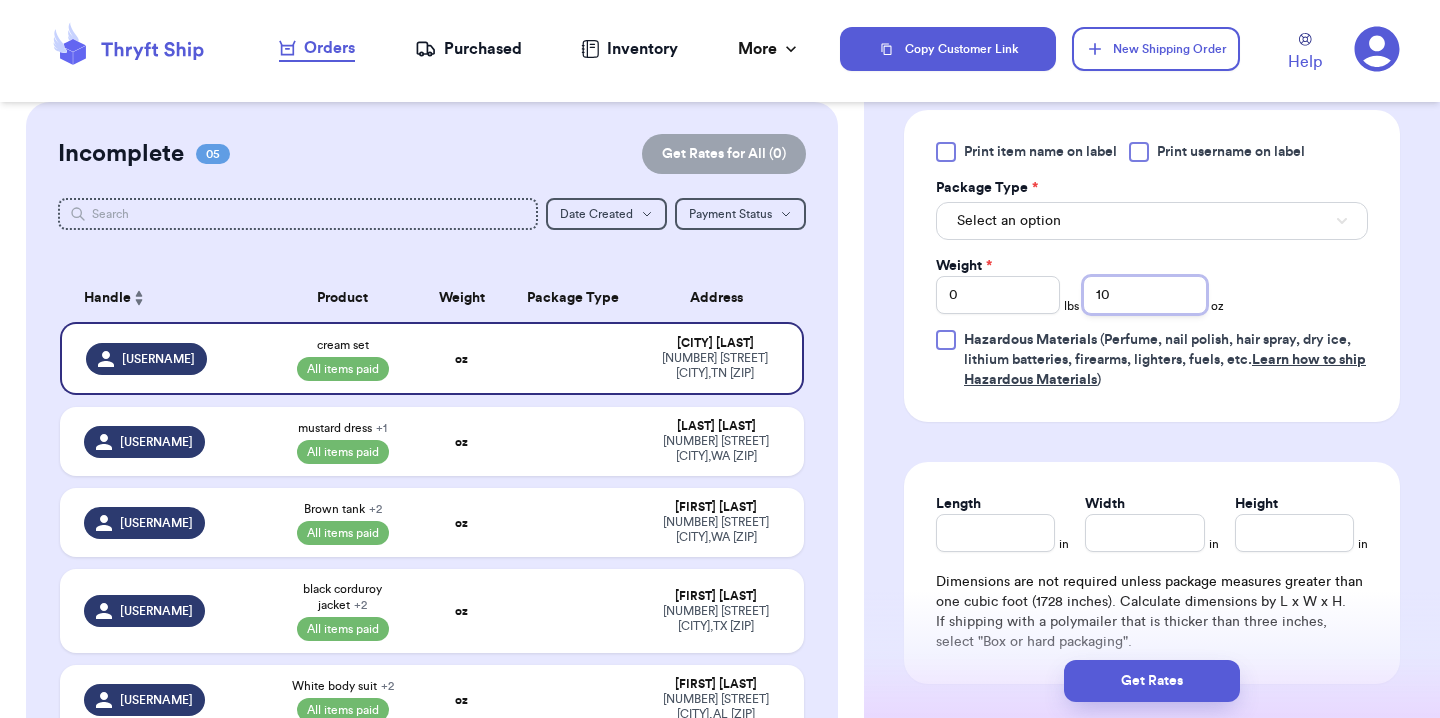 type on "10" 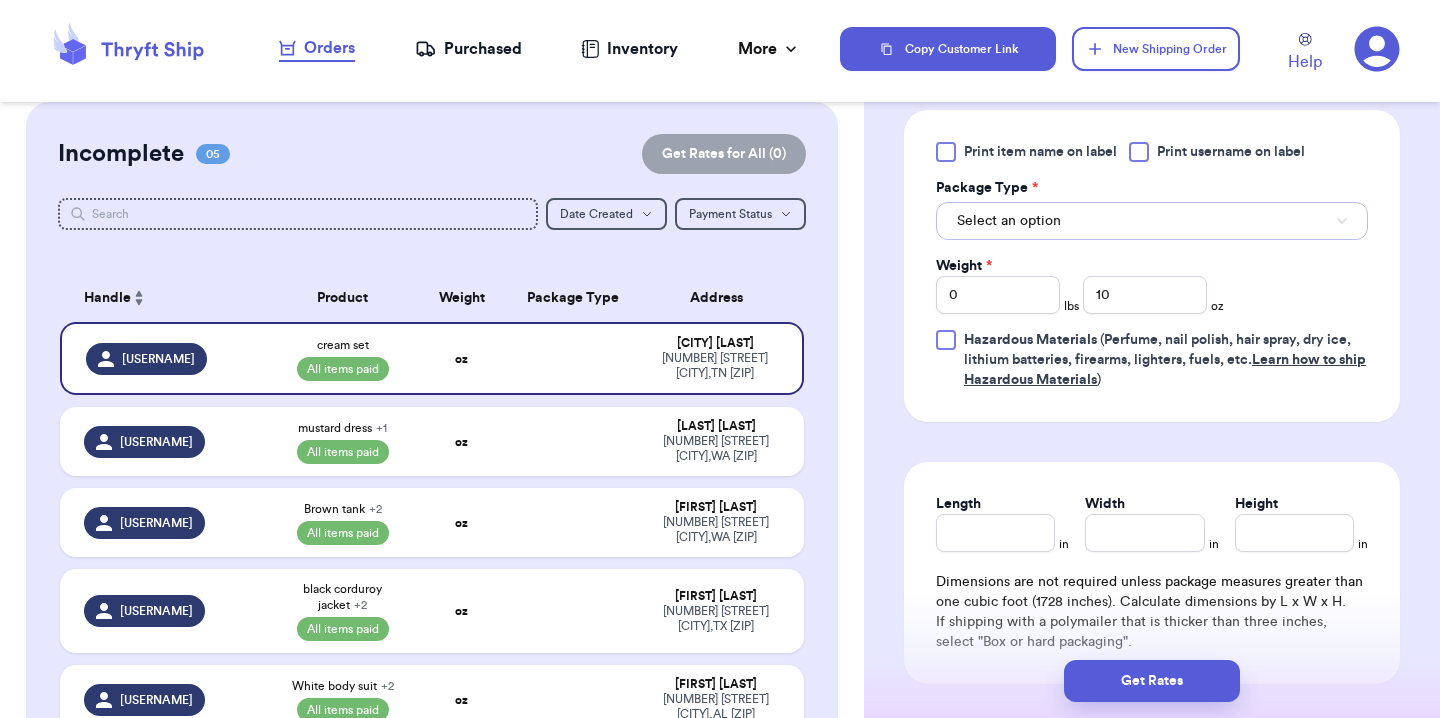 click on "Select an option" at bounding box center (1152, 221) 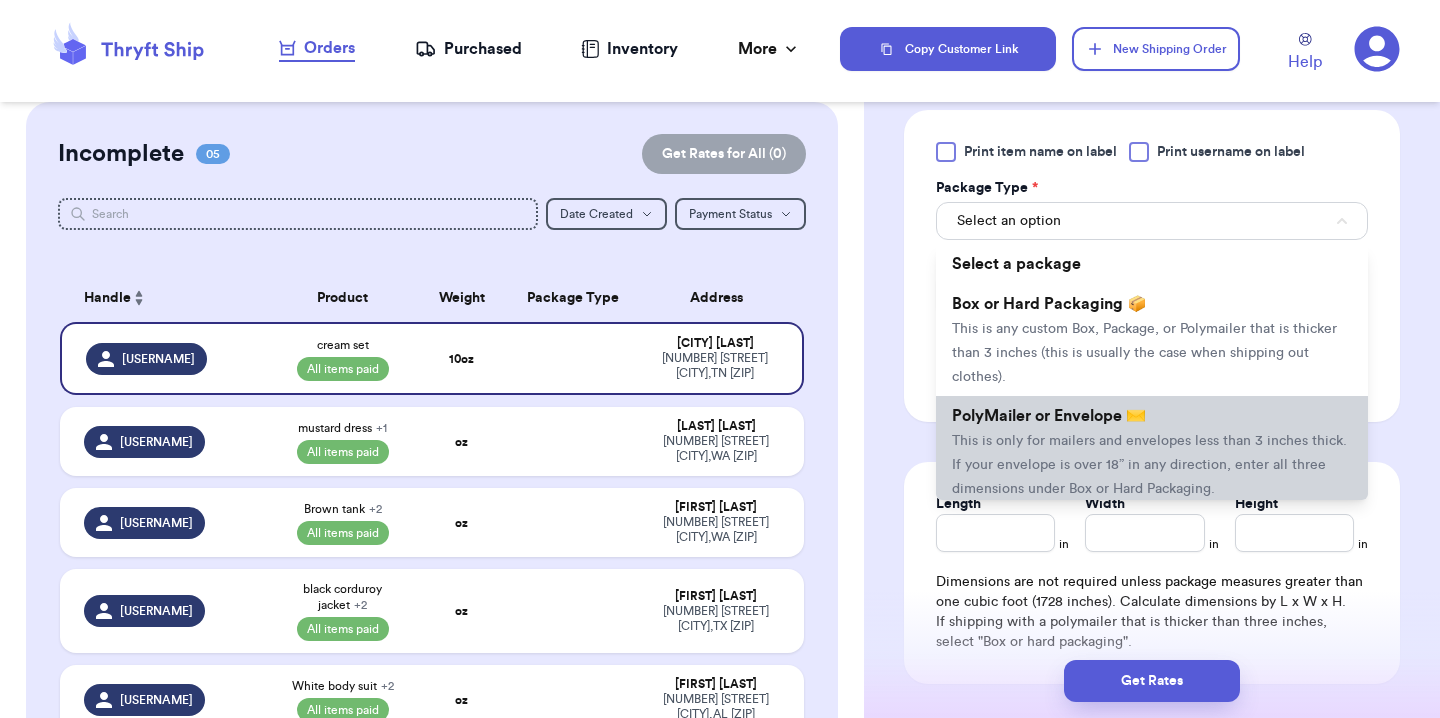 click on "PolyMailer or Envelope ✉️" at bounding box center [1049, 416] 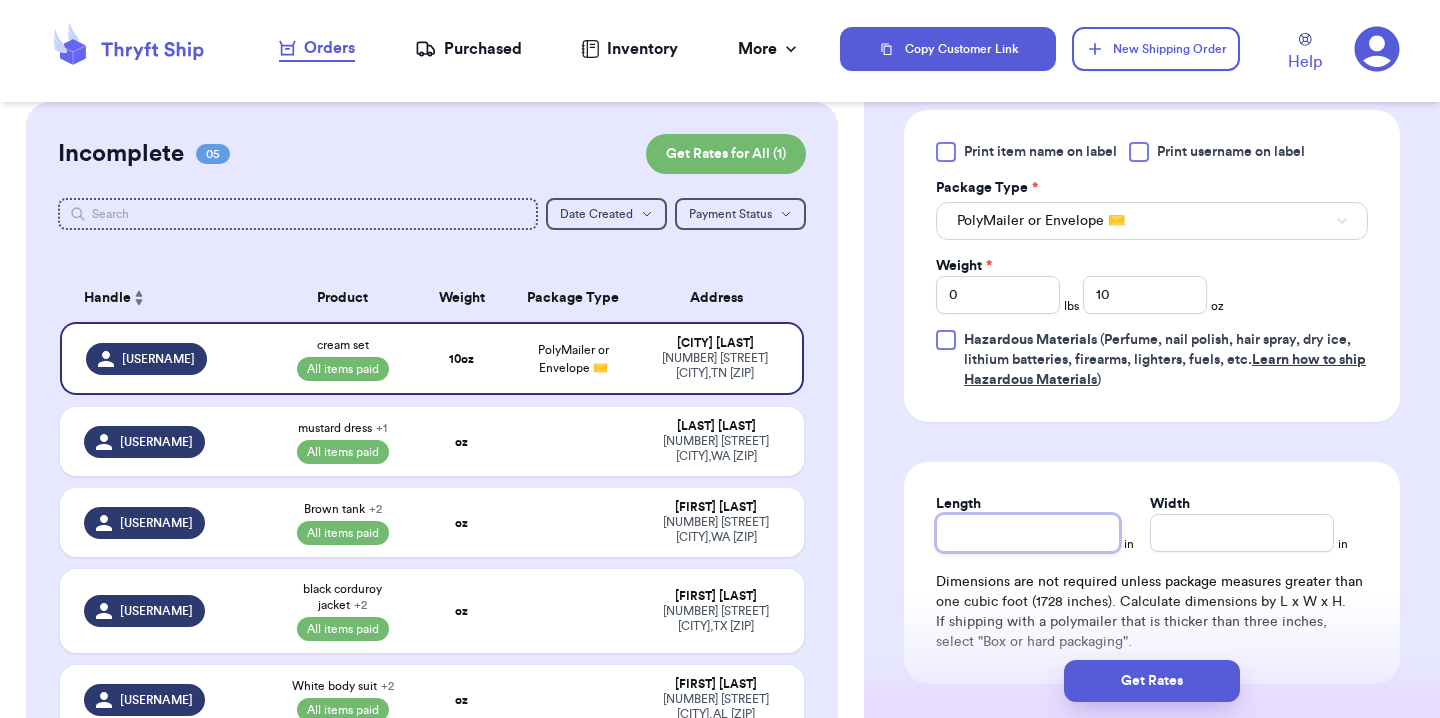 click on "Length" at bounding box center (1028, 533) 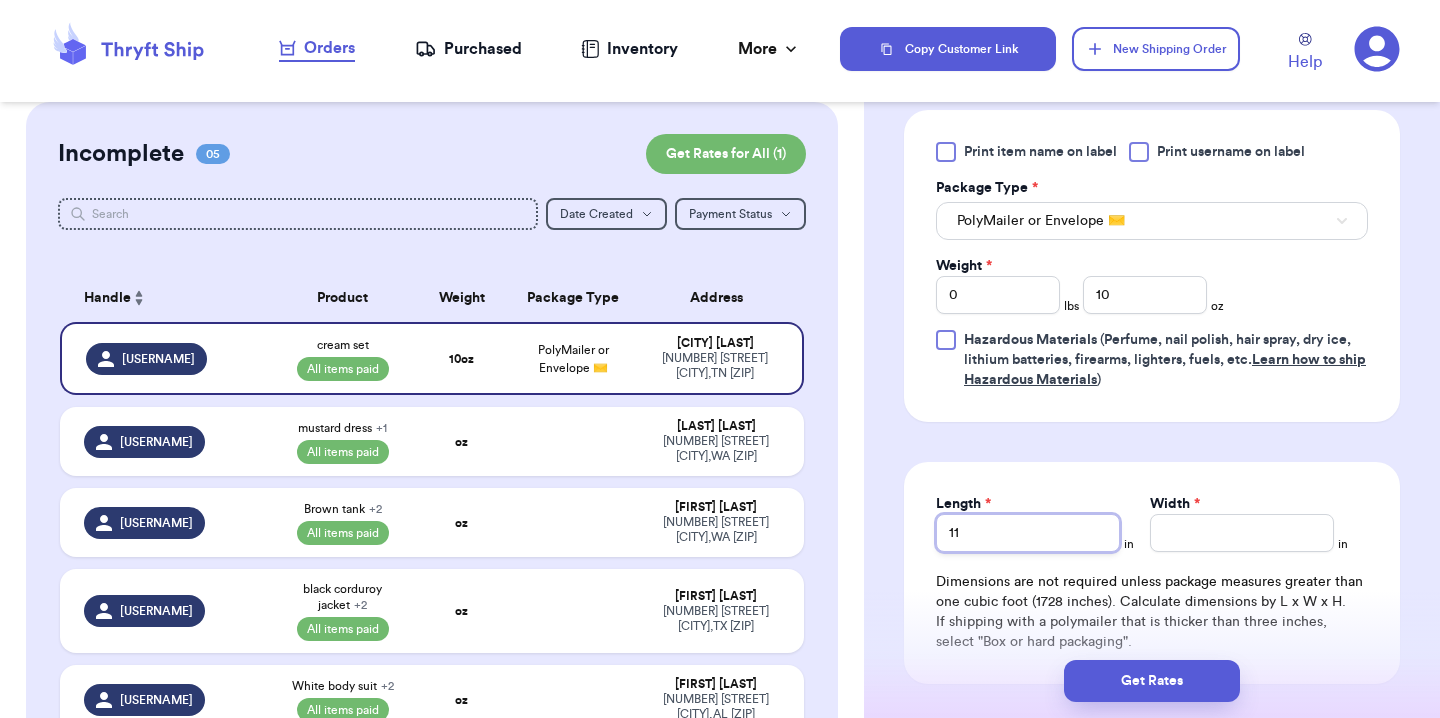 type on "11" 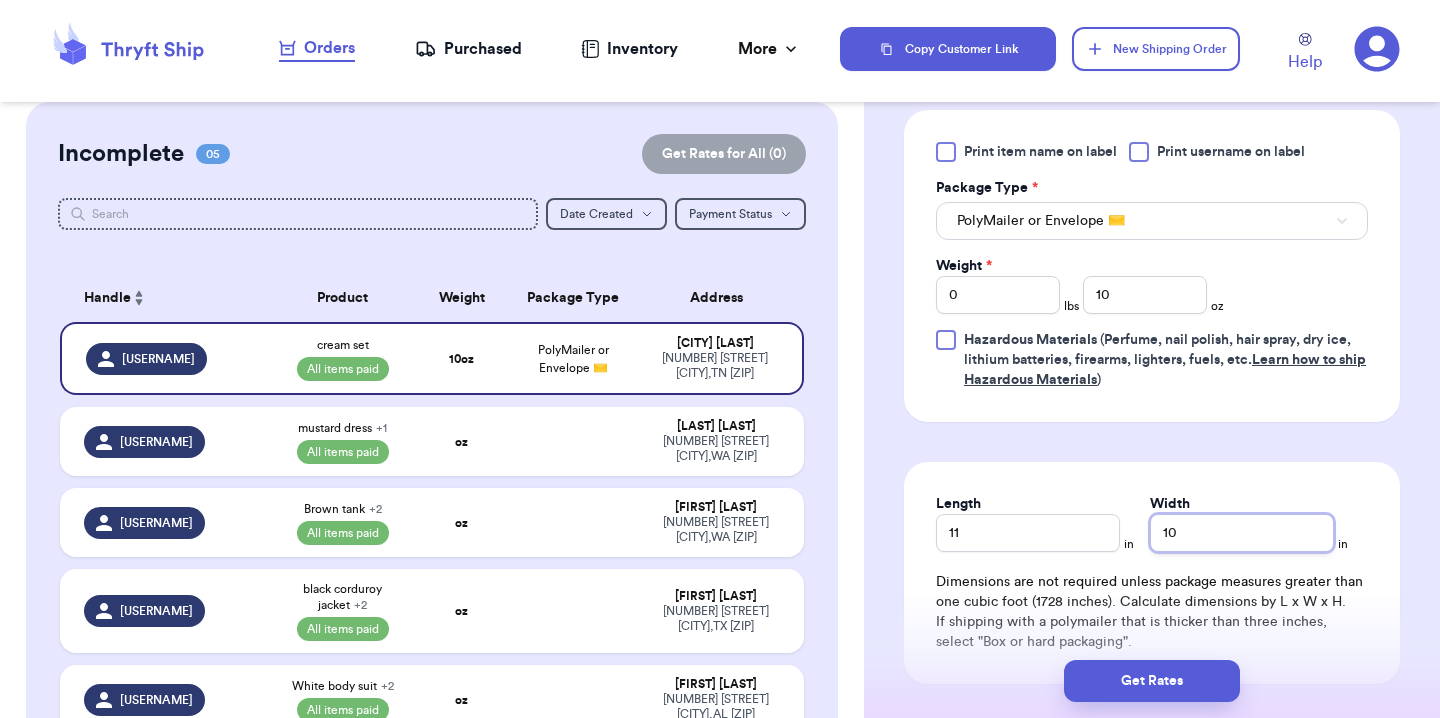 type on "10" 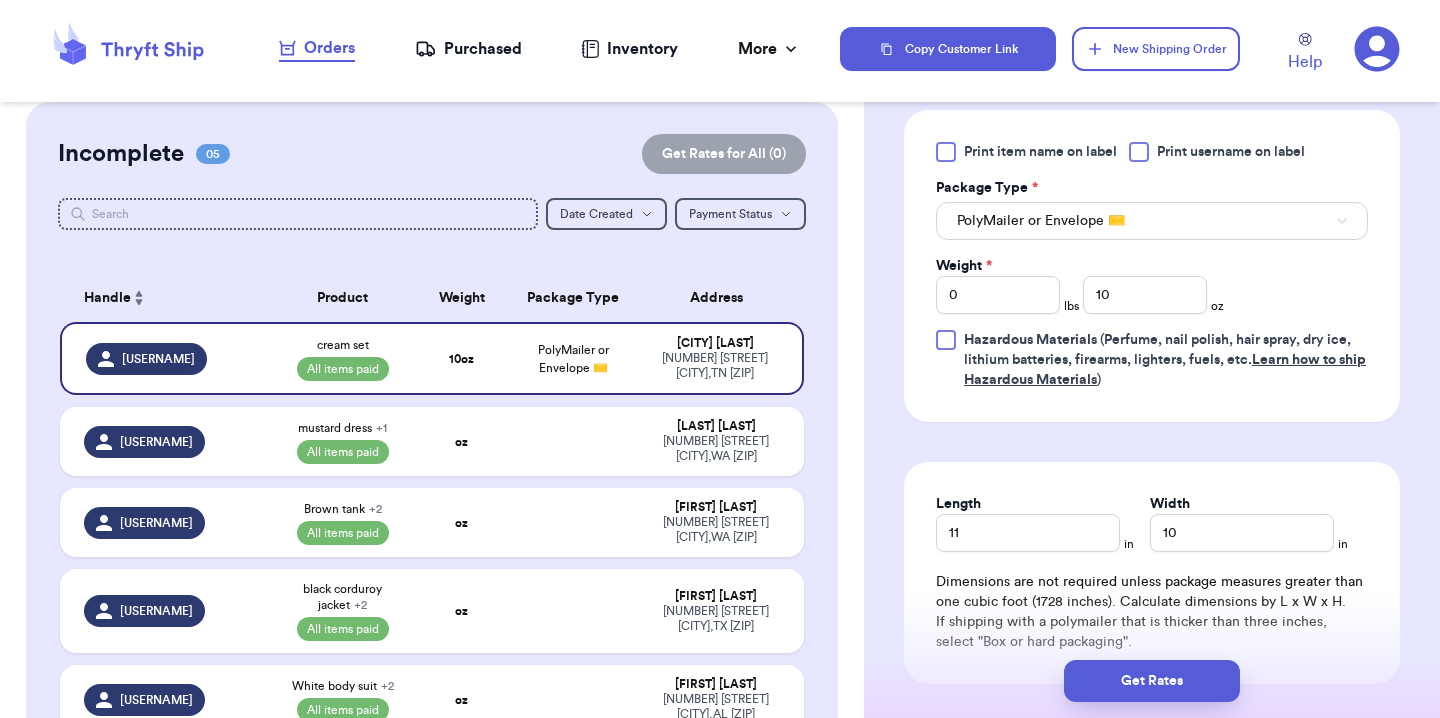 click on "Length 11 in Width 10 in Dimensions are not required unless package measures greater than one cubic foot (1728 inches). Calculate dimensions by L x W x H. If shipping with a polymailer that is thicker than three inches, select "Box or hard packaging"." at bounding box center (1152, 573) 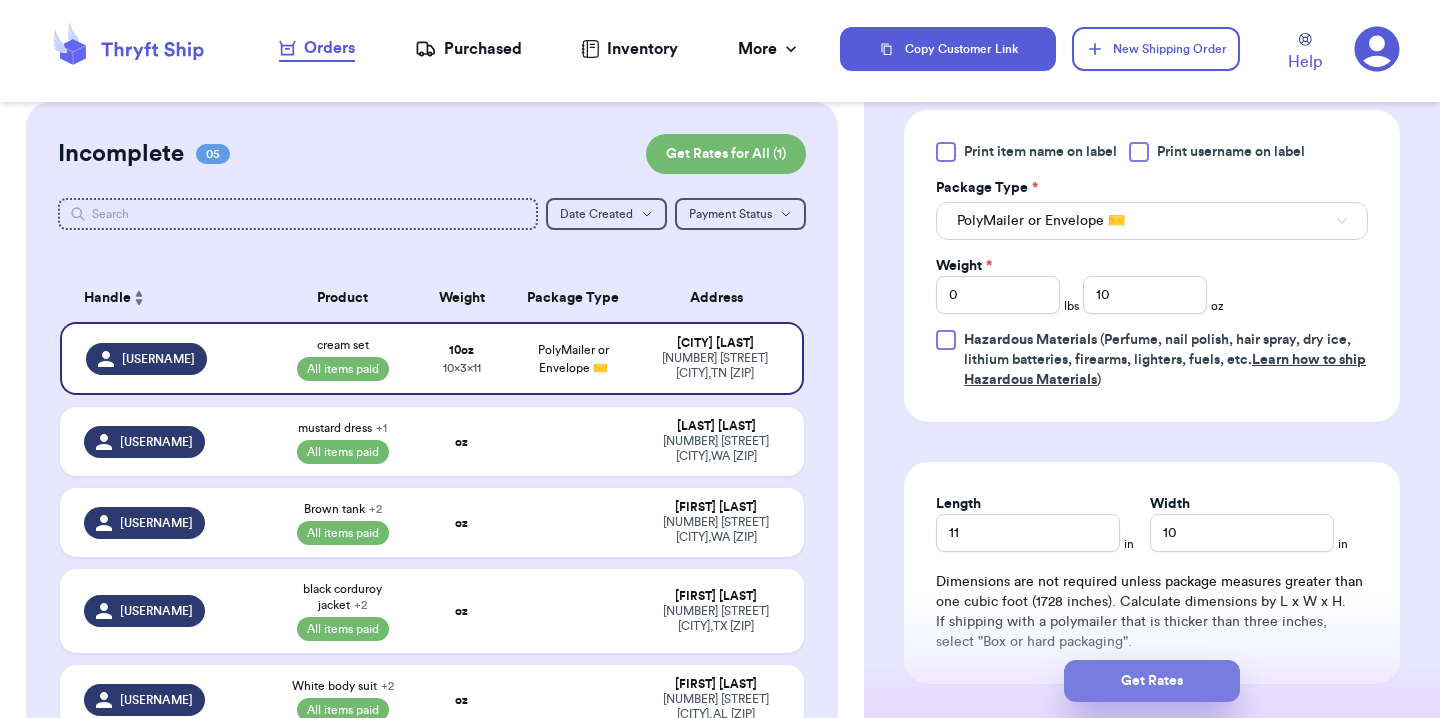 click on "Get Rates" at bounding box center (1152, 681) 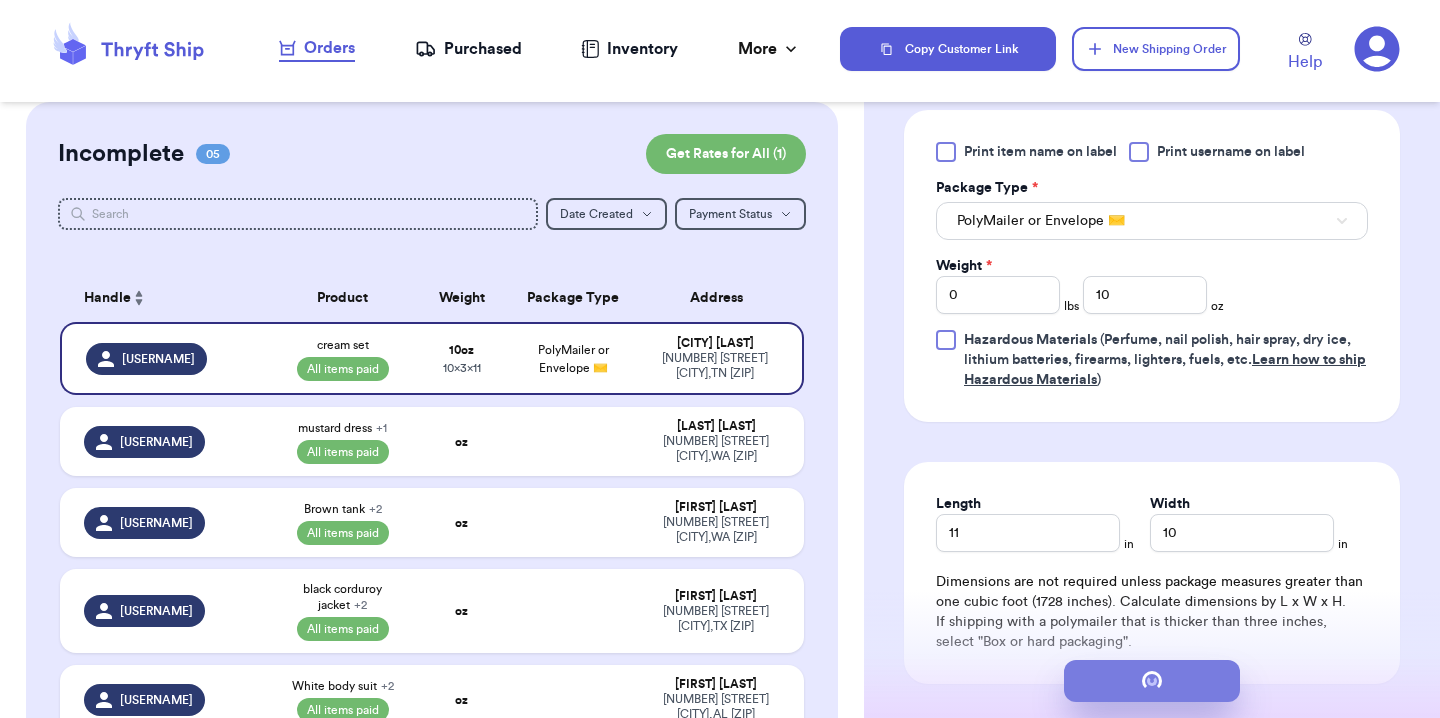 scroll, scrollTop: 0, scrollLeft: 0, axis: both 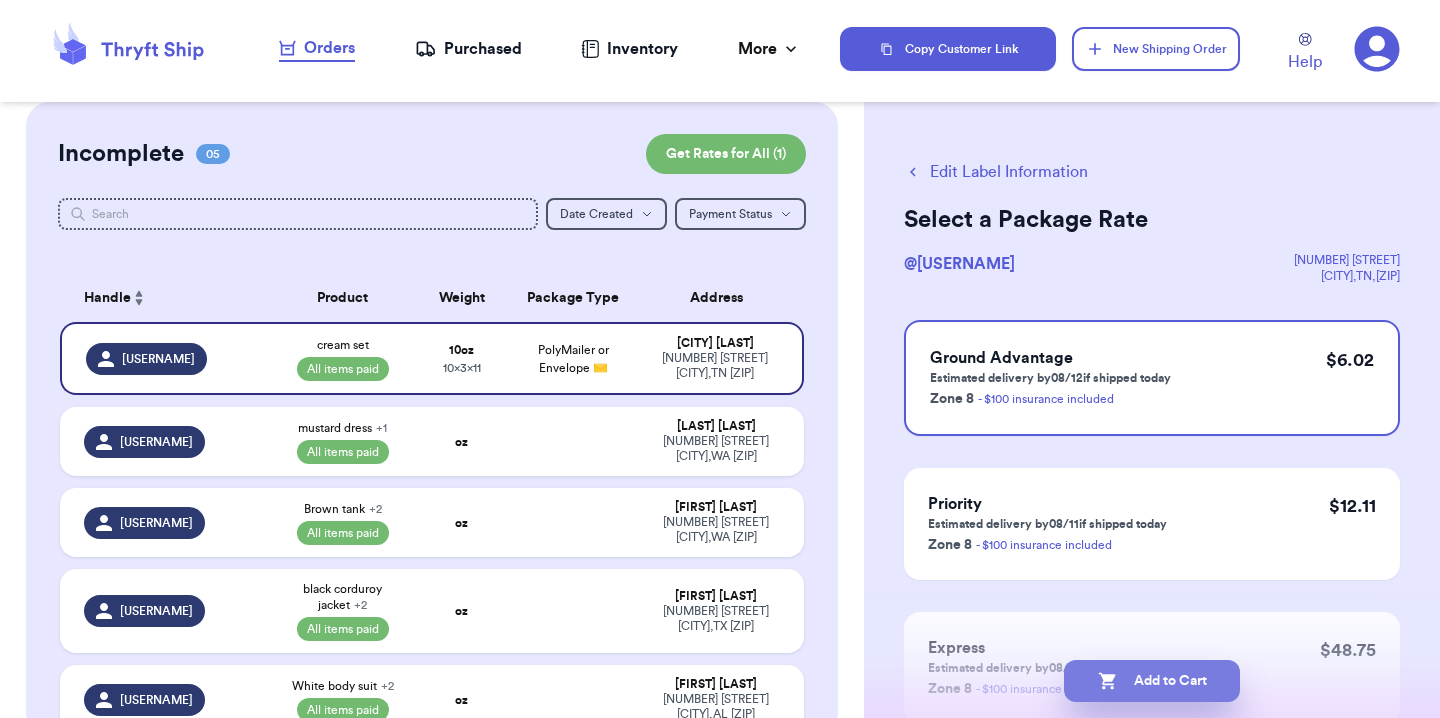 click on "Add to Cart" at bounding box center (1152, 681) 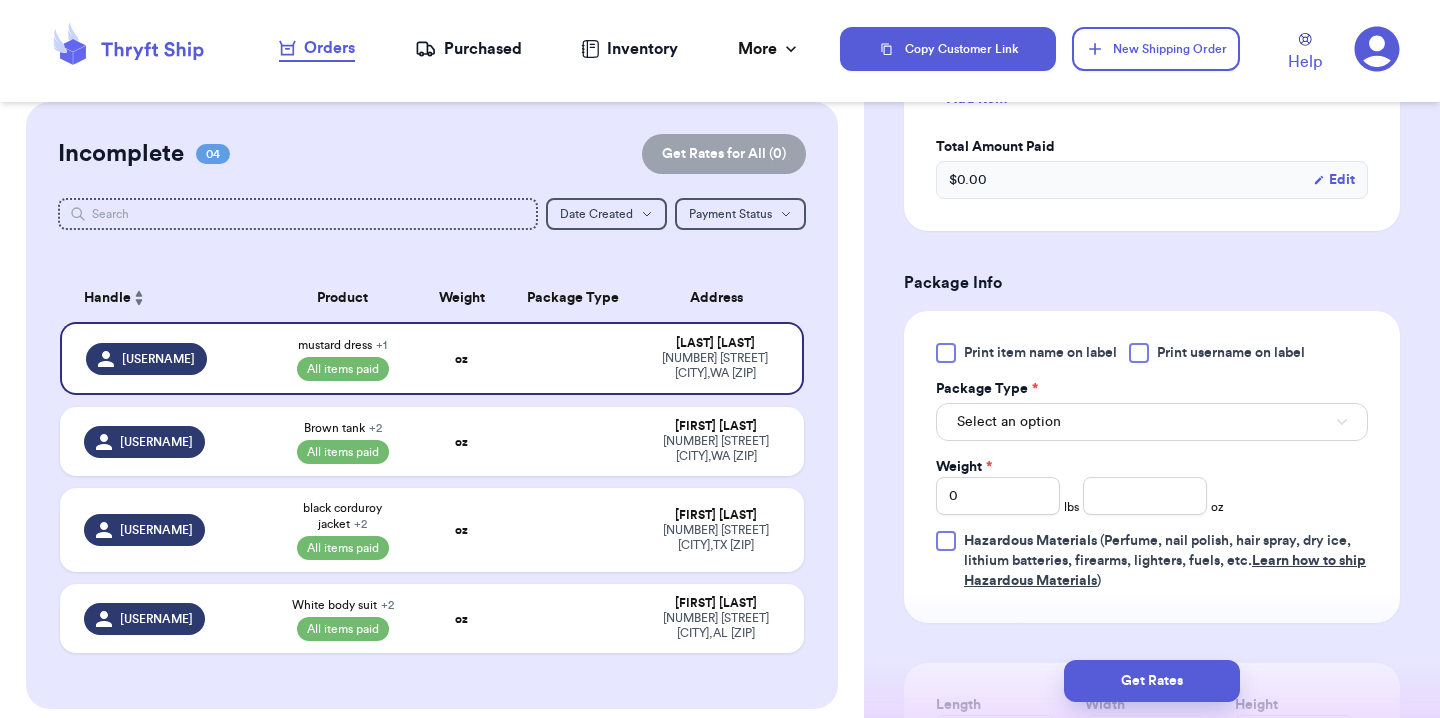 scroll, scrollTop: 801, scrollLeft: 0, axis: vertical 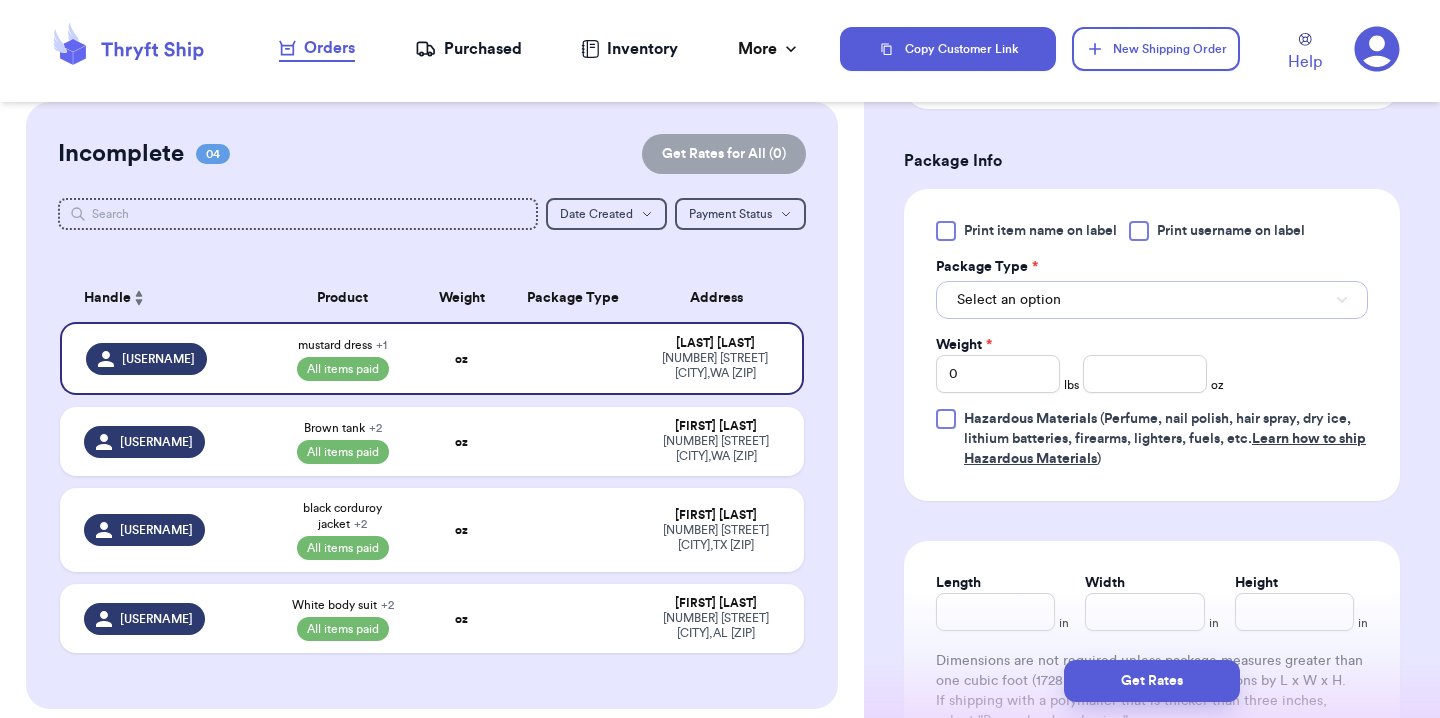 click on "Select an option" at bounding box center (1009, 300) 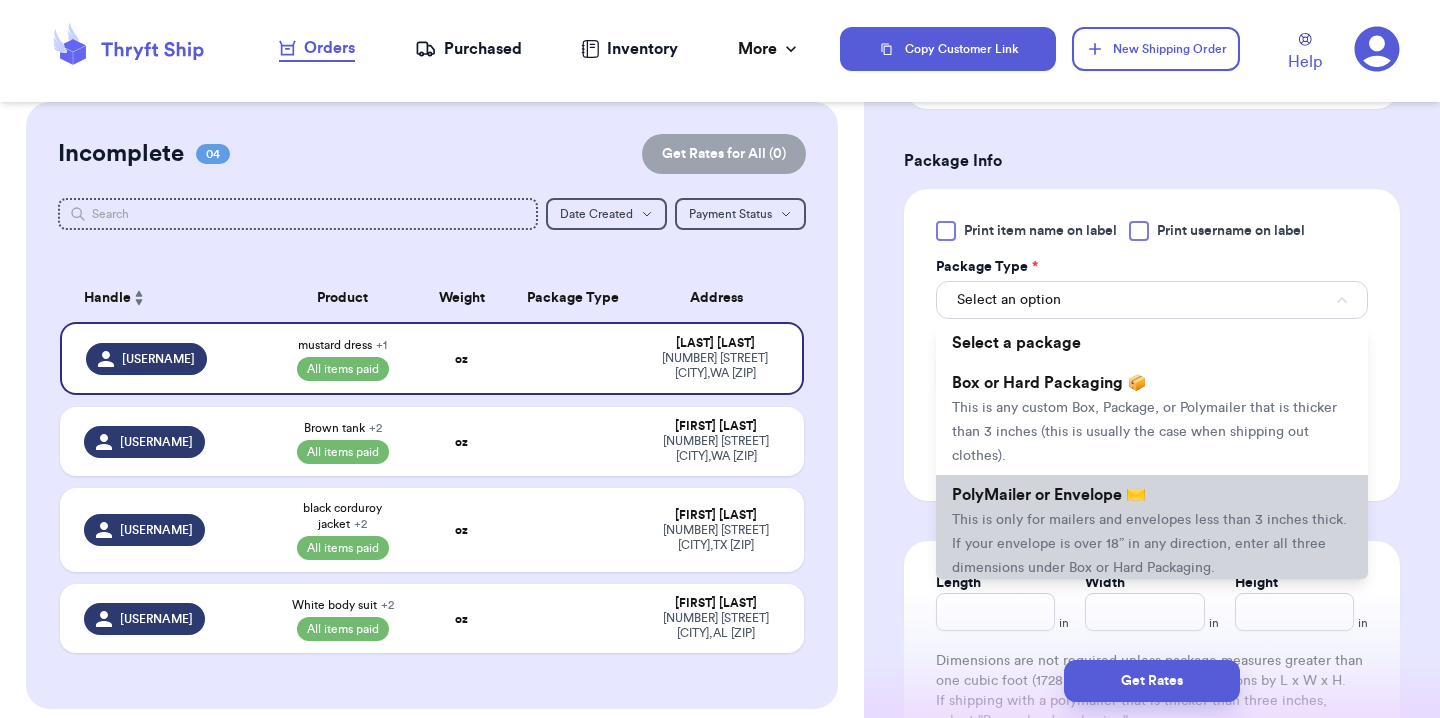 click on "PolyMailer or Envelope ✉️ This is only for mailers and envelopes less than 3 inches thick. If your envelope is over 18” in any direction, enter all three dimensions under Box or Hard Packaging." at bounding box center (1152, 531) 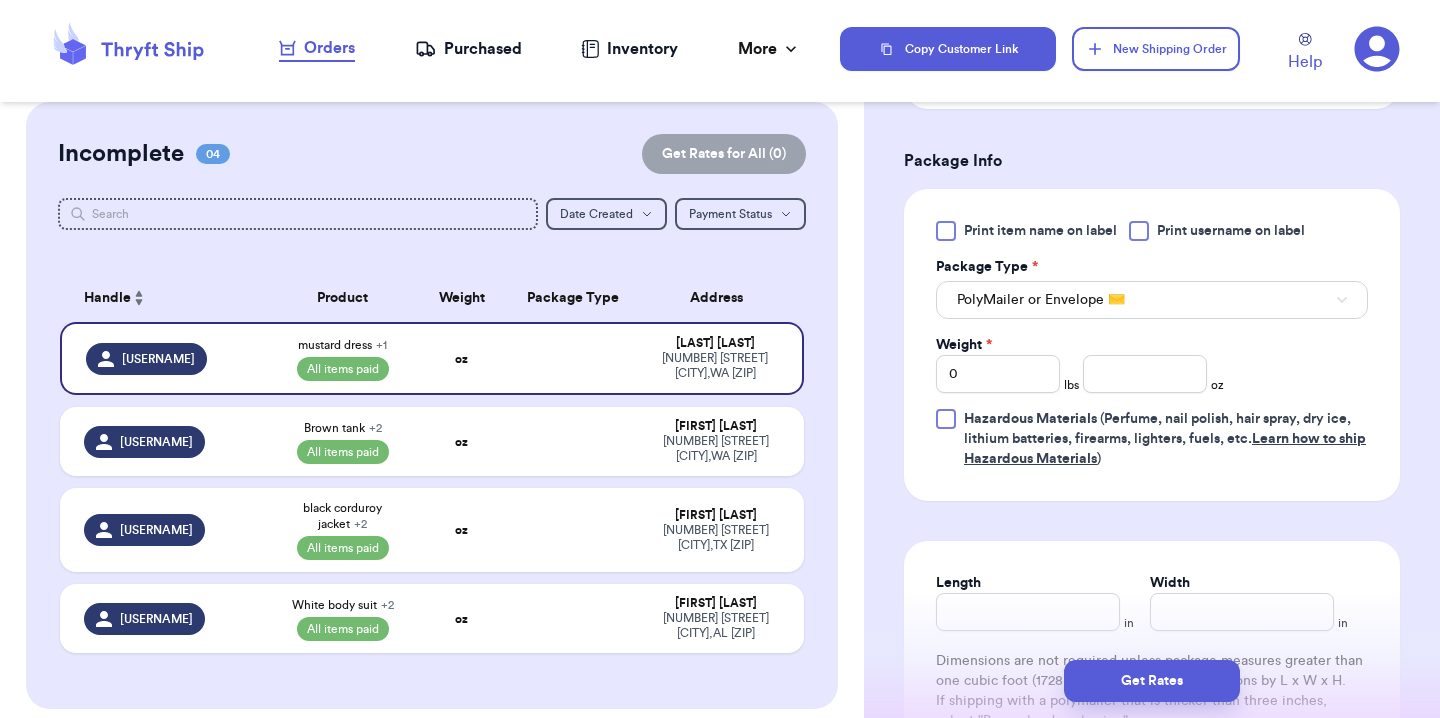 type 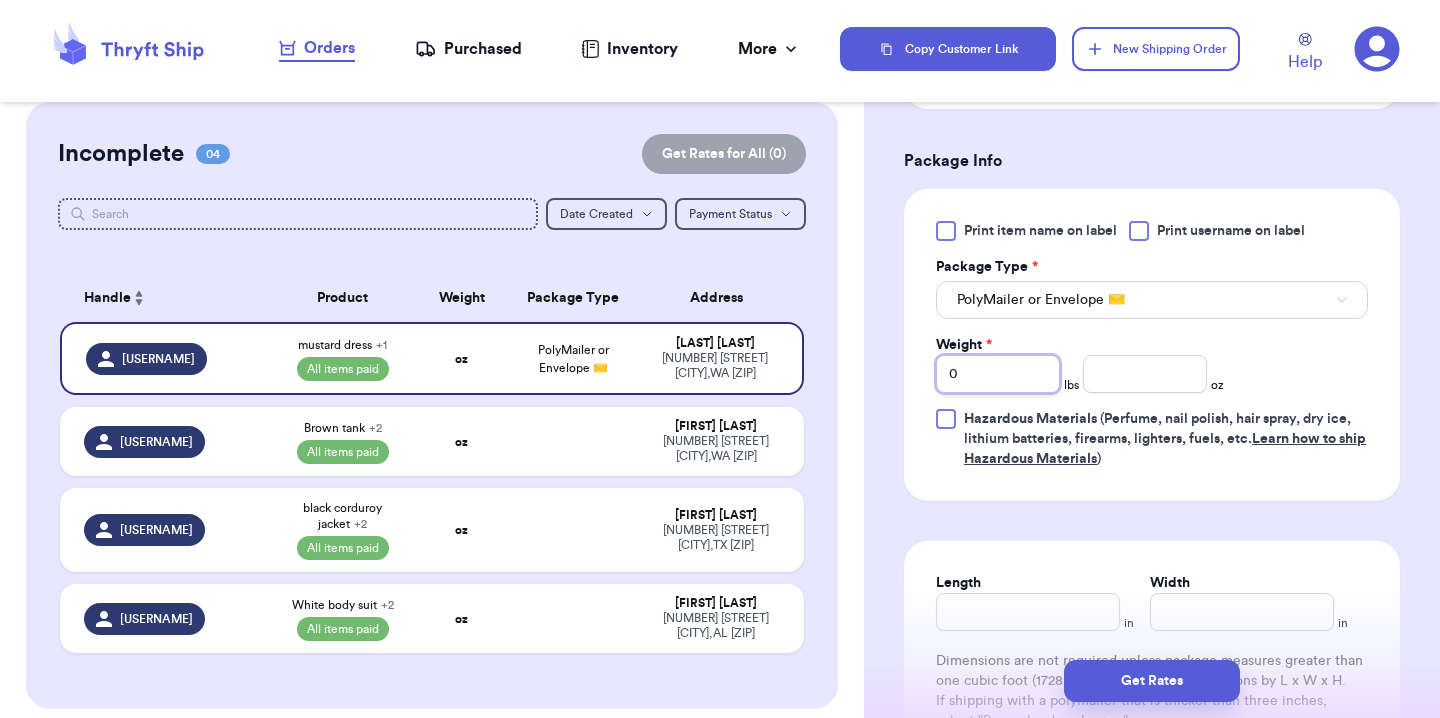 click on "0" at bounding box center (998, 374) 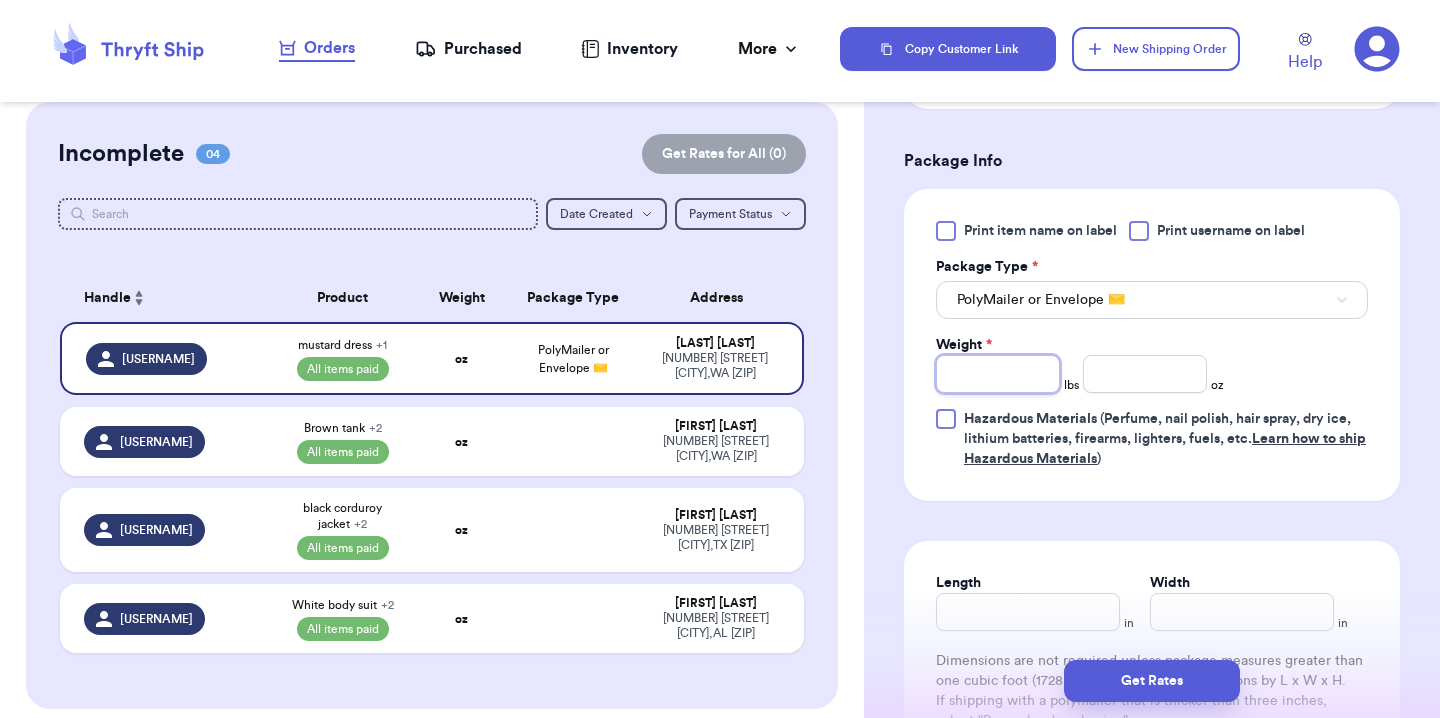 type on "1" 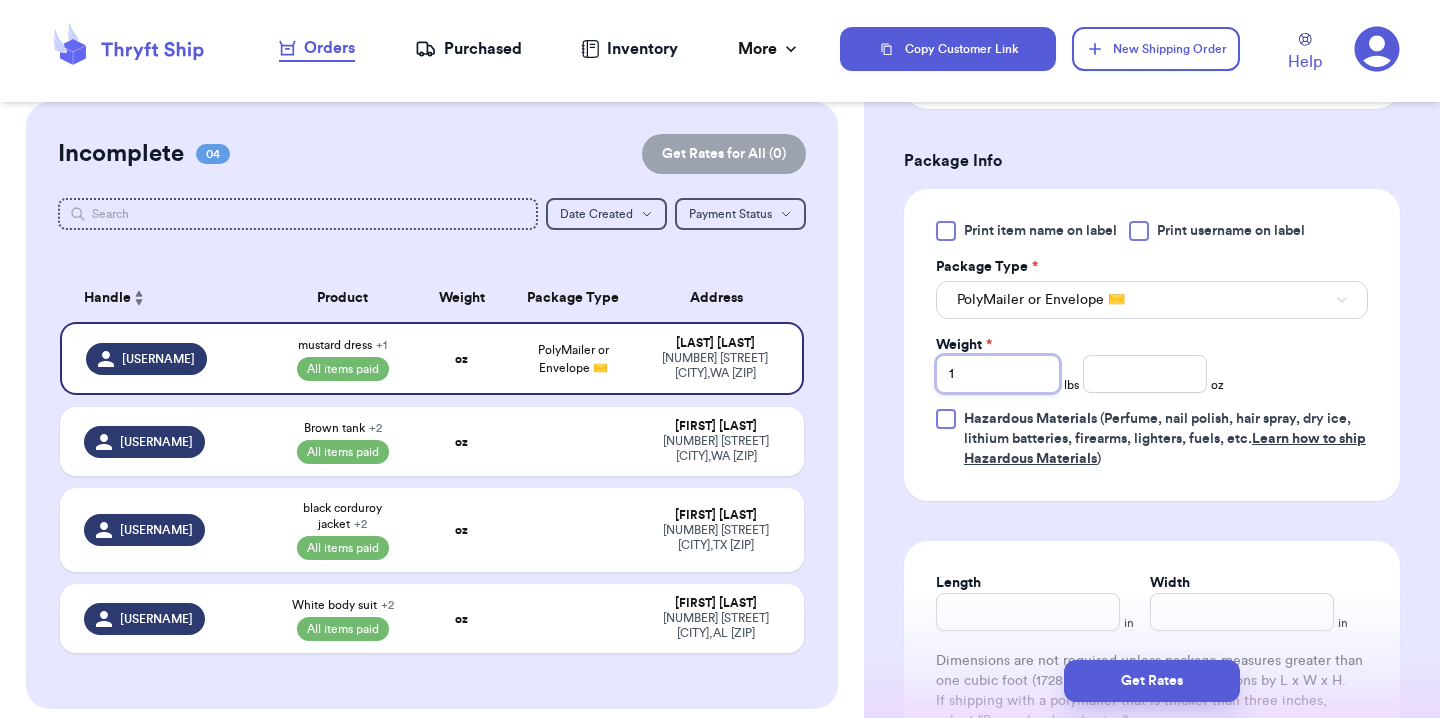 type 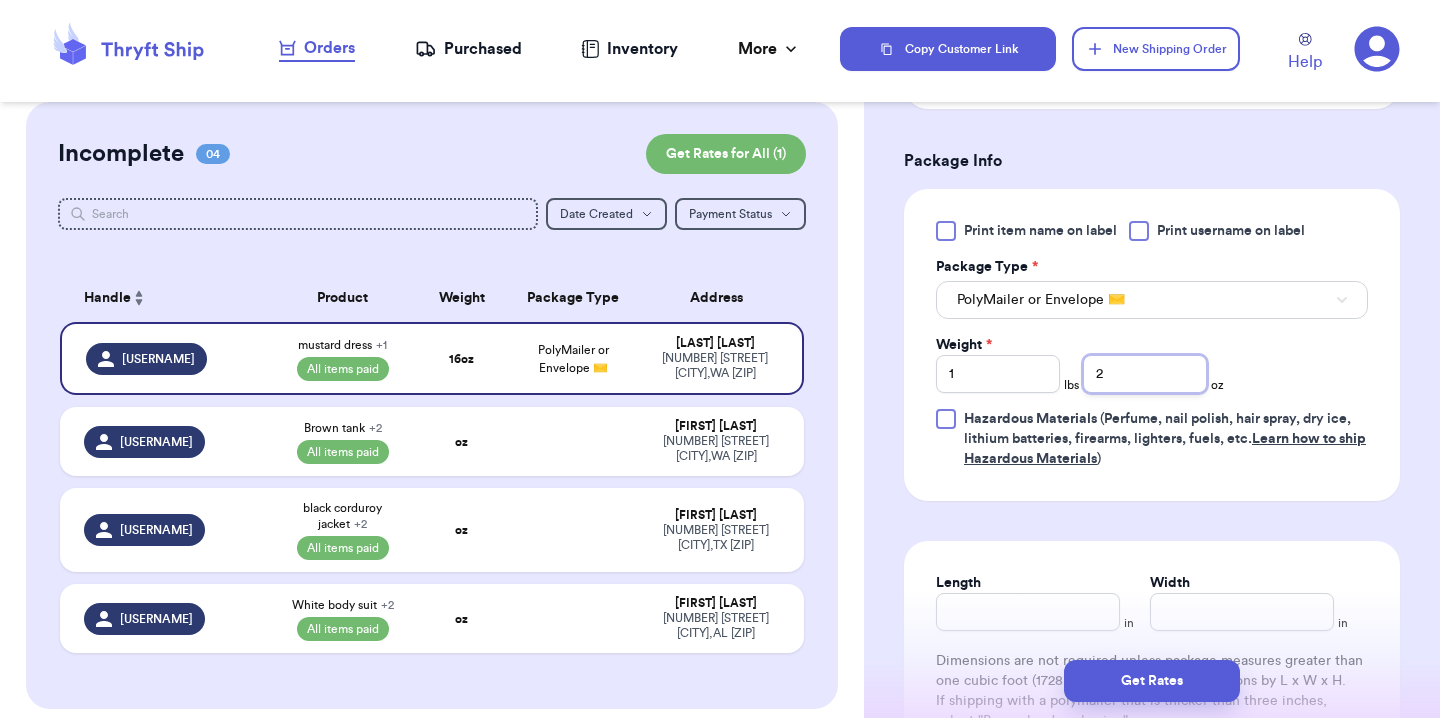 type on "2" 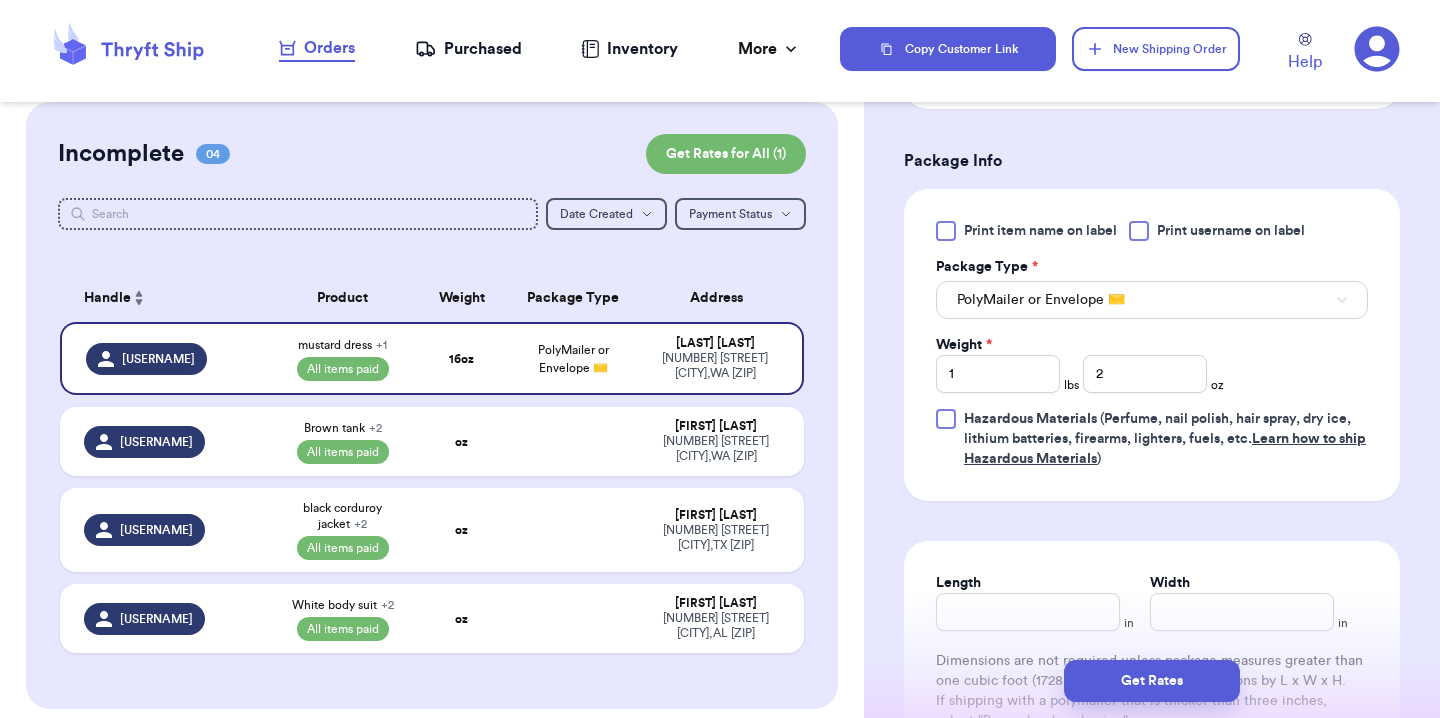 click on "Print item name on label Print username on label Package Type * PolyMailer or Envelope ✉️ Weight * 1 lbs 2 oz Hazardous Materials   (Perfume, nail polish, hair spray, dry ice, lithium batteries, firearms, lighters, fuels, etc.  Learn how to ship Hazardous Materials )" at bounding box center (1152, 345) 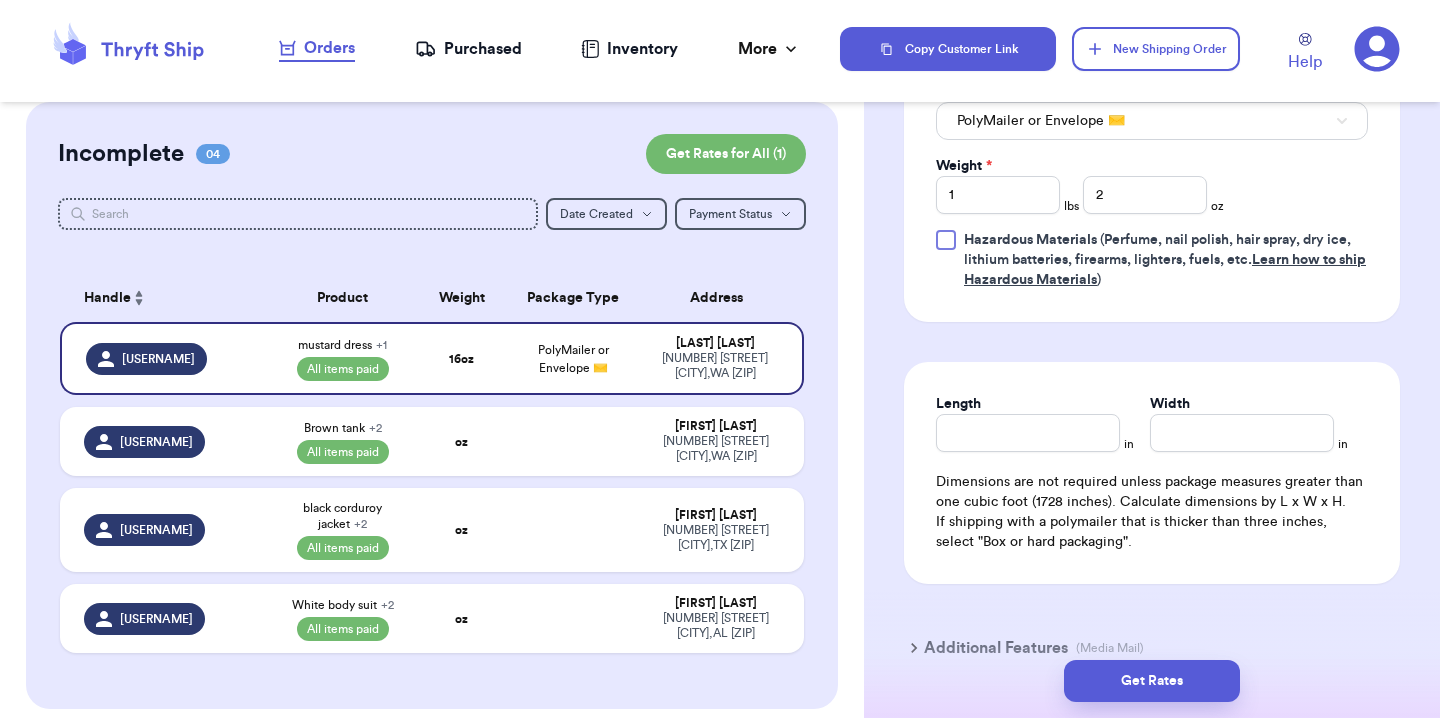 scroll, scrollTop: 985, scrollLeft: 0, axis: vertical 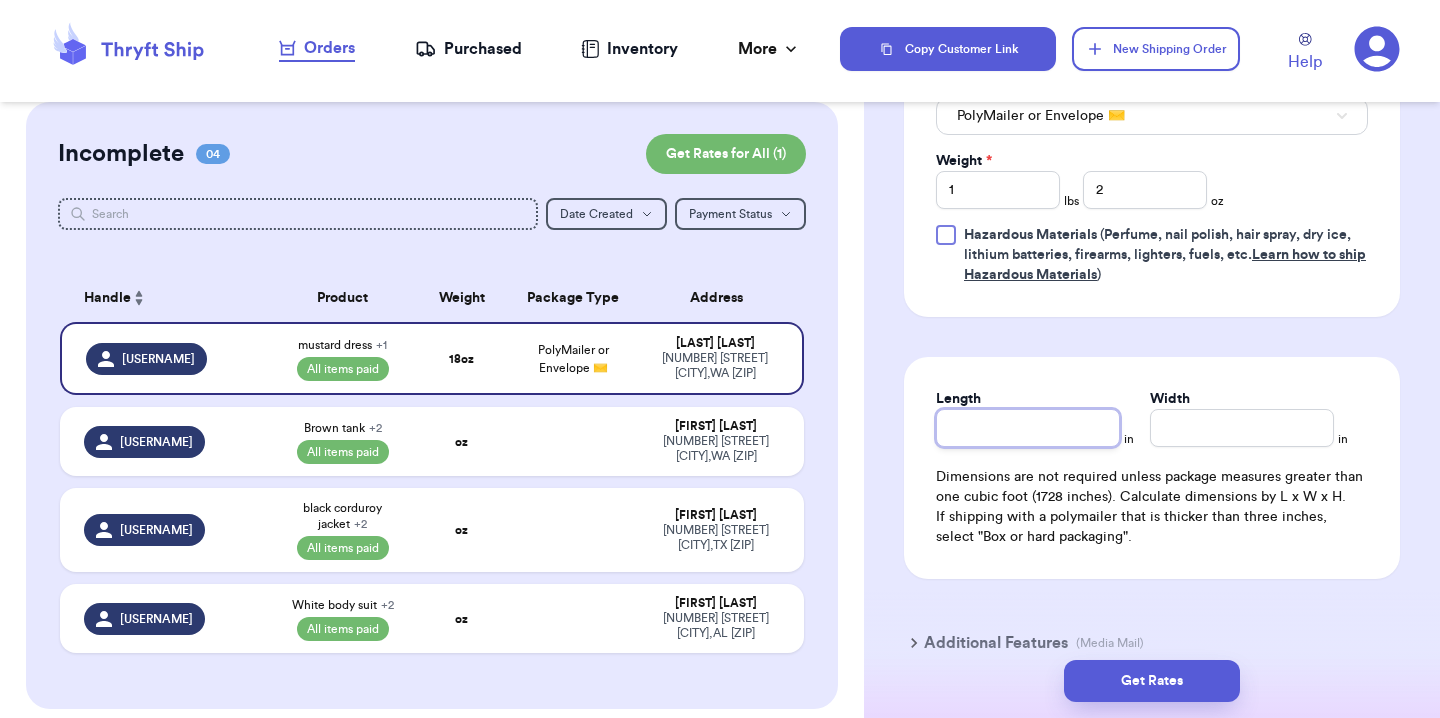 click on "Length" at bounding box center (1028, 428) 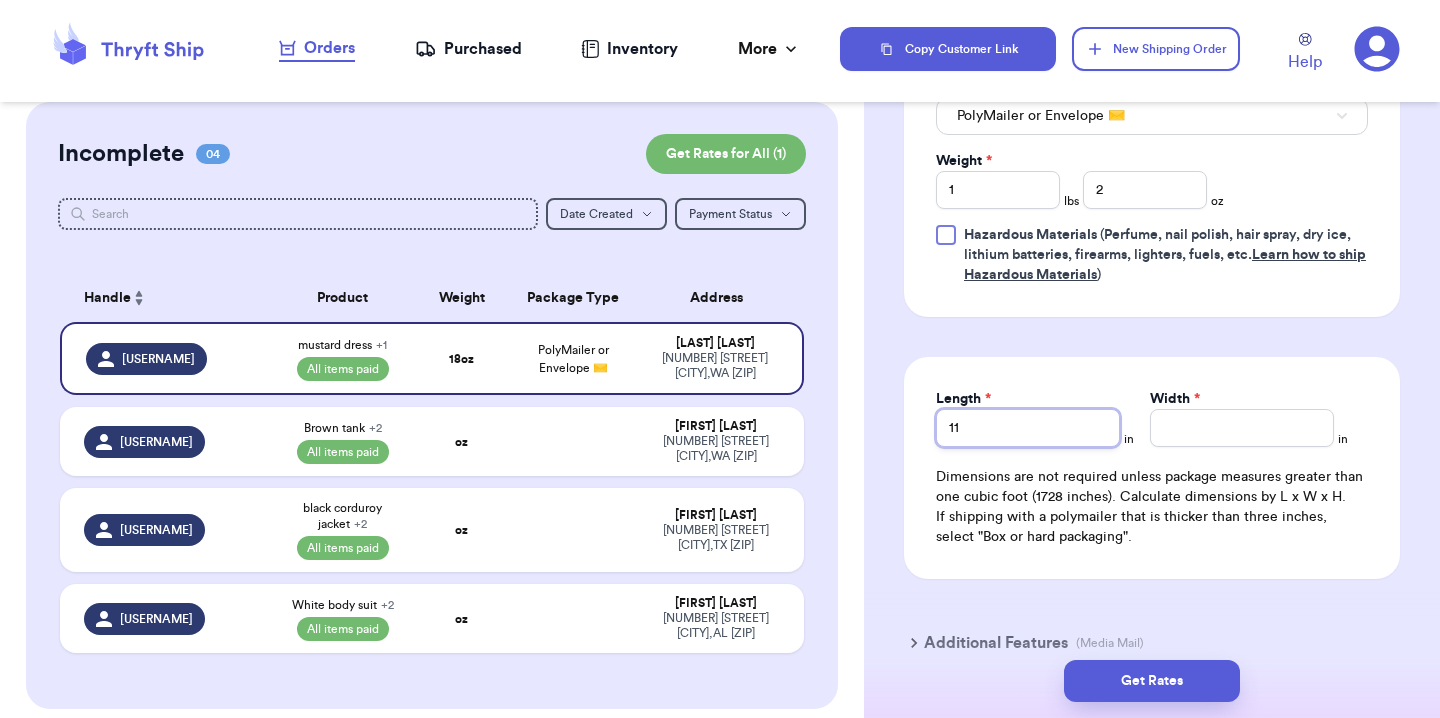 type on "11" 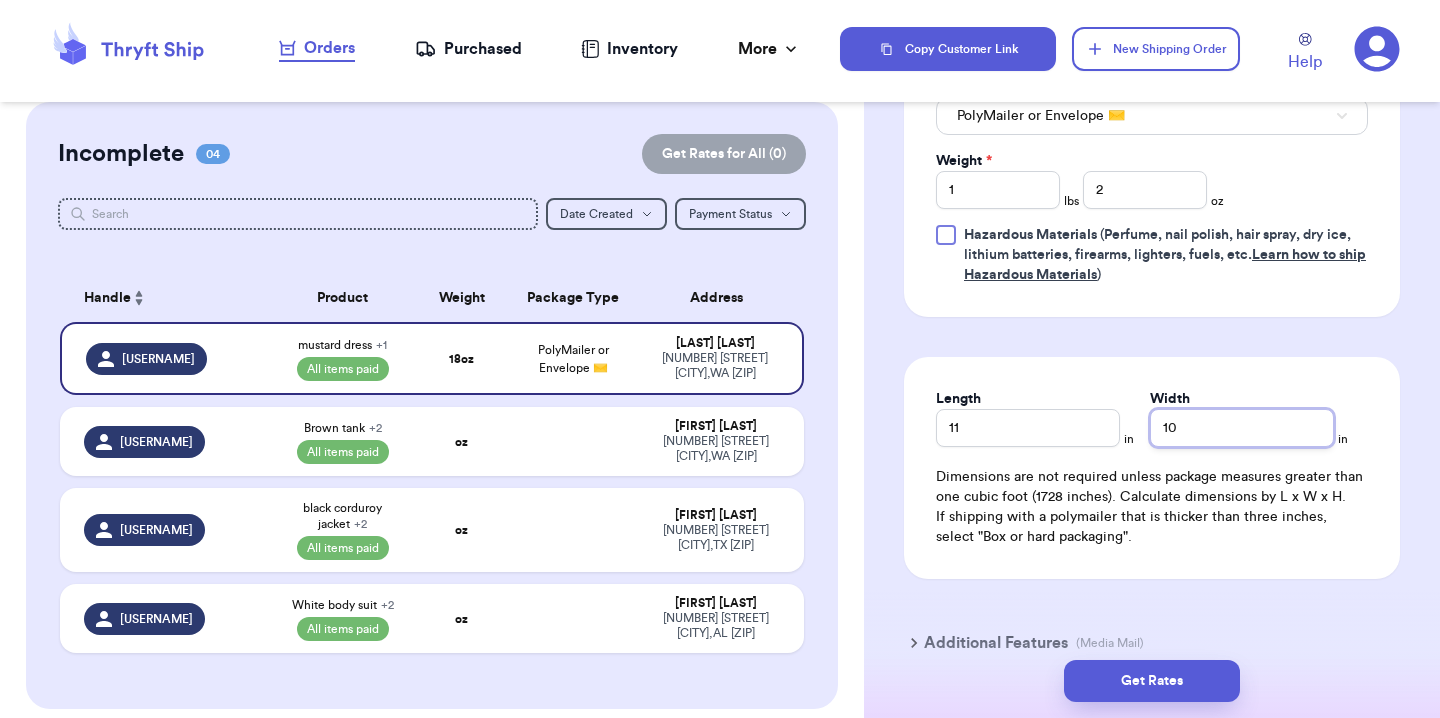 type on "10" 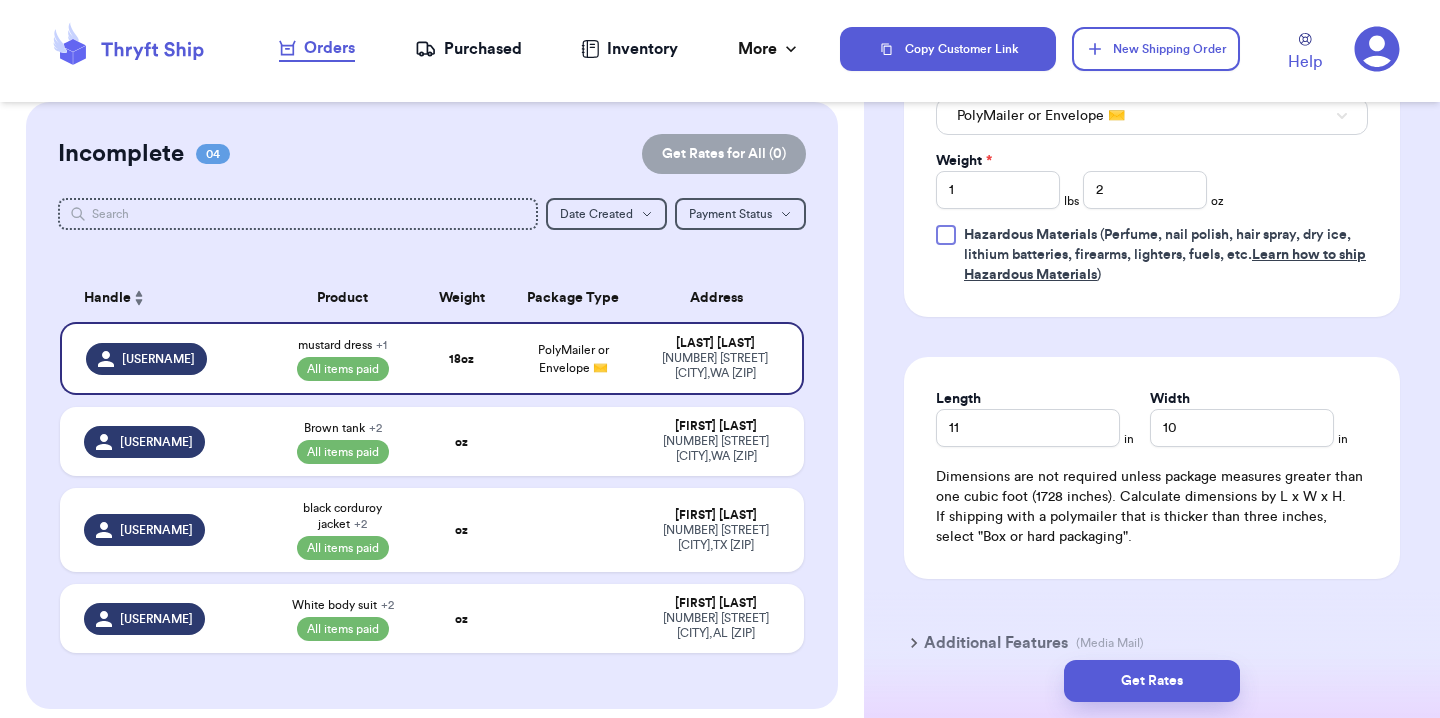 type 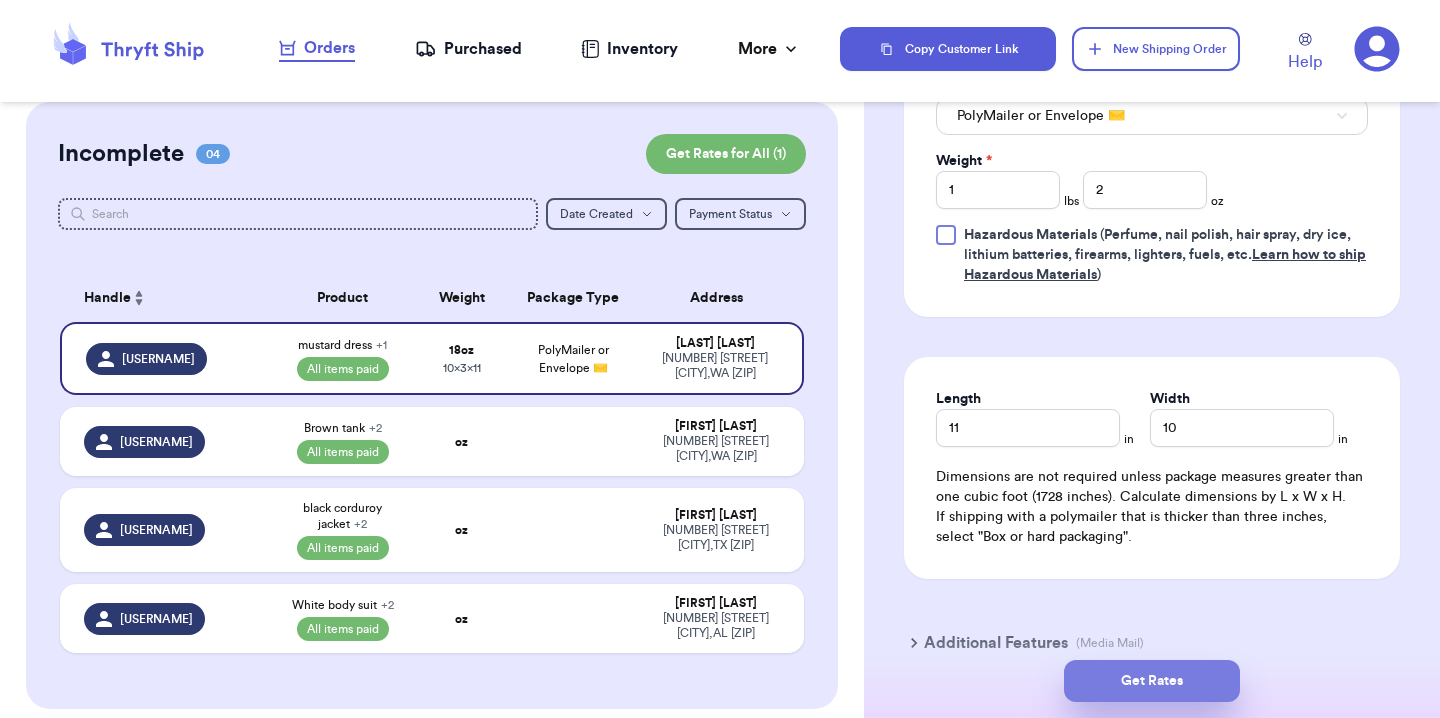 click on "Get Rates" at bounding box center (1152, 681) 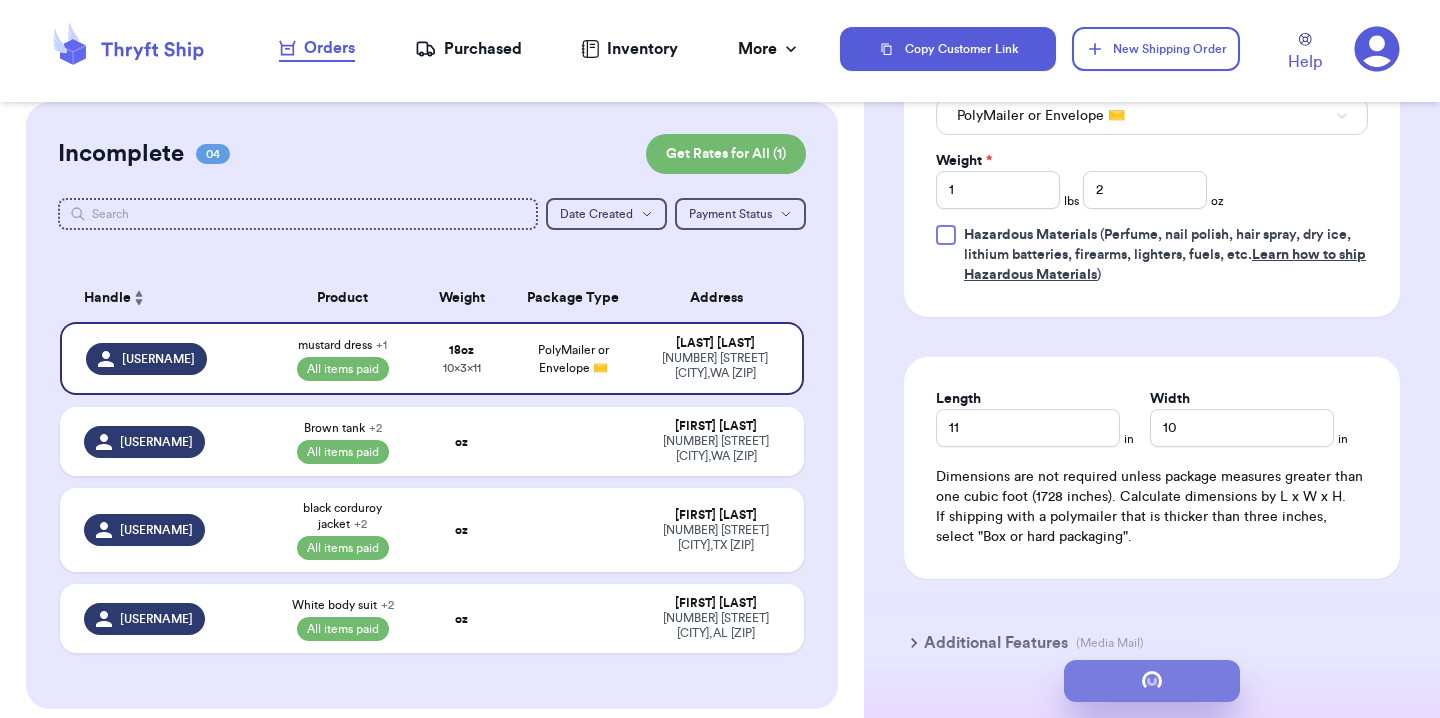 scroll, scrollTop: 0, scrollLeft: 0, axis: both 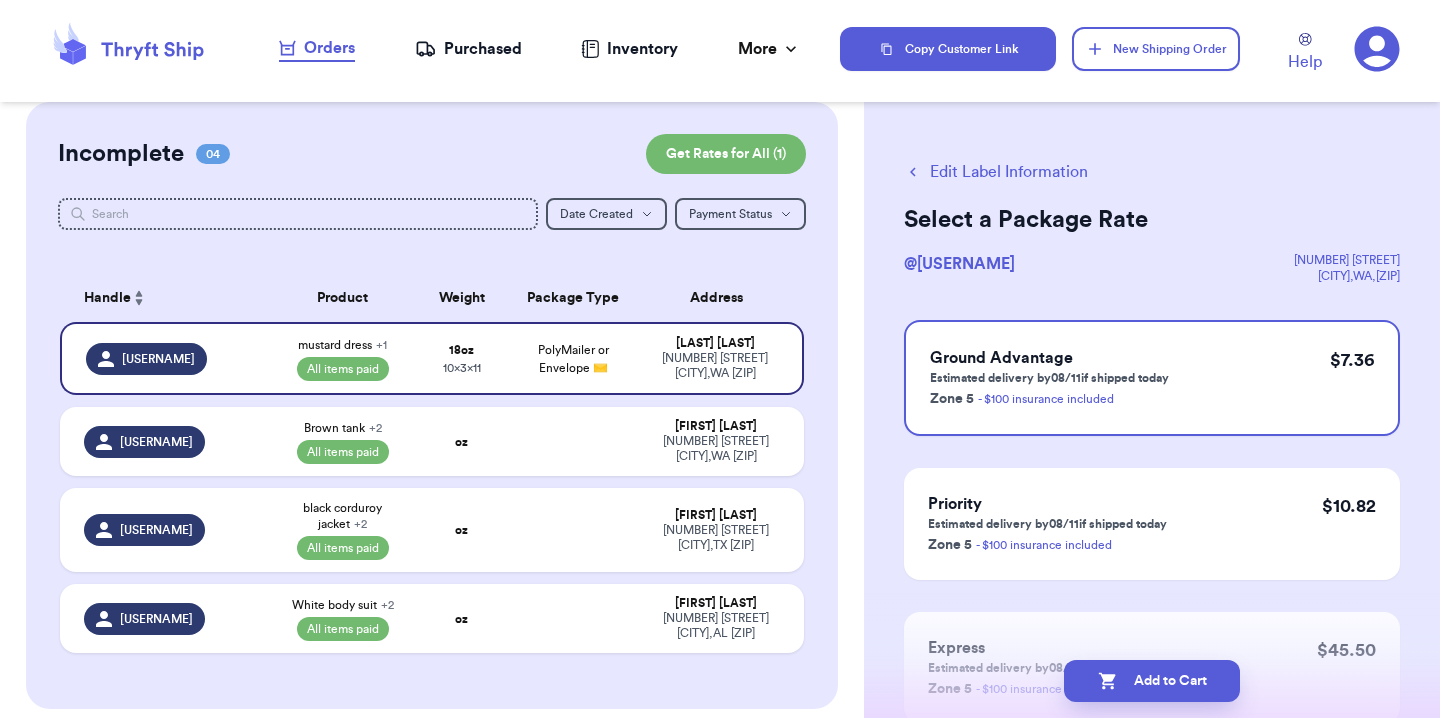 click on "Add to Cart" at bounding box center [1152, 681] 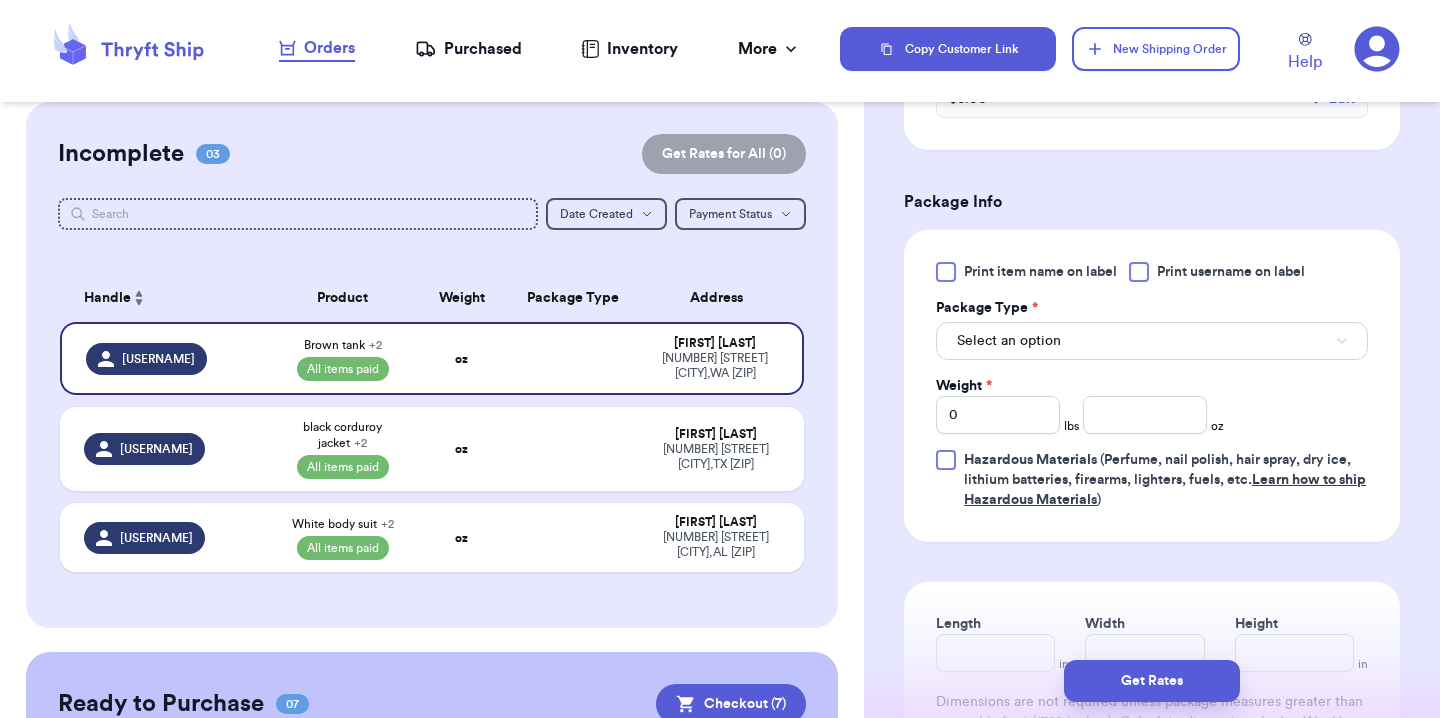 scroll, scrollTop: 824, scrollLeft: 0, axis: vertical 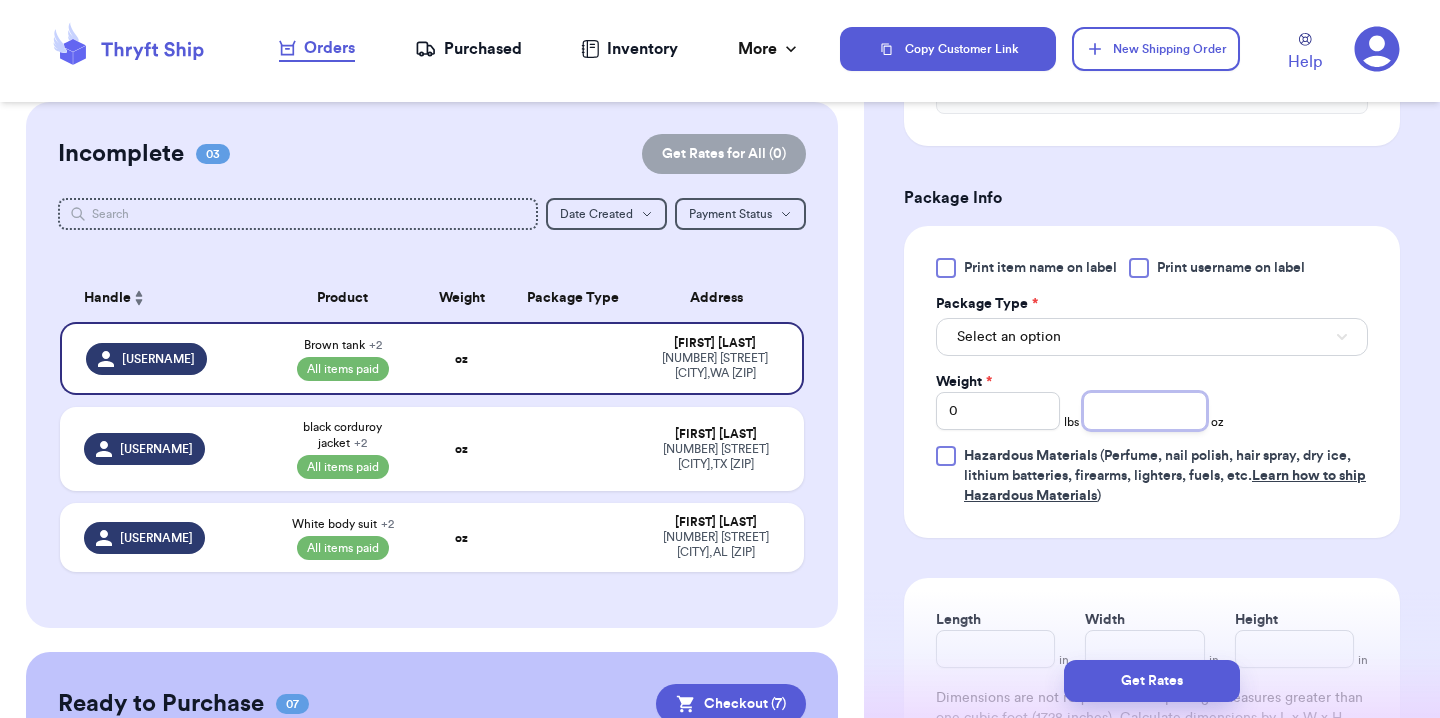 click at bounding box center [1145, 411] 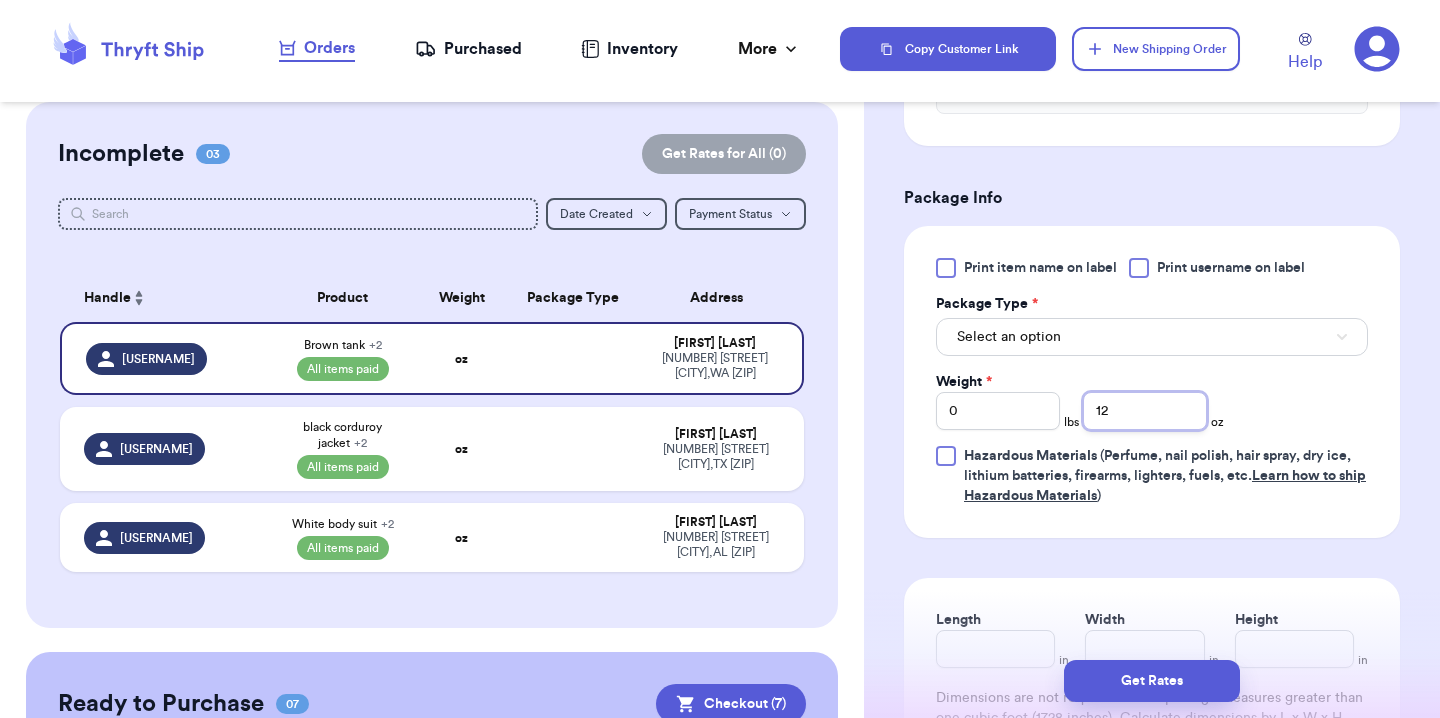 type on "12" 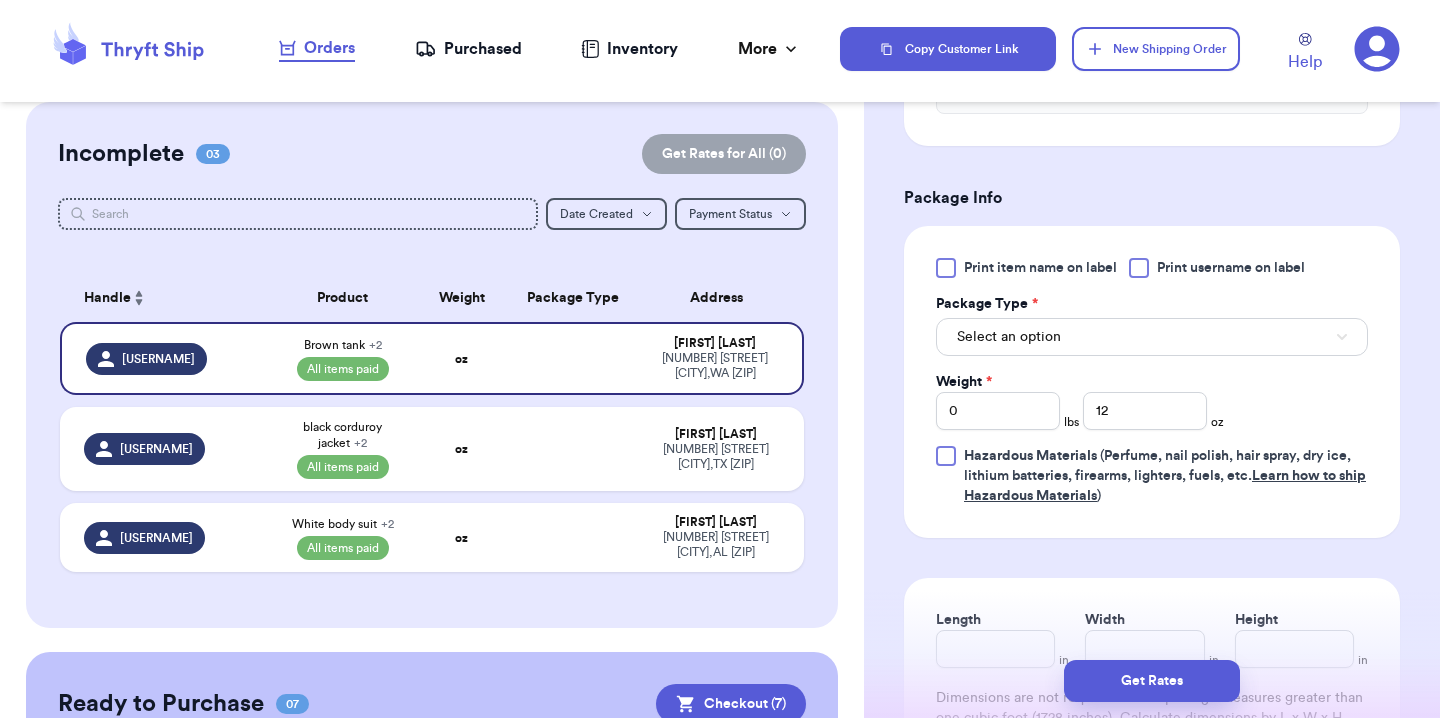 click on "Print item name on label Print username on label Package Type * Select an option Weight * 0 lbs 12 oz Hazardous Materials   (Perfume, nail polish, hair spray, dry ice, lithium batteries, firearms, lighters, fuels, etc.  Learn how to ship Hazardous Materials )" at bounding box center [1152, 382] 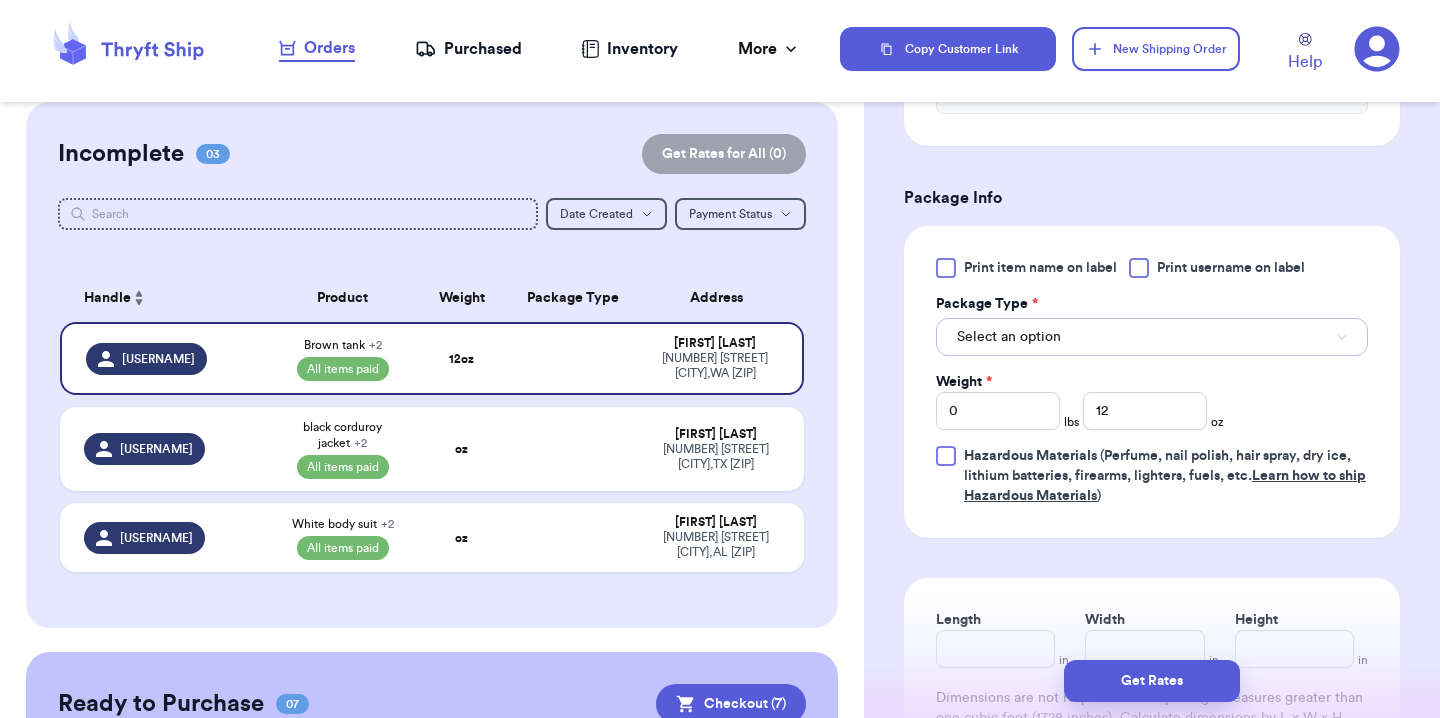 click on "Select an option" at bounding box center (1152, 337) 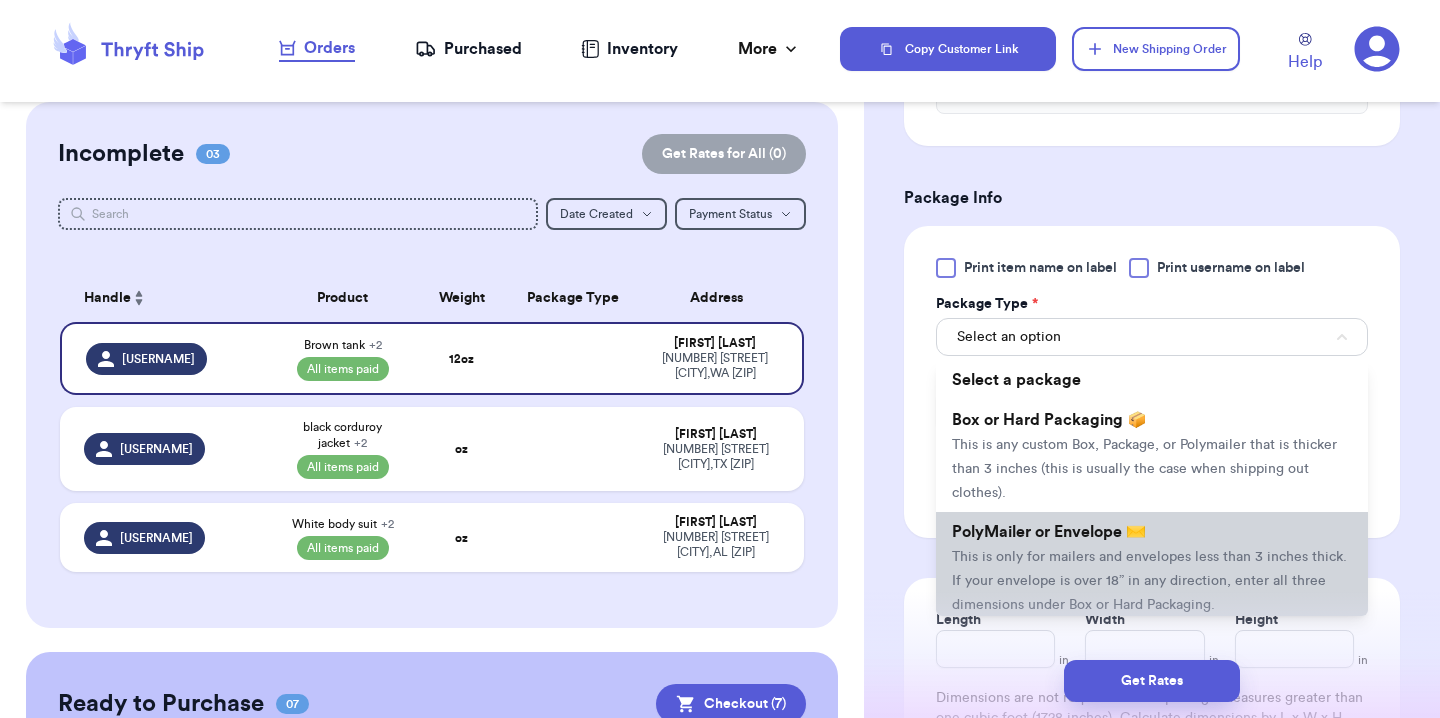 click on "PolyMailer or Envelope ✉️ This is only for mailers and envelopes less than 3 inches thick. If your envelope is over 18” in any direction, enter all three dimensions under Box or Hard Packaging." at bounding box center [1152, 568] 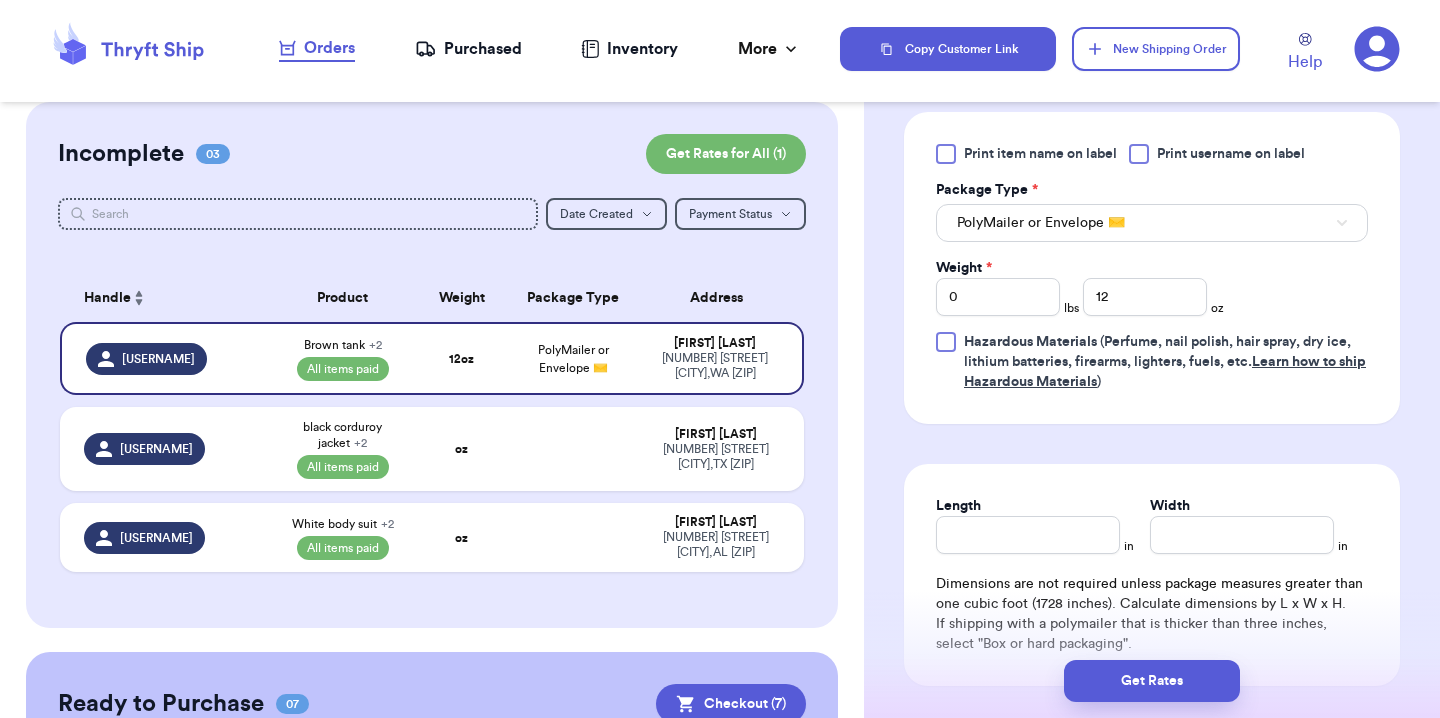 scroll, scrollTop: 971, scrollLeft: 0, axis: vertical 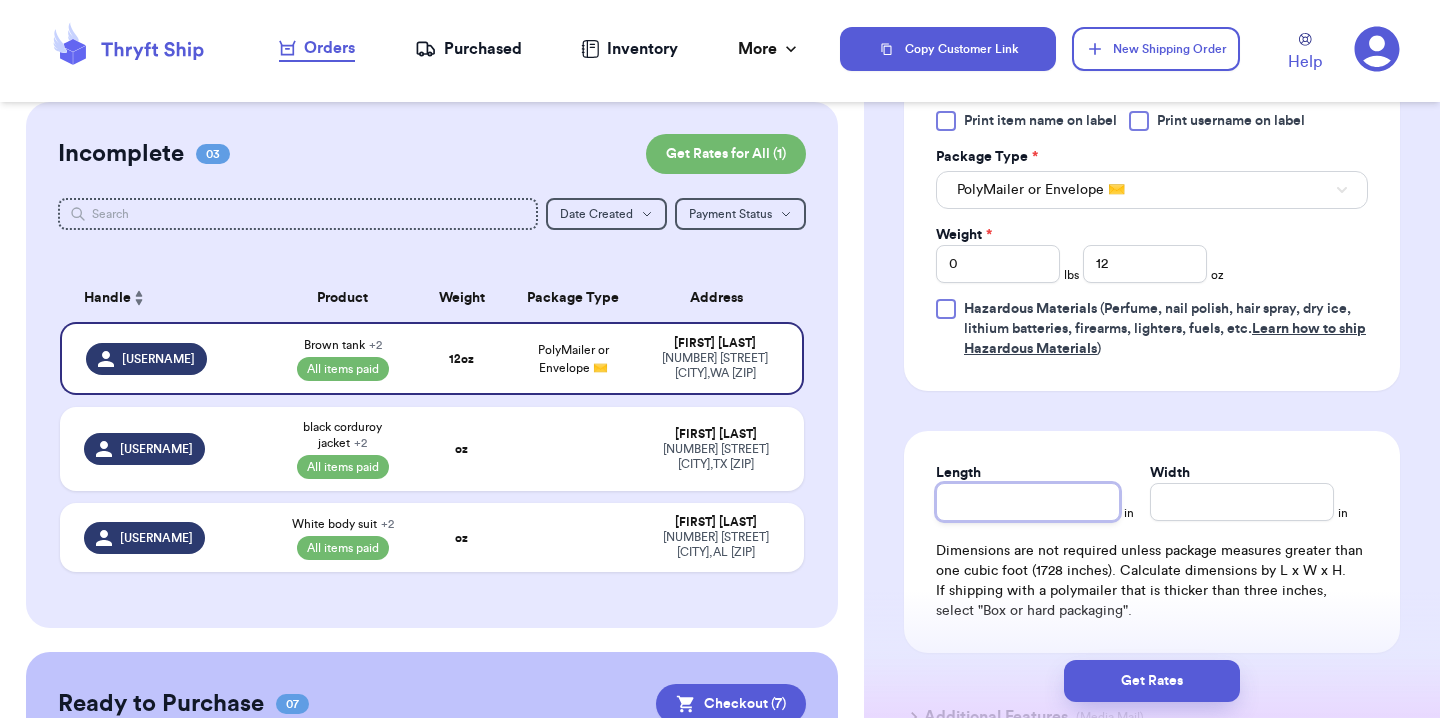 click on "Length" at bounding box center (1028, 502) 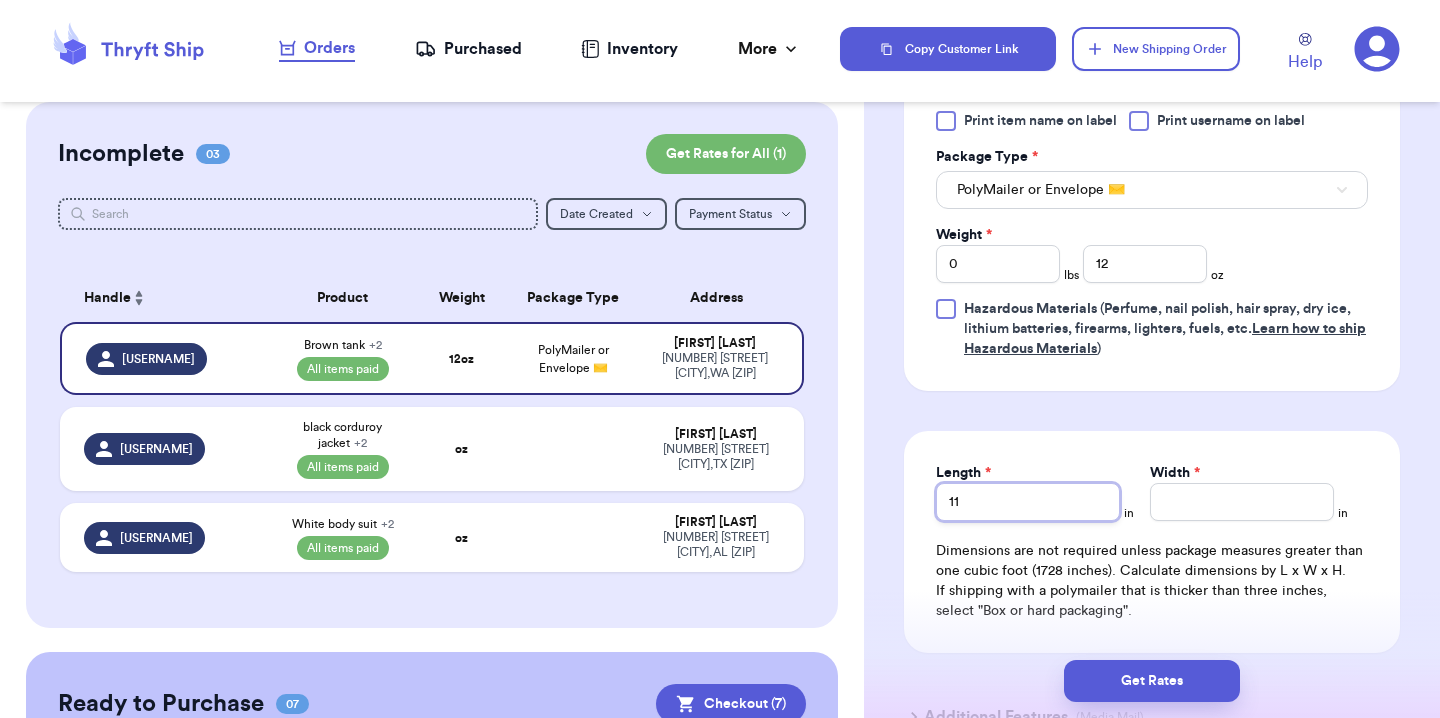 type on "11" 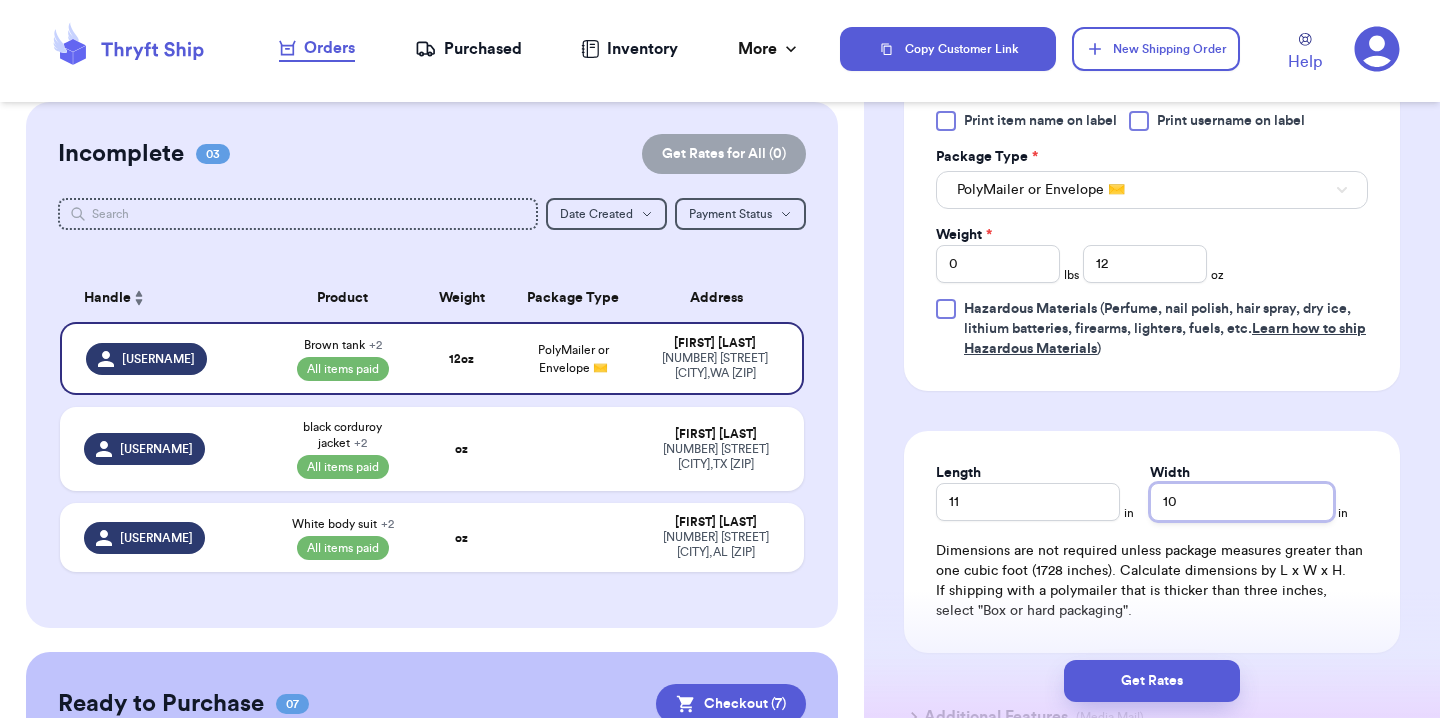 type on "10" 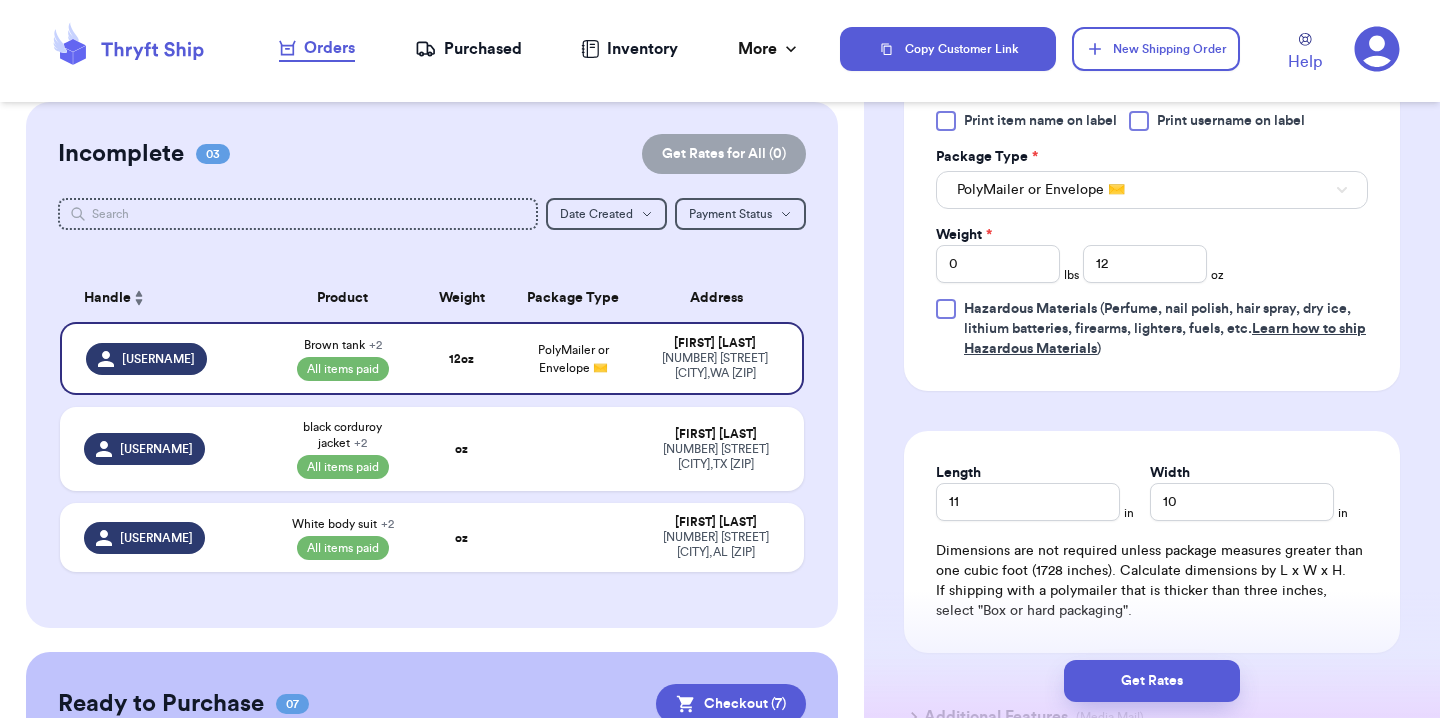 click on "Length 11 in Width 10 in Dimensions are not required unless package measures greater than one cubic foot (1728 inches). Calculate dimensions by L x W x H. If shipping with a polymailer that is thicker than three inches, select "Box or hard packaging"." at bounding box center [1152, 542] 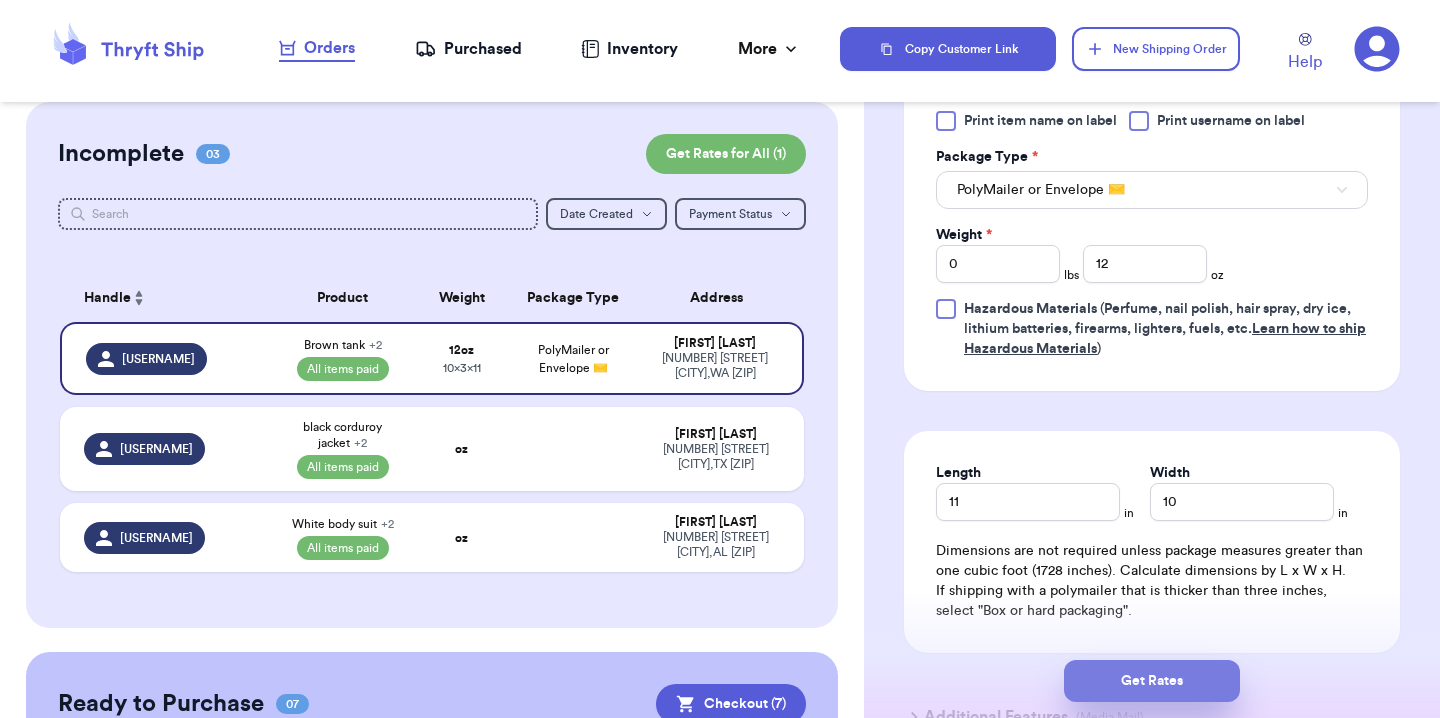 click on "Get Rates" at bounding box center (1152, 681) 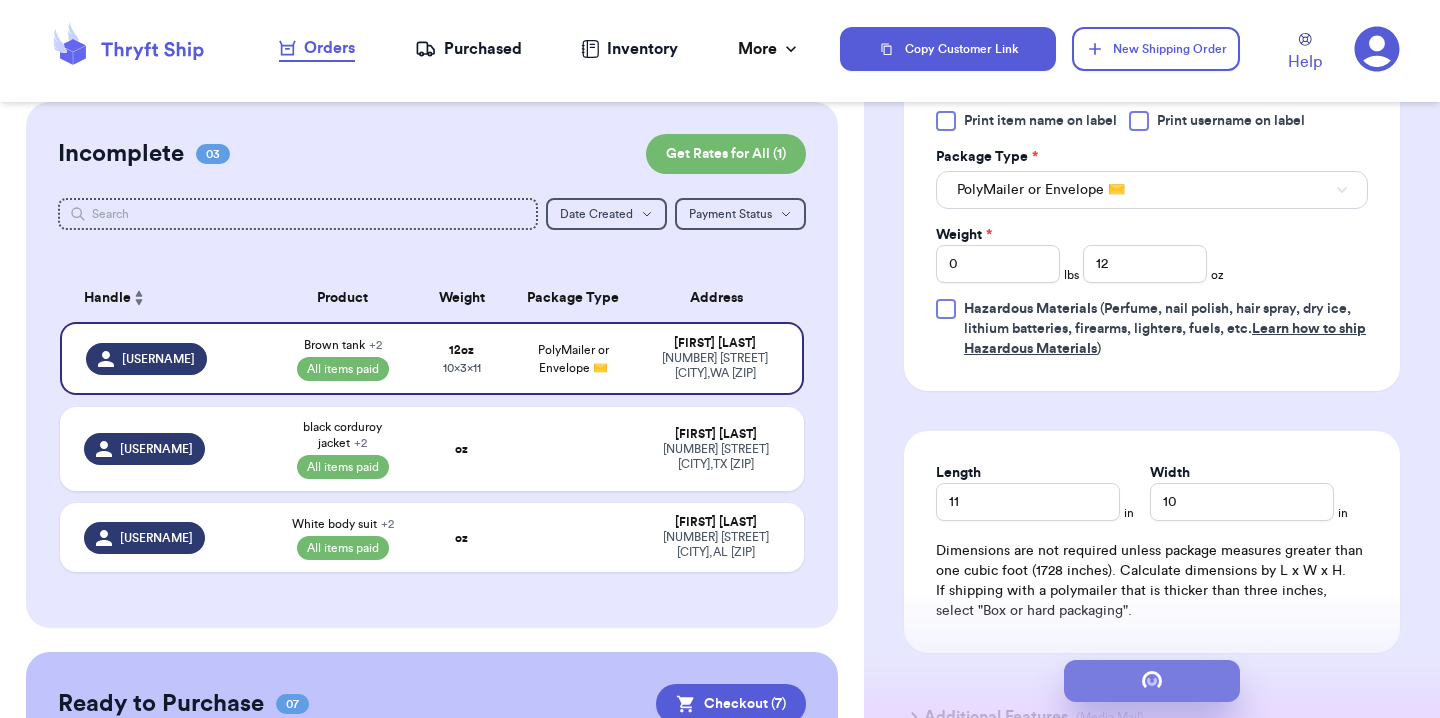scroll, scrollTop: 0, scrollLeft: 0, axis: both 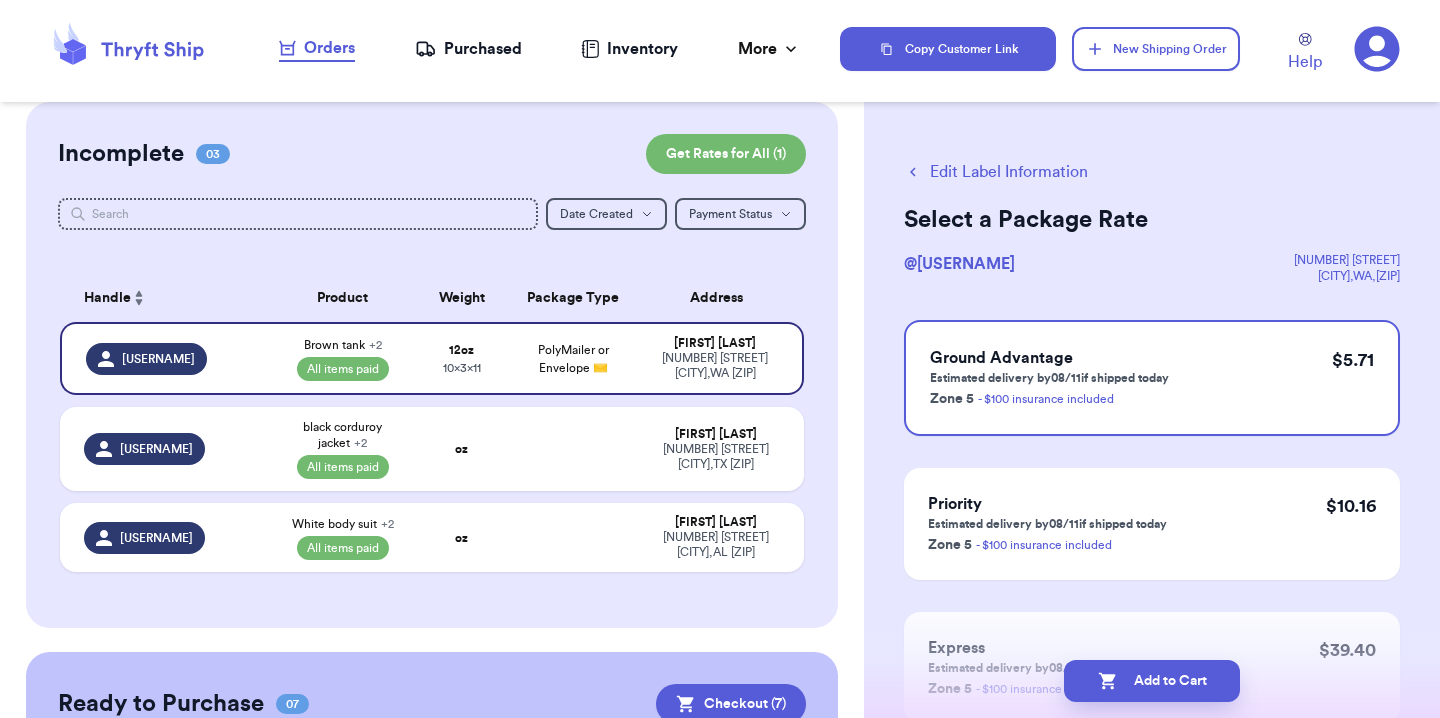 click on "Add to Cart" at bounding box center [1152, 681] 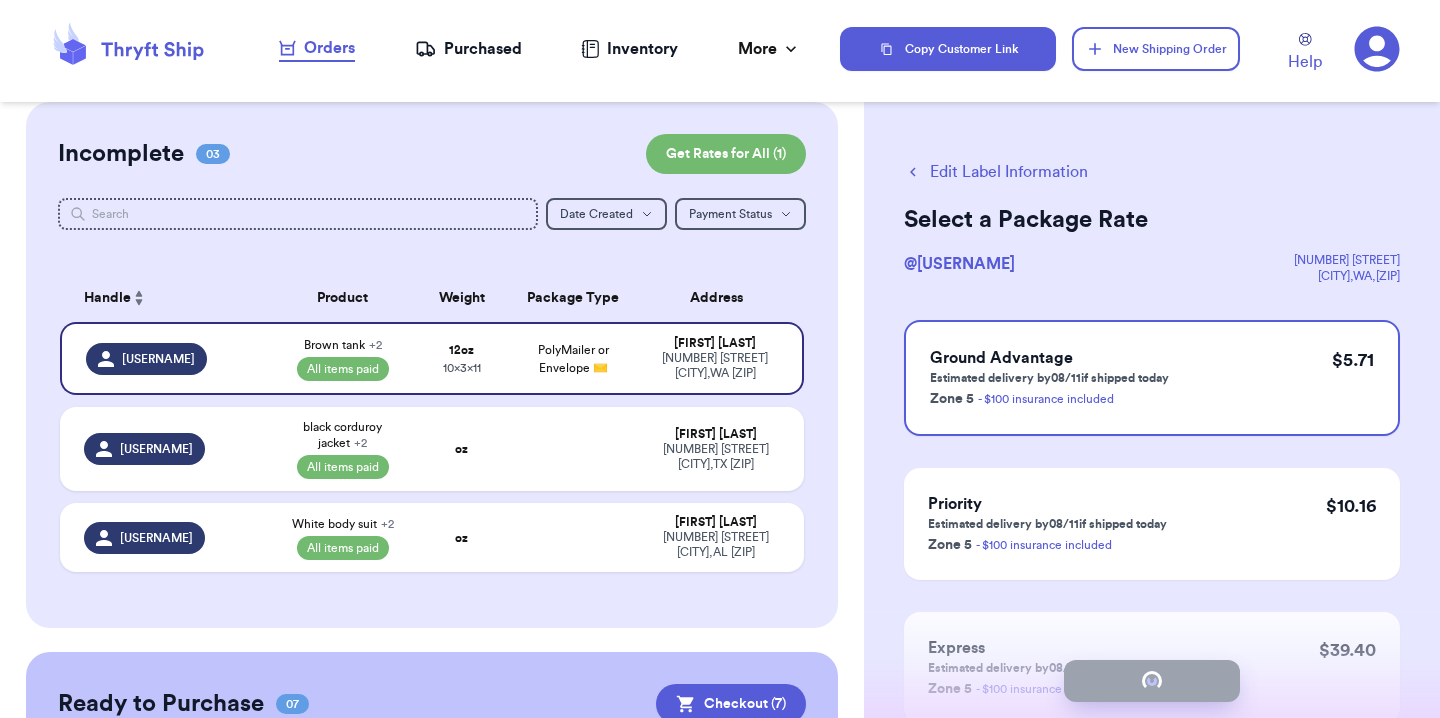 checkbox on "true" 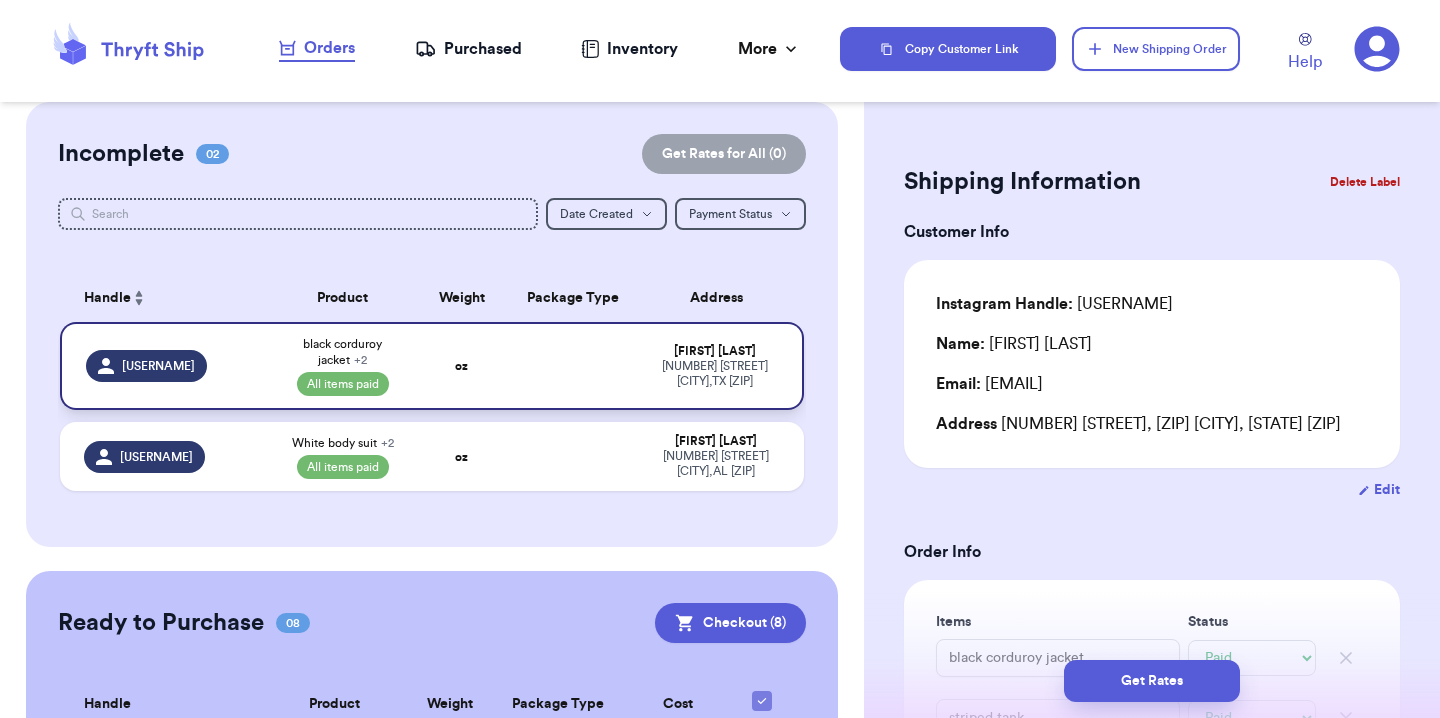 click at bounding box center (573, 366) 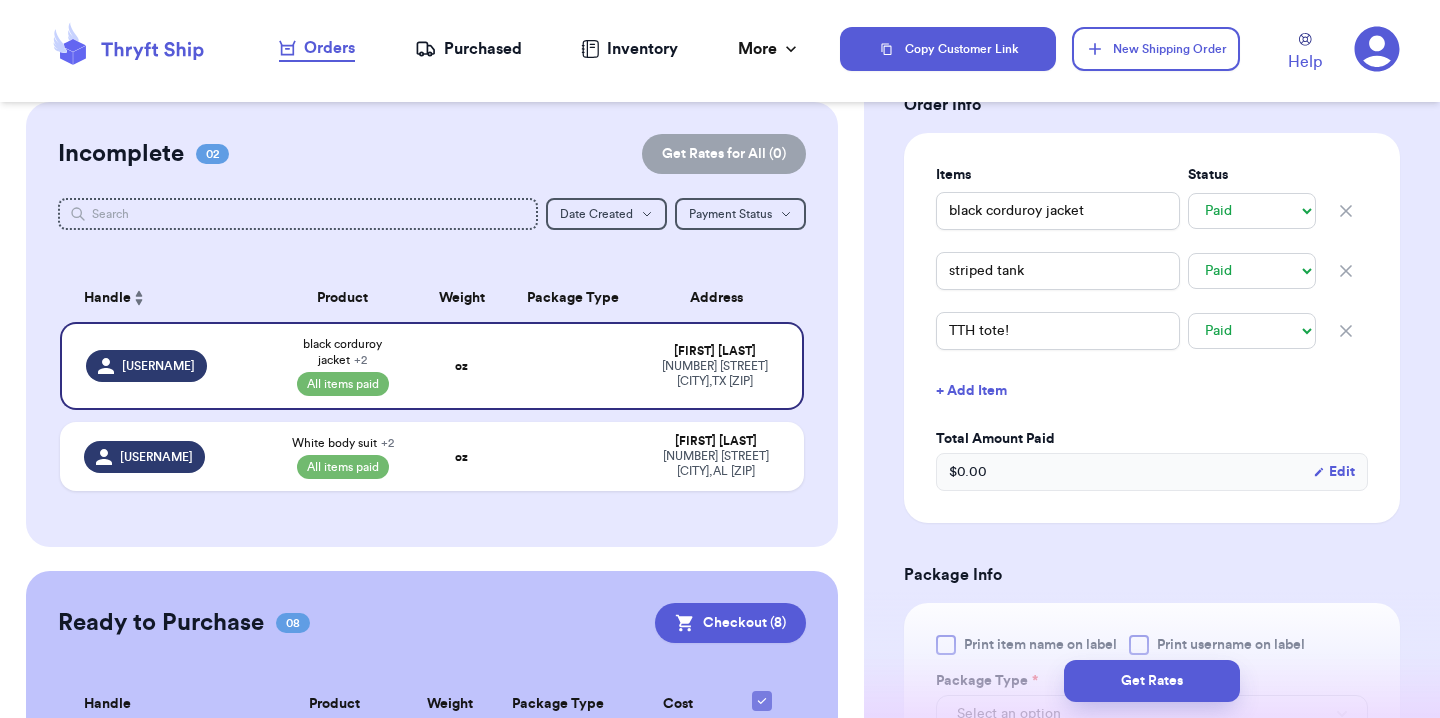 scroll, scrollTop: 448, scrollLeft: 0, axis: vertical 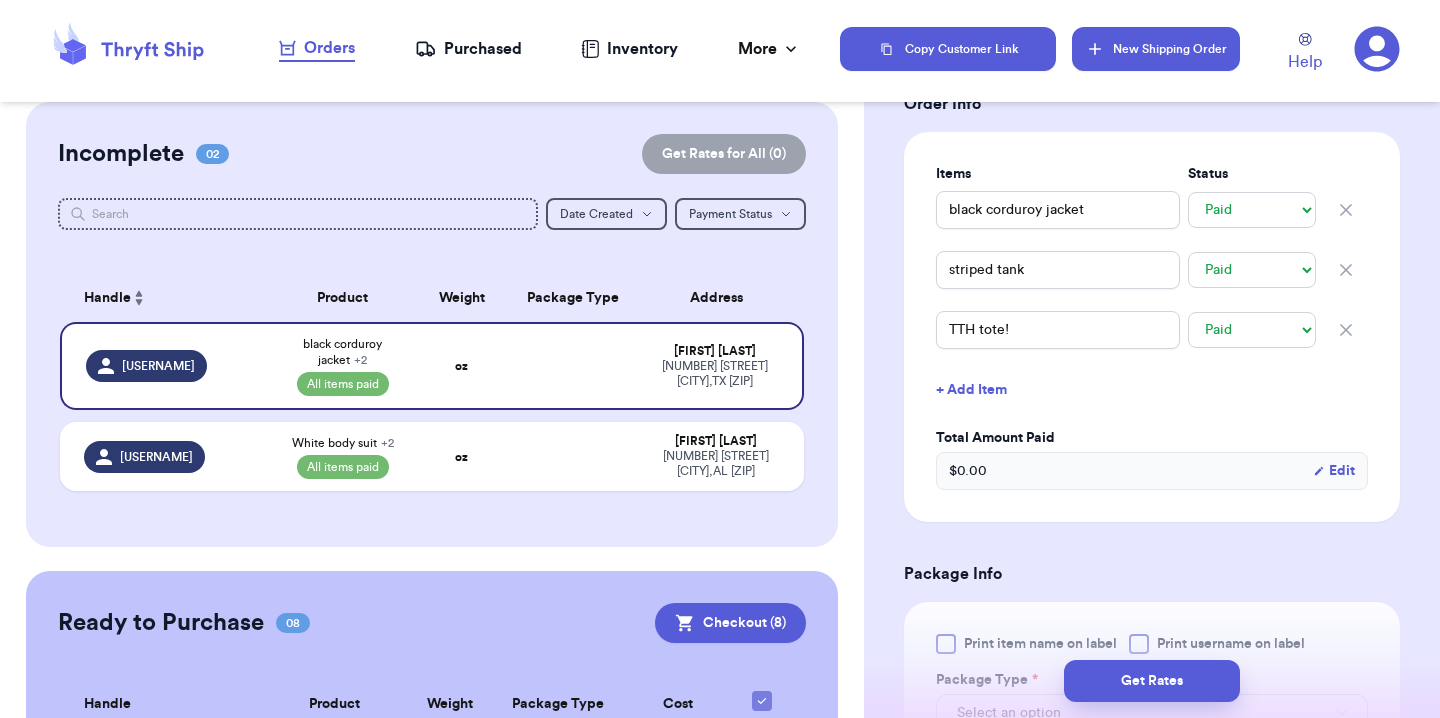 type 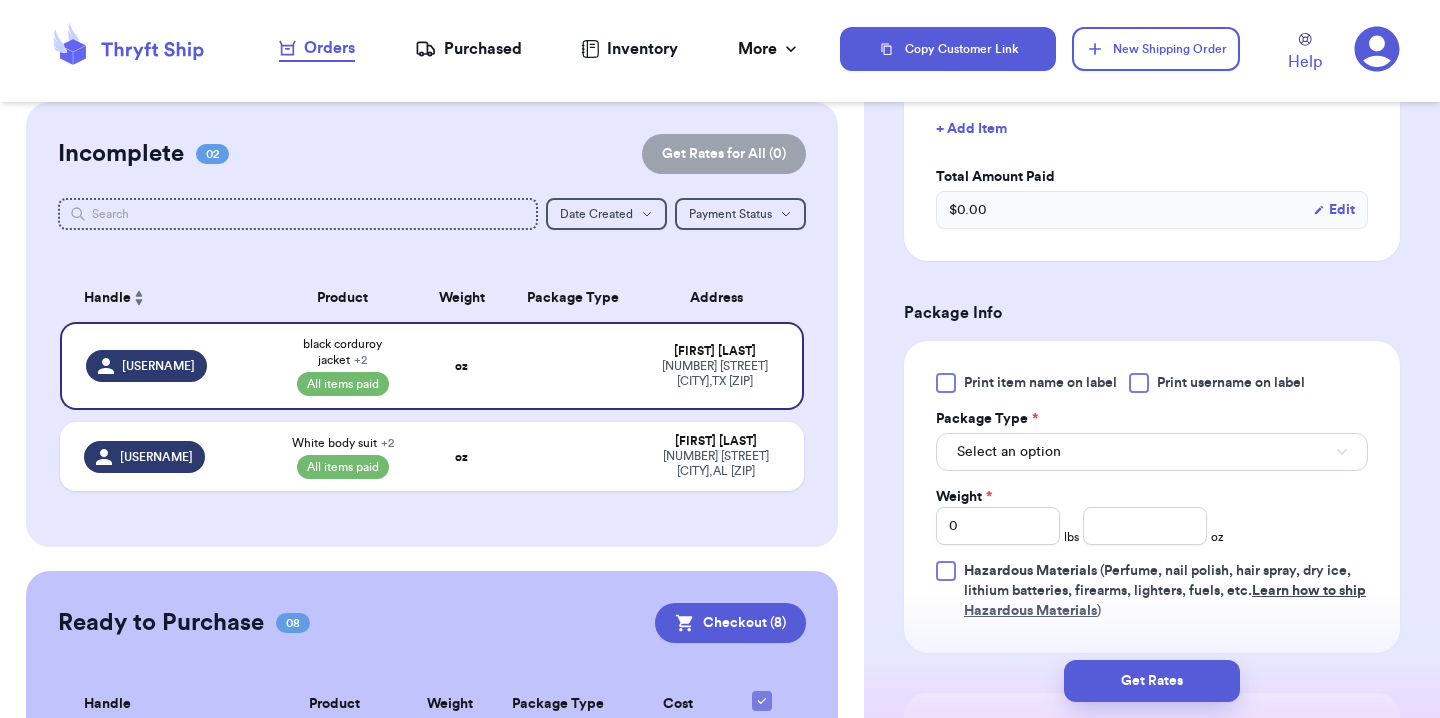 scroll, scrollTop: 710, scrollLeft: 0, axis: vertical 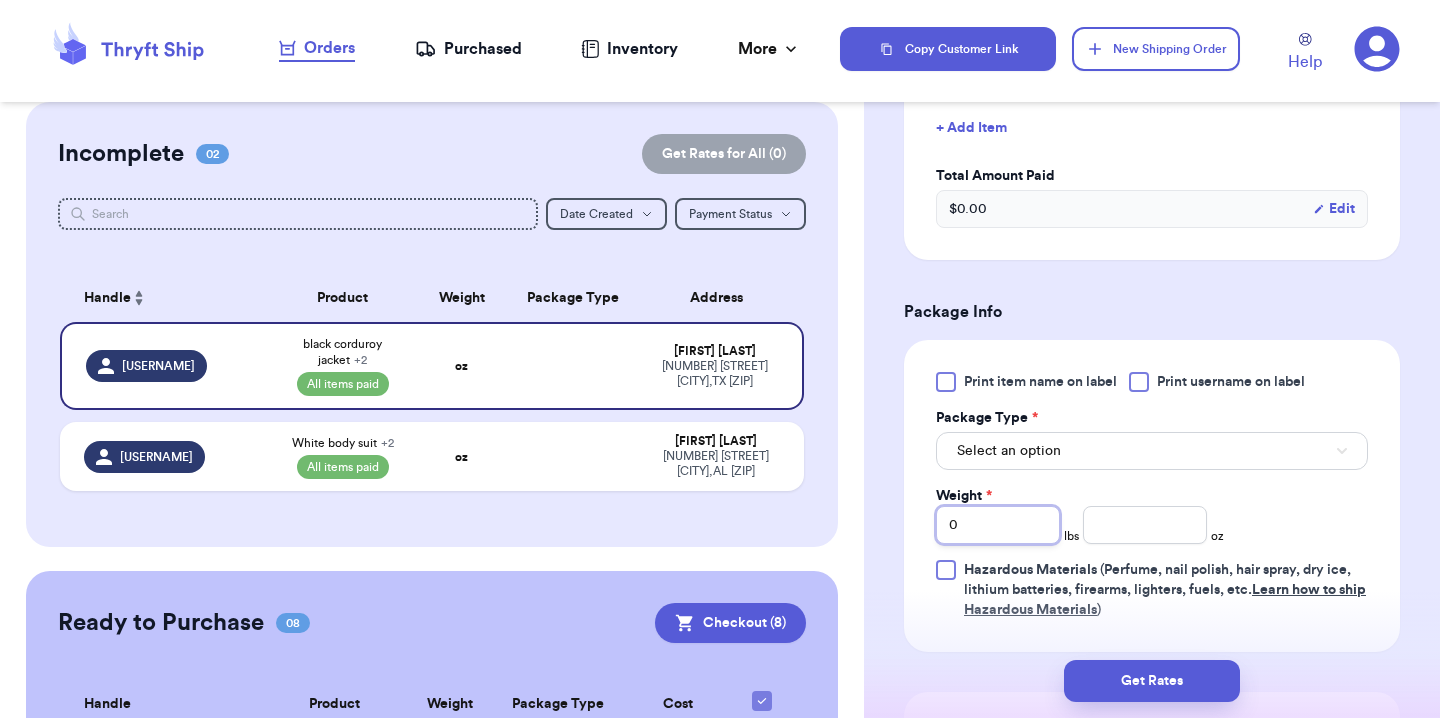 click on "0" at bounding box center (998, 525) 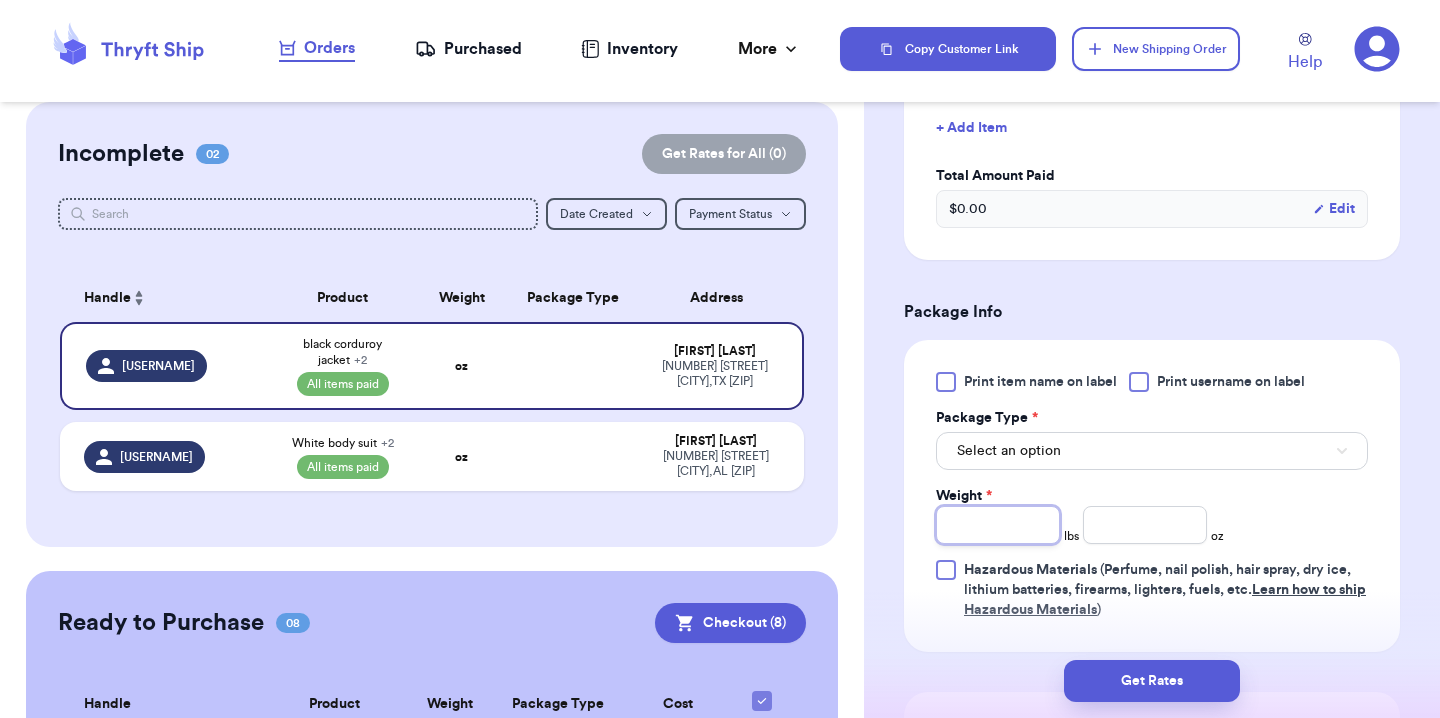 type on "1" 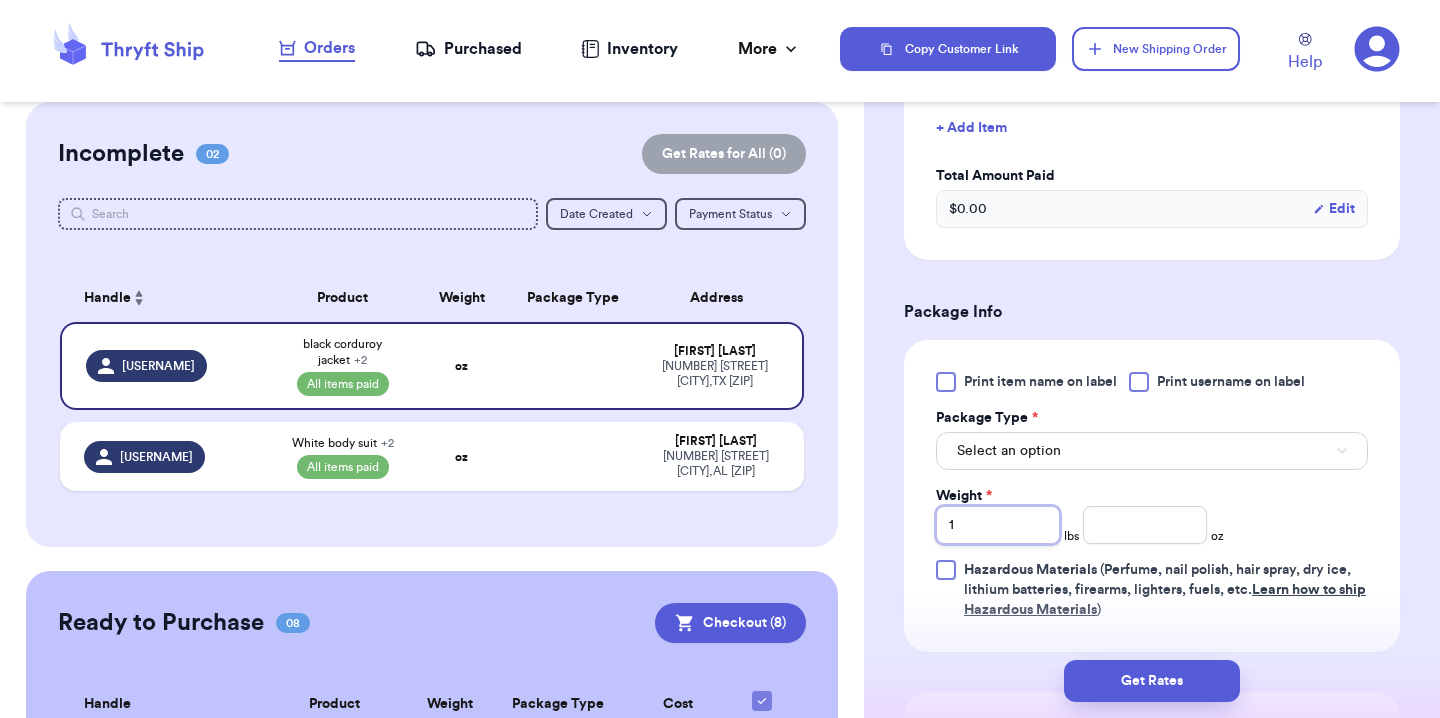 type 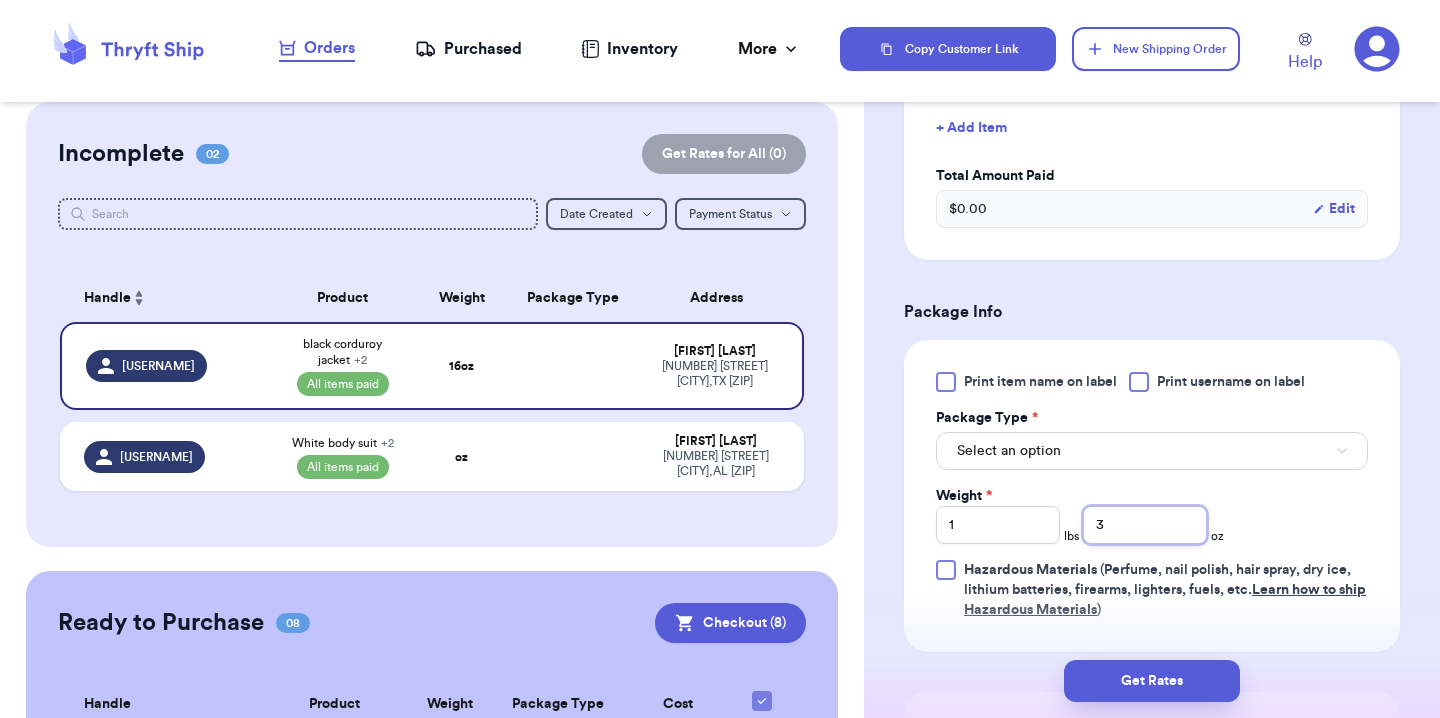 type on "3" 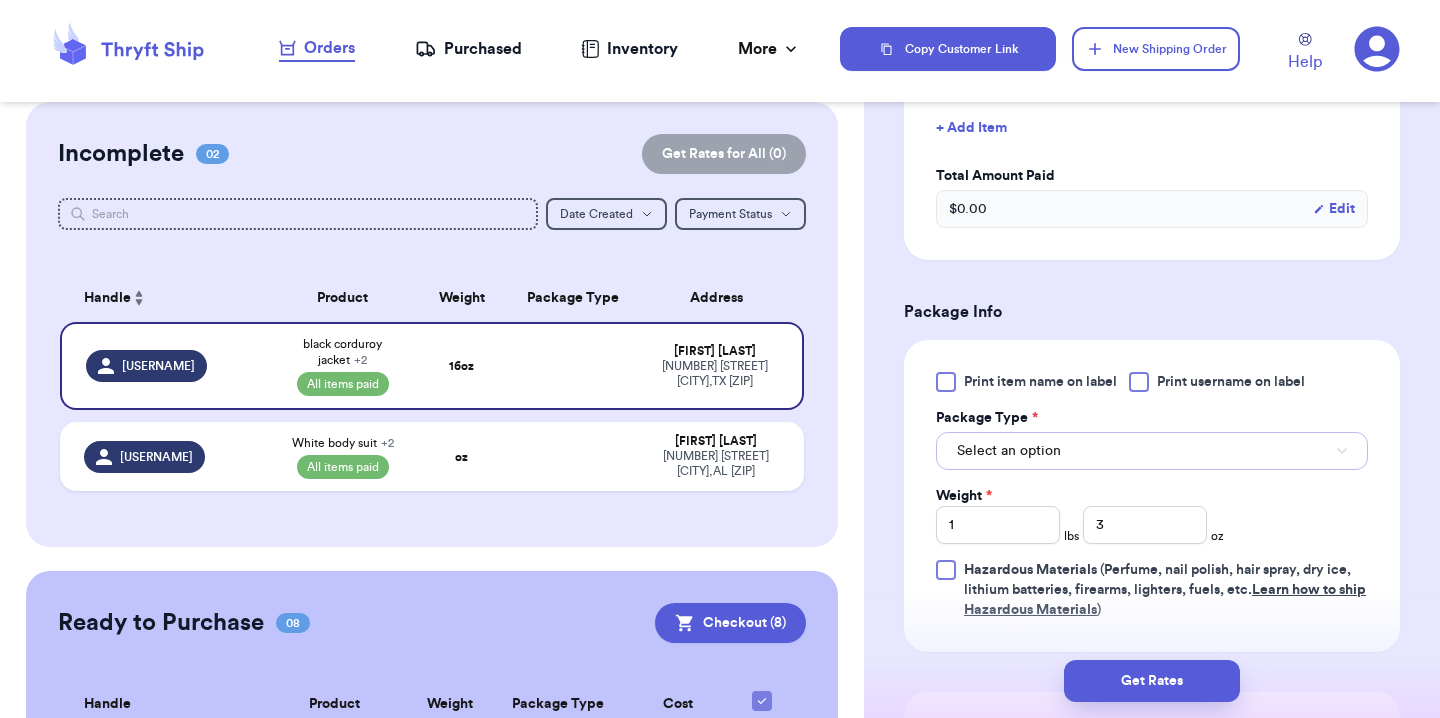 click on "Select an option" at bounding box center (1152, 451) 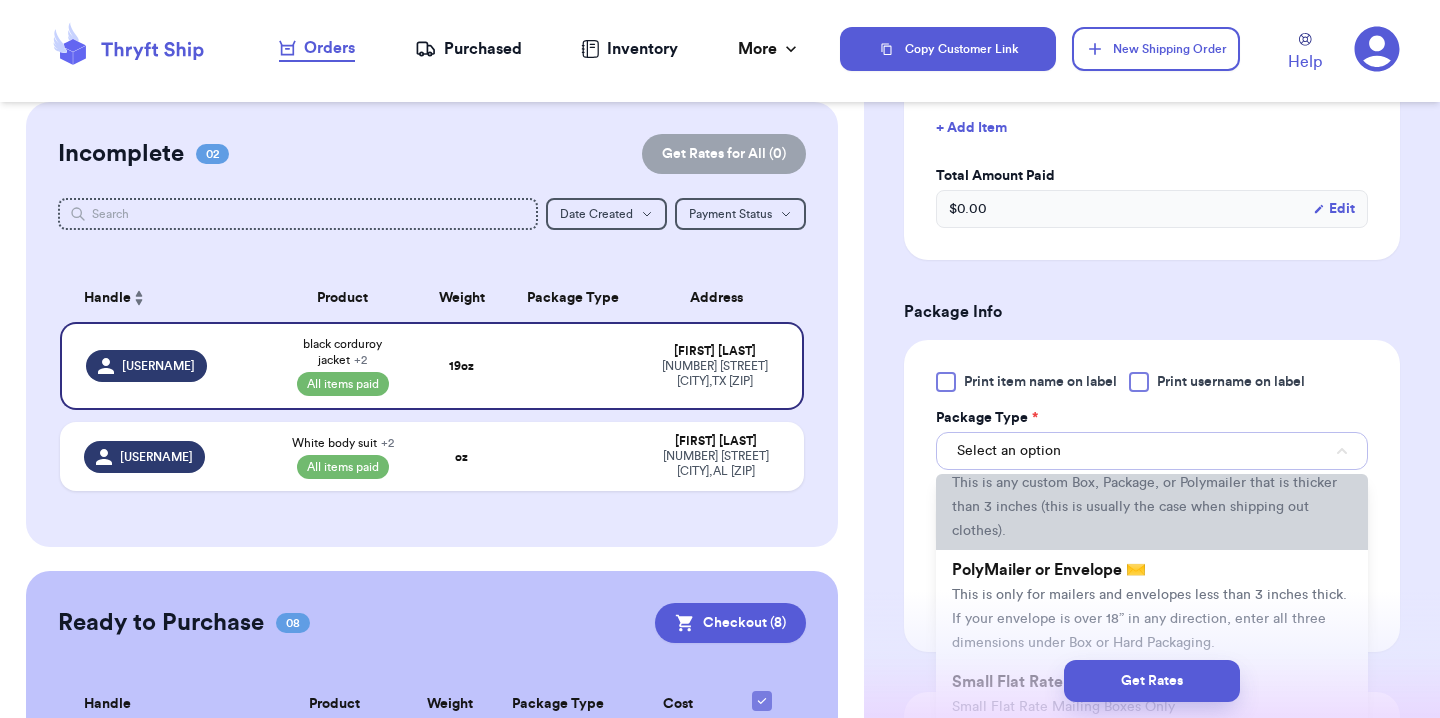 scroll, scrollTop: 106, scrollLeft: 0, axis: vertical 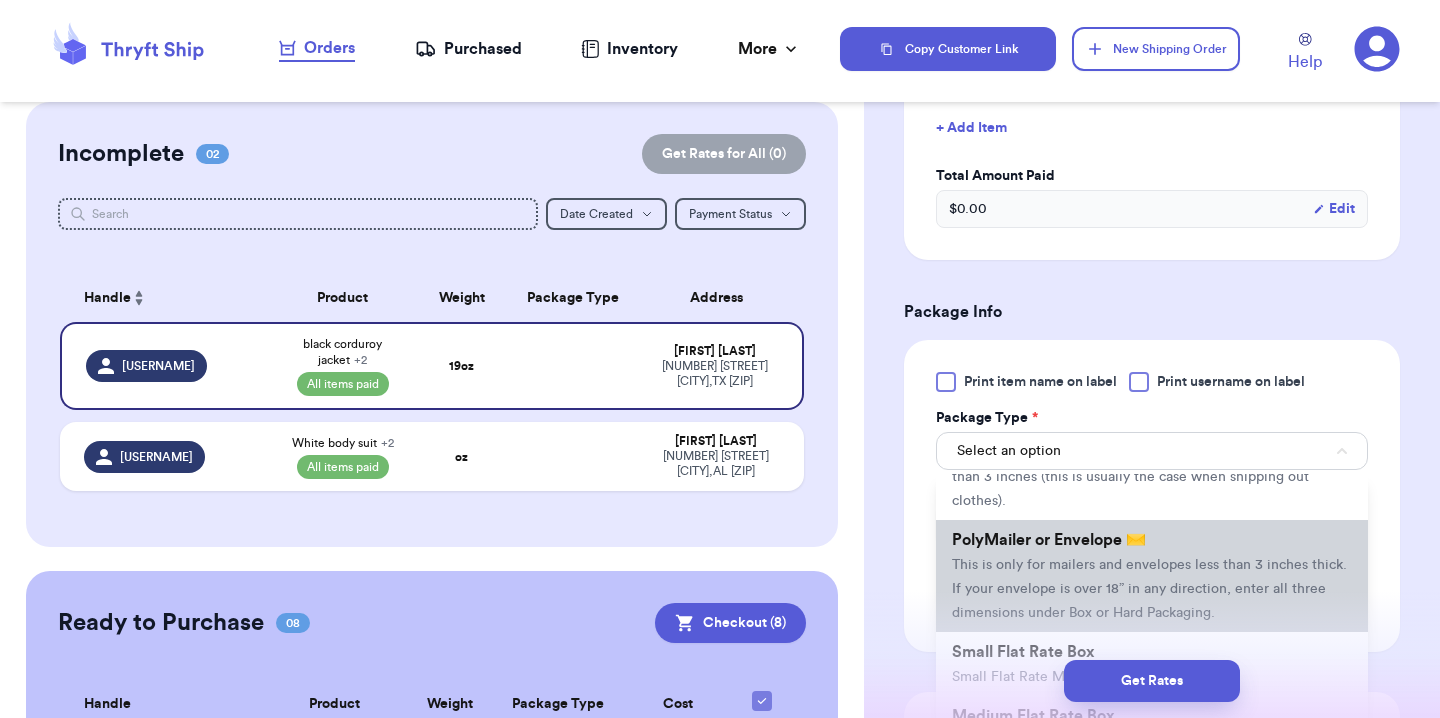 click on "PolyMailer or Envelope ✉️ This is only for mailers and envelopes less than 3 inches thick. If your envelope is over 18” in any direction, enter all three dimensions under Box or Hard Packaging." at bounding box center [1152, 576] 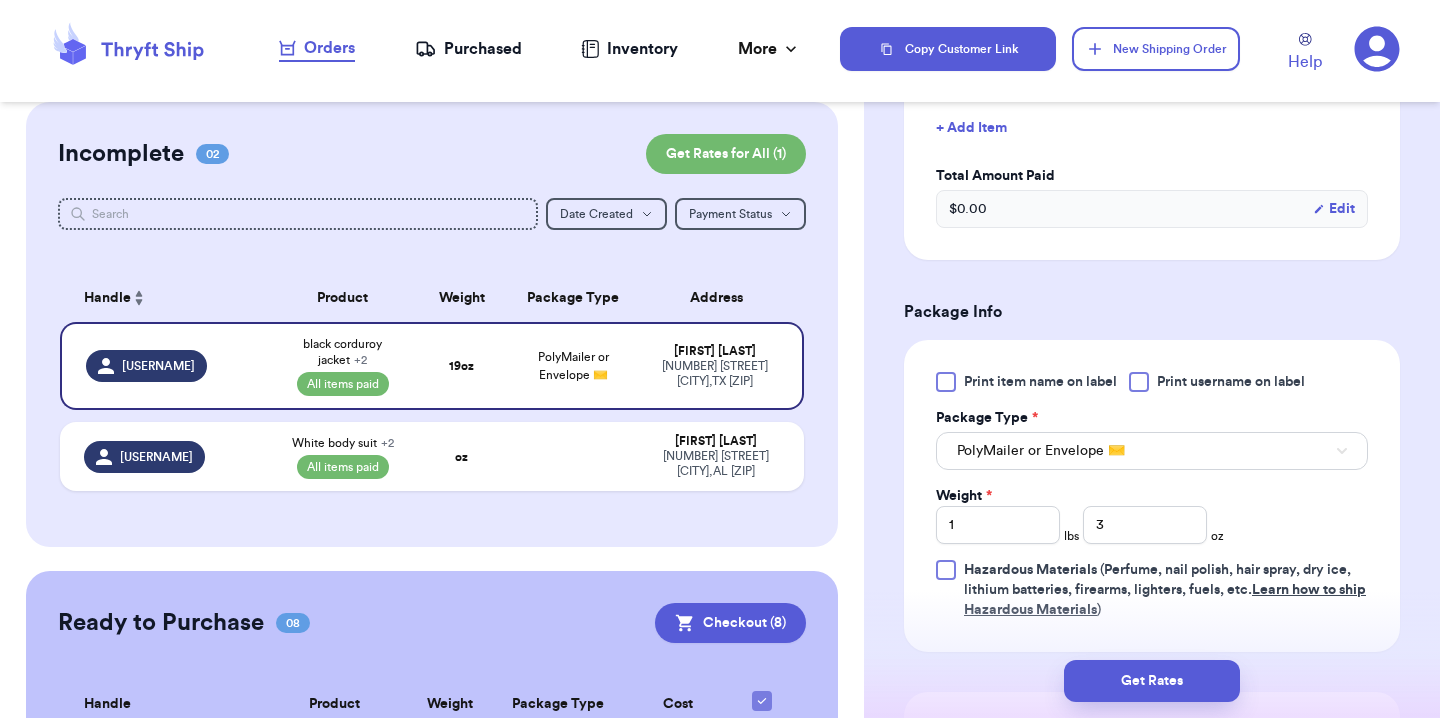 click on "Print item name on label Print username on label Package Type * PolyMailer or Envelope ✉️ Weight * 1 lbs 3 oz Hazardous Materials   (Perfume, nail polish, hair spray, dry ice, lithium batteries, firearms, lighters, fuels, etc.  Learn how to ship Hazardous Materials )" at bounding box center [1152, 496] 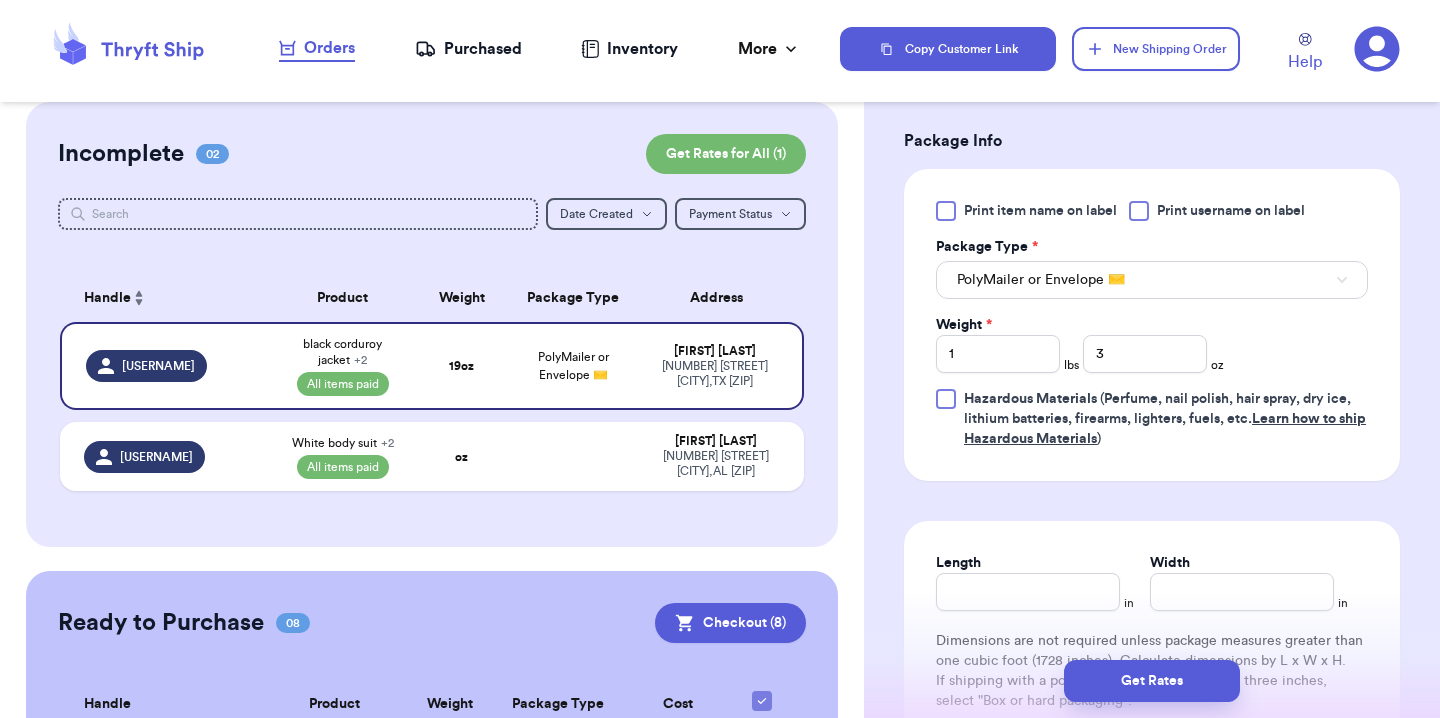 scroll, scrollTop: 882, scrollLeft: 0, axis: vertical 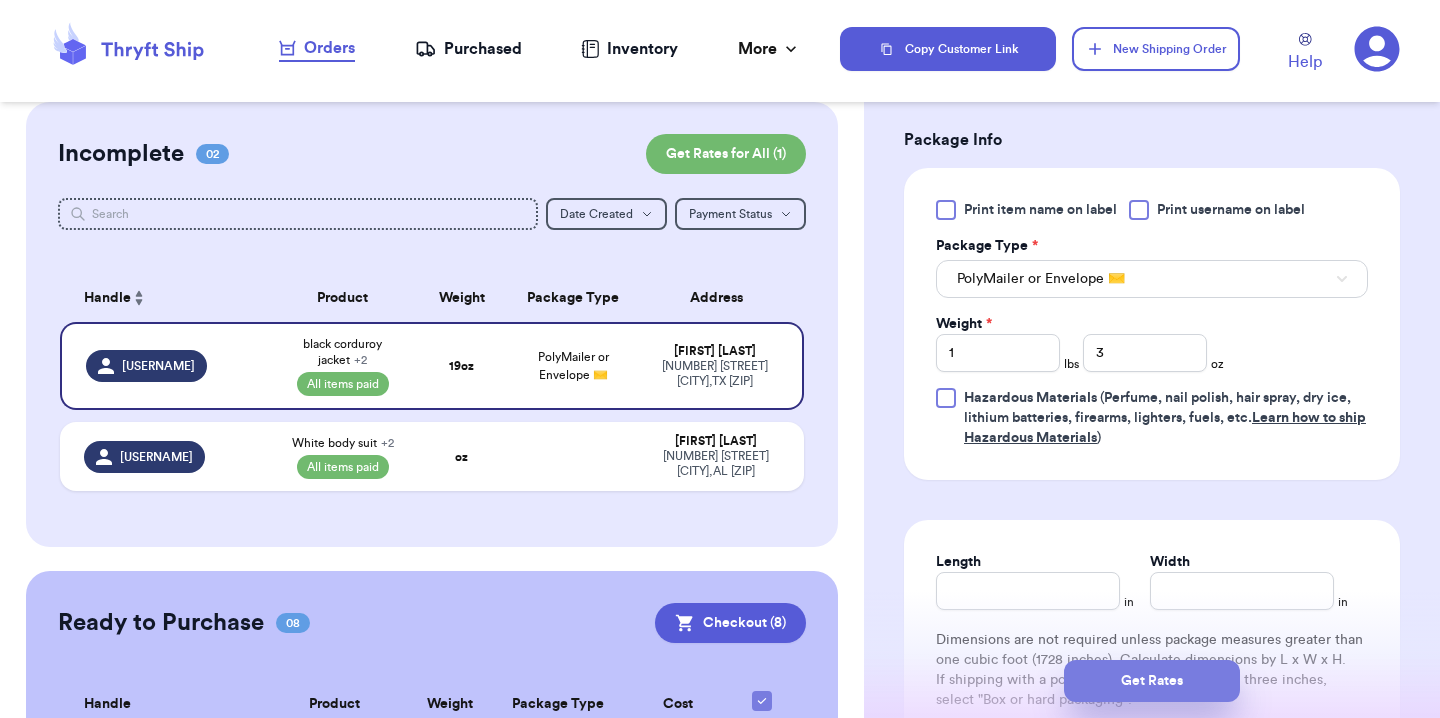 click on "Get Rates" at bounding box center (1152, 681) 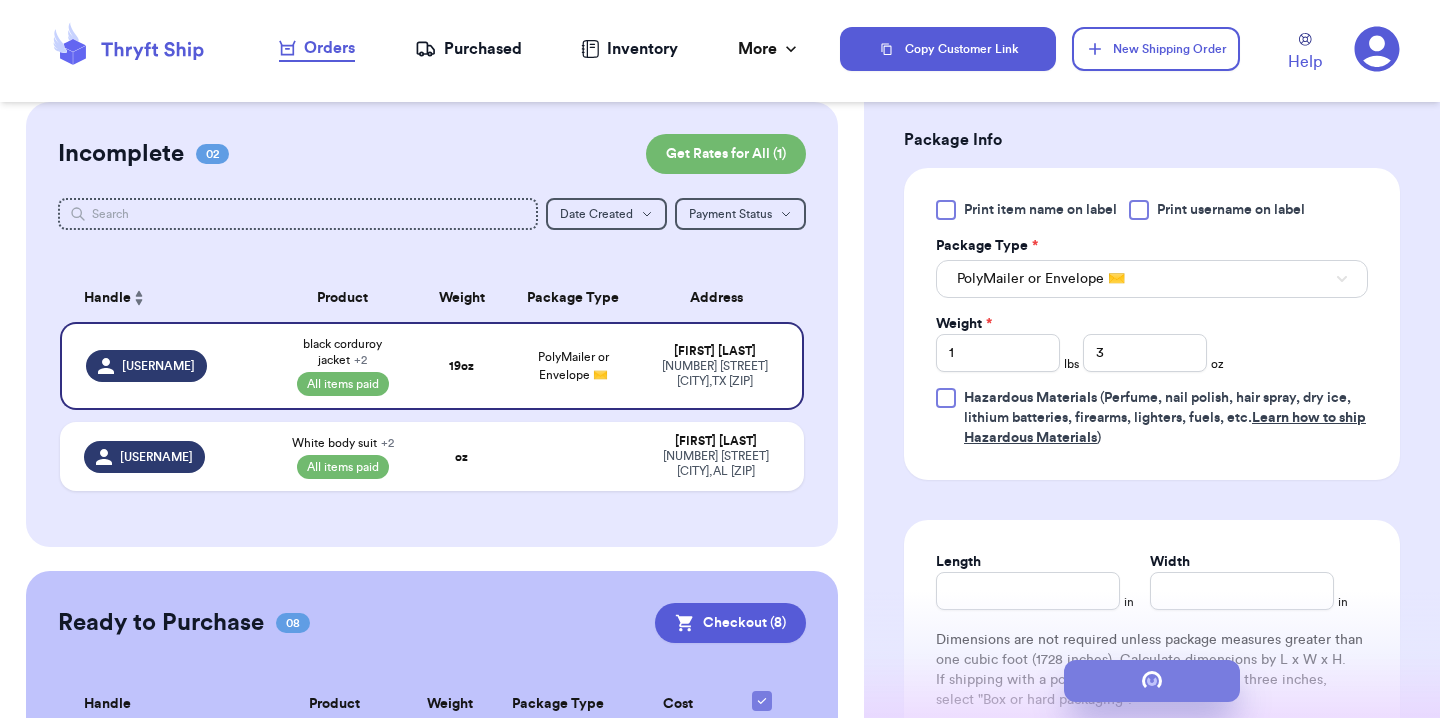 scroll, scrollTop: 0, scrollLeft: 0, axis: both 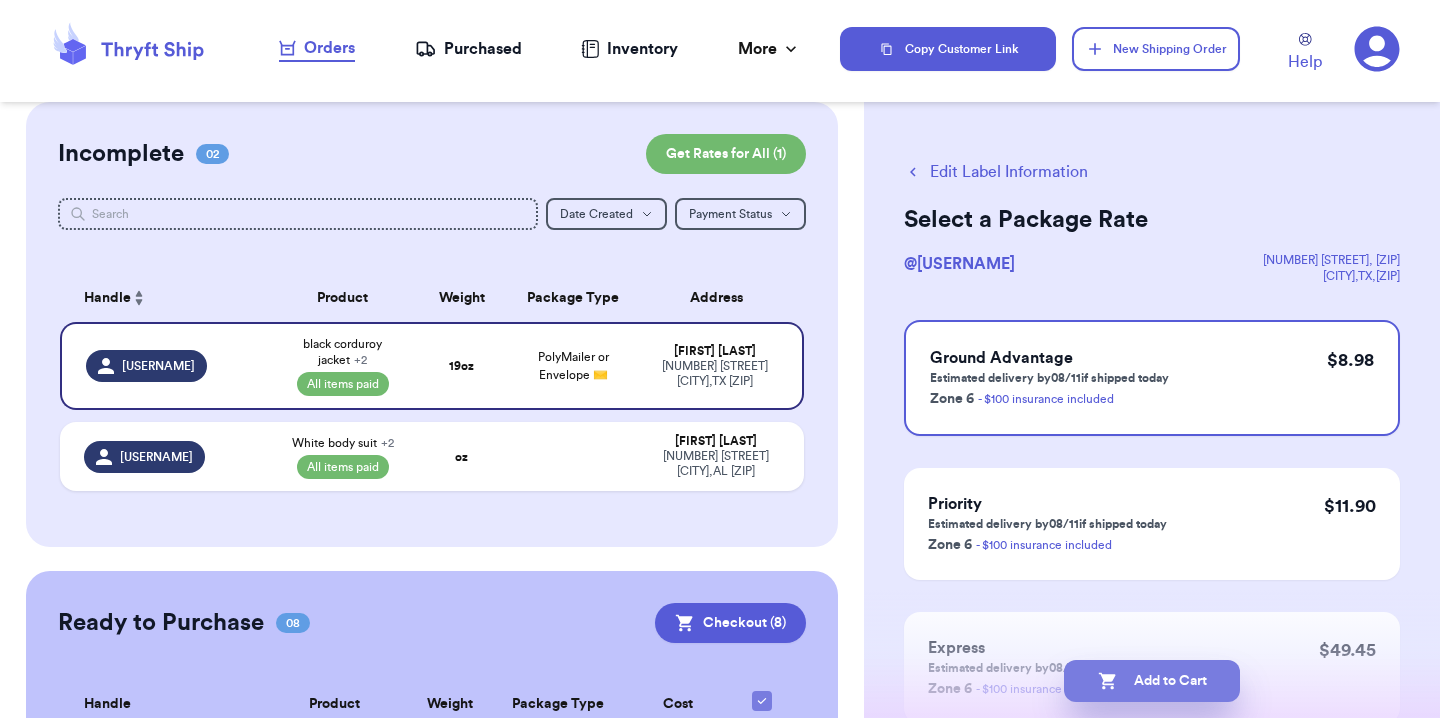 click on "Add to Cart" at bounding box center (1152, 681) 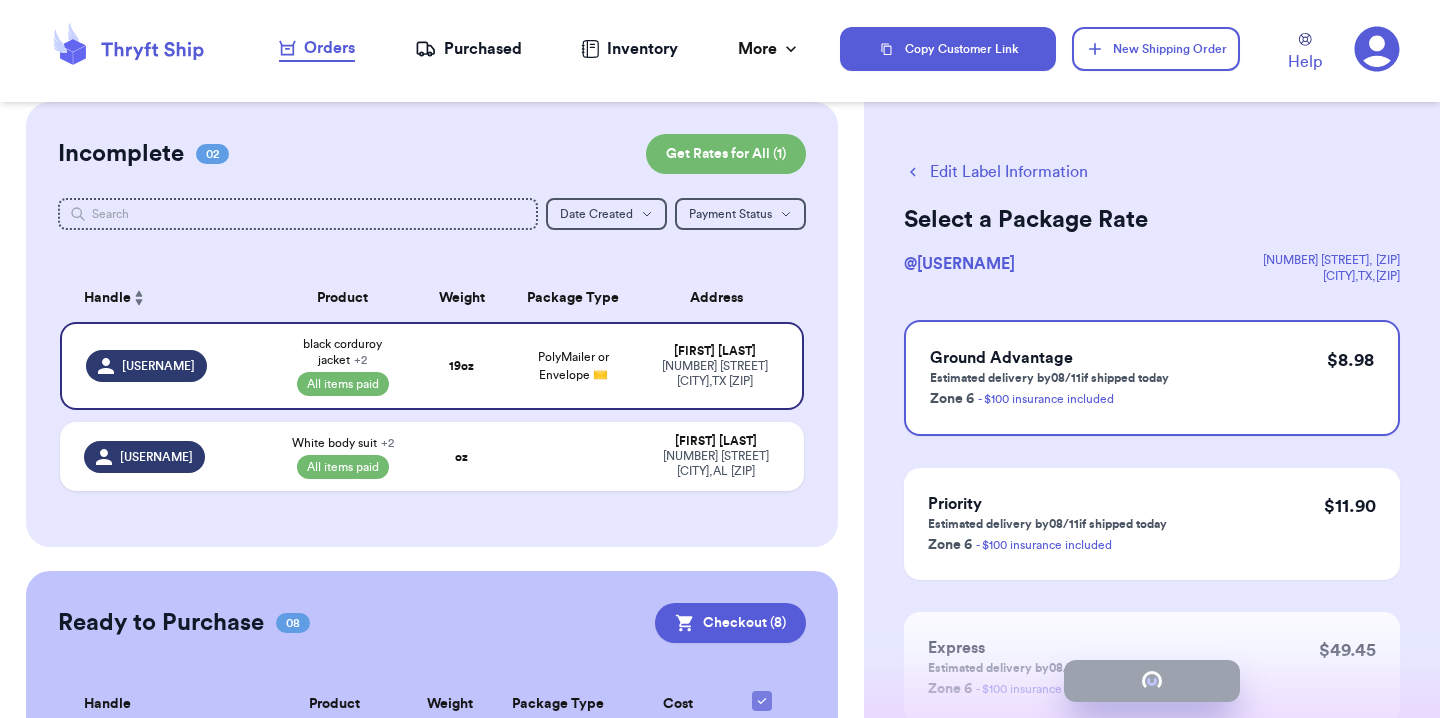 checkbox on "true" 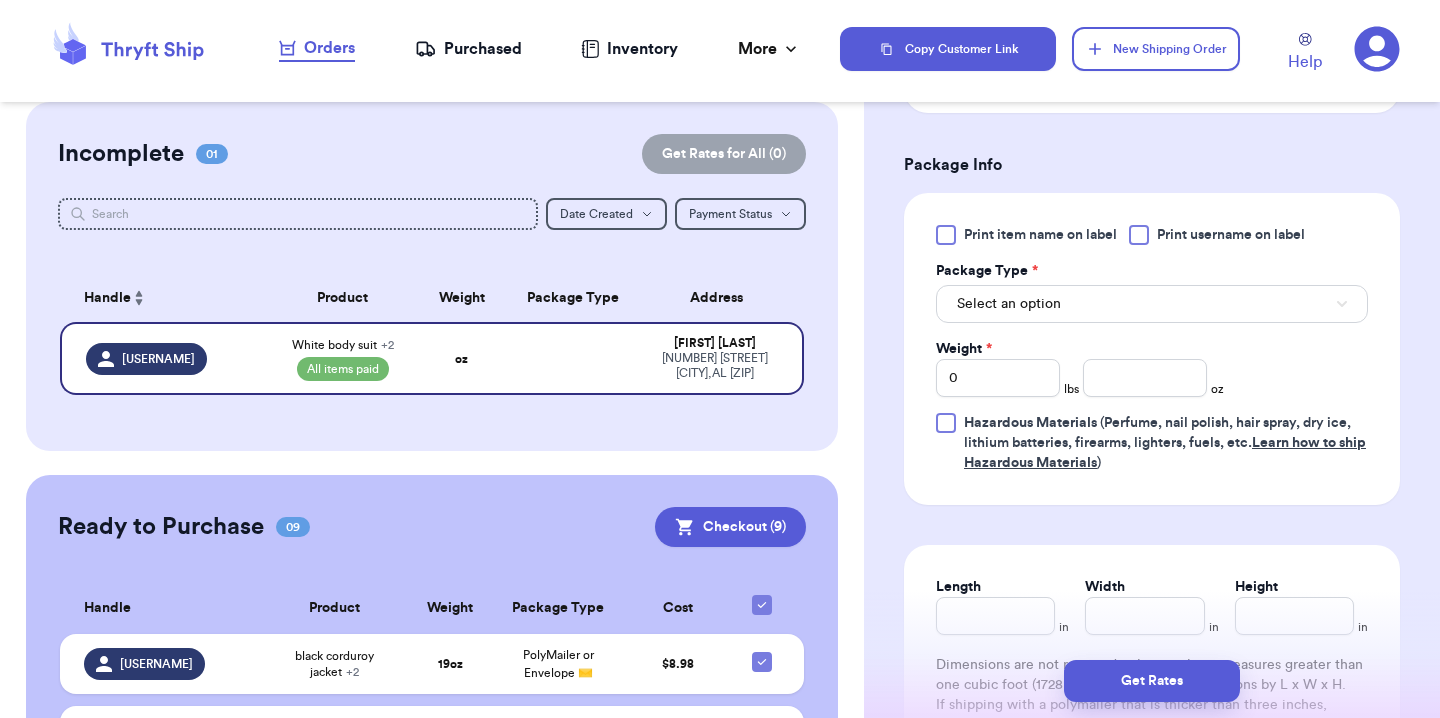 scroll, scrollTop: 856, scrollLeft: 0, axis: vertical 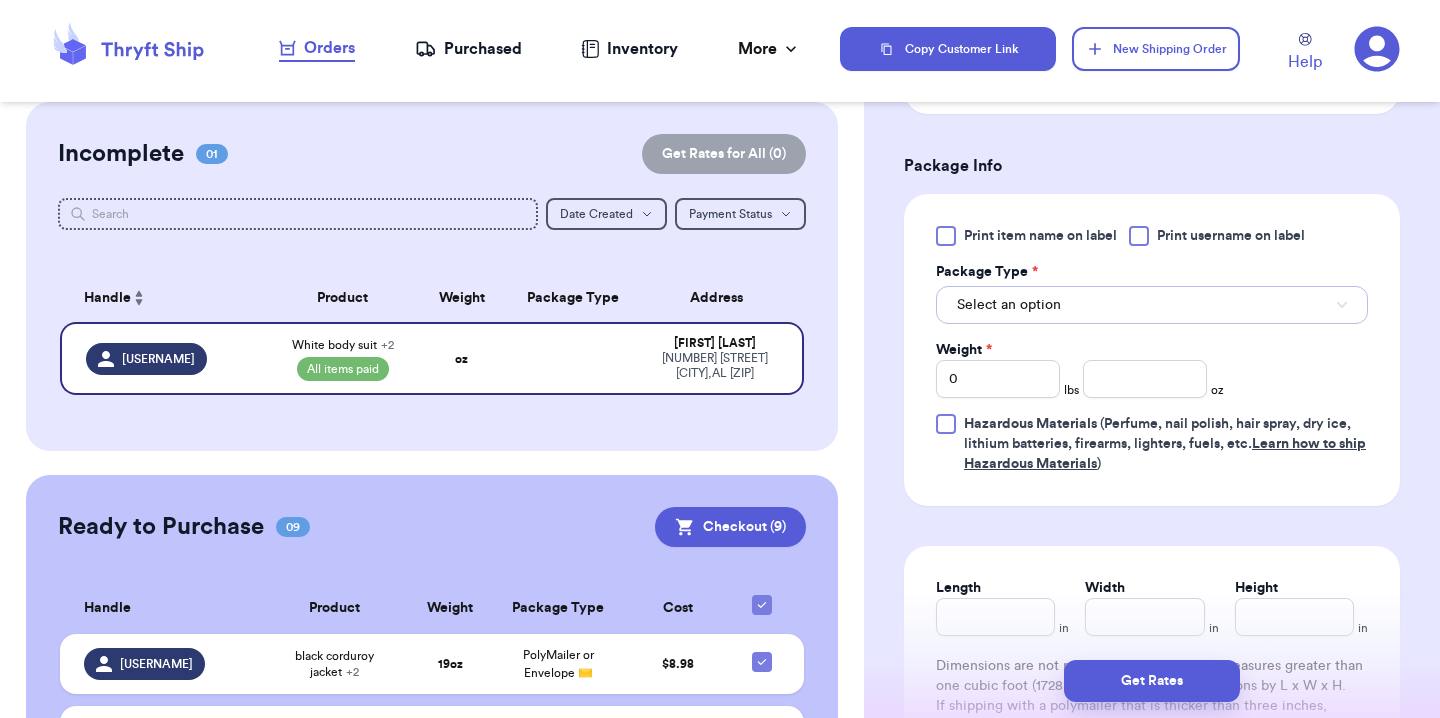 click on "Select an option" at bounding box center (1152, 305) 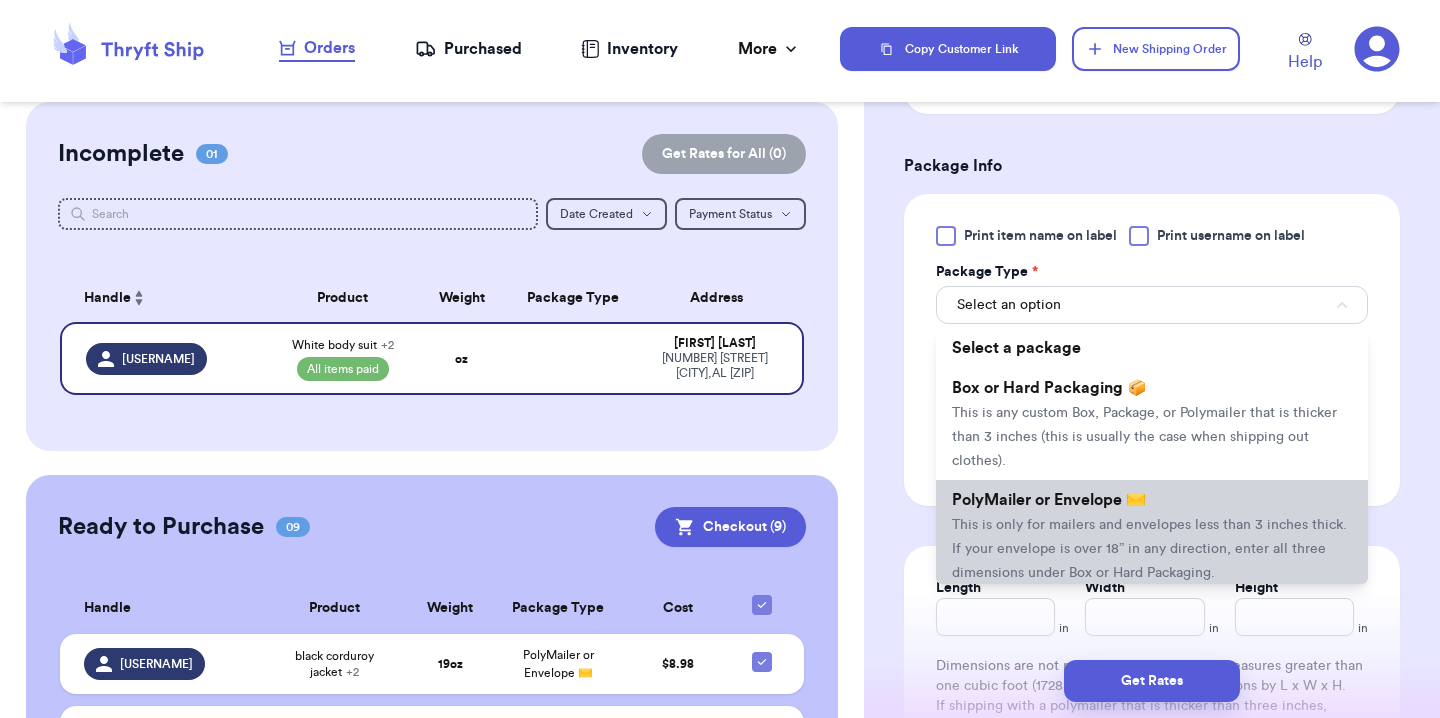 click on "PolyMailer or Envelope ✉️ This is only for mailers and envelopes less than 3 inches thick. If your envelope is over 18” in any direction, enter all three dimensions under Box or Hard Packaging." at bounding box center (1152, 536) 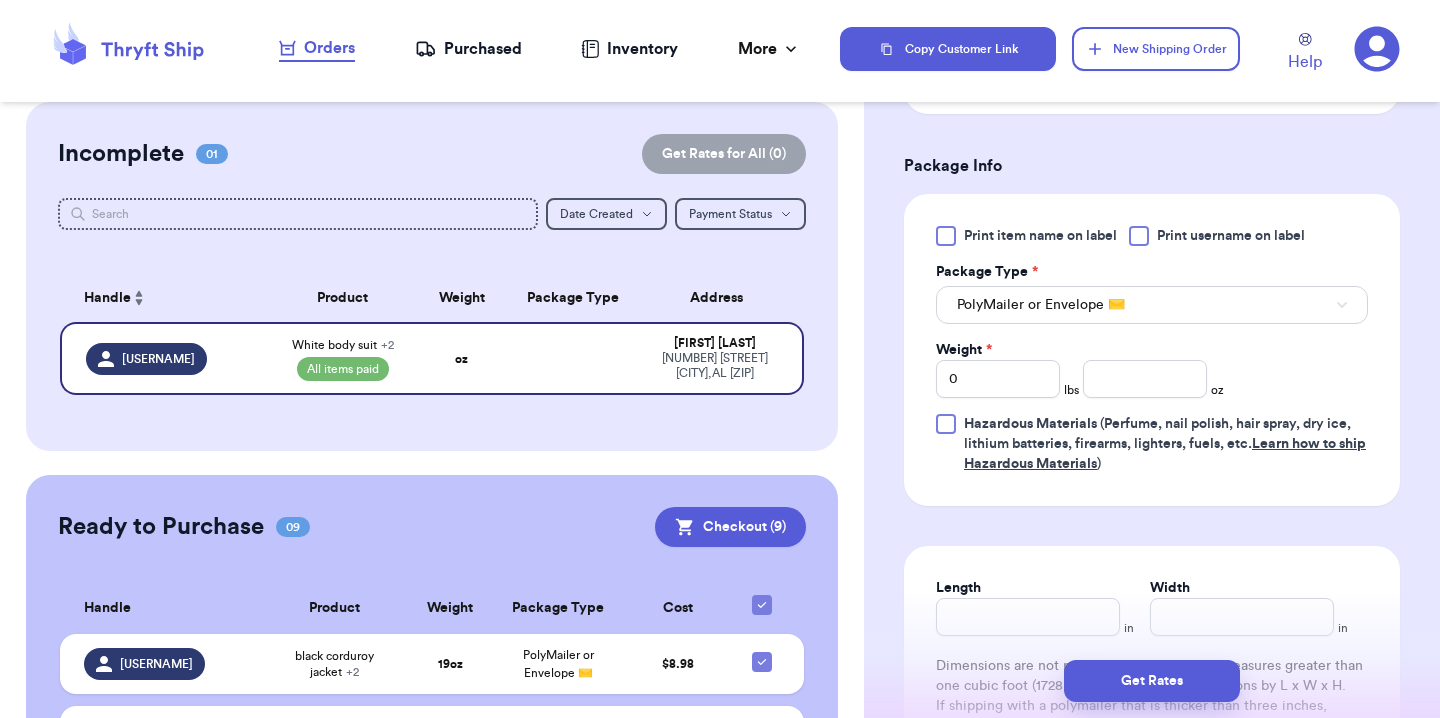 type 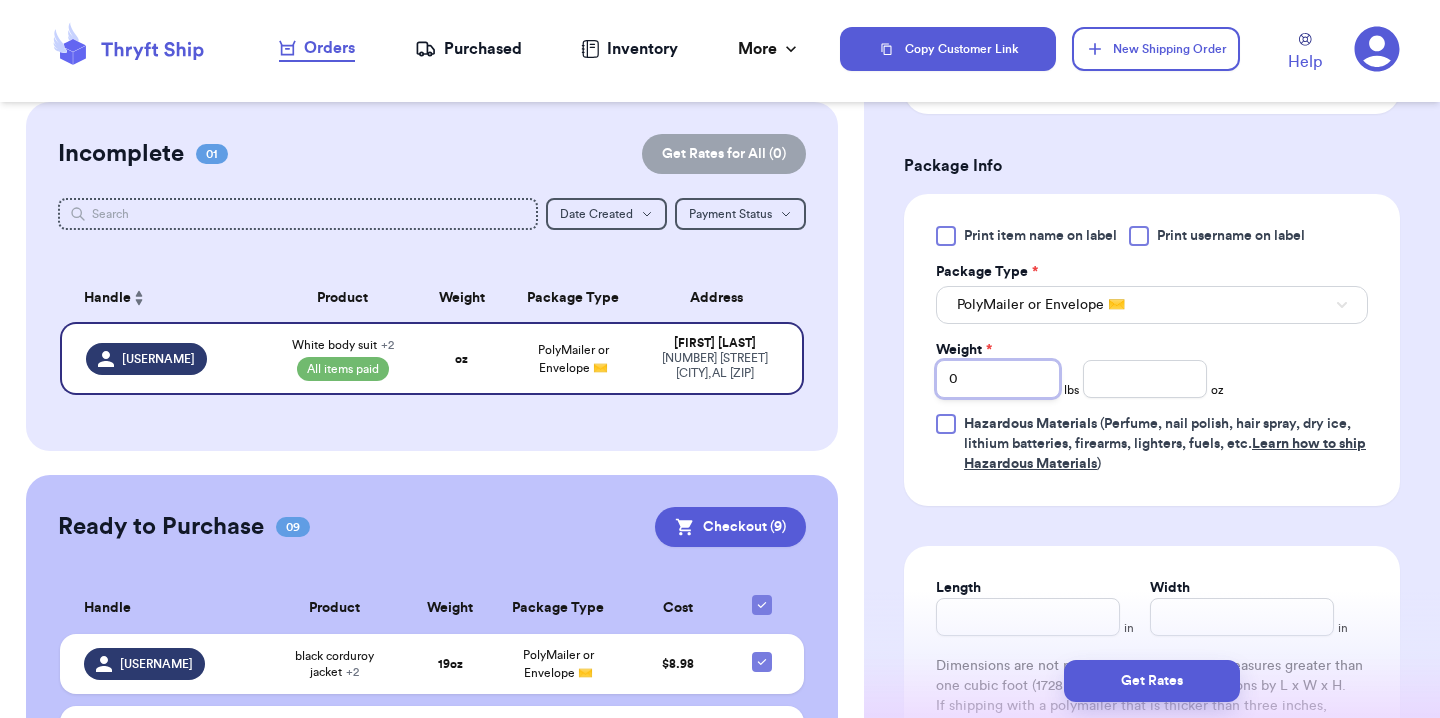 click on "0" at bounding box center [998, 379] 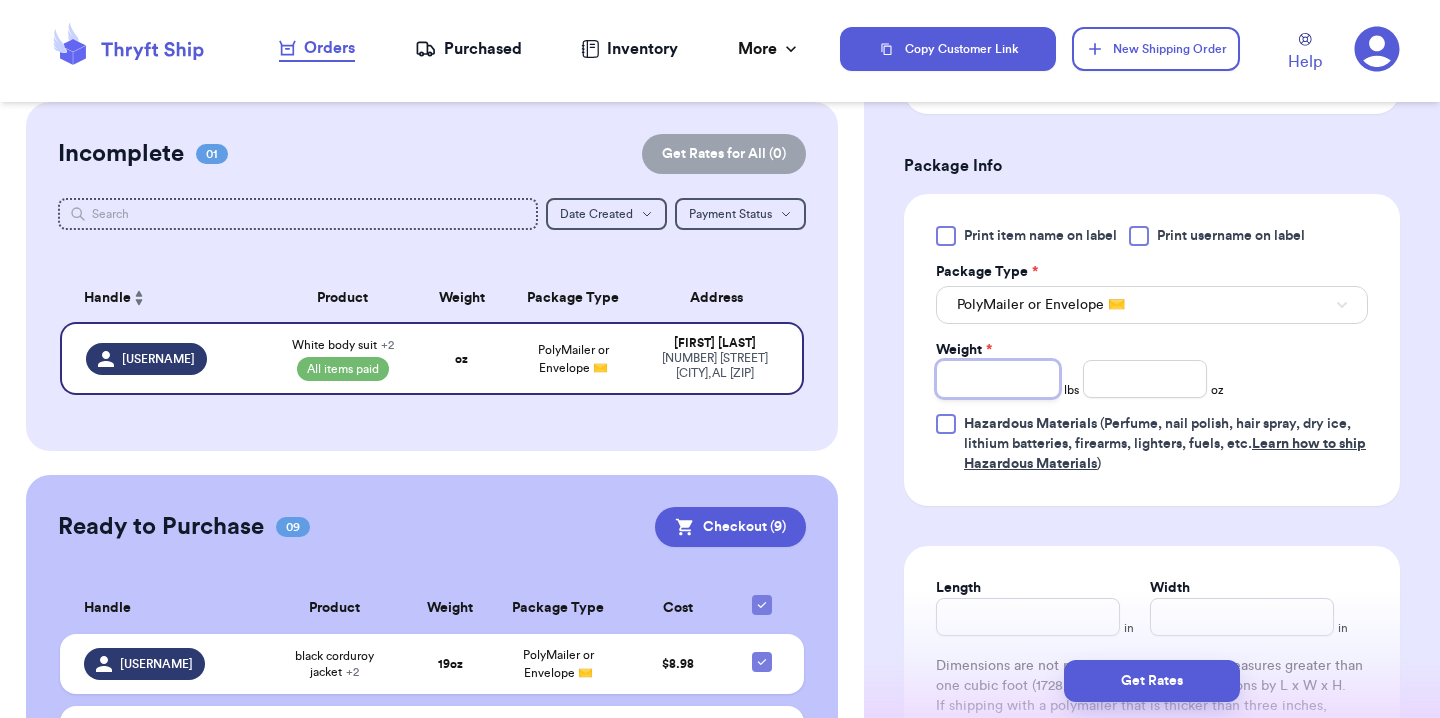 type on "1" 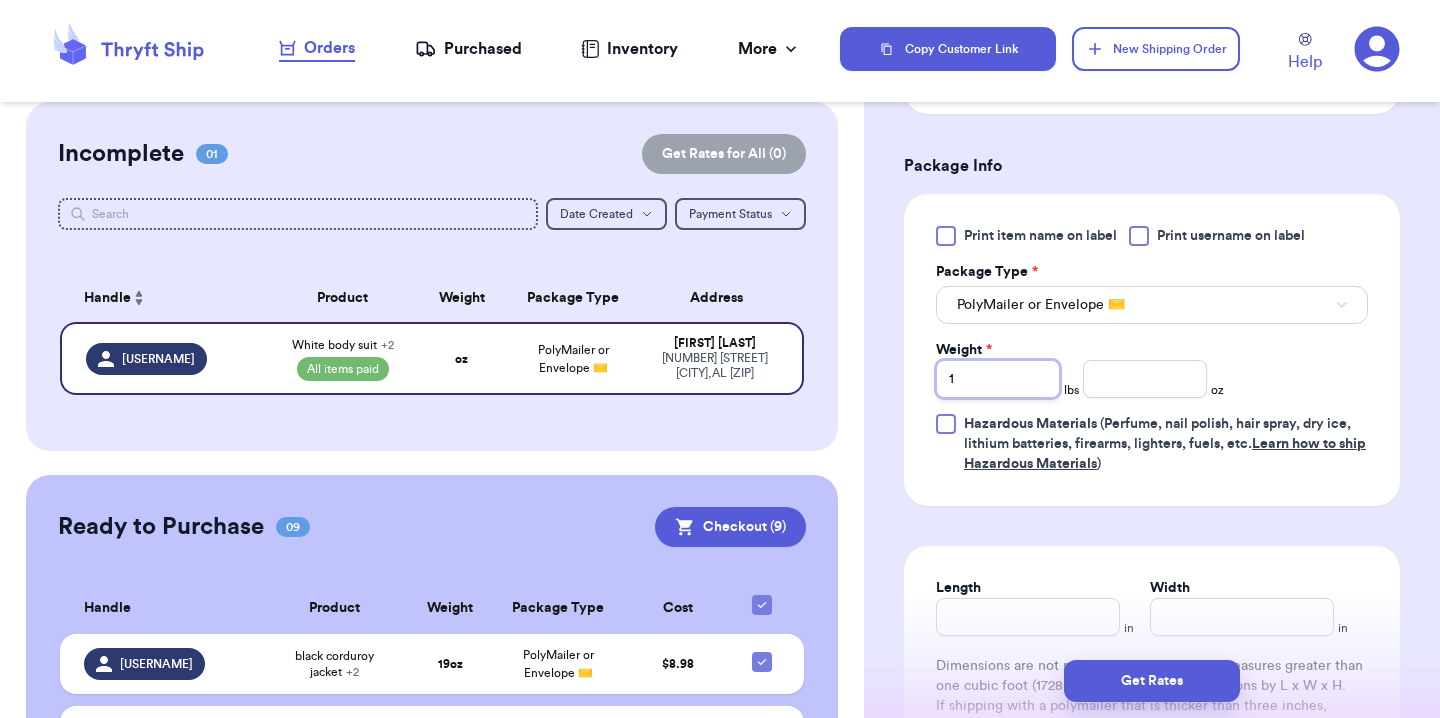 type 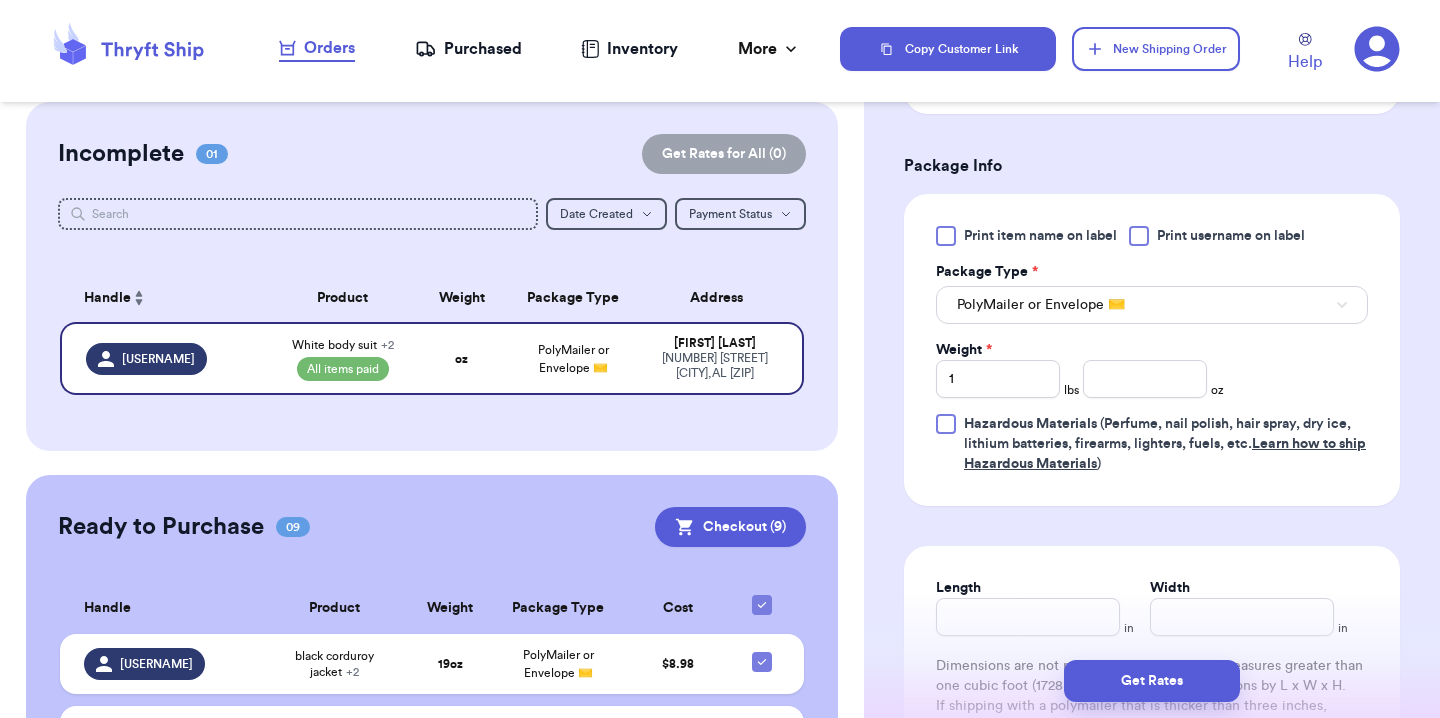 click on "Print item name on label Print username on label Package Type * PolyMailer or Envelope ✉️ Weight * 1 lbs oz Hazardous Materials   (Perfume, nail polish, hair spray, dry ice, lithium batteries, firearms, lighters, fuels, etc.  Learn how to ship Hazardous Materials )" at bounding box center (1152, 350) 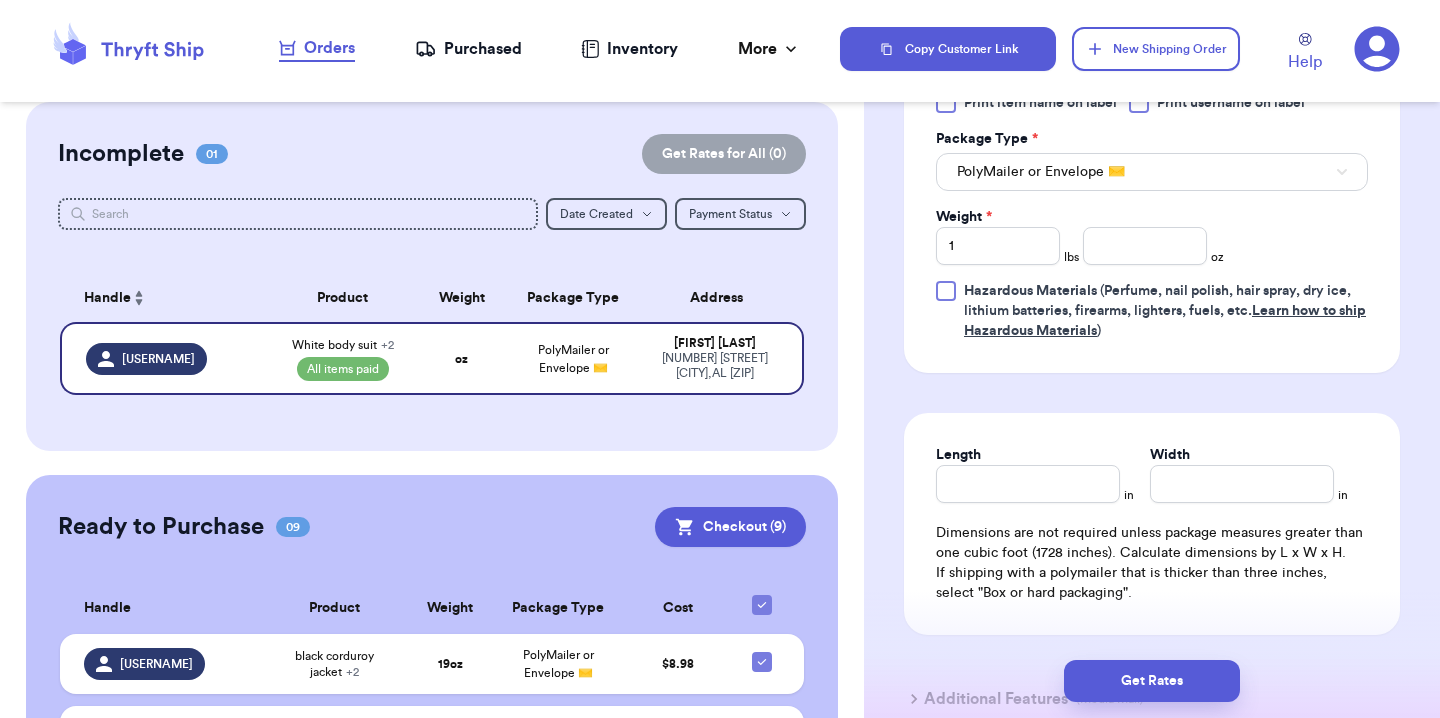 scroll, scrollTop: 1039, scrollLeft: 0, axis: vertical 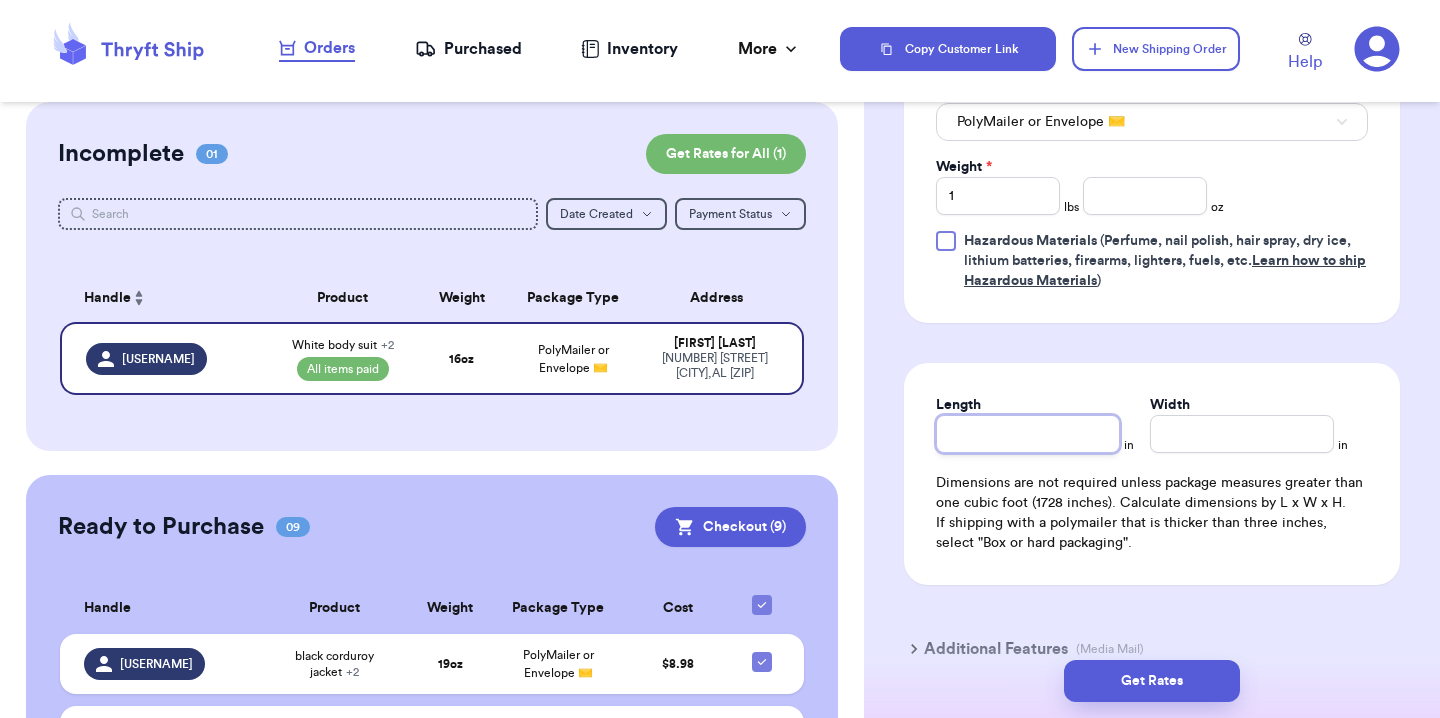 click on "Length" at bounding box center (1028, 434) 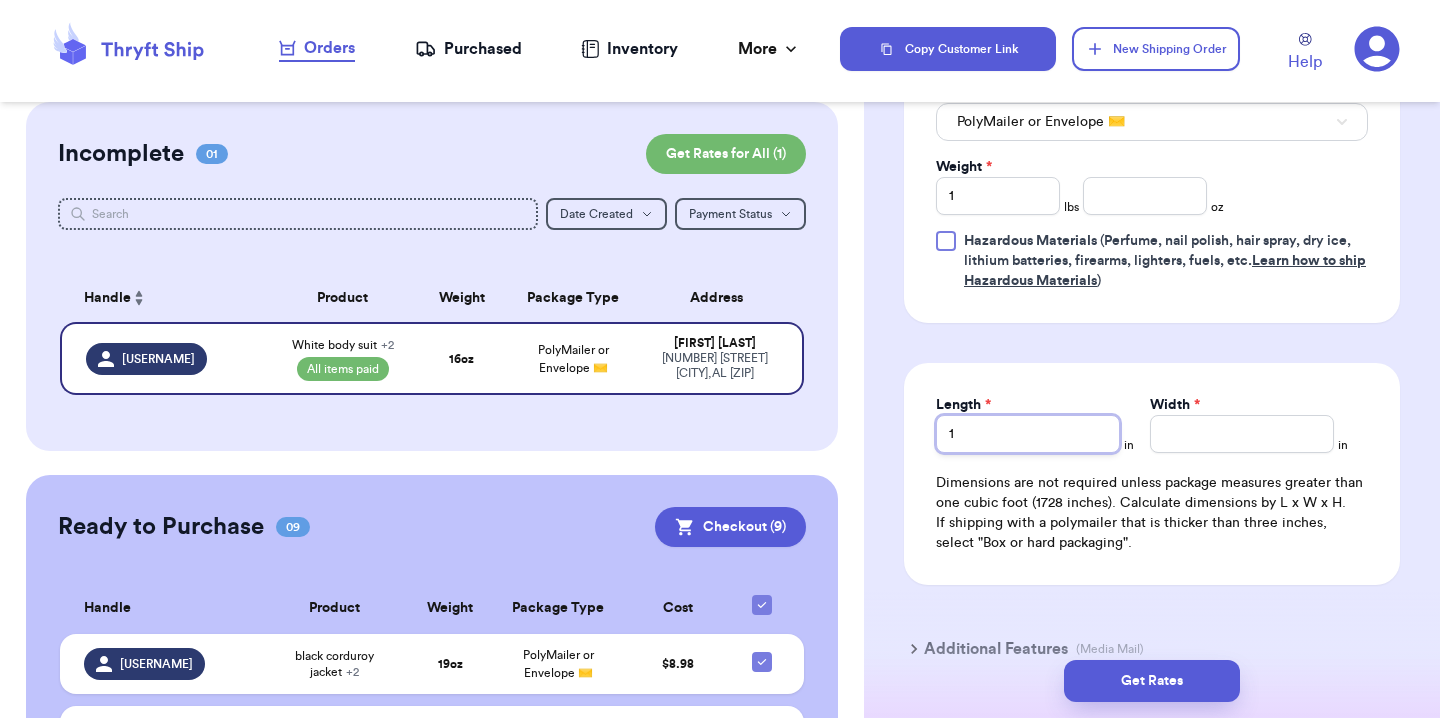 type 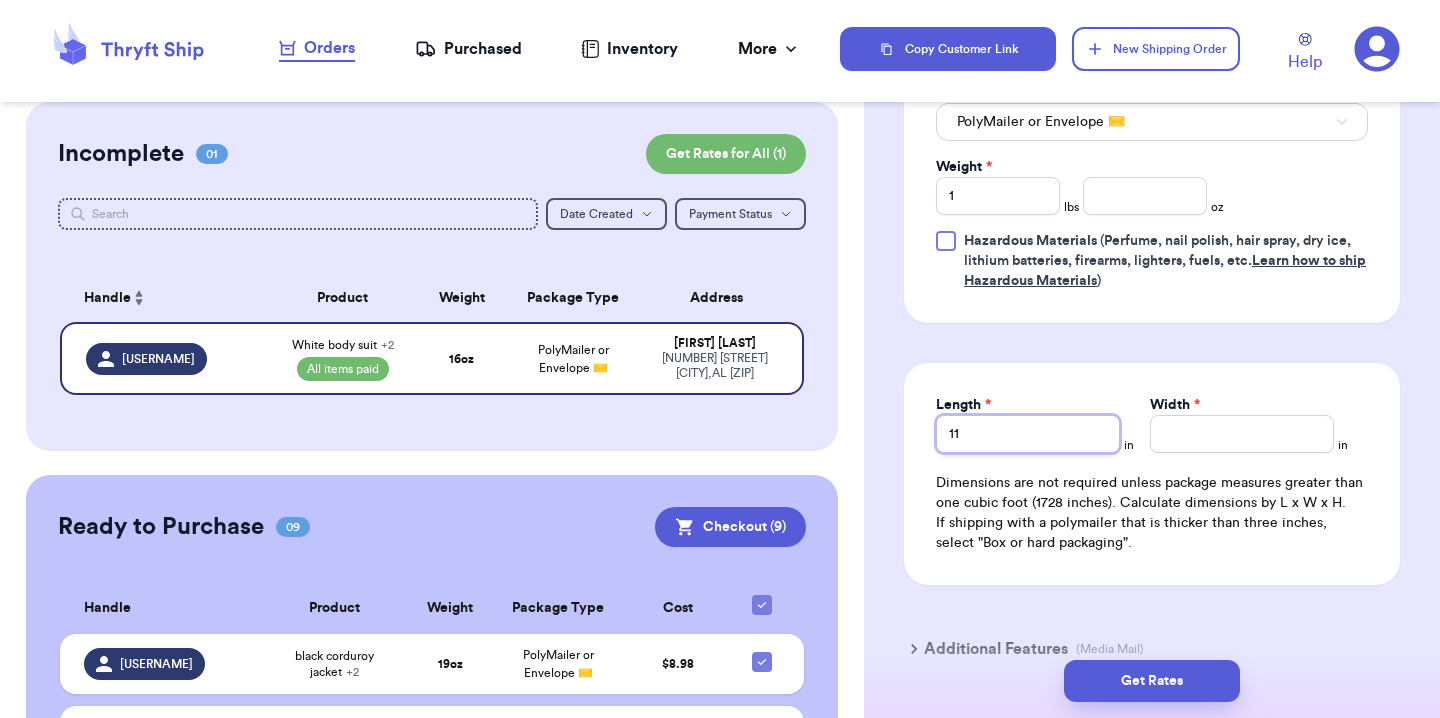 type on "11" 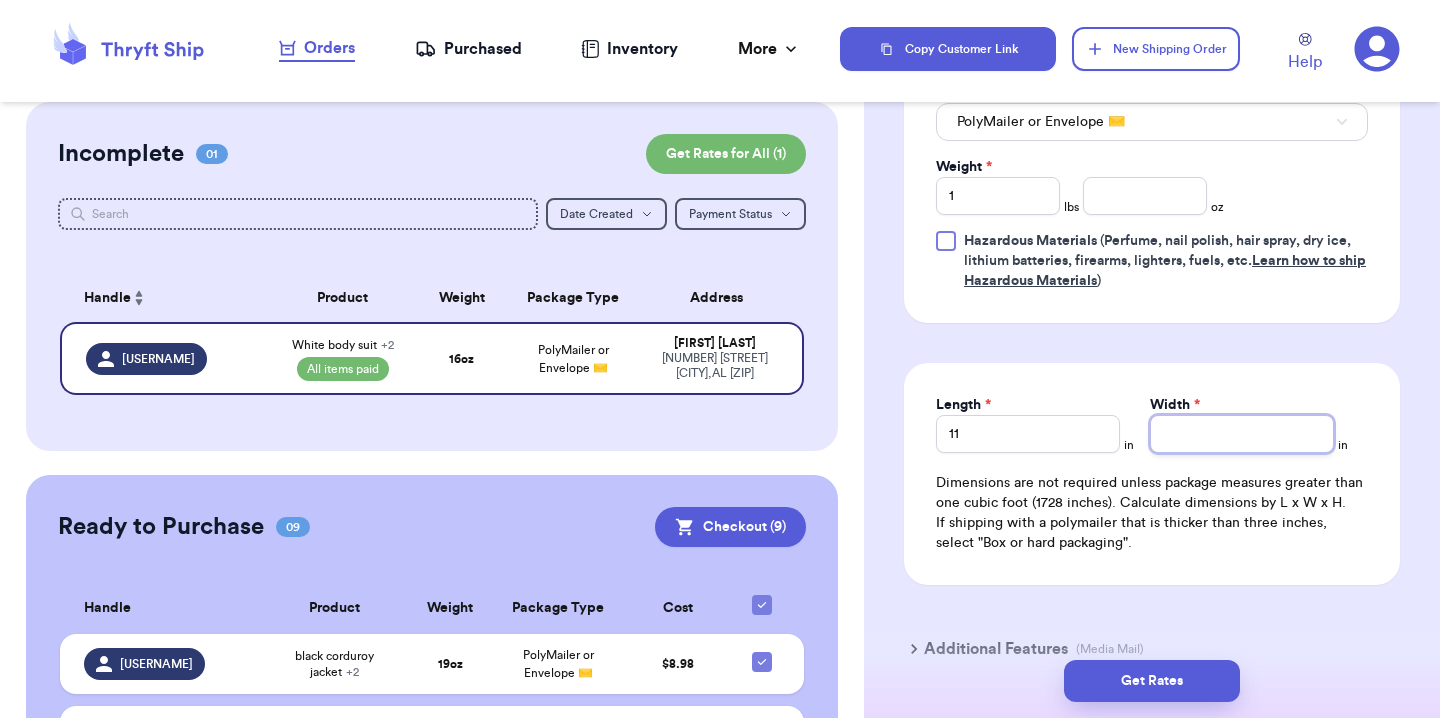 type 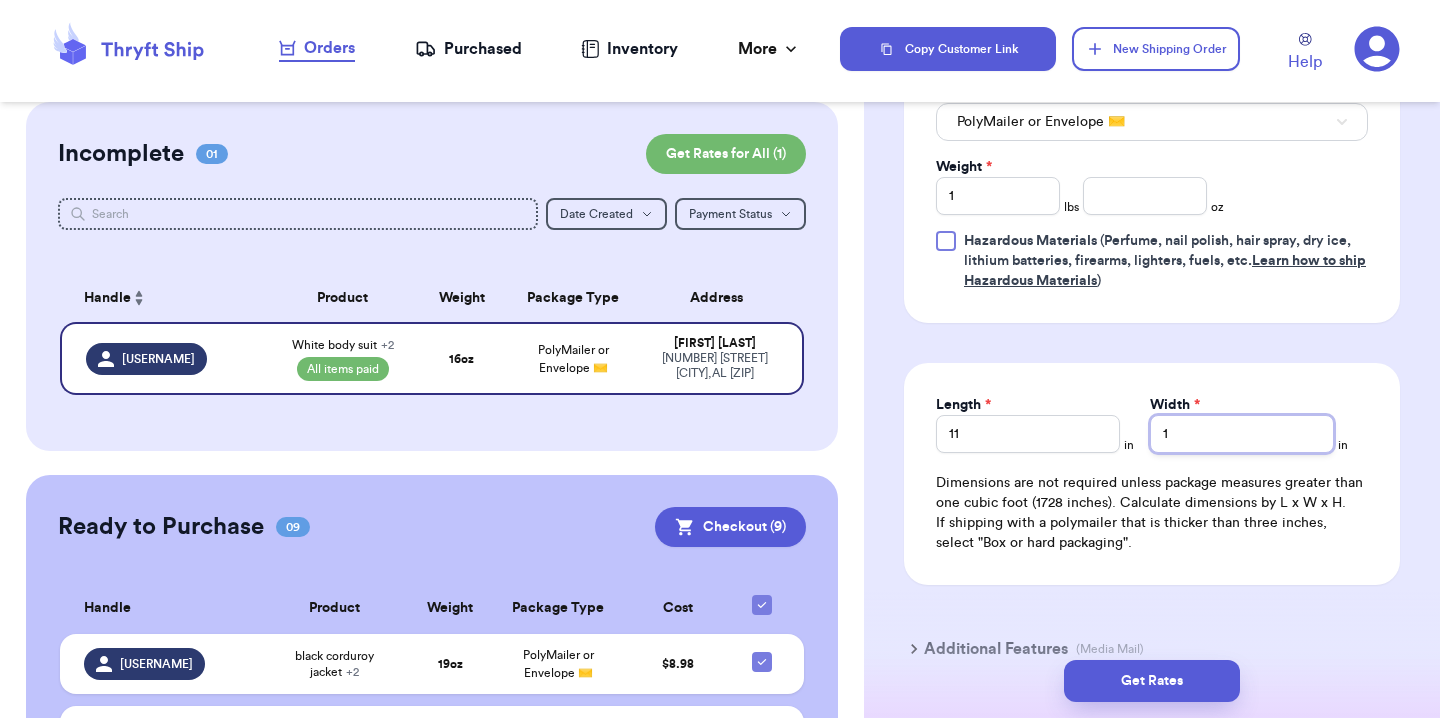 type 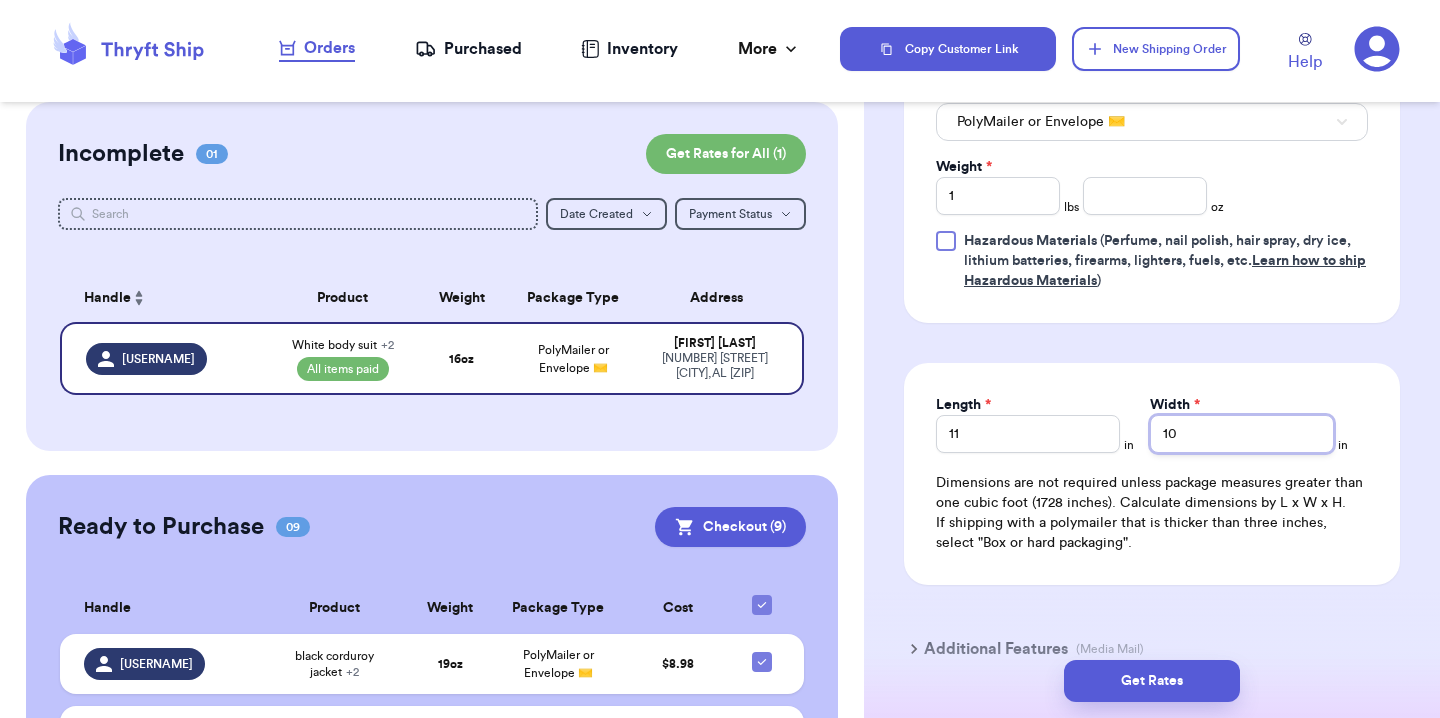 type 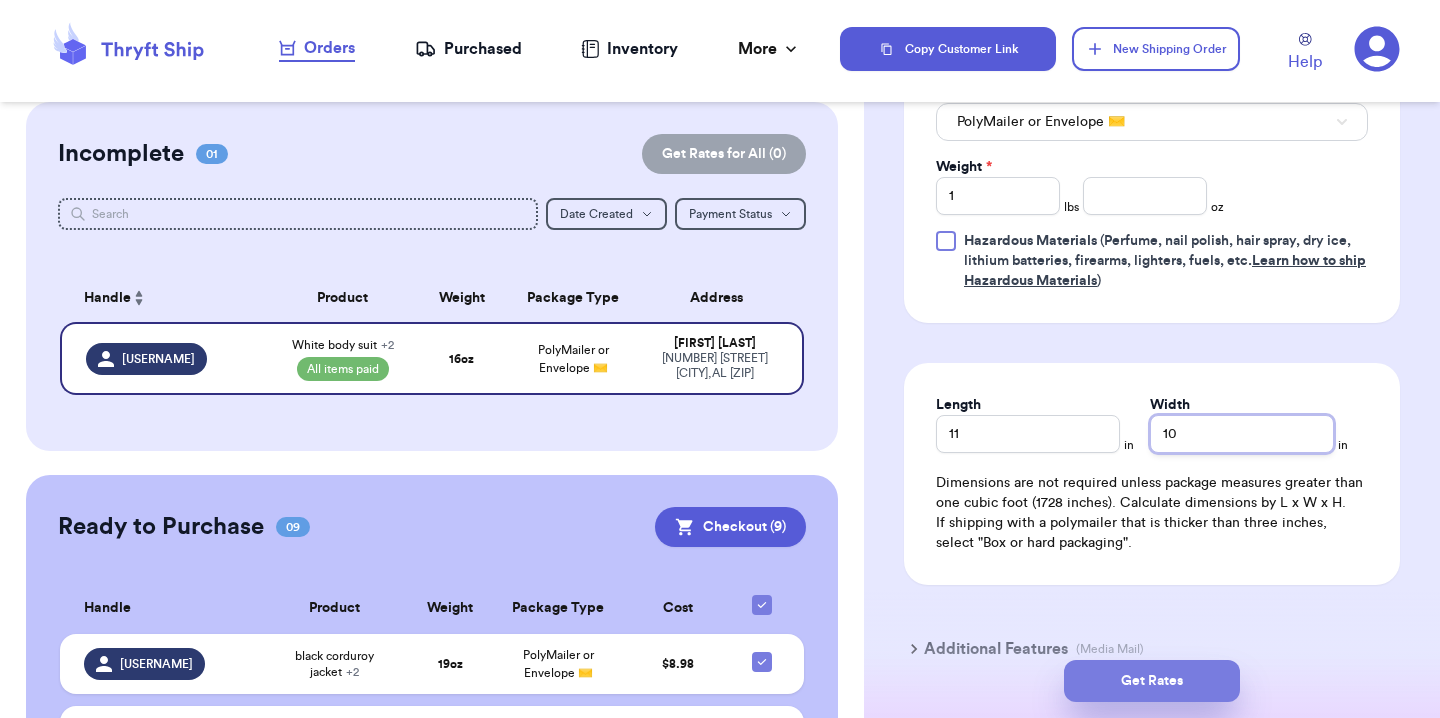type on "10" 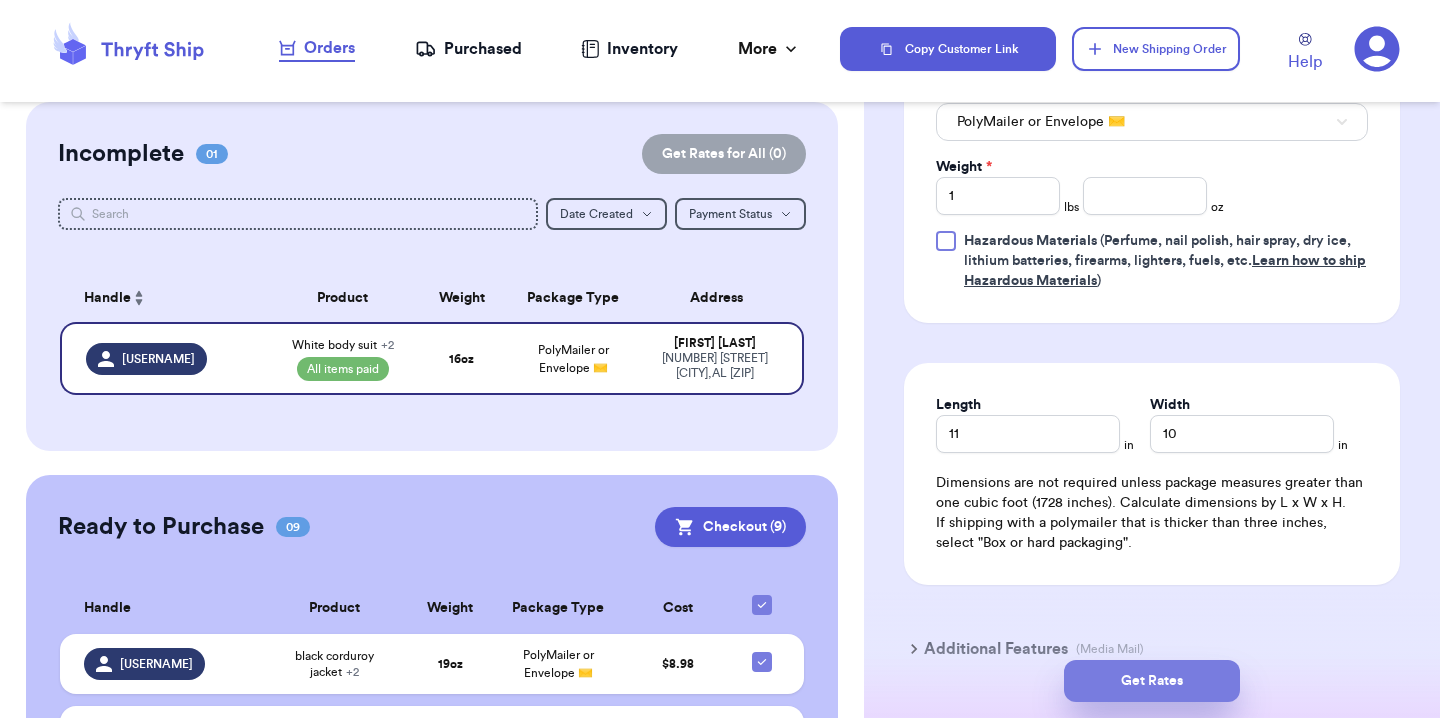click on "Get Rates" at bounding box center [1152, 681] 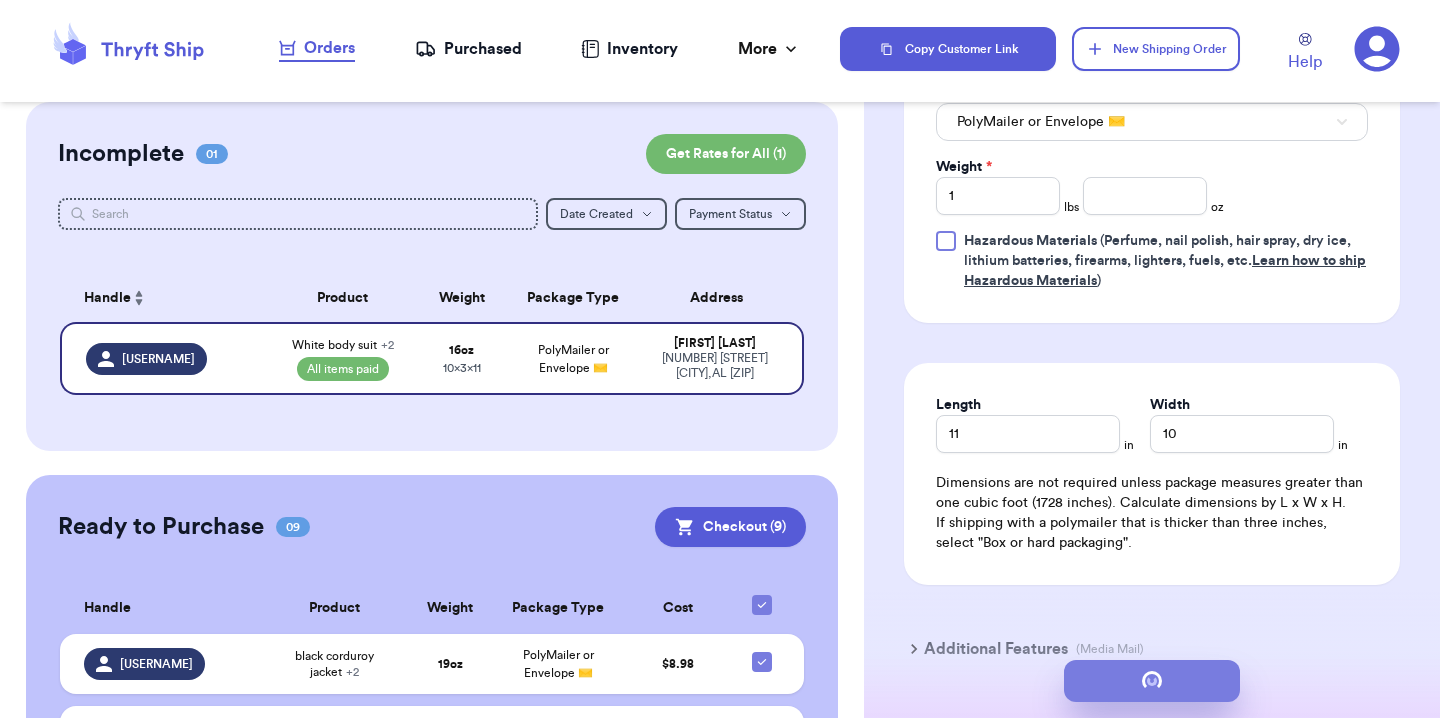 type 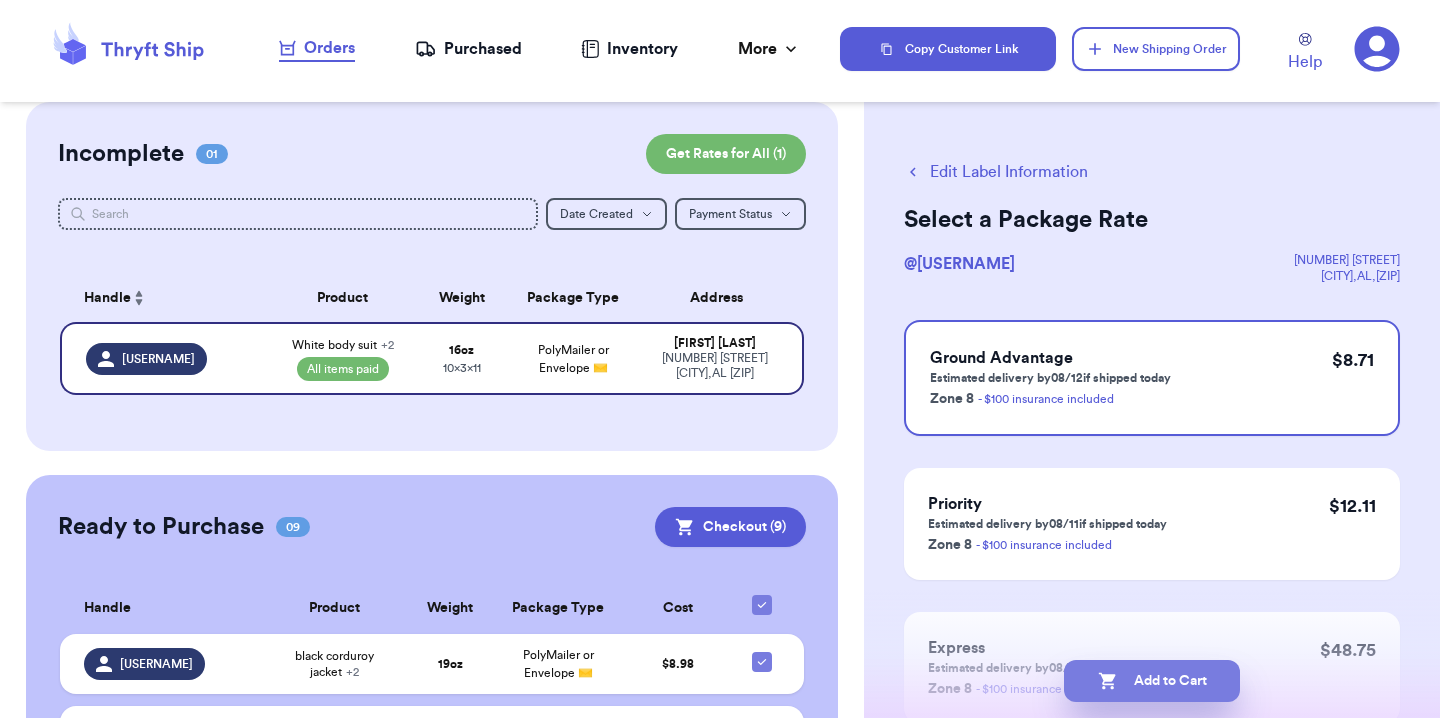 click on "Add to Cart" at bounding box center (1152, 681) 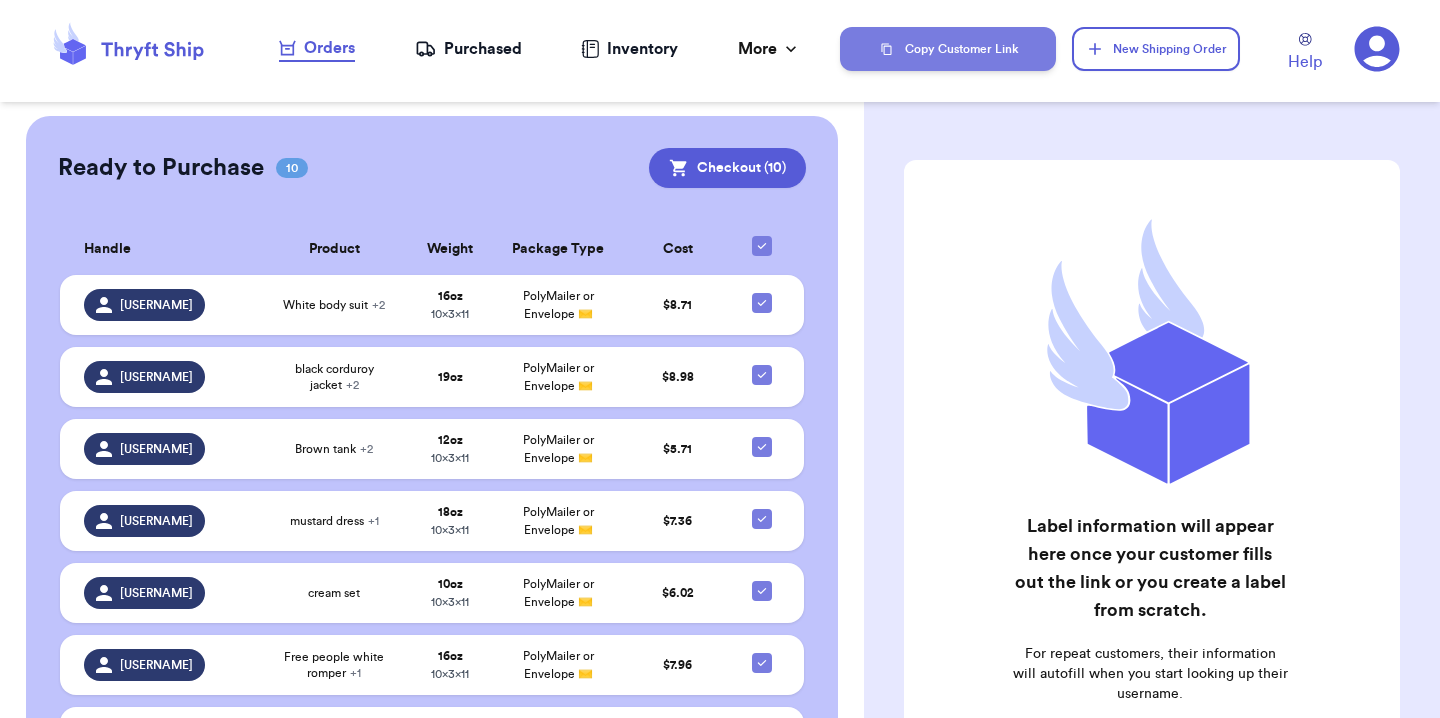 scroll, scrollTop: 361, scrollLeft: 0, axis: vertical 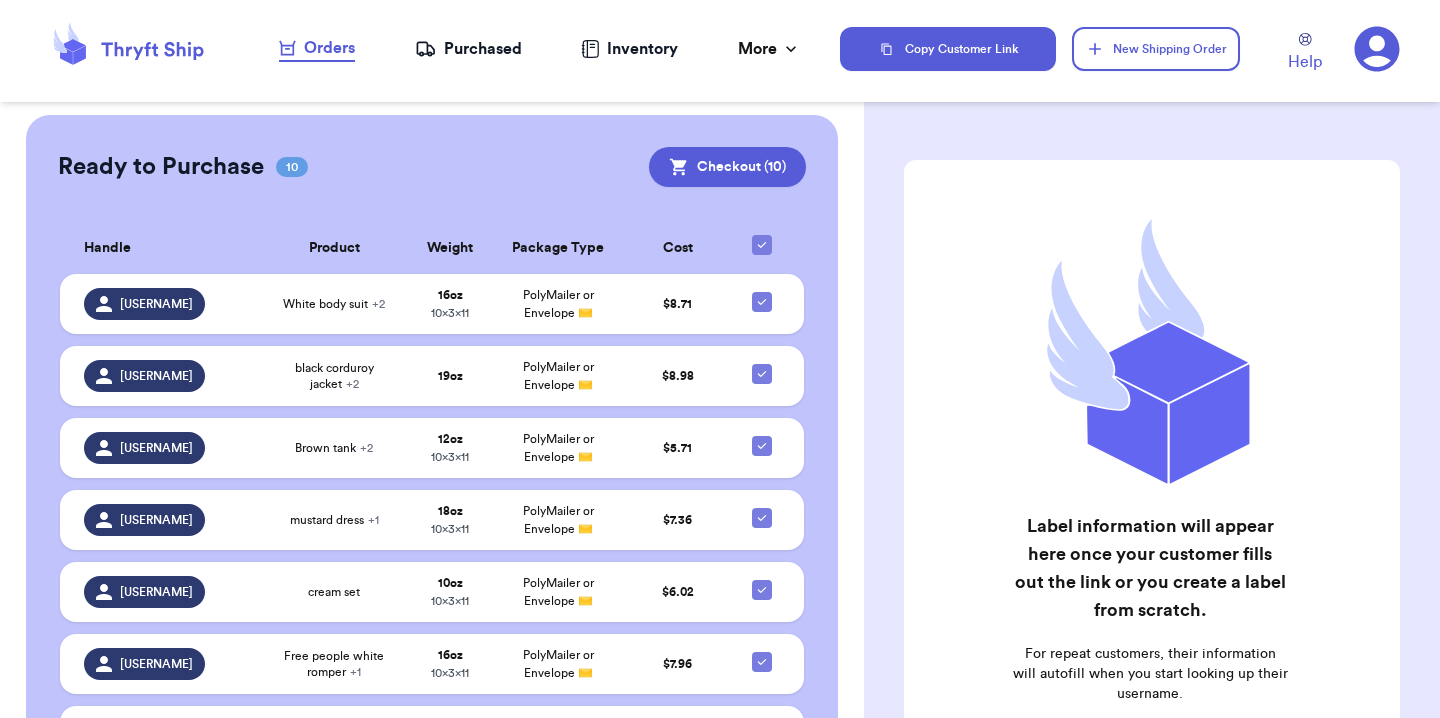 click 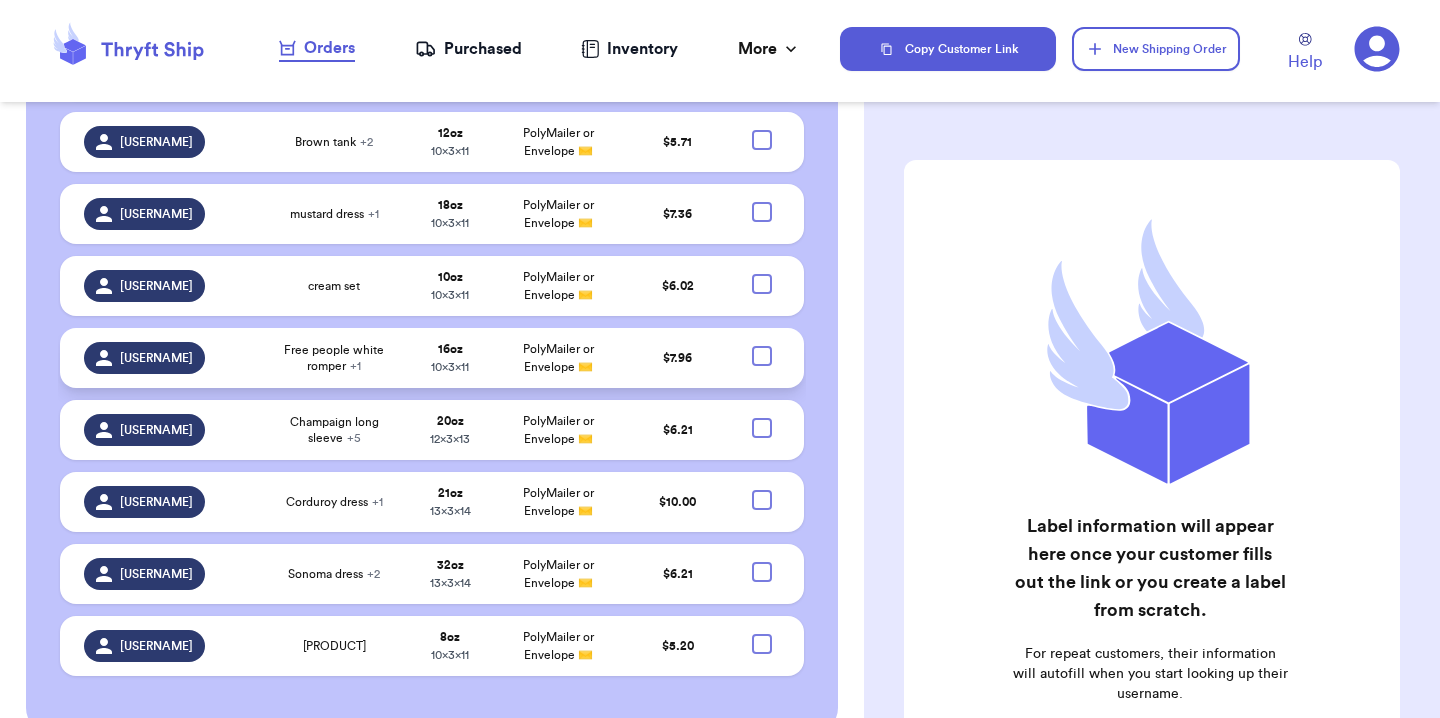 scroll, scrollTop: 703, scrollLeft: 0, axis: vertical 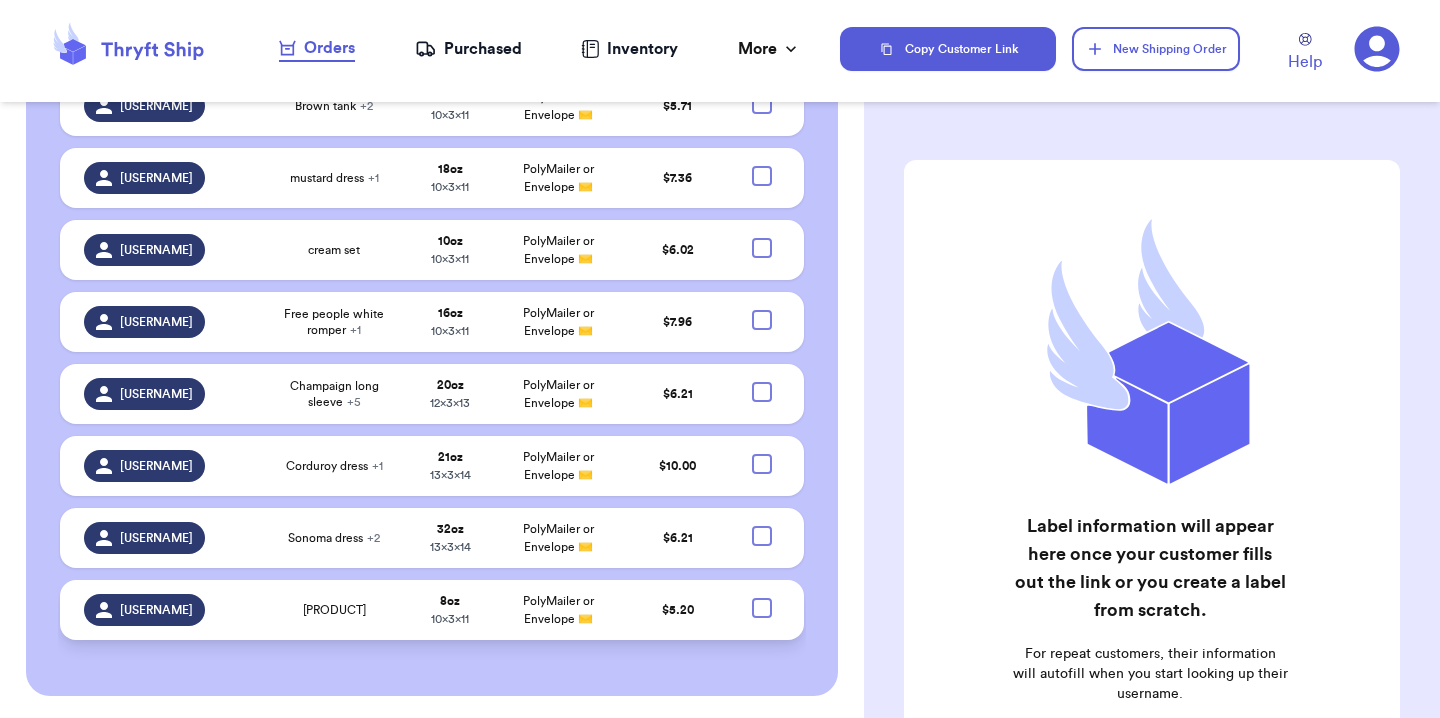 click at bounding box center [762, 608] 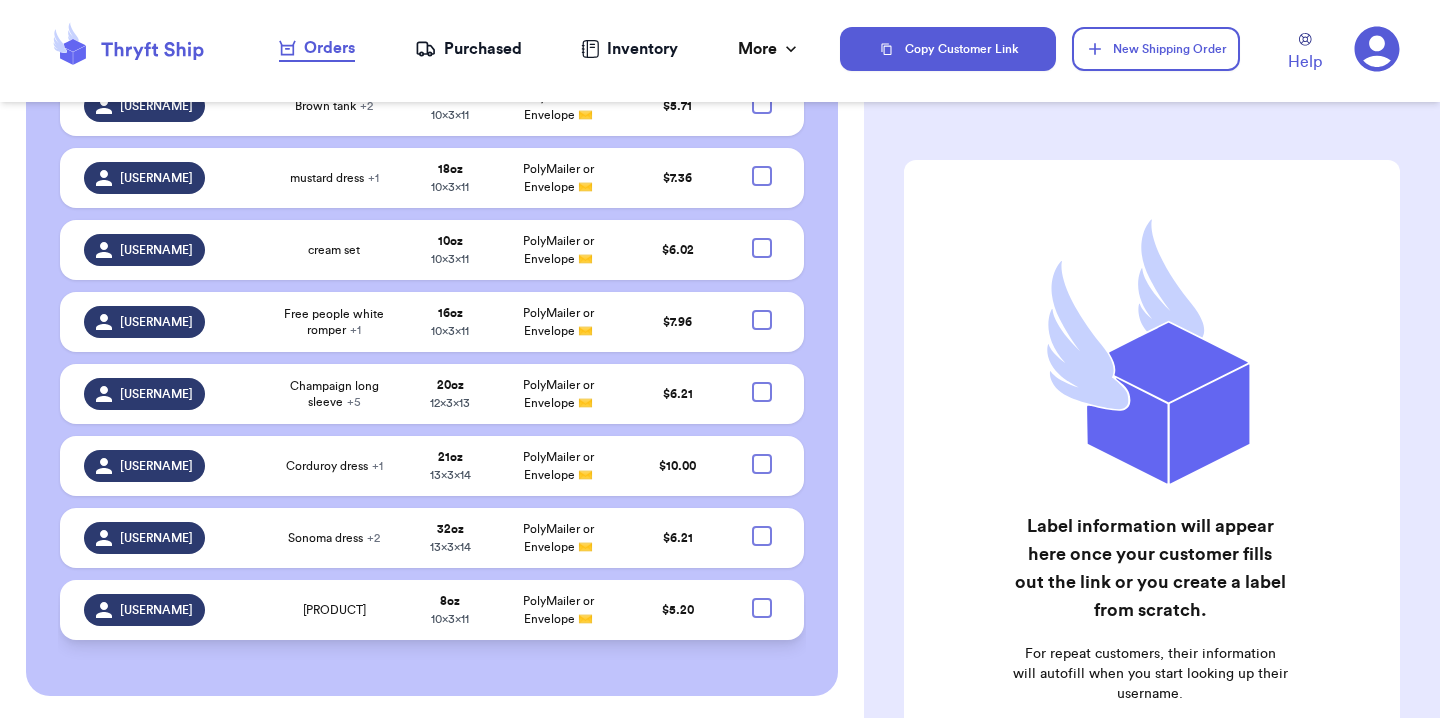 checkbox on "true" 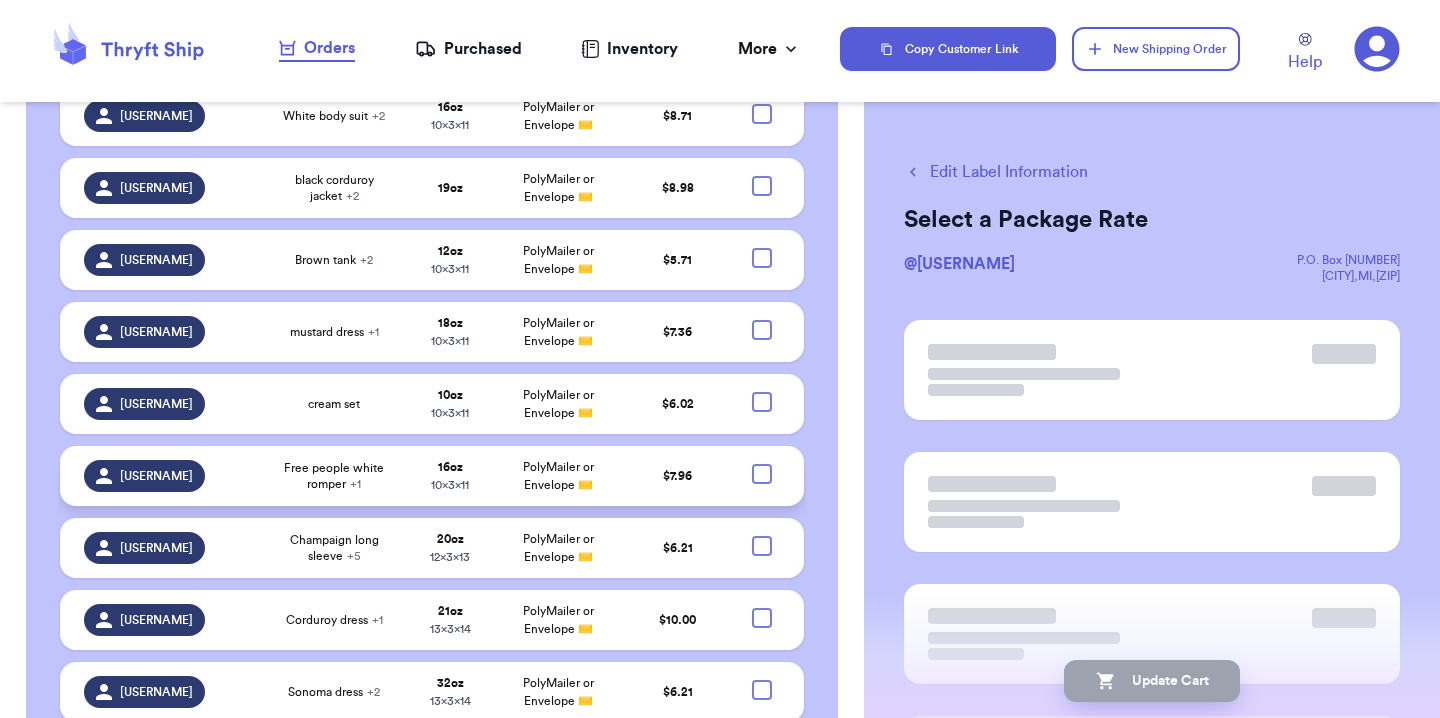 scroll, scrollTop: 543, scrollLeft: 0, axis: vertical 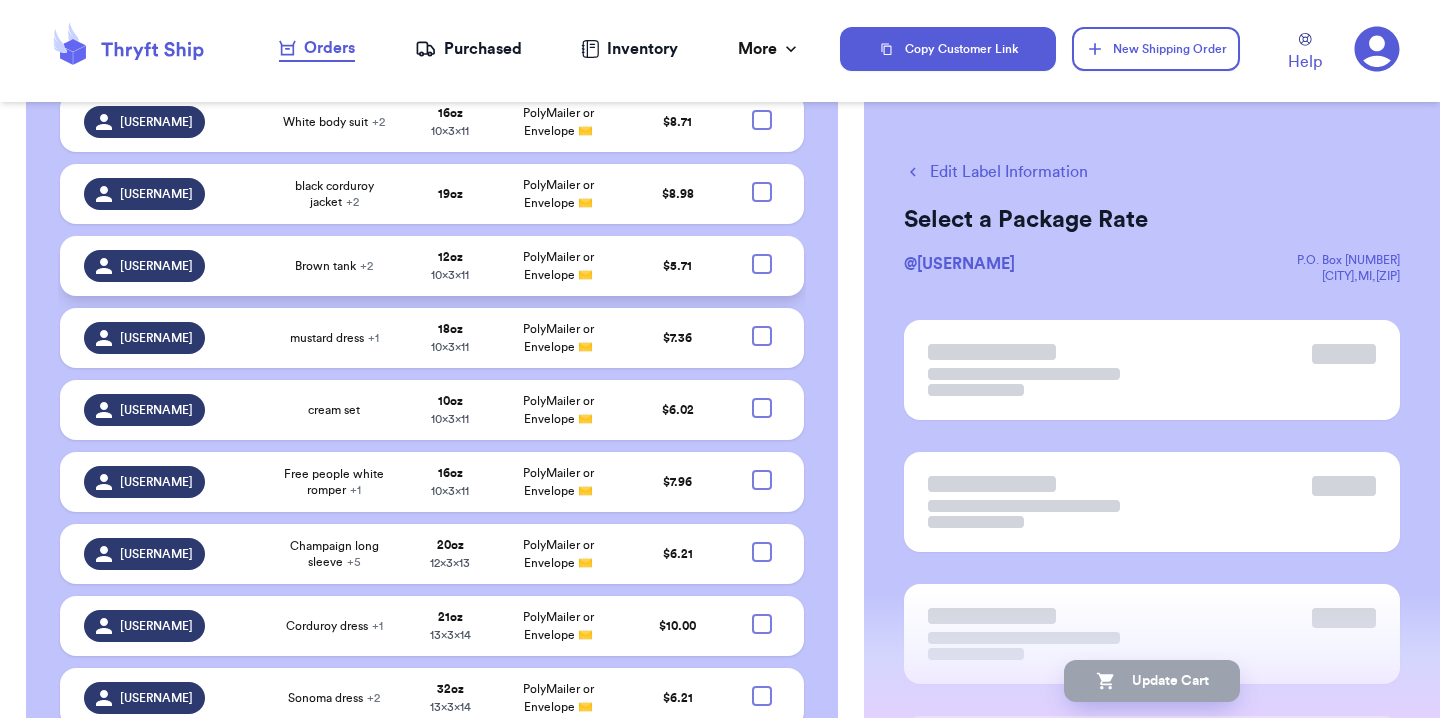 click at bounding box center (762, 264) 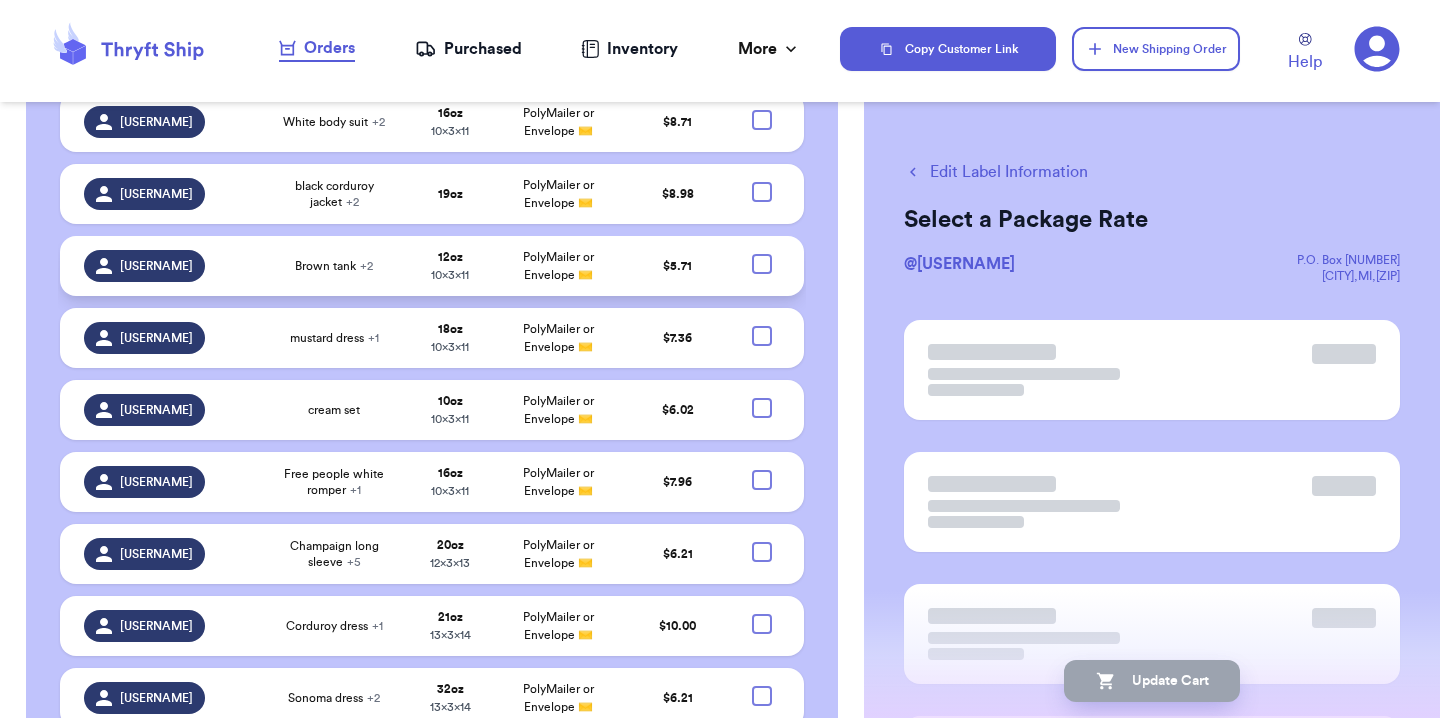 click at bounding box center (761, 253) 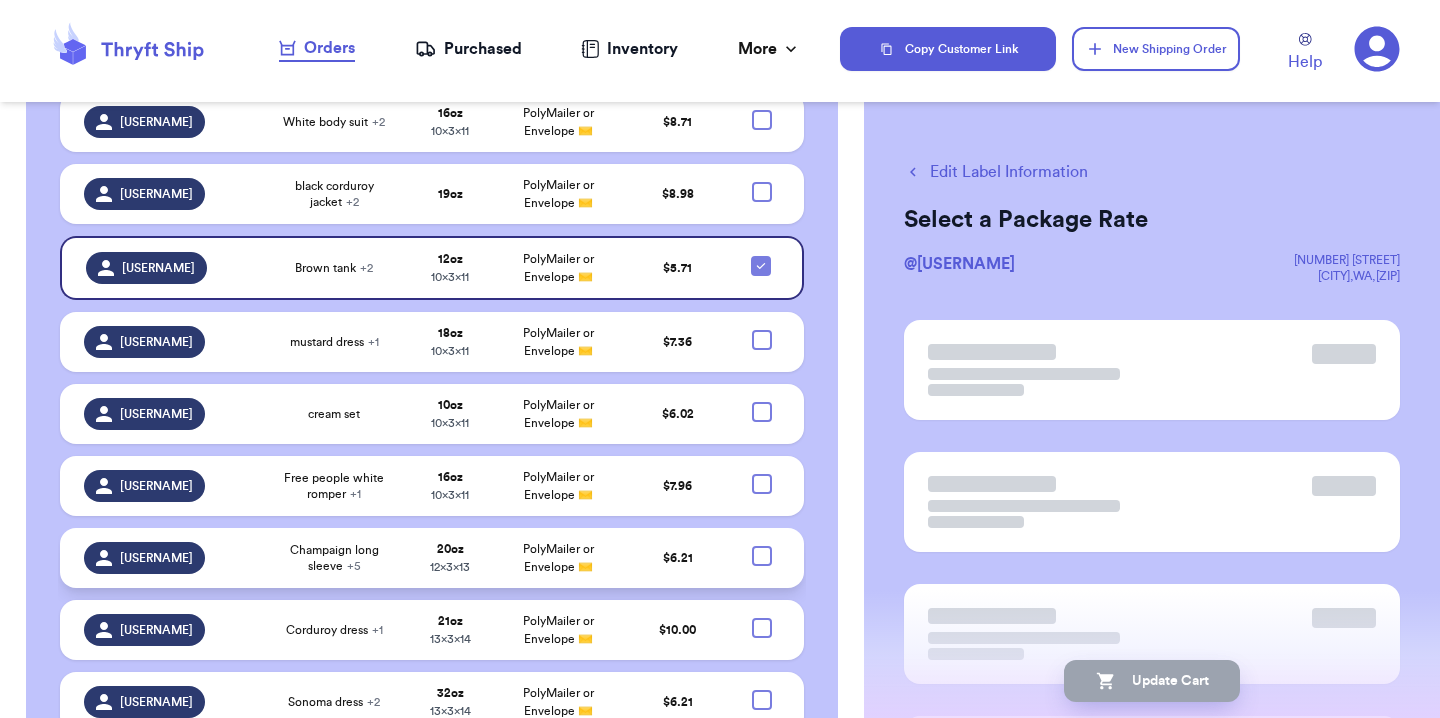 click at bounding box center (762, 556) 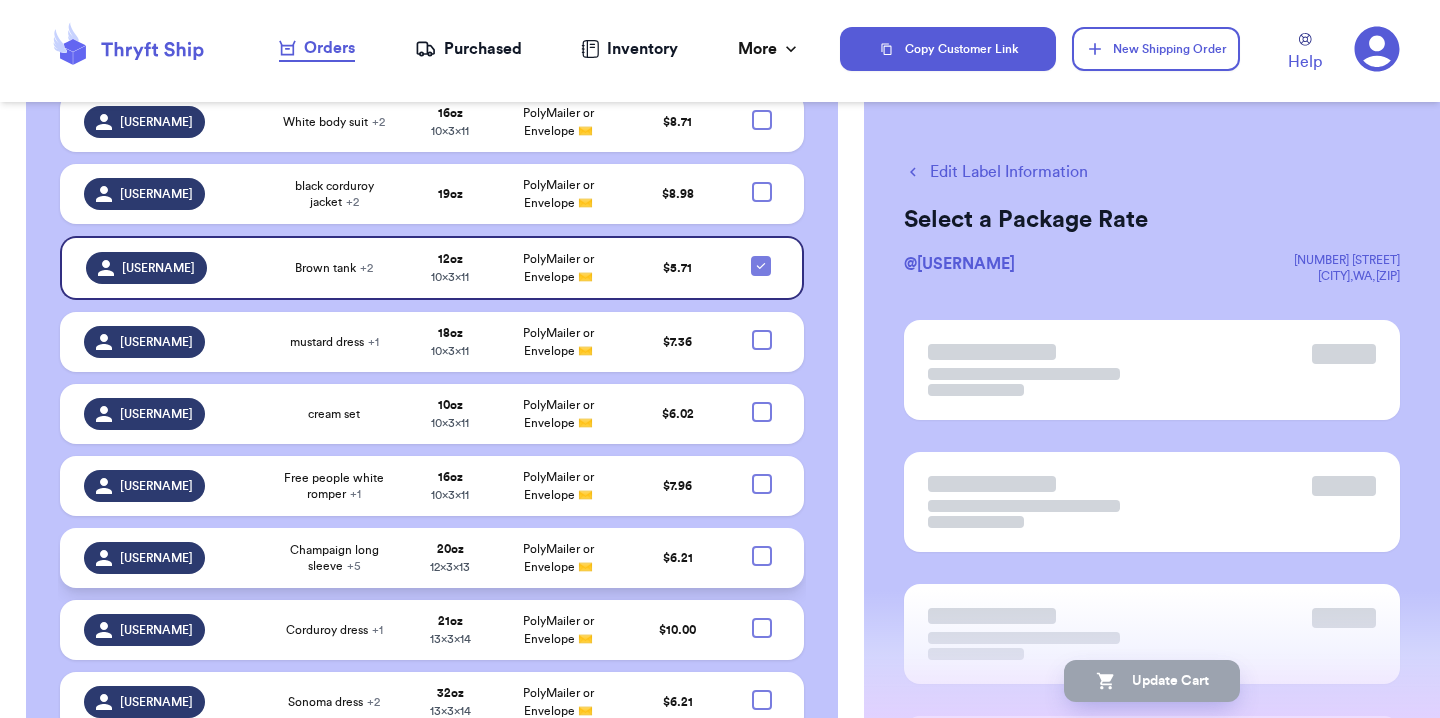 checkbox on "true" 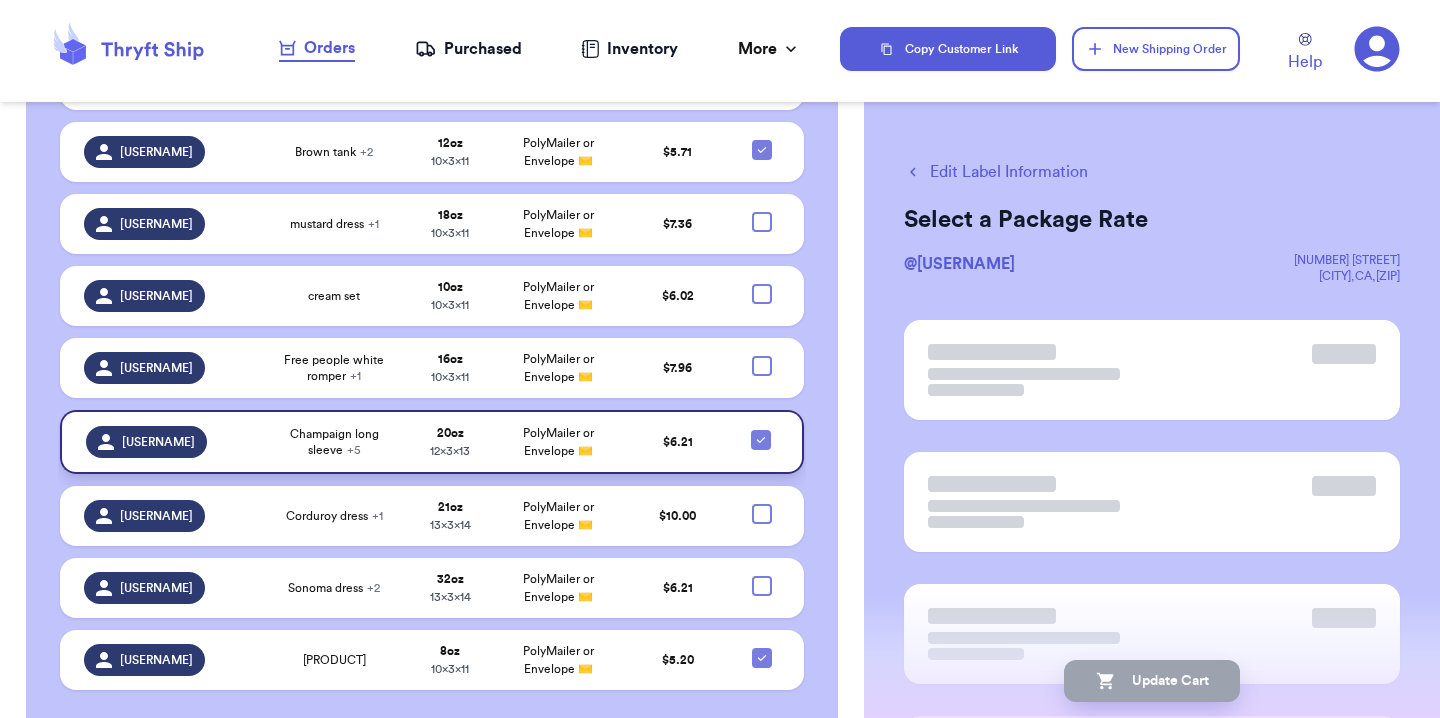 scroll, scrollTop: 707, scrollLeft: 0, axis: vertical 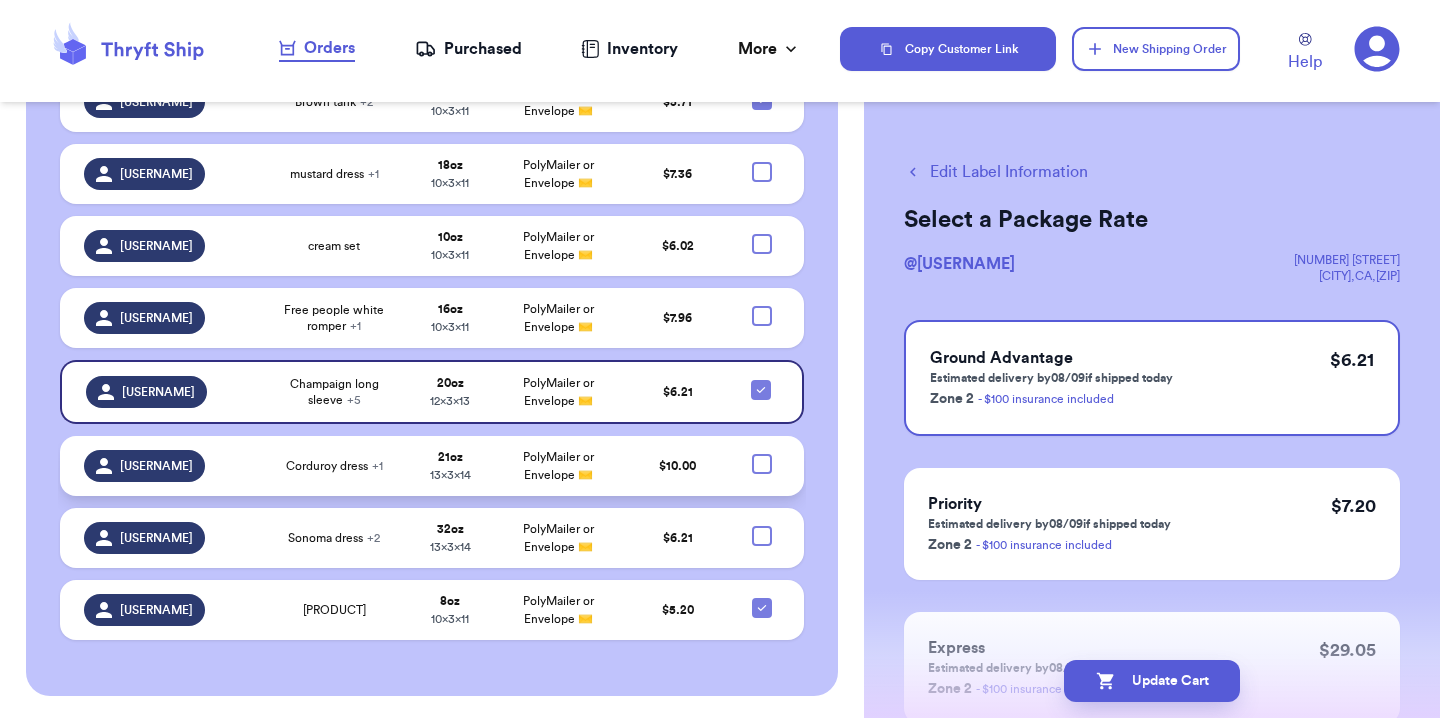 click at bounding box center (762, 464) 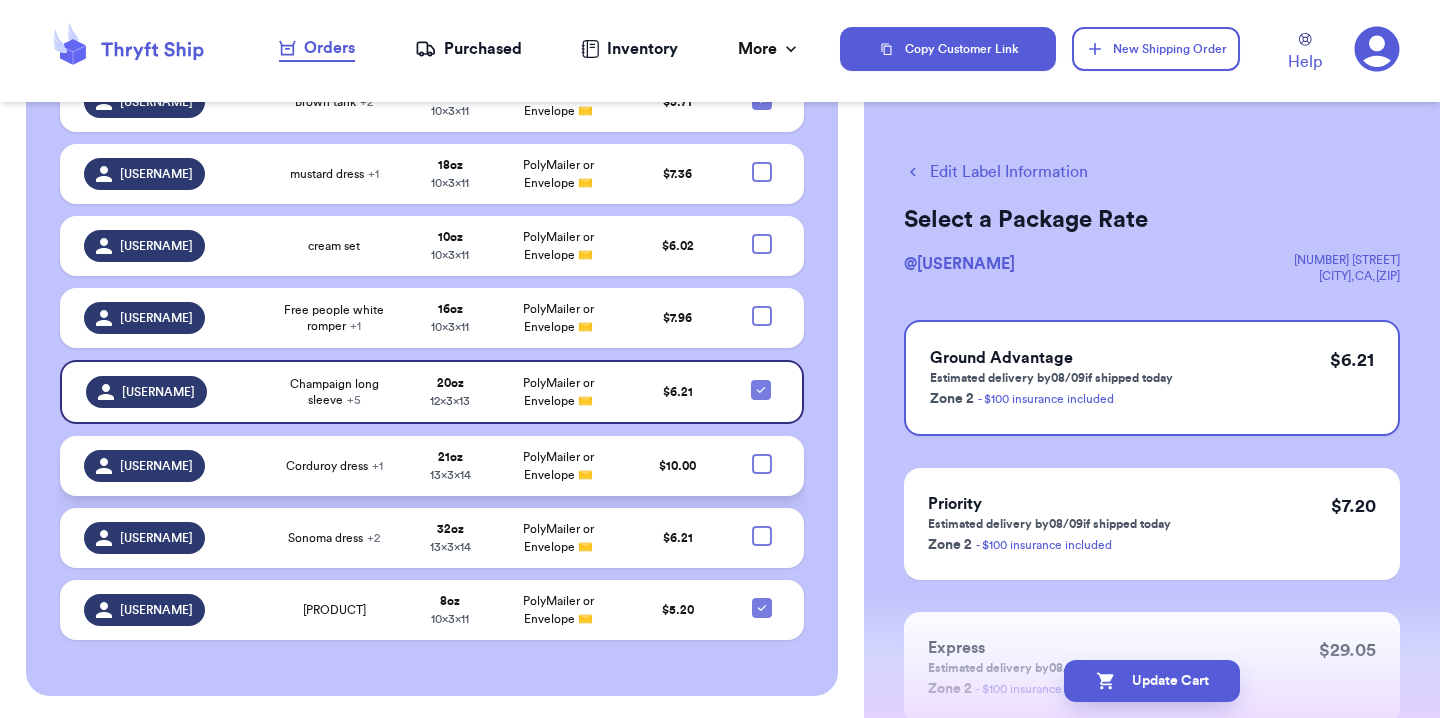 checkbox on "true" 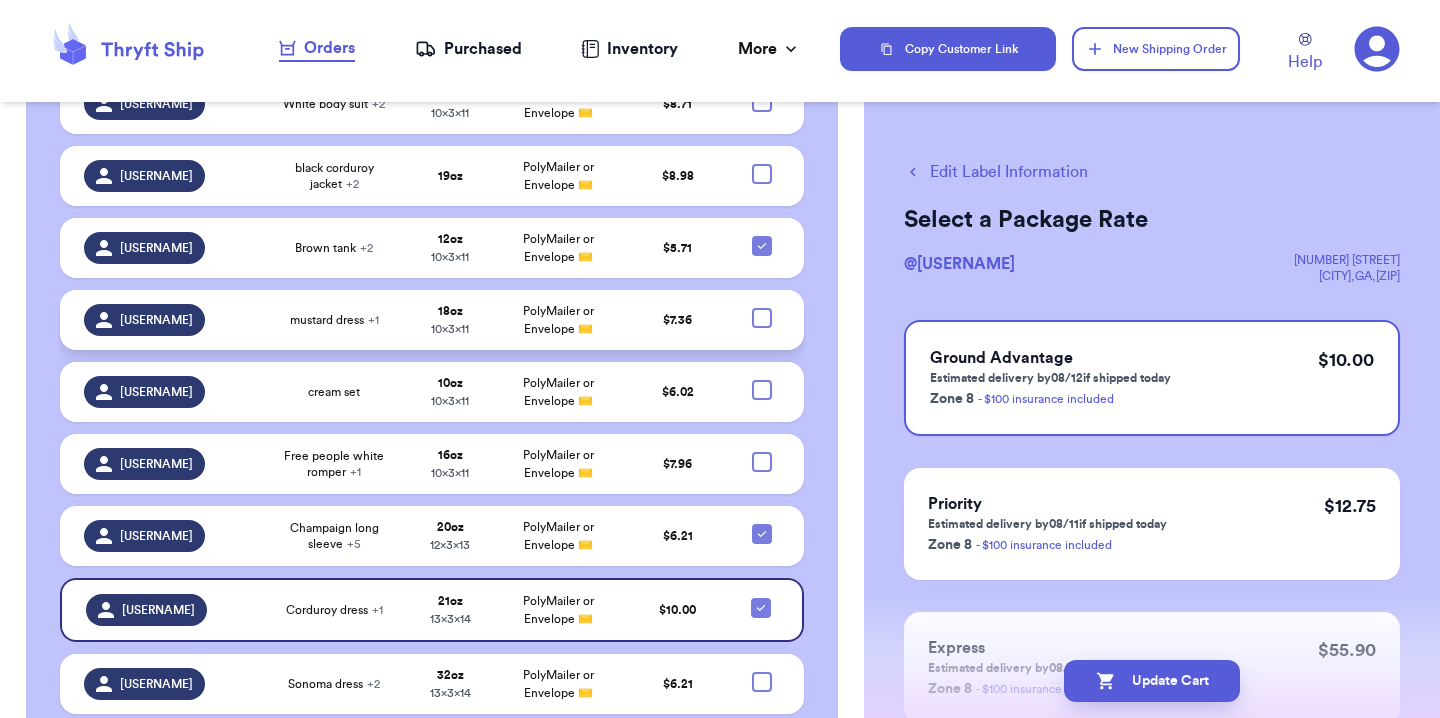 scroll, scrollTop: 460, scrollLeft: 0, axis: vertical 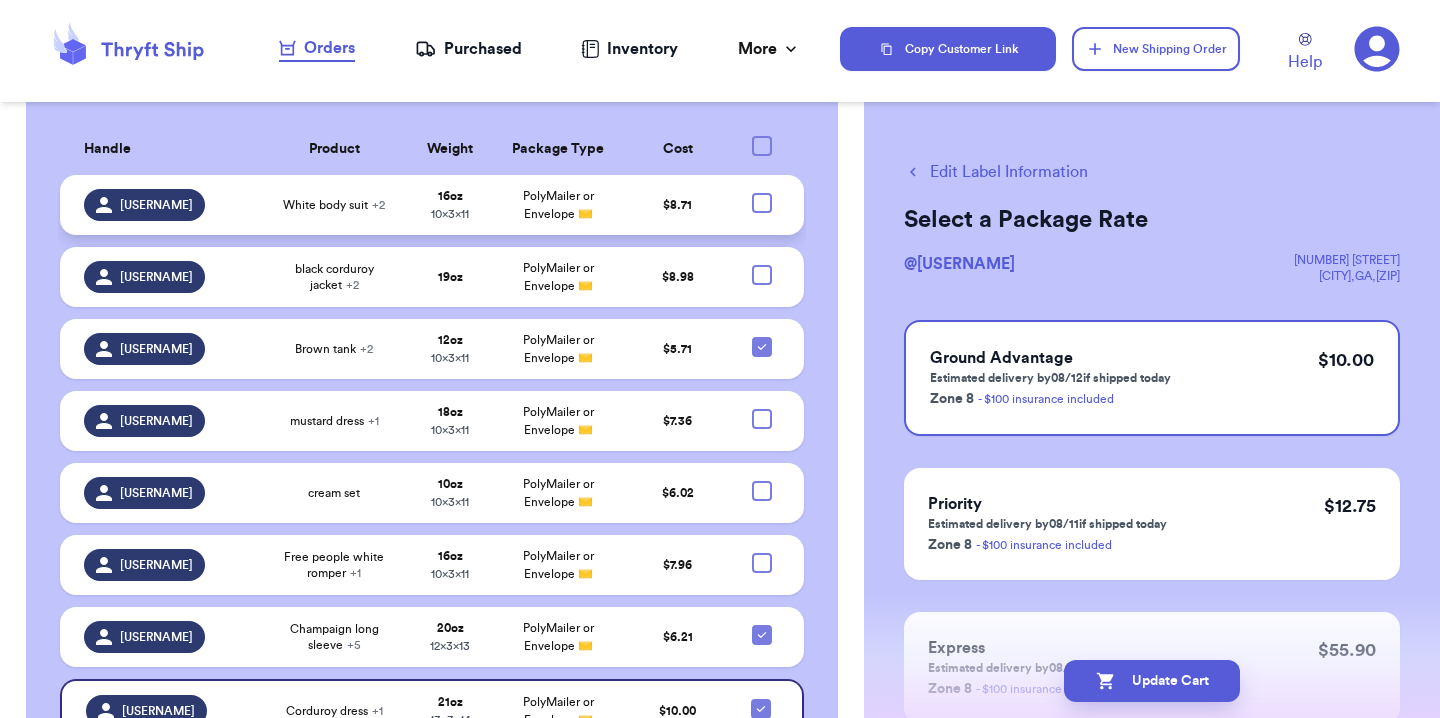 click at bounding box center (762, 203) 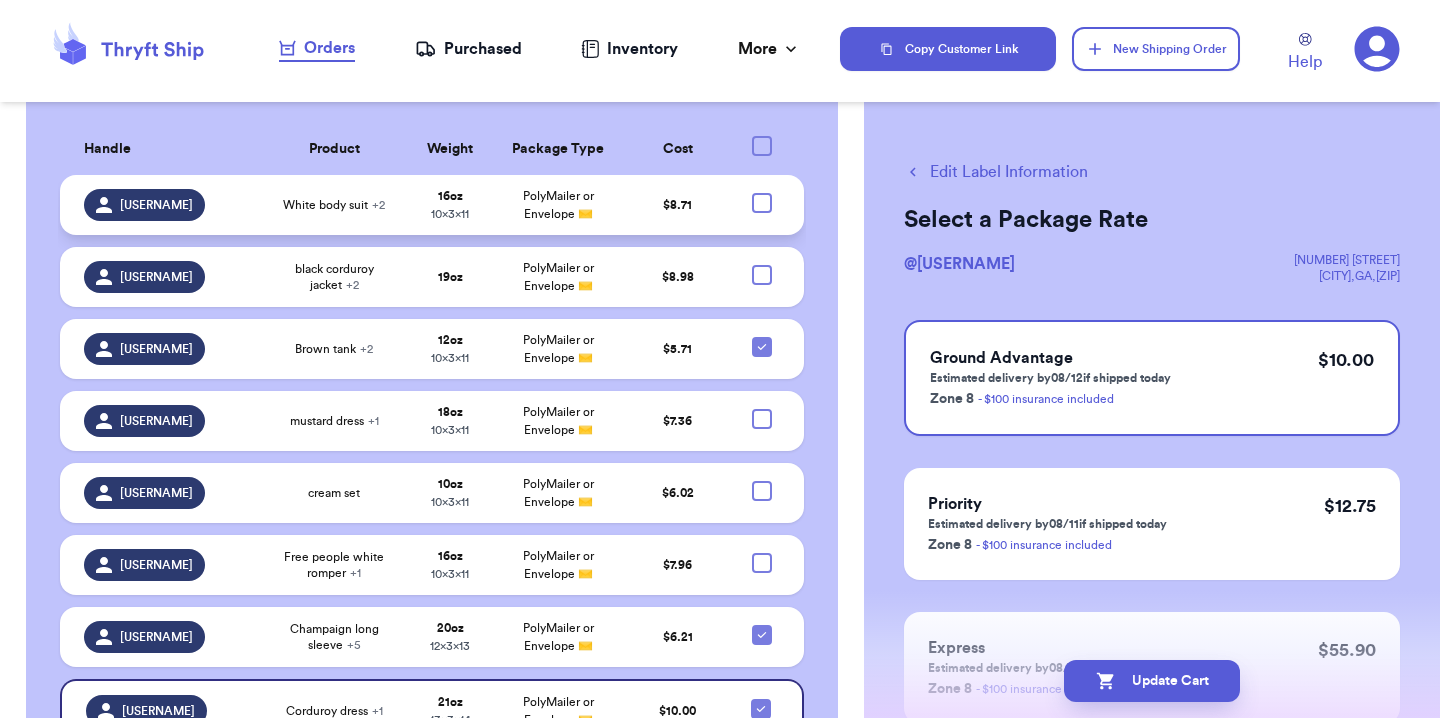 click at bounding box center [761, 192] 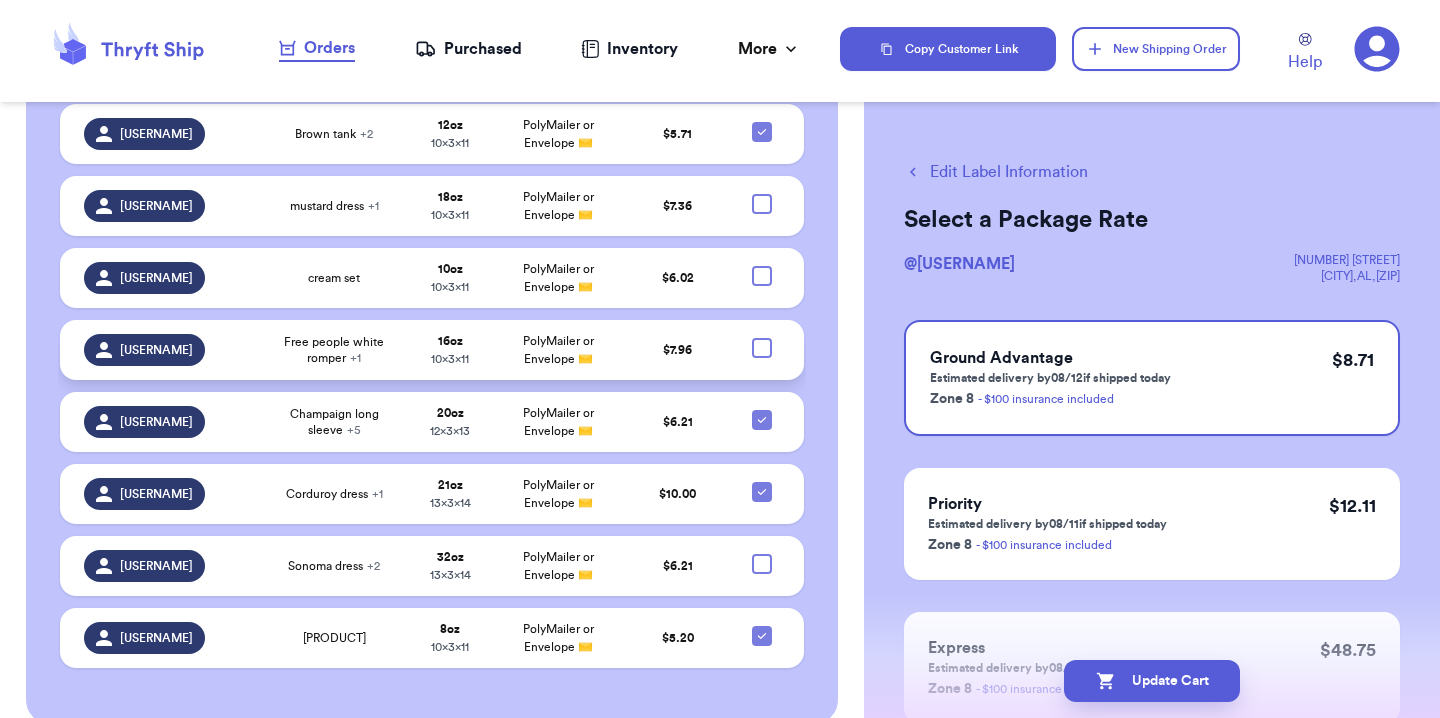scroll, scrollTop: 707, scrollLeft: 0, axis: vertical 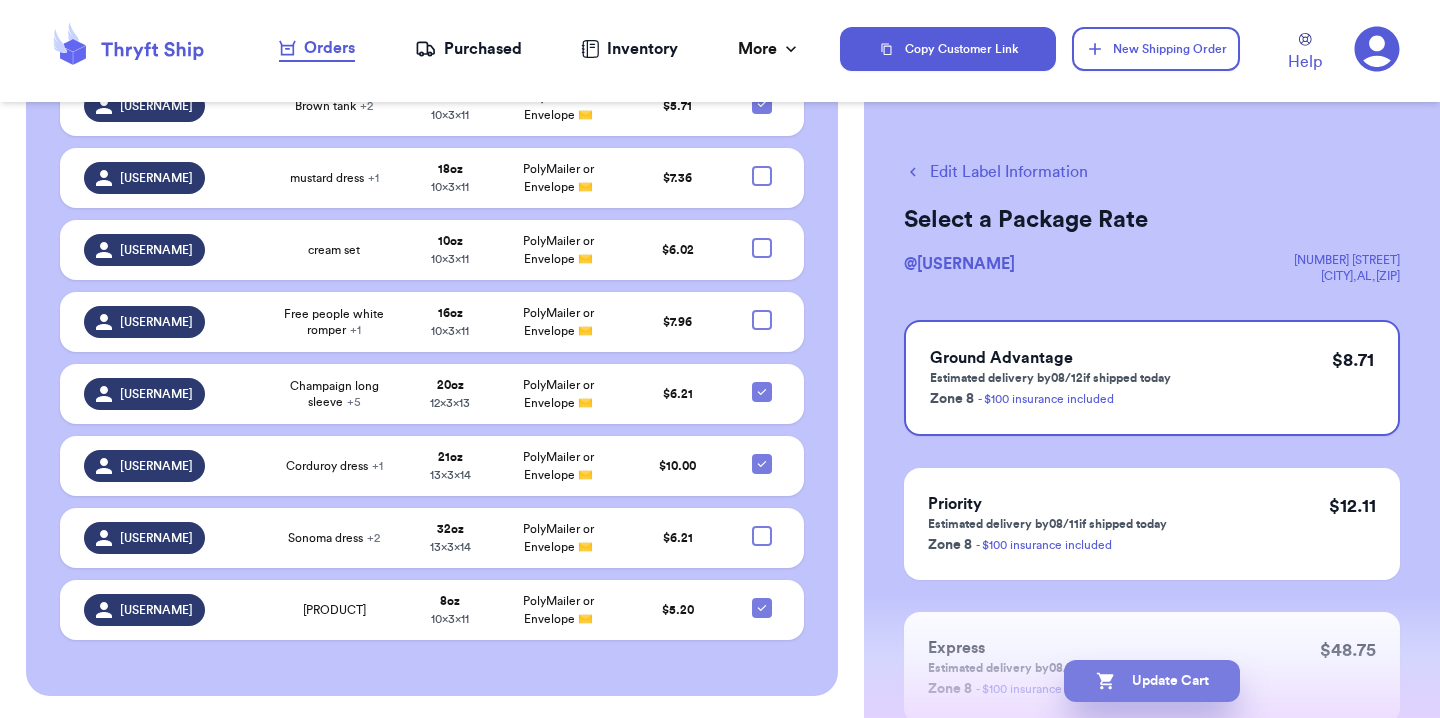 click 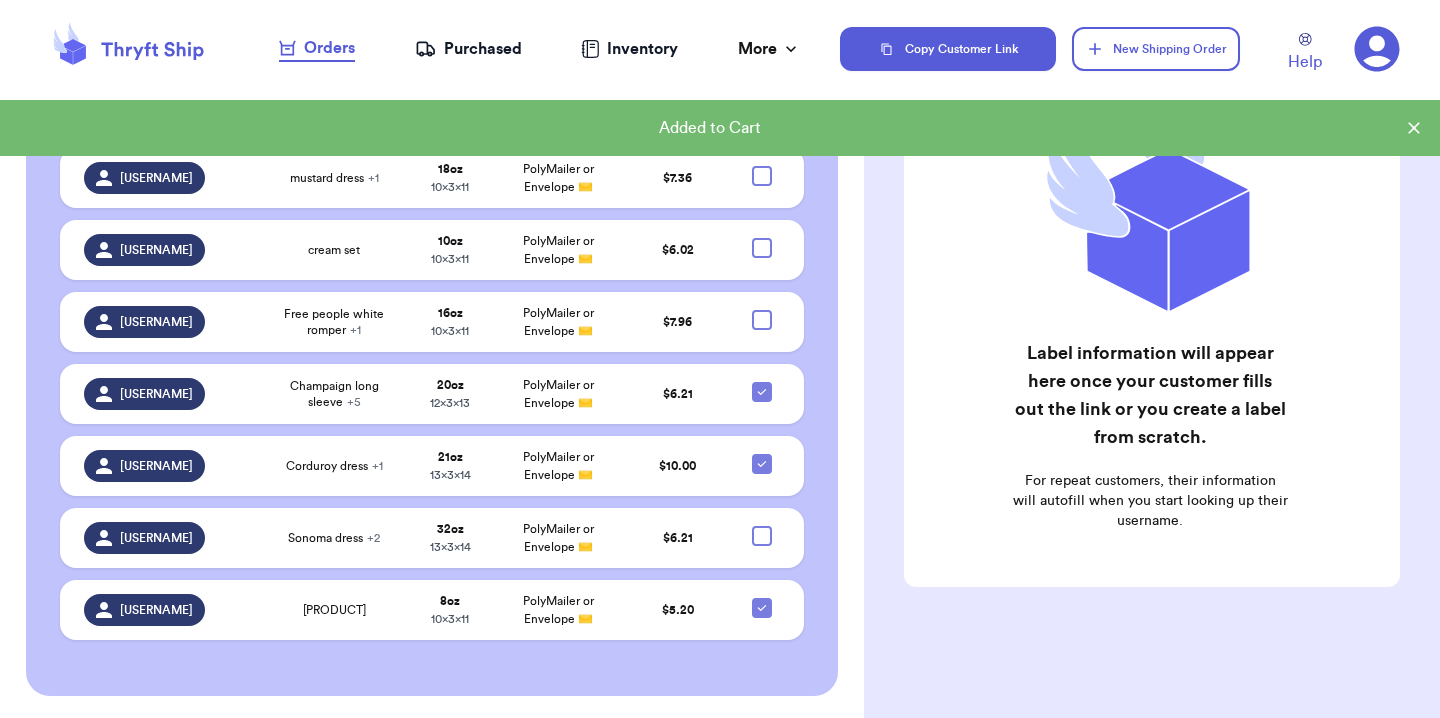 scroll, scrollTop: 0, scrollLeft: 0, axis: both 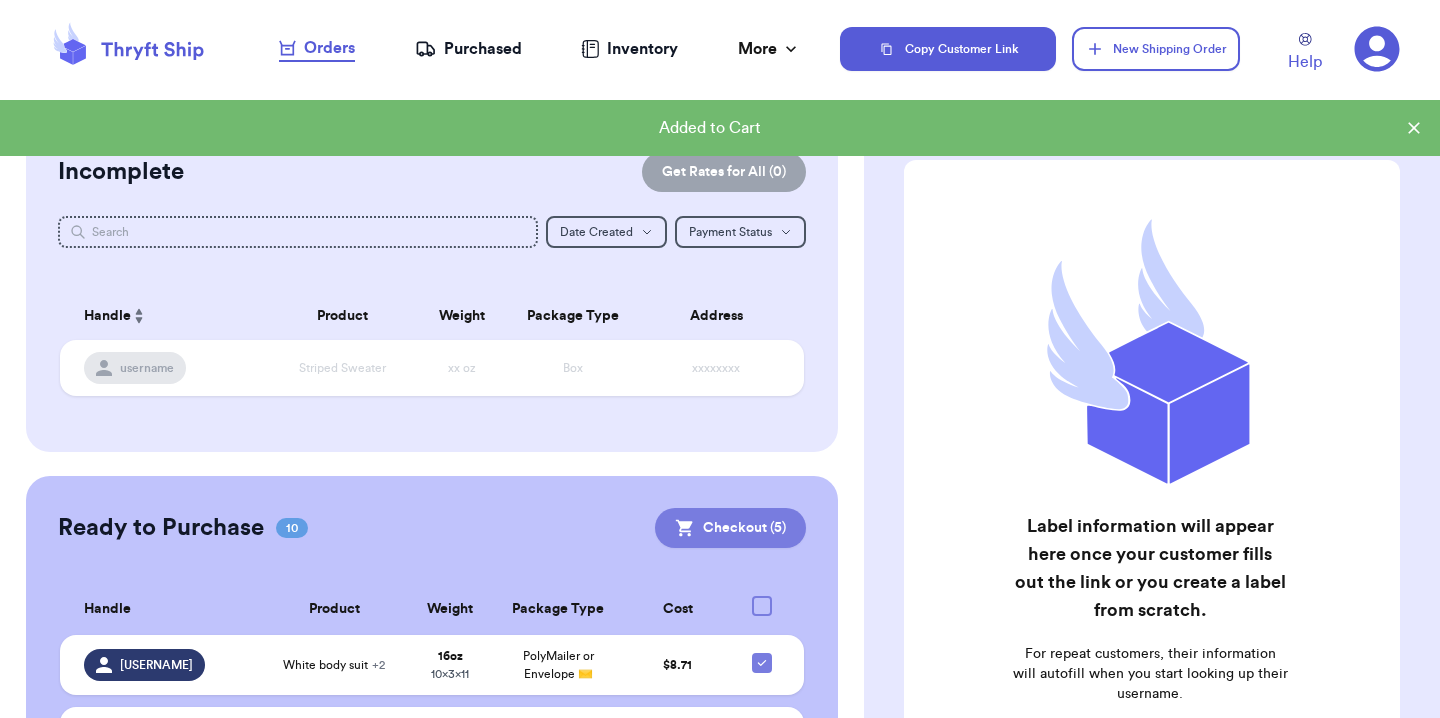 click on "Checkout ( 5 )" at bounding box center [730, 528] 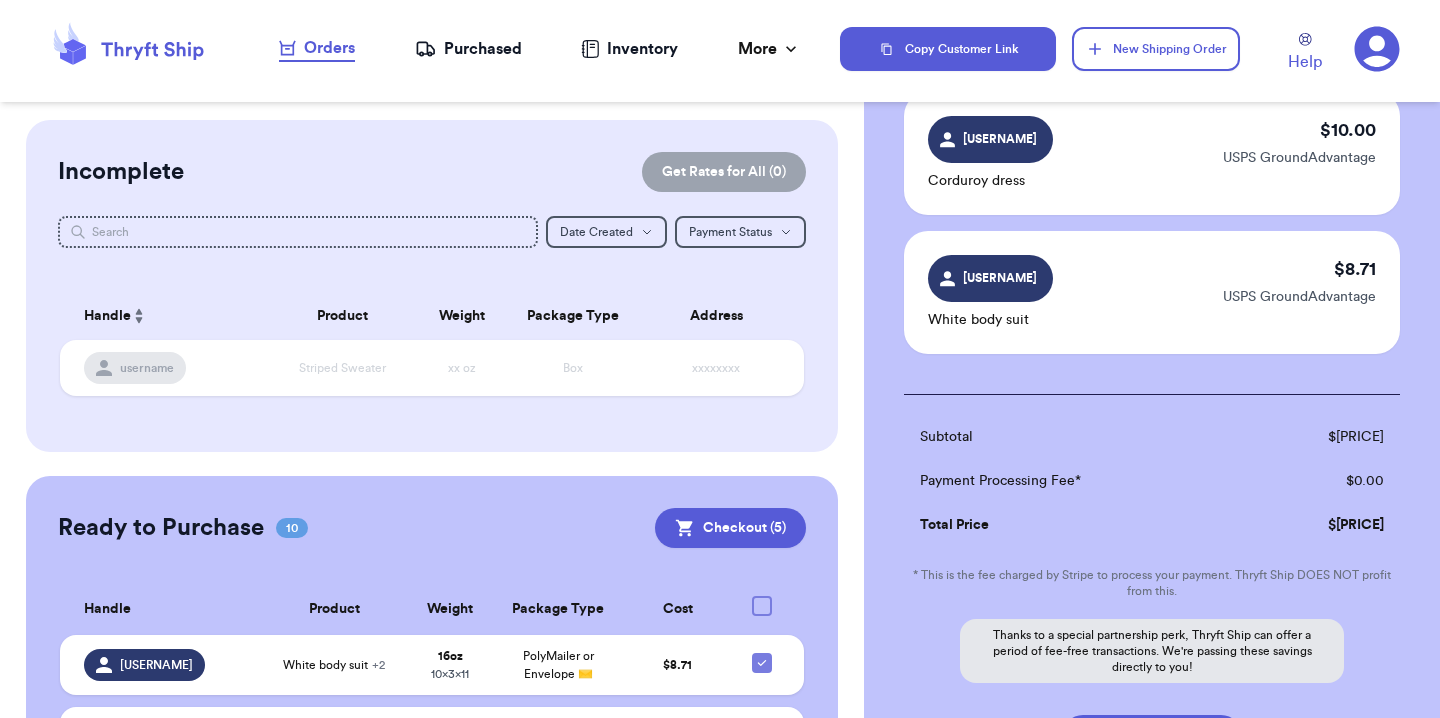 scroll, scrollTop: 752, scrollLeft: 0, axis: vertical 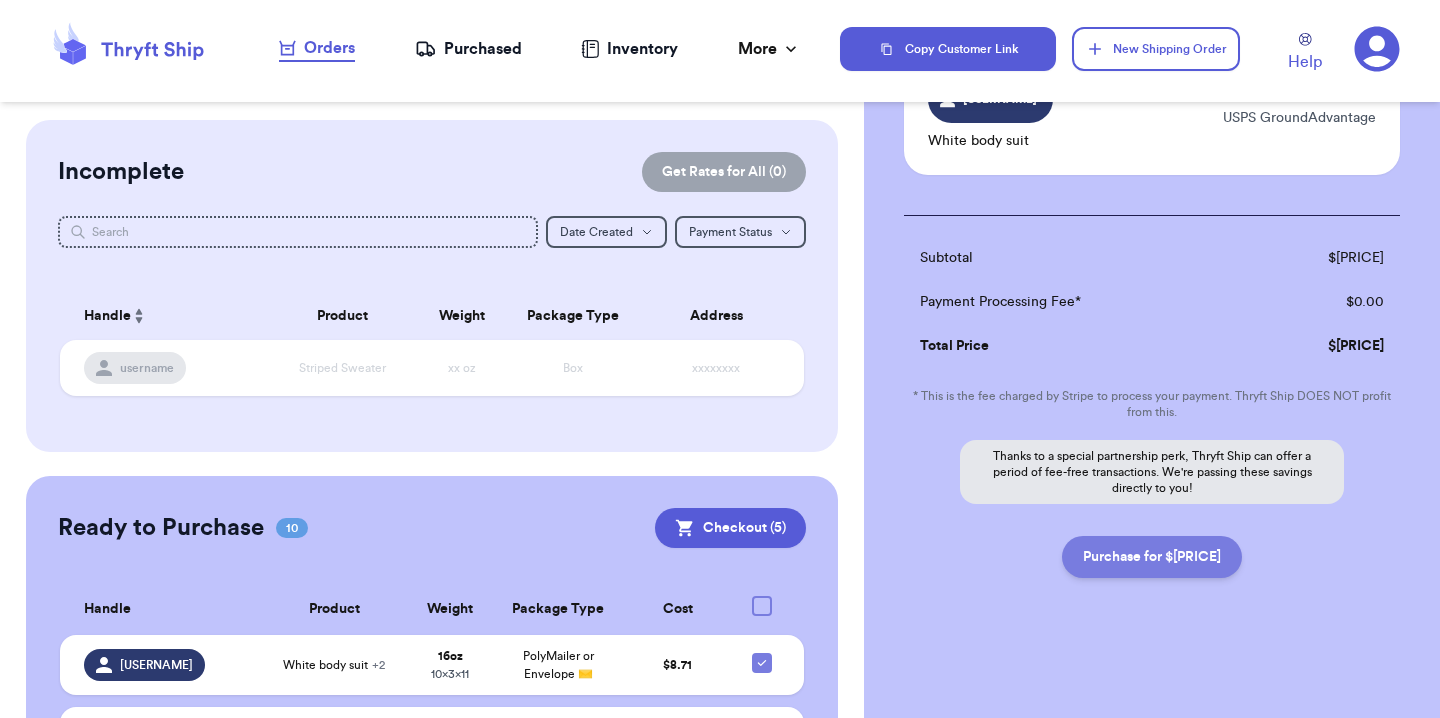 click on "Purchase for $[PRICE]" at bounding box center [1152, 557] 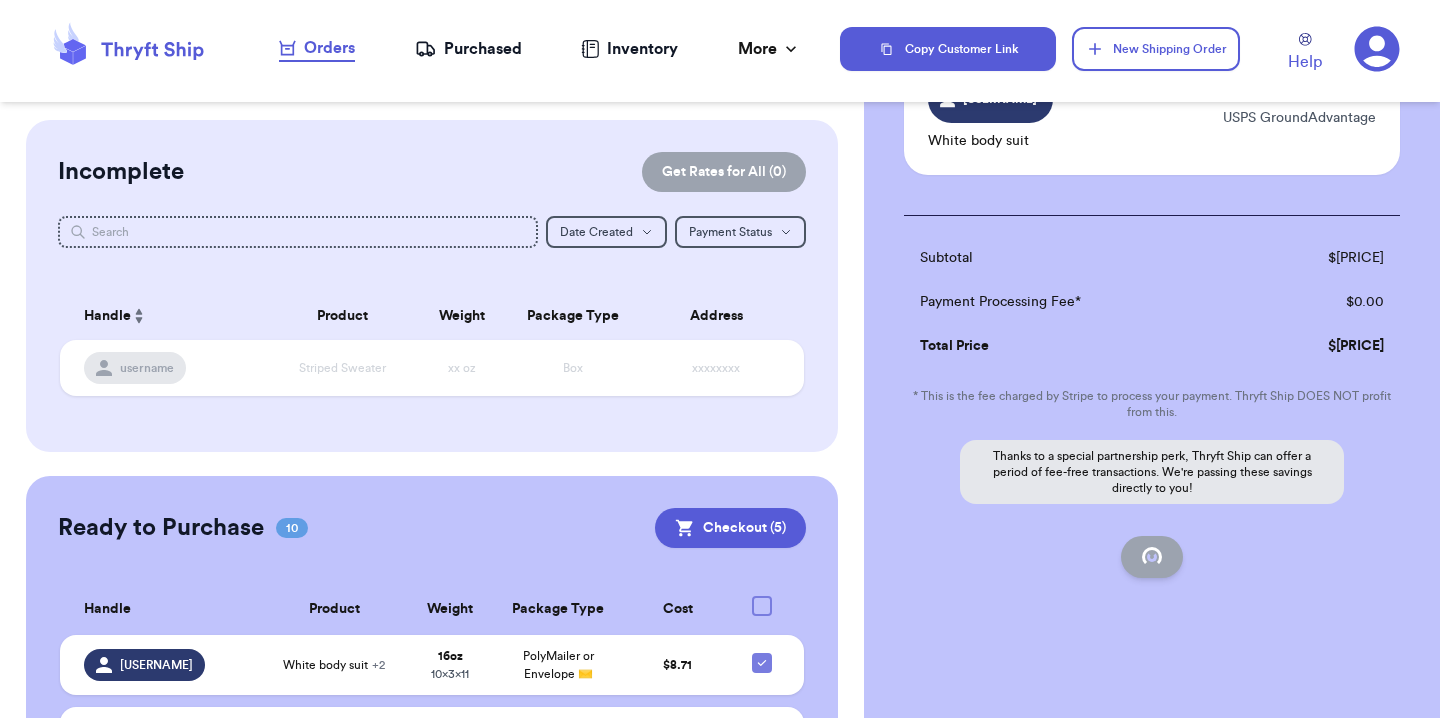 checkbox on "false" 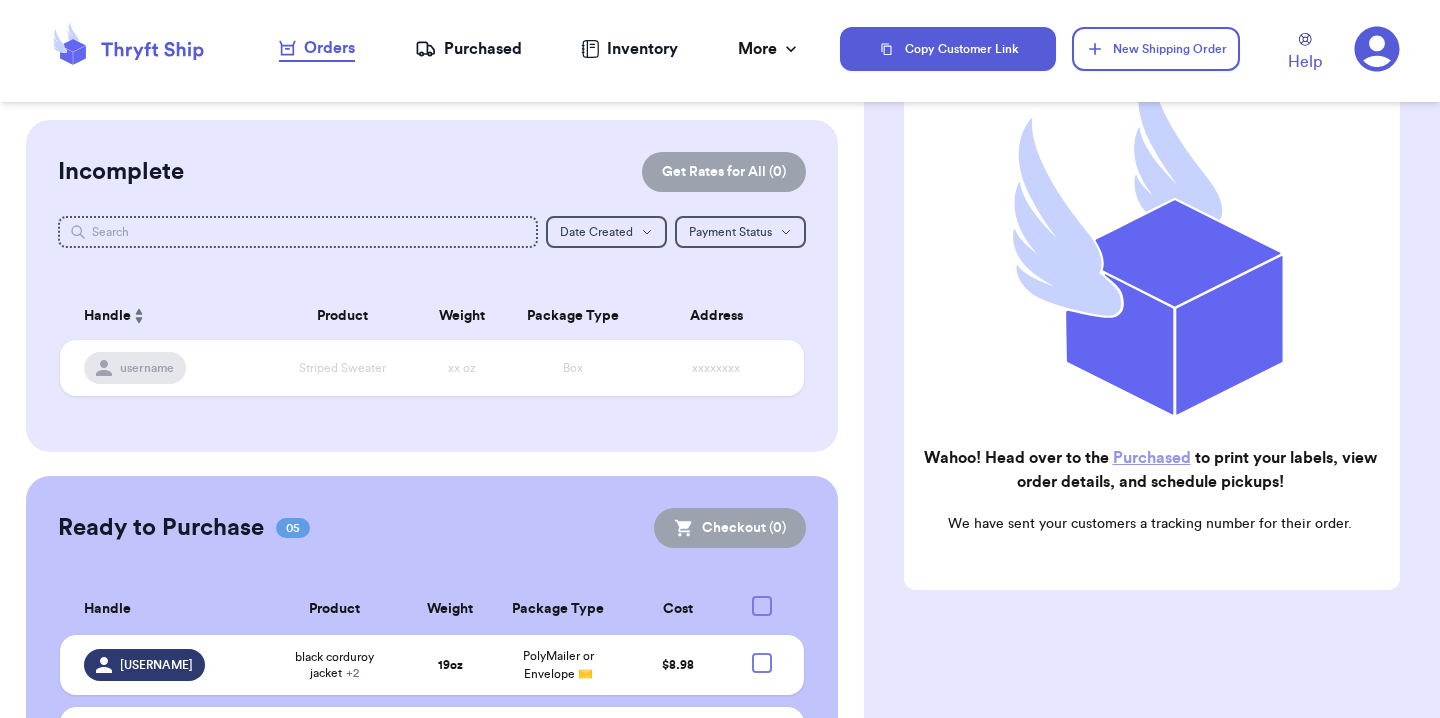 scroll, scrollTop: 0, scrollLeft: 0, axis: both 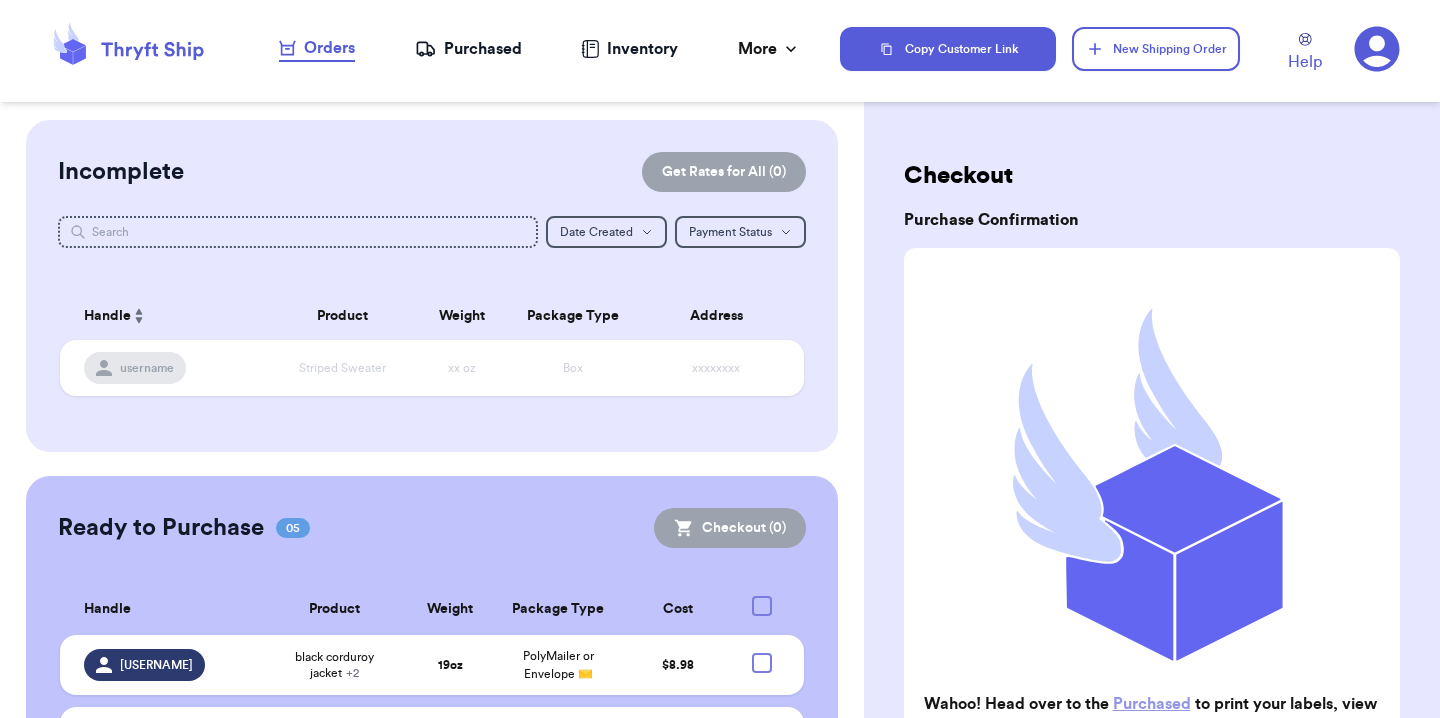 click on "Purchased" at bounding box center [468, 49] 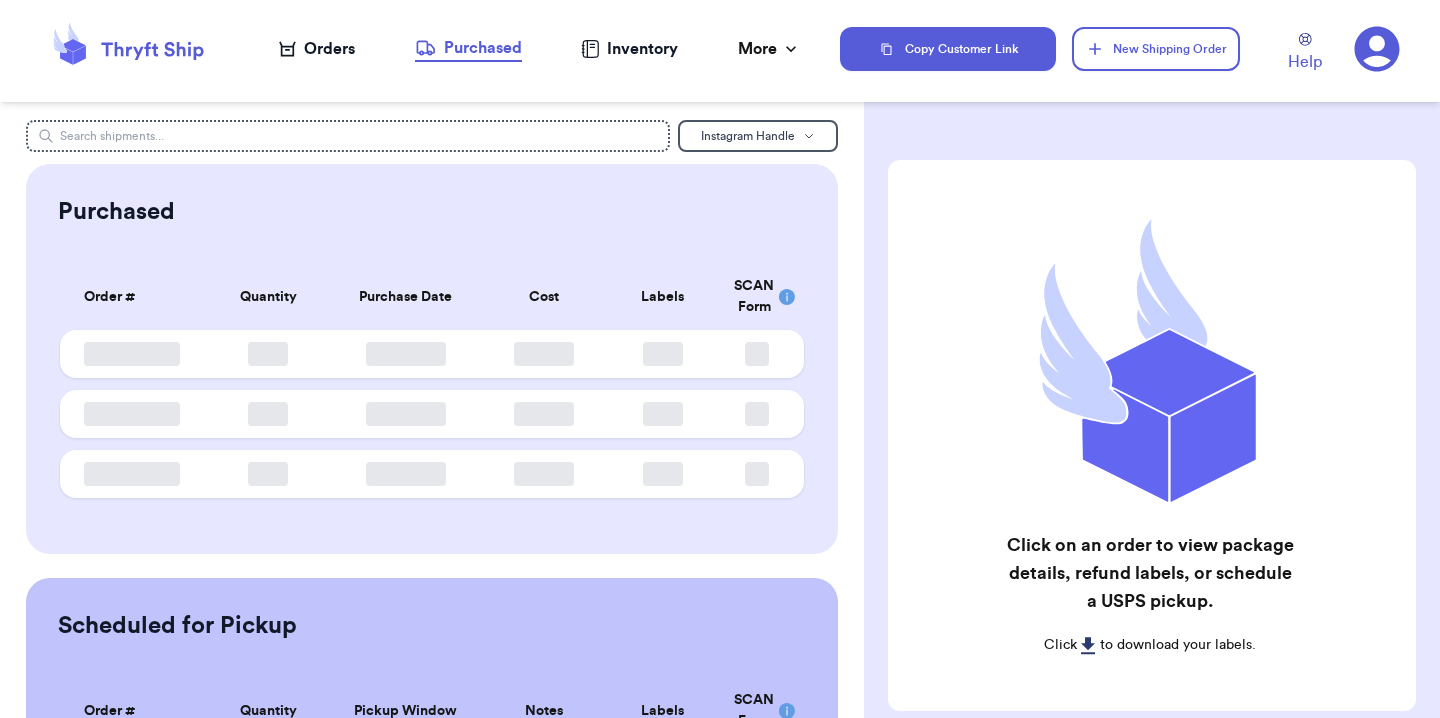 scroll, scrollTop: 0, scrollLeft: 0, axis: both 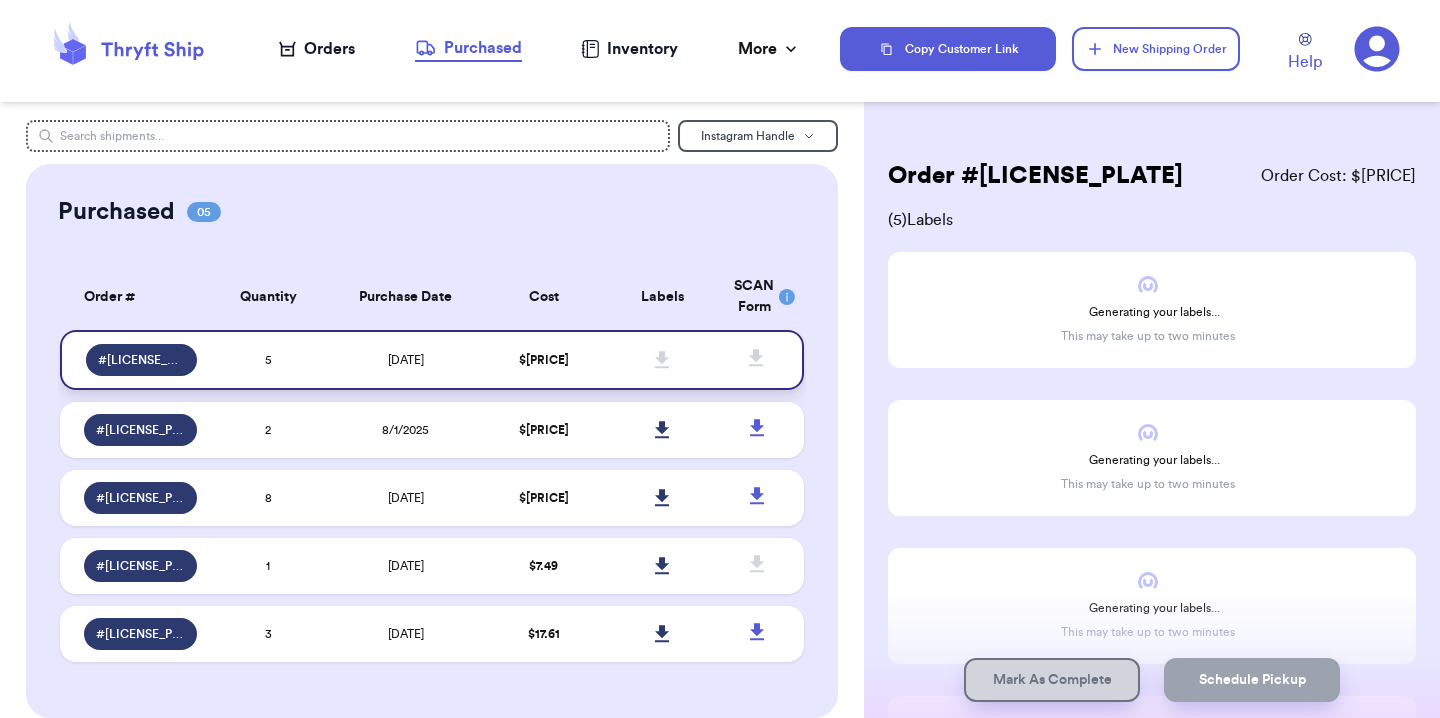 click on "5" at bounding box center (268, 360) 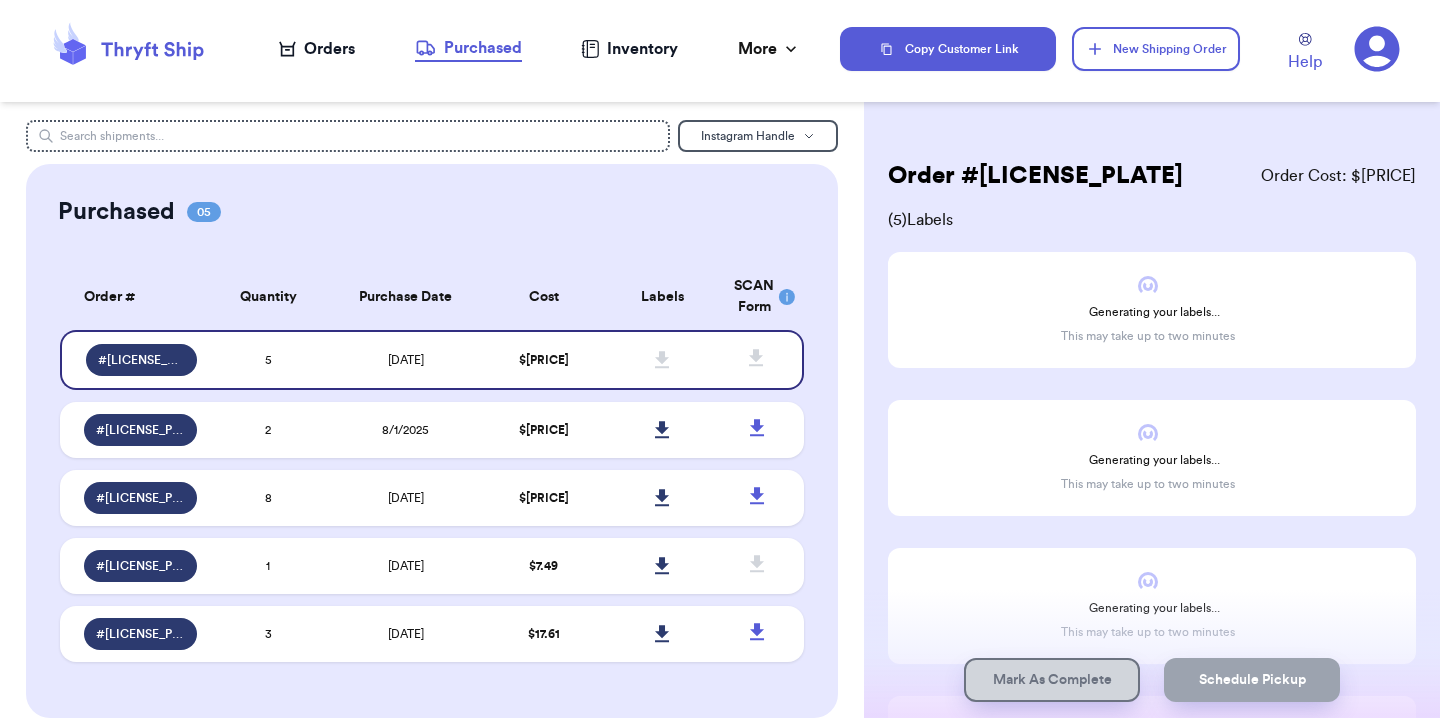 click on "Generating your labels... This may take up to two minutes" at bounding box center (1152, 310) 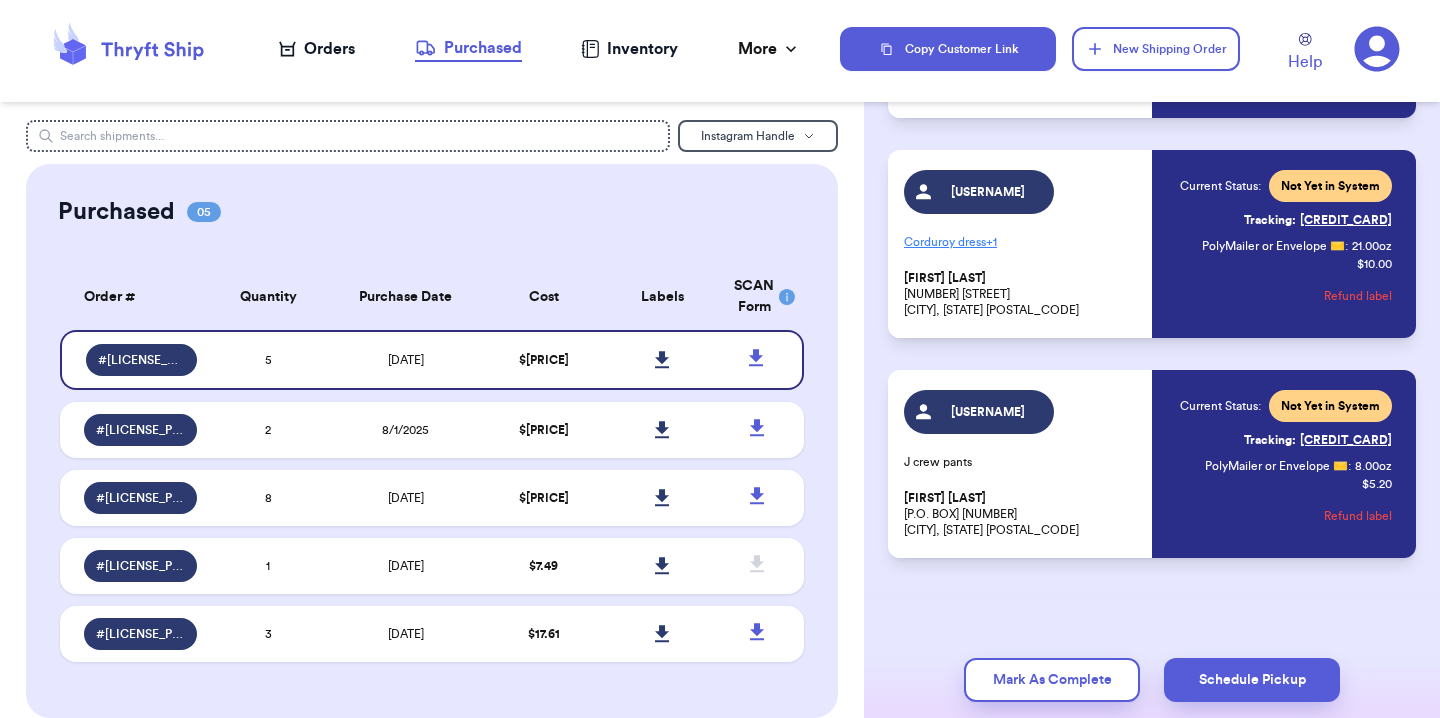 scroll, scrollTop: 0, scrollLeft: 0, axis: both 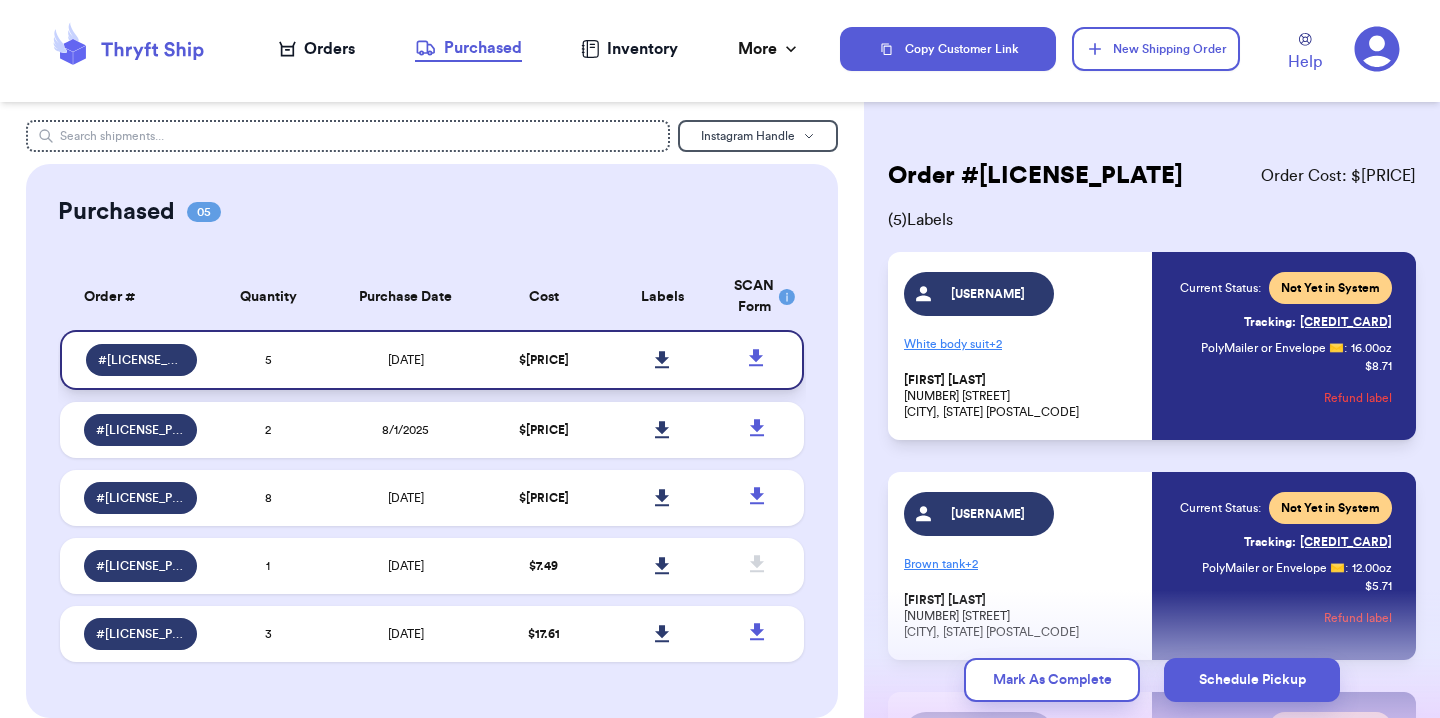 click 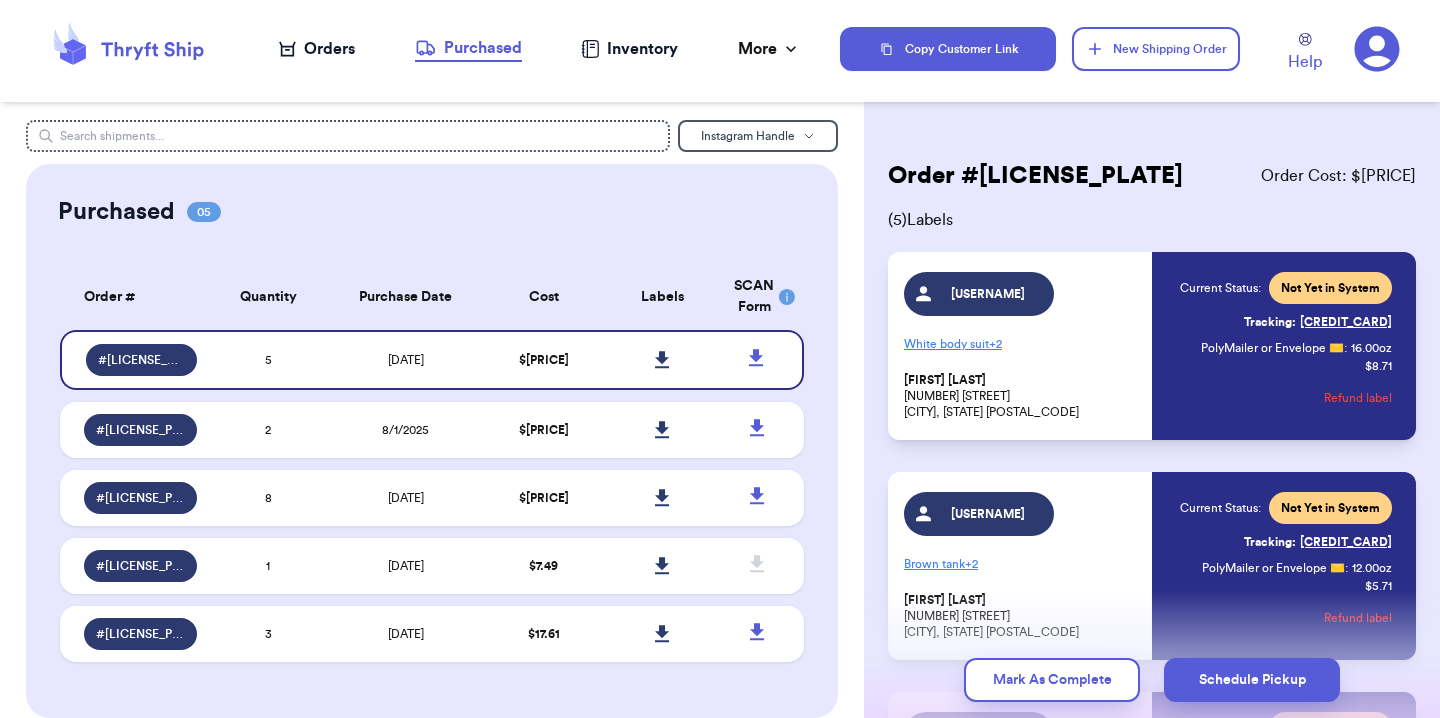 click on "Instagram Handle Purchased 05 Order # Qty Labels SCAN # 5919FD38 5 # 3EB279B7 2 # D389E3C2 8 # 928B2A1D 1 # 4392227D 3 Order # Quantity Purchase Date Cost Labels SCAN Form # 5919FD38 5 8/7/2025 $ 35.83 # 3EB279B7 2 8/1/2025 $ 10.73 # D389E3C2 8 7/11/2025 $ 56.24 # 928B2A1D 1 6/20/2024 $ 7.49 # 4392227D 3 6/20/2024 $ 17.61 Scheduled for Pickup Order # Pickup Labels SCAN #XXXXXXXX XX/XX/XX - - Order # Quantity Pickup Window Notes Labels SCAN Form #XXXXXXXX XX XX/XX/XX xxxxx - -" at bounding box center [432, 570] 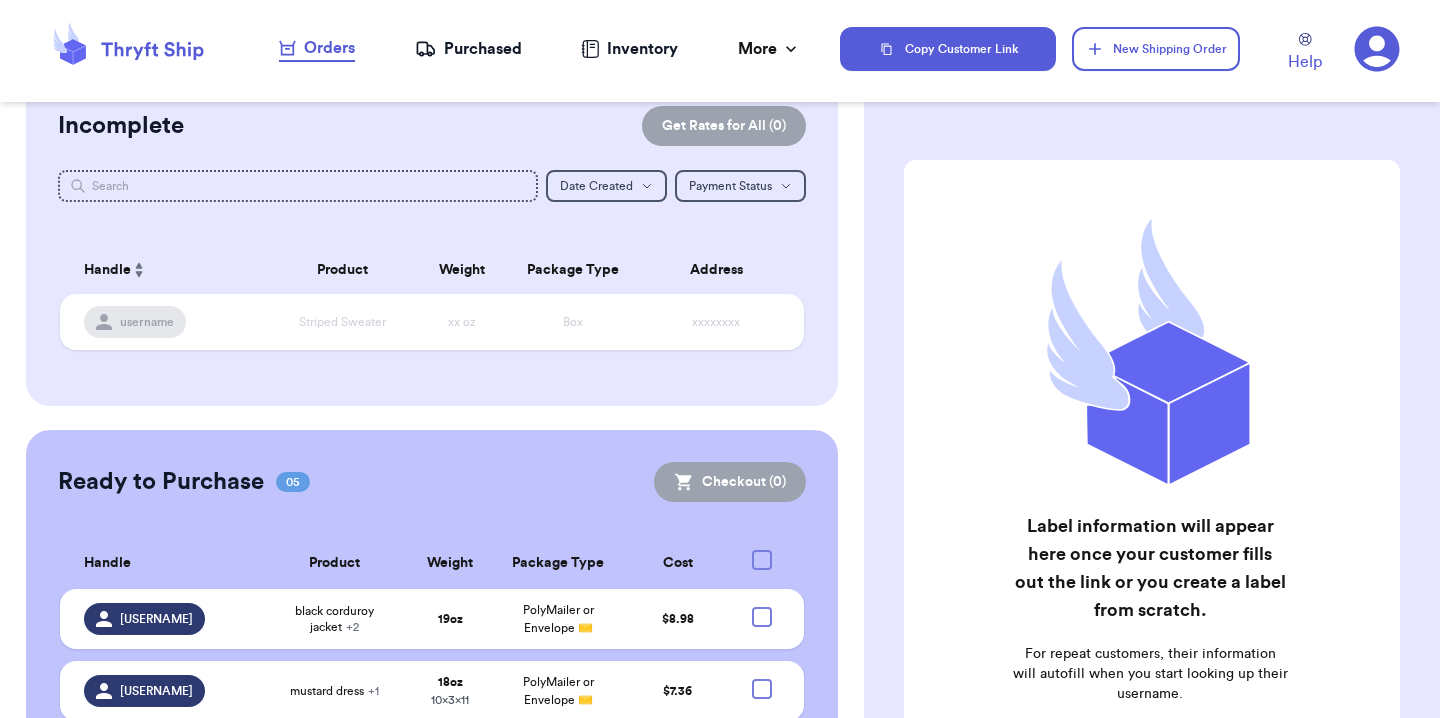 scroll, scrollTop: 0, scrollLeft: 0, axis: both 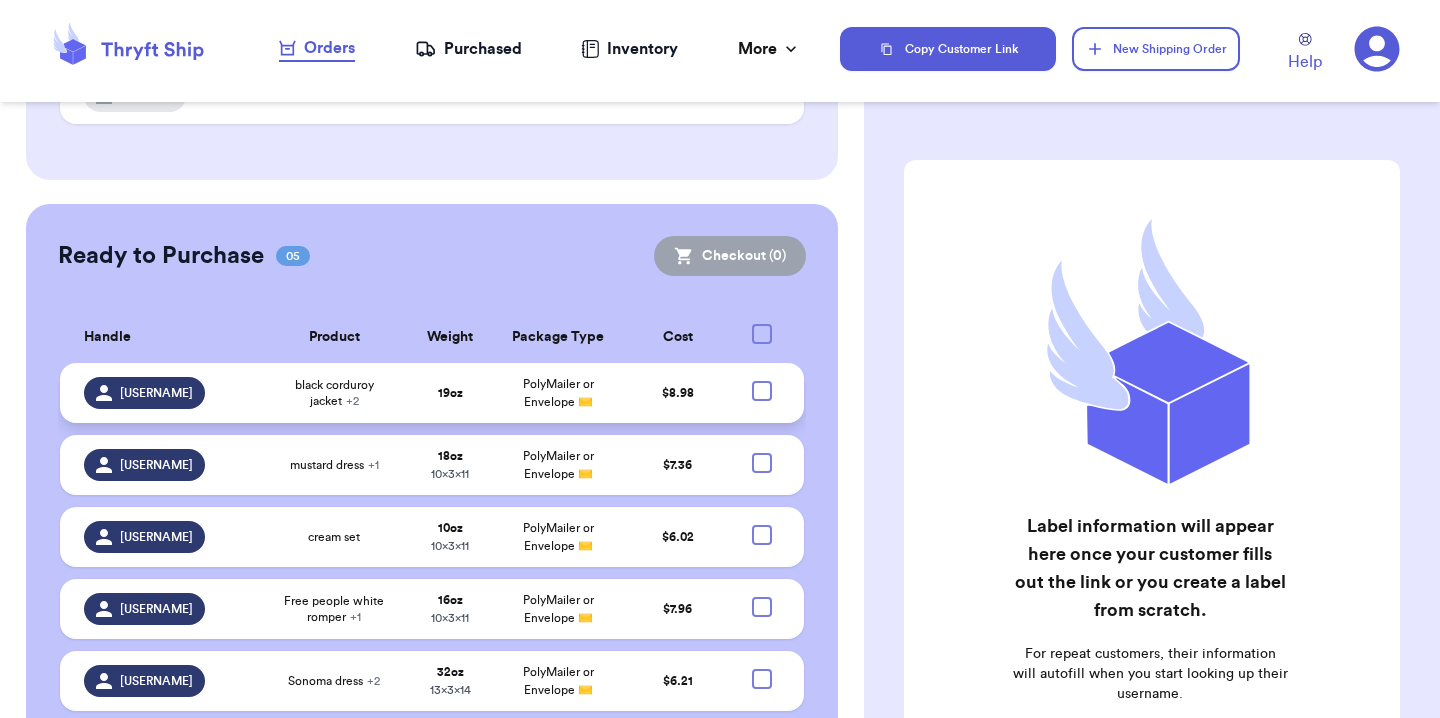 click at bounding box center (762, 391) 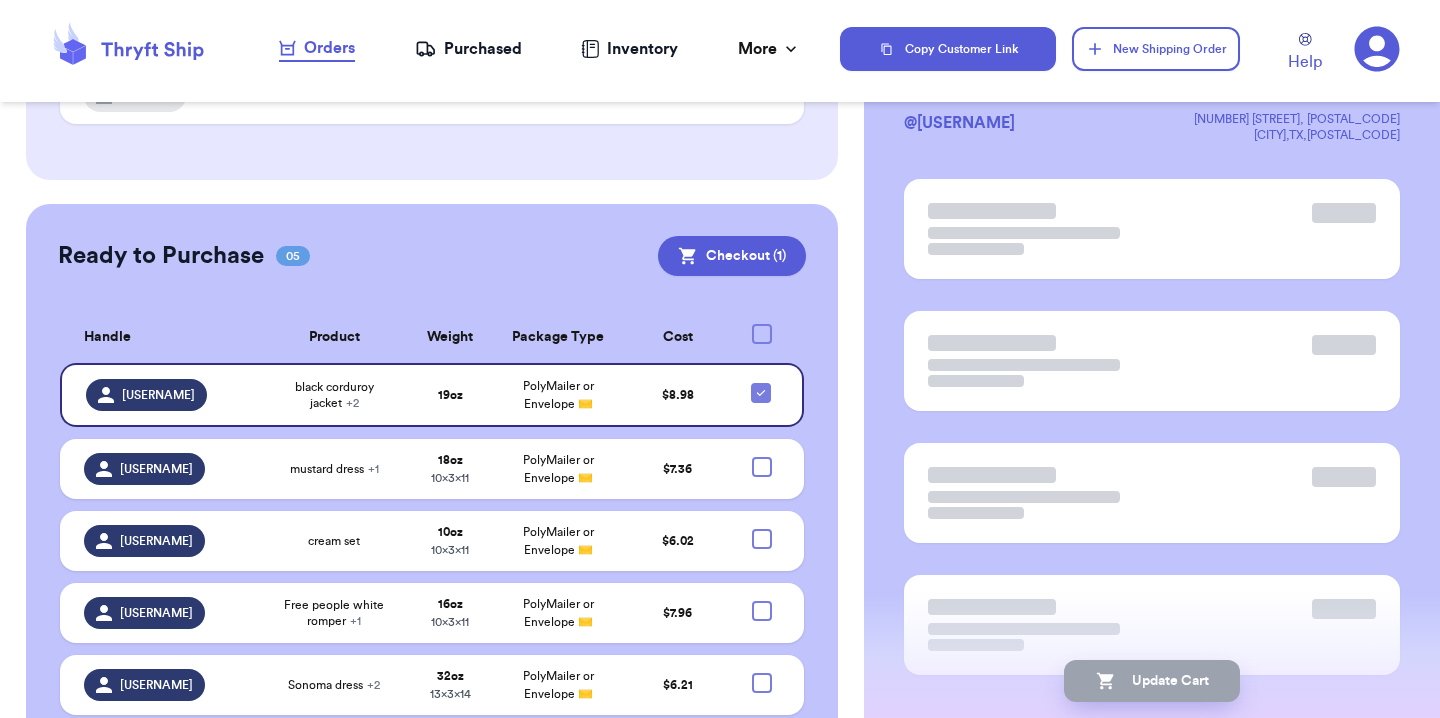 scroll, scrollTop: 0, scrollLeft: 0, axis: both 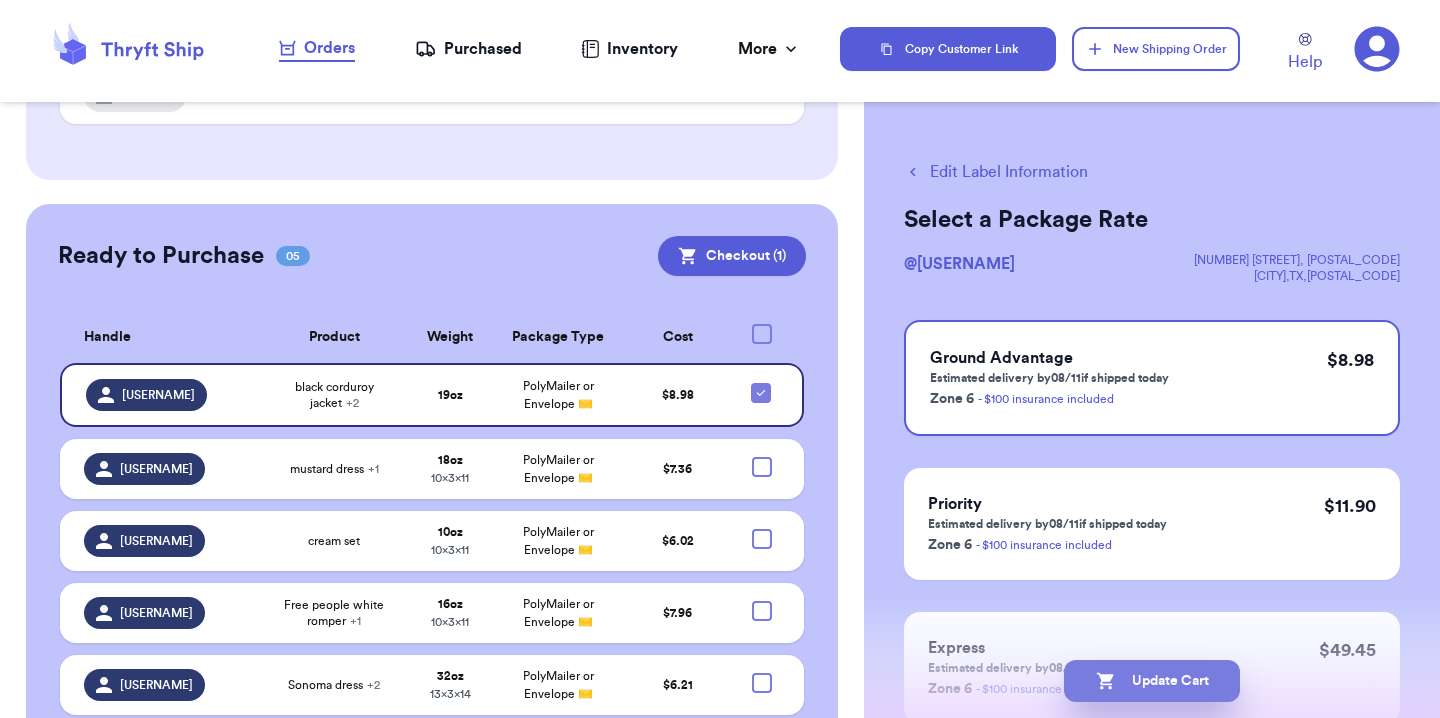 click on "Update Cart" at bounding box center [1152, 681] 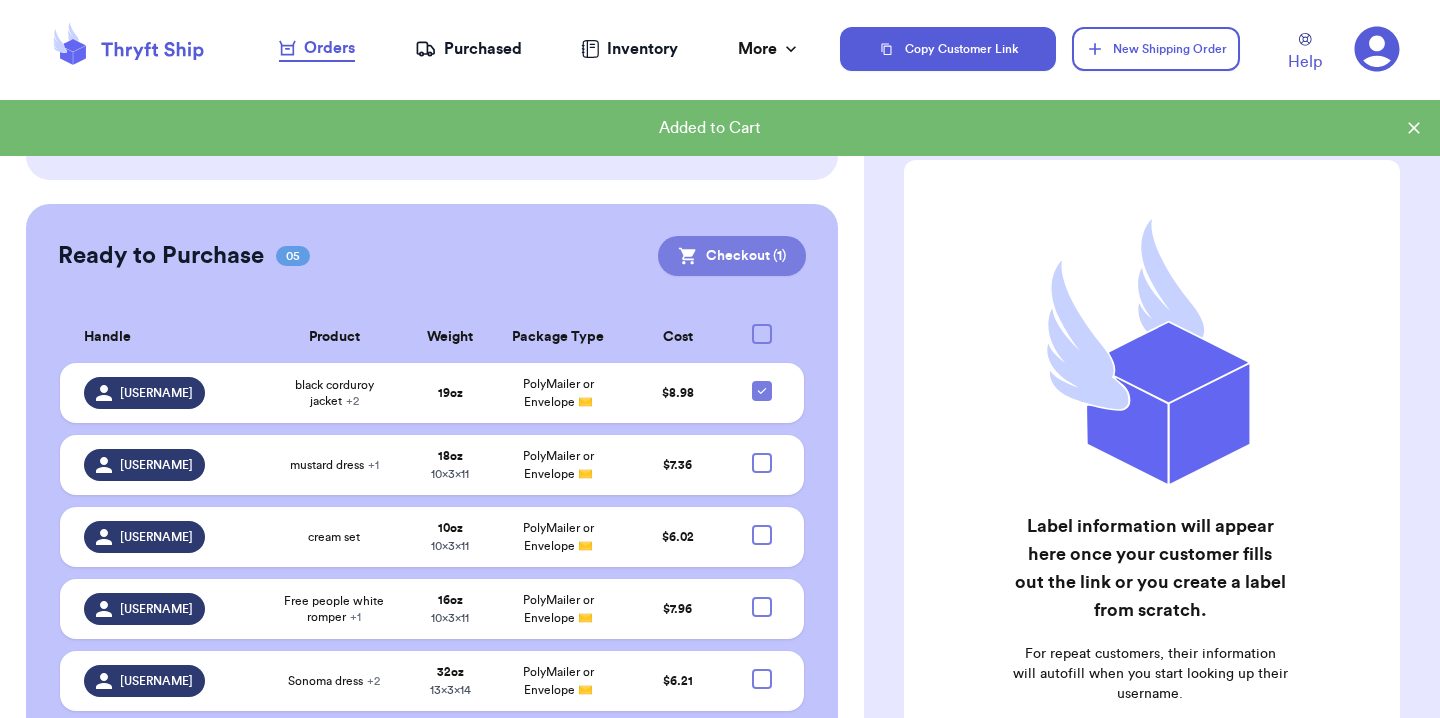 click on "Checkout ( 1 )" at bounding box center (732, 256) 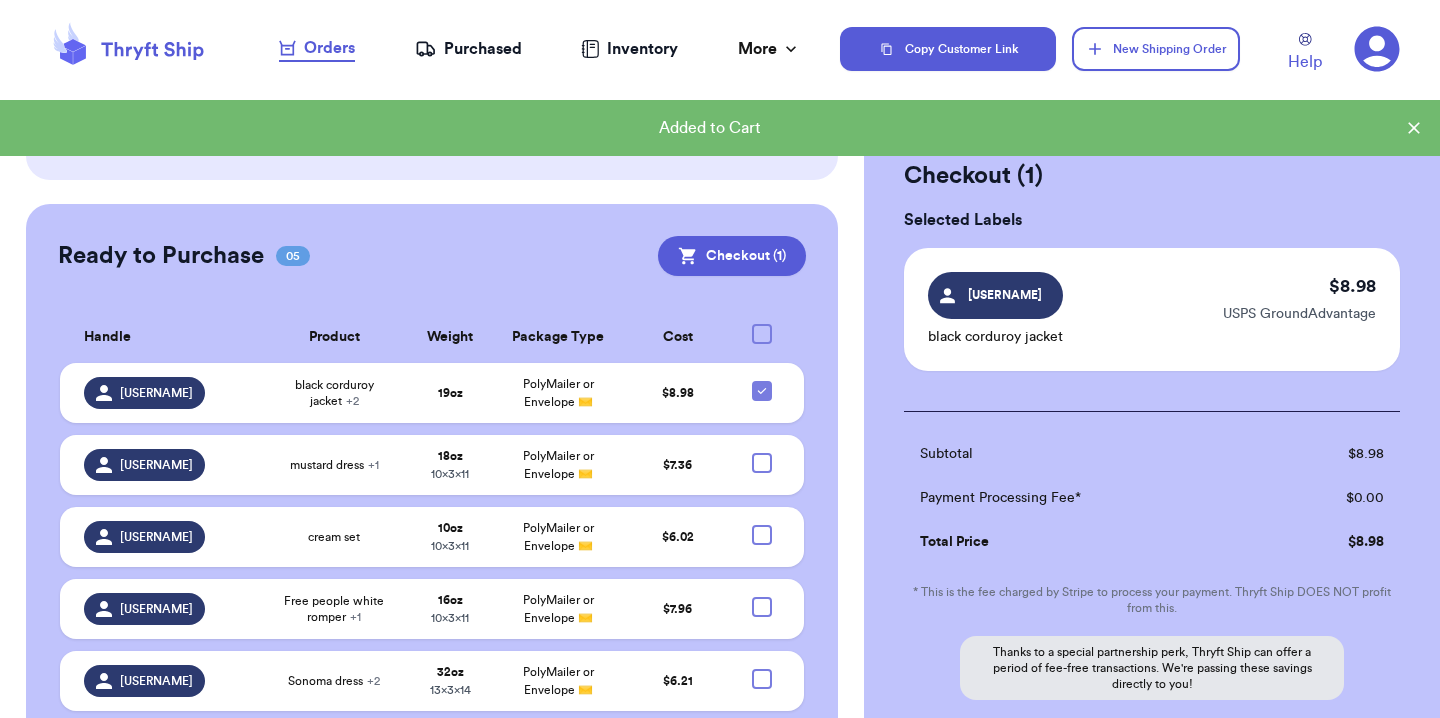 scroll, scrollTop: 196, scrollLeft: 0, axis: vertical 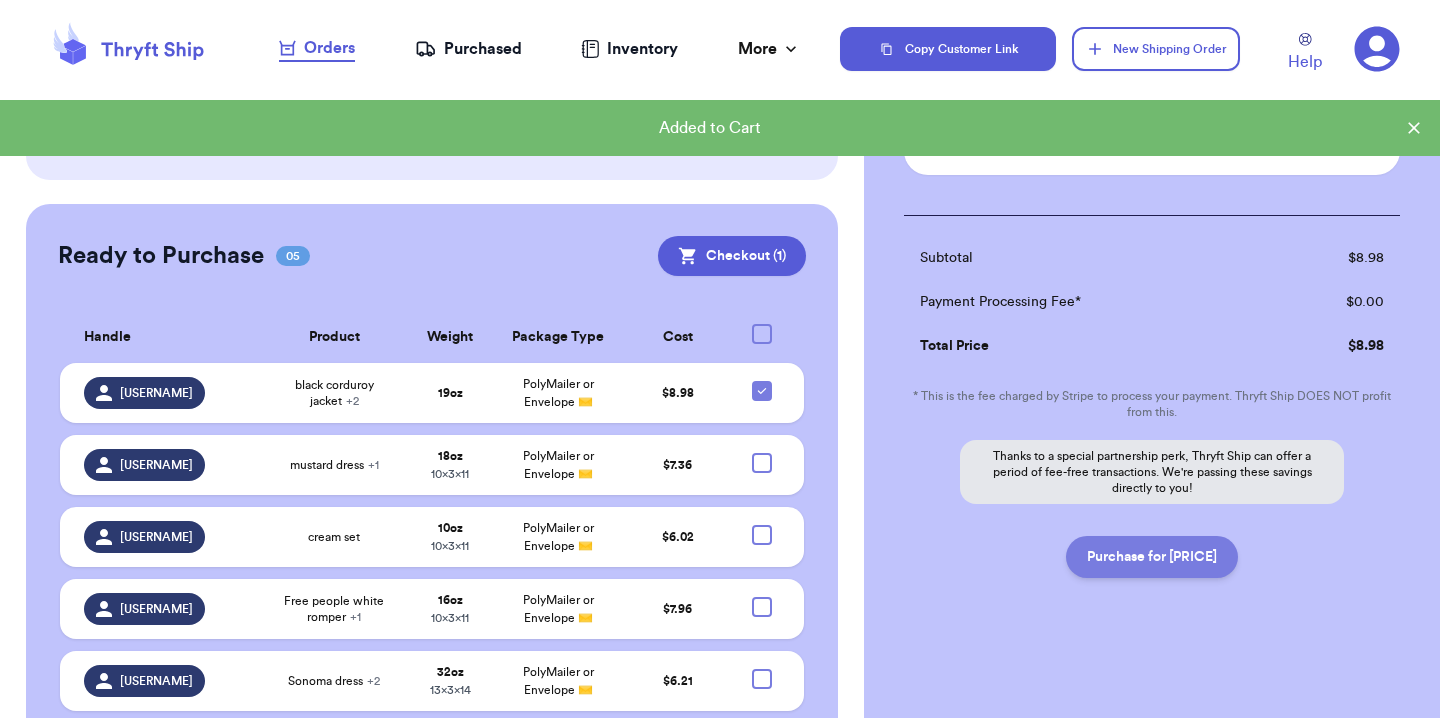 click on "Purchase for $8.98" at bounding box center (1152, 557) 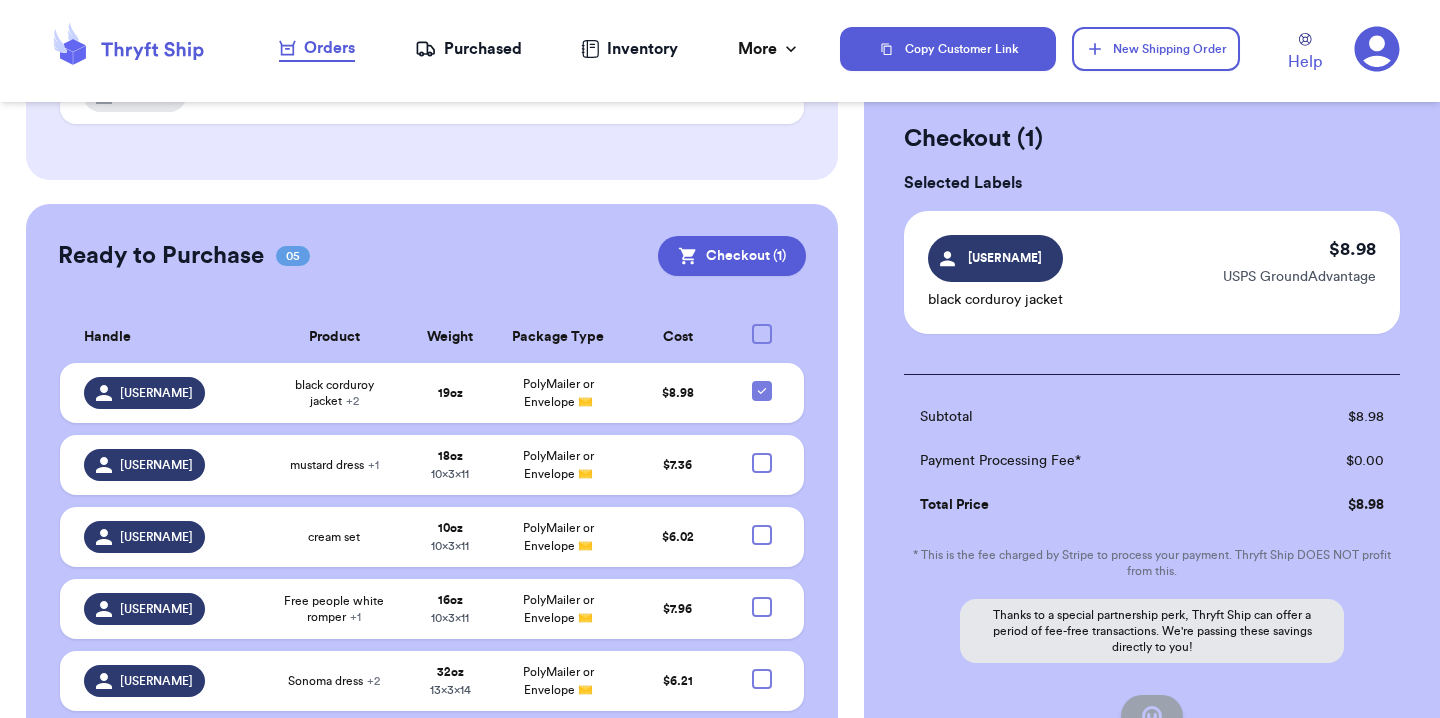 scroll, scrollTop: 0, scrollLeft: 0, axis: both 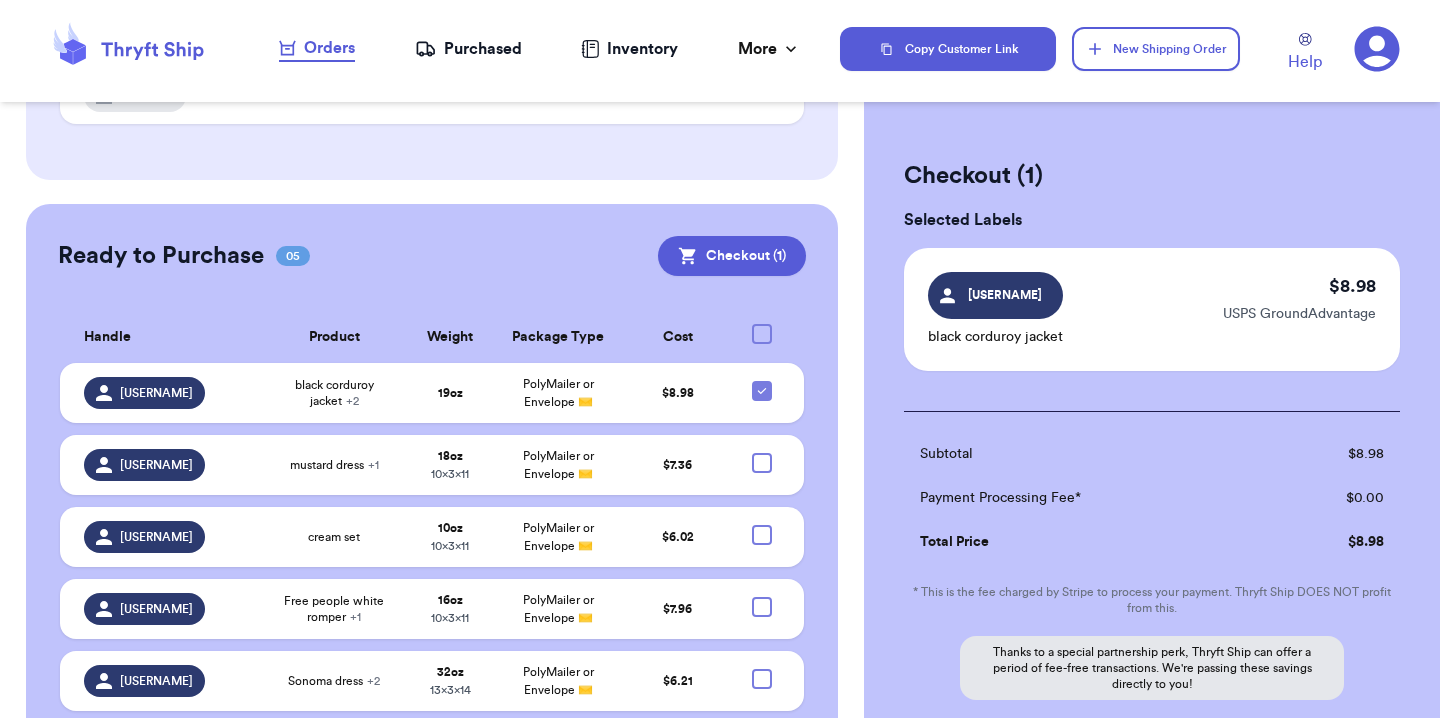checkbox on "false" 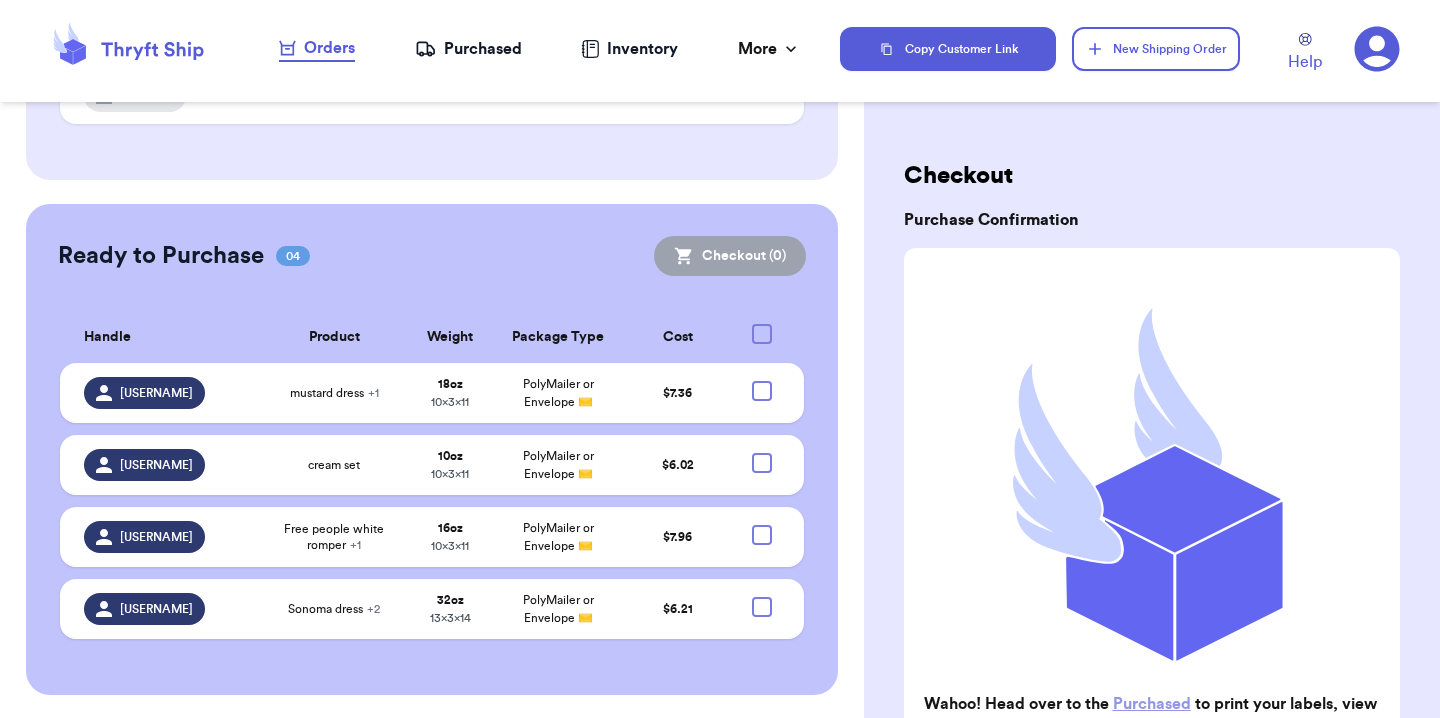 scroll, scrollTop: 271, scrollLeft: 0, axis: vertical 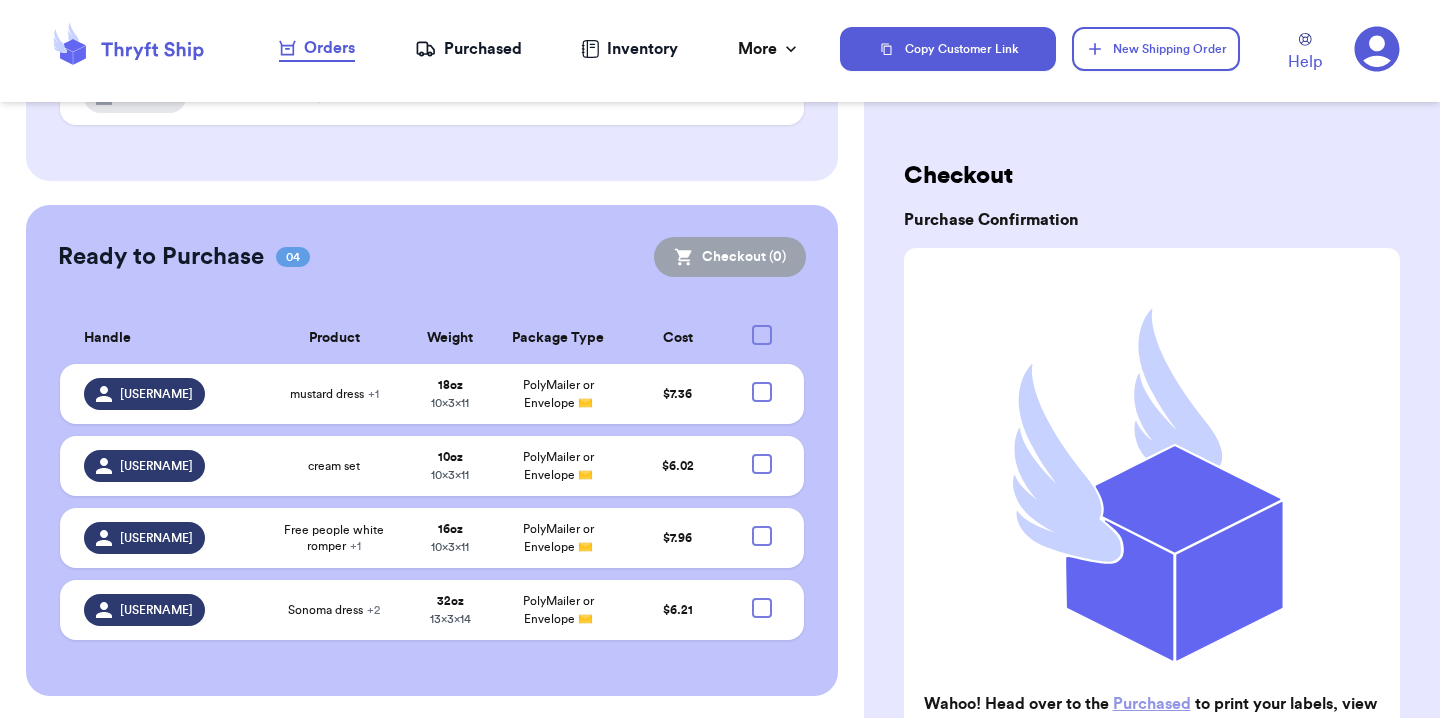 click on "Purchased" at bounding box center (468, 49) 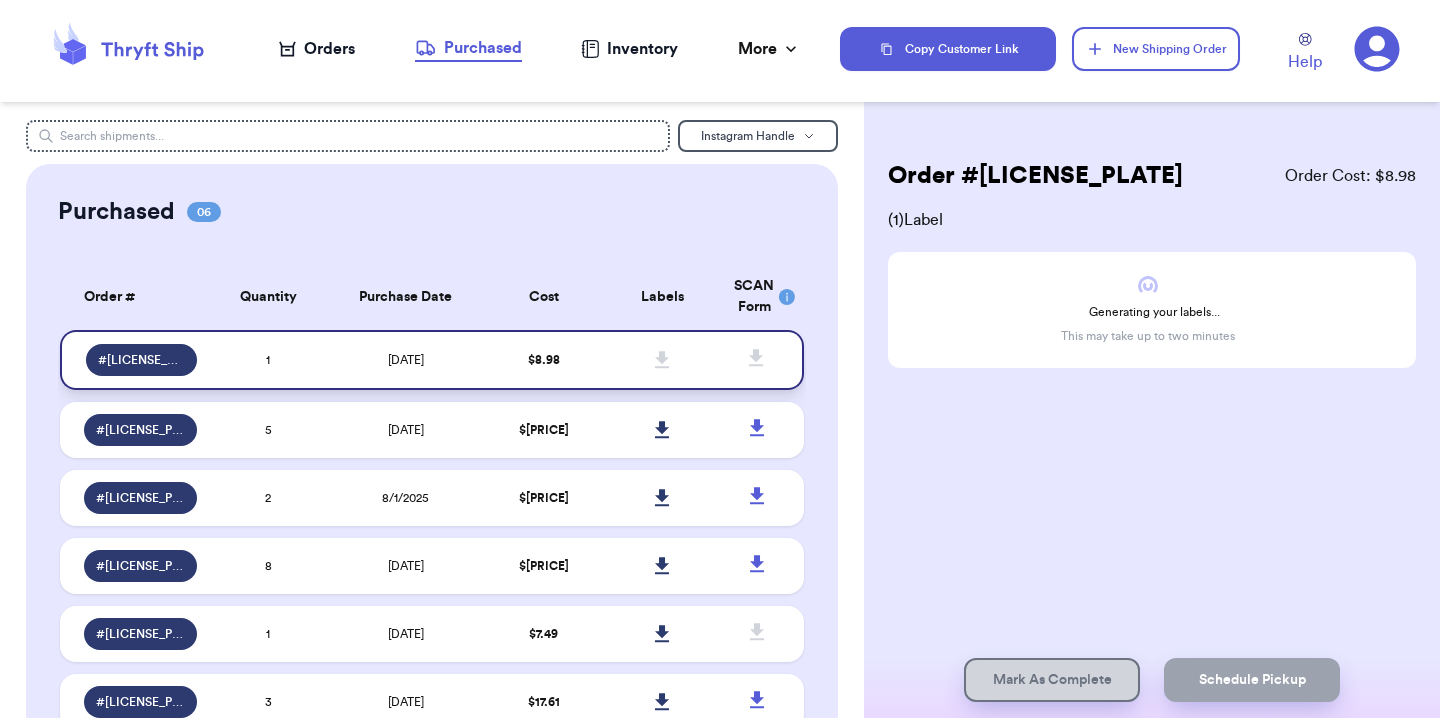 click 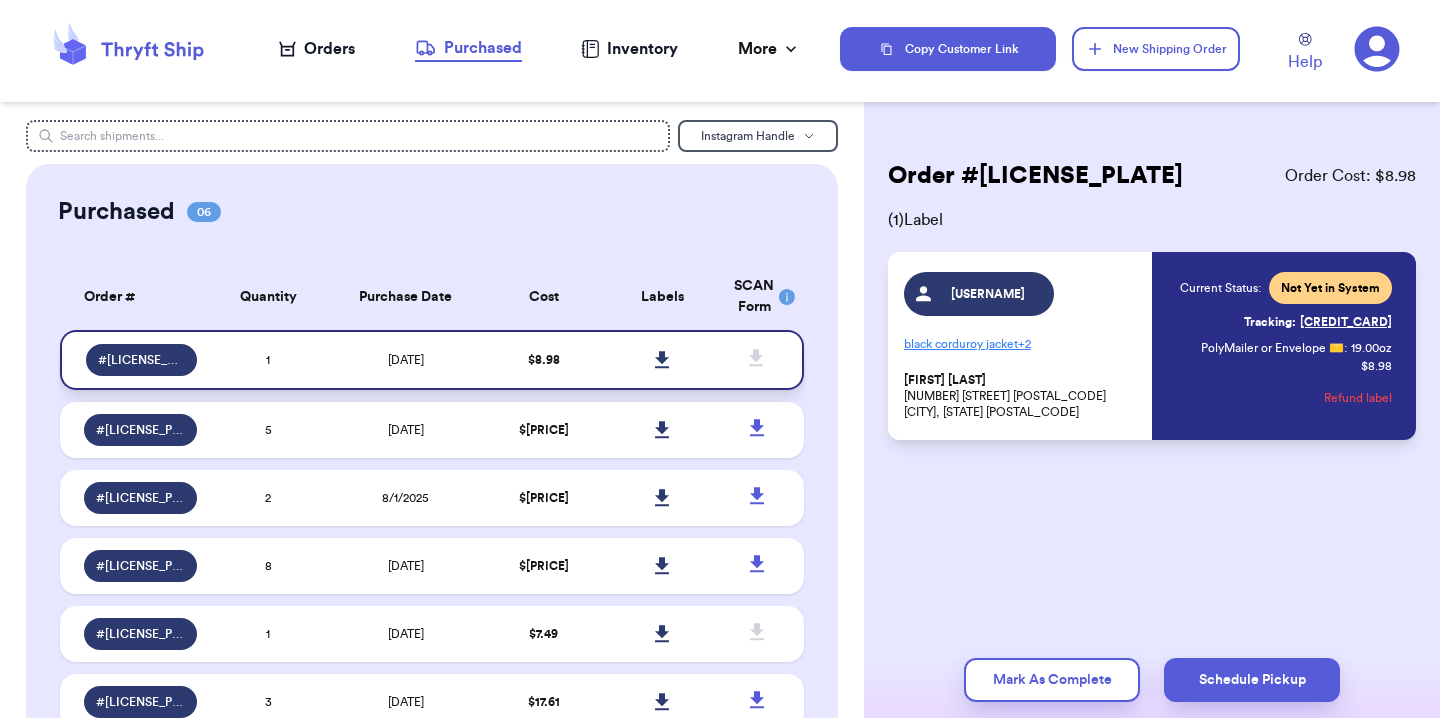click 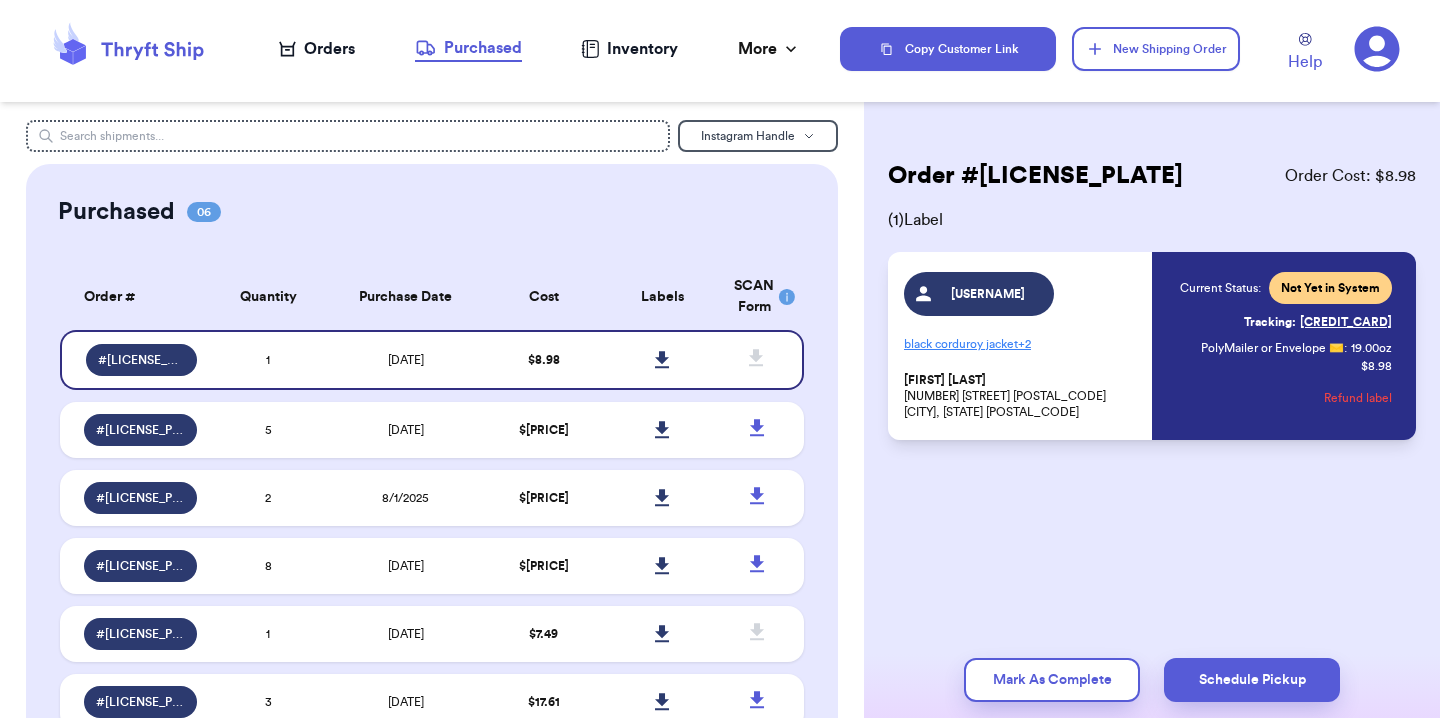 click on "Orders" at bounding box center [317, 49] 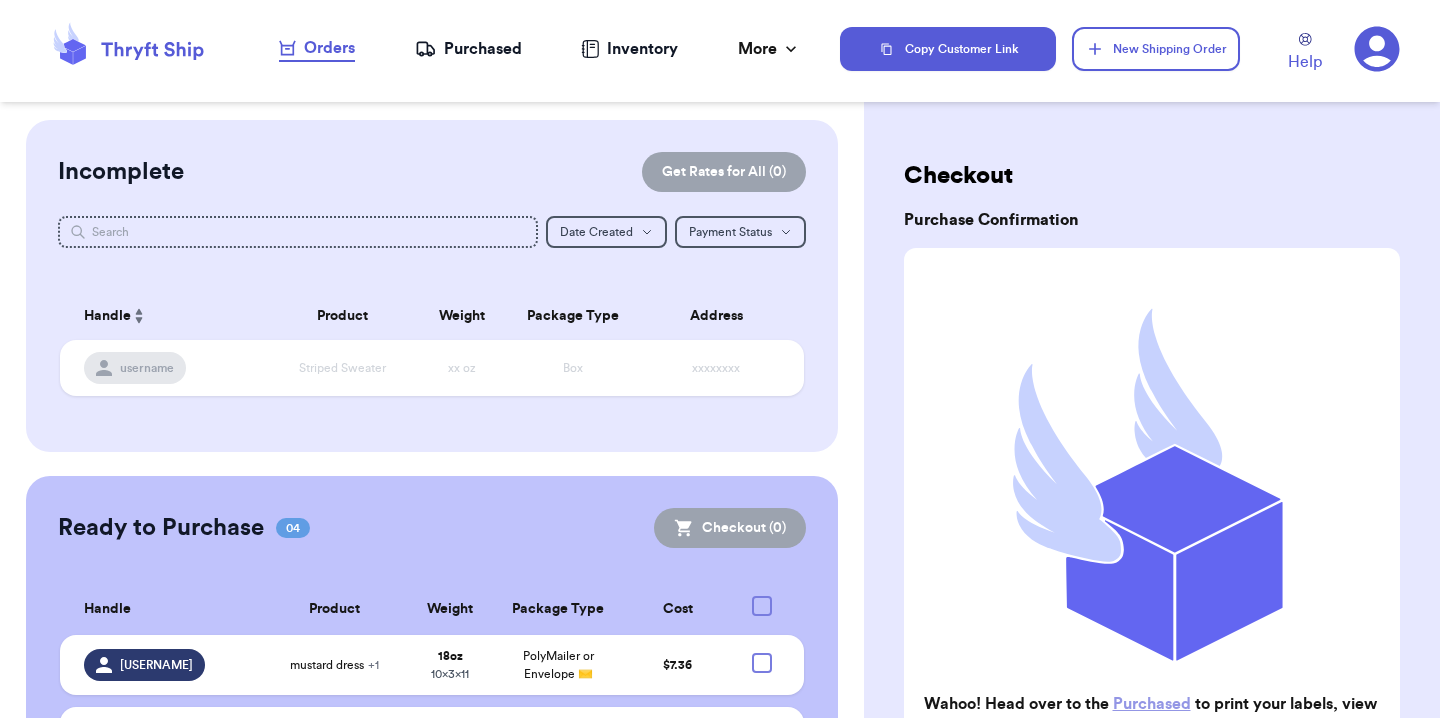 scroll, scrollTop: 271, scrollLeft: 0, axis: vertical 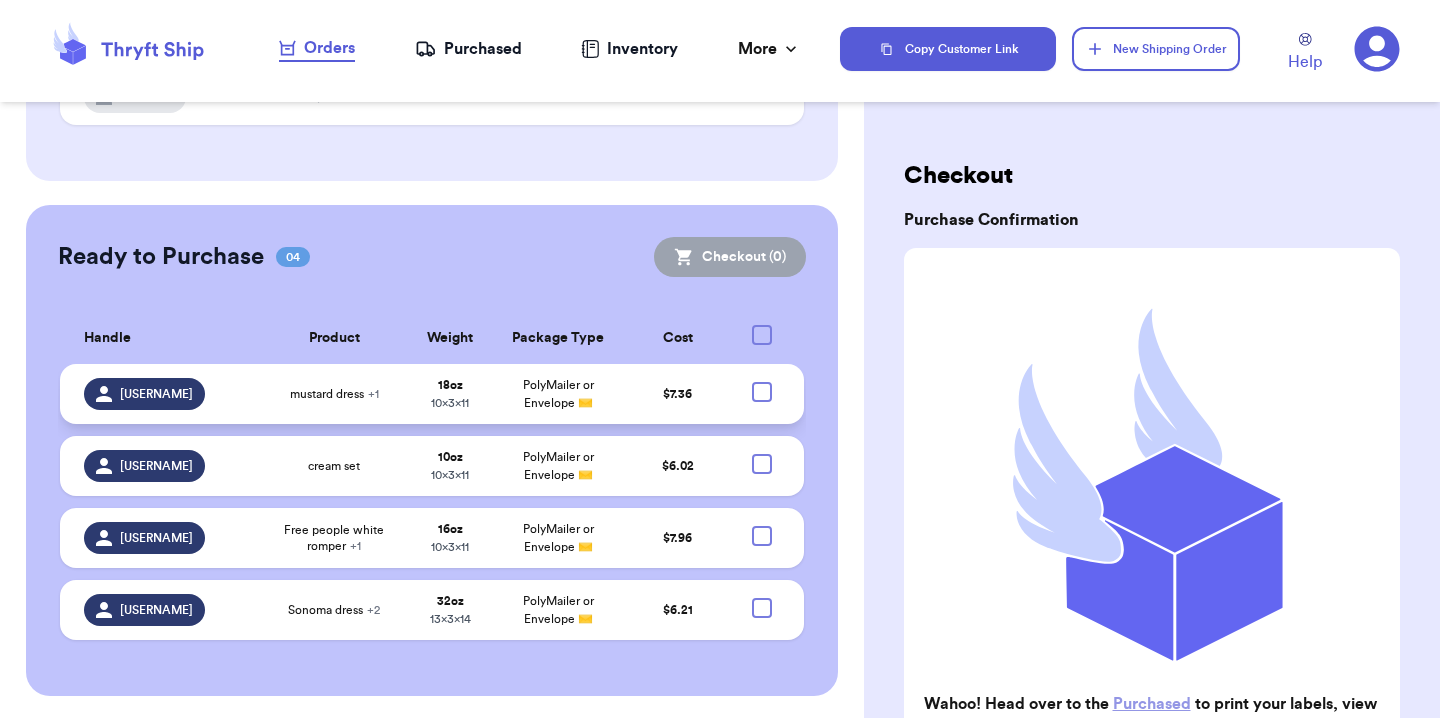 click at bounding box center [762, 392] 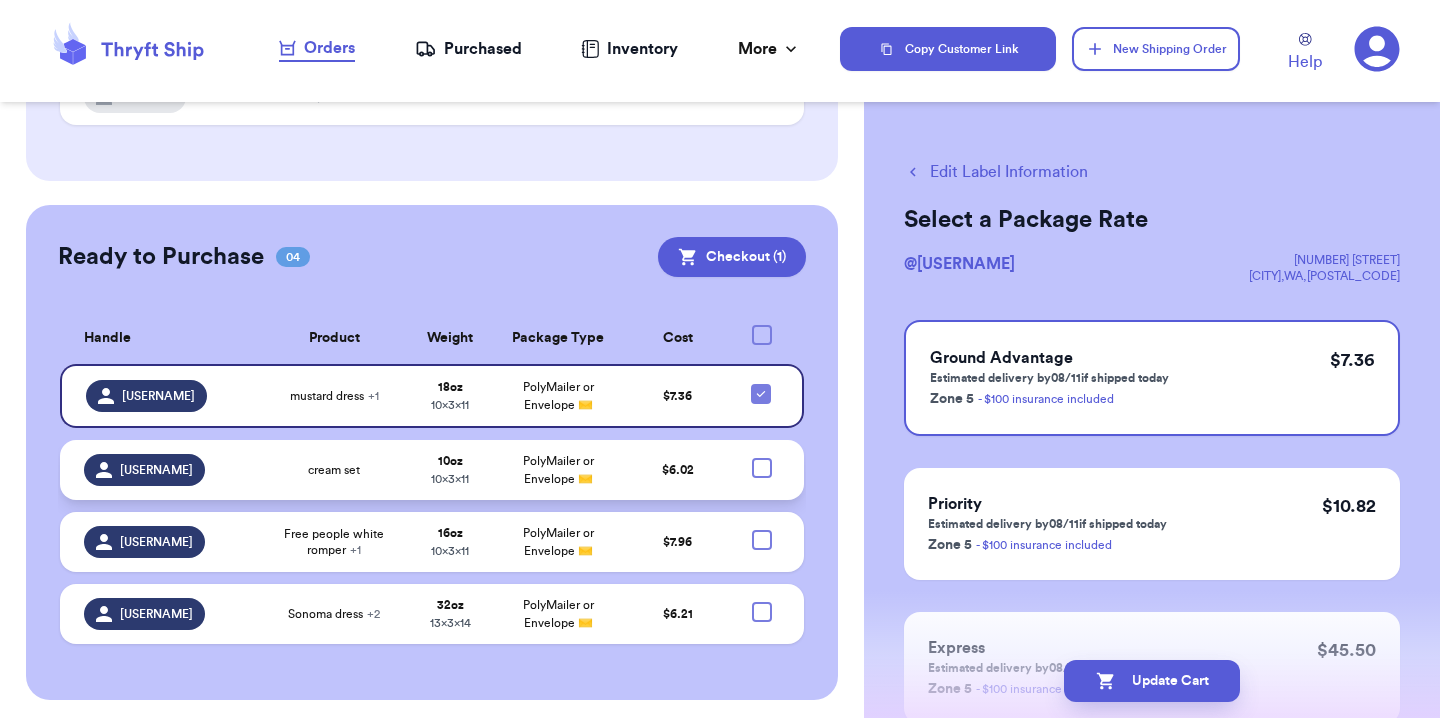 click at bounding box center (762, 468) 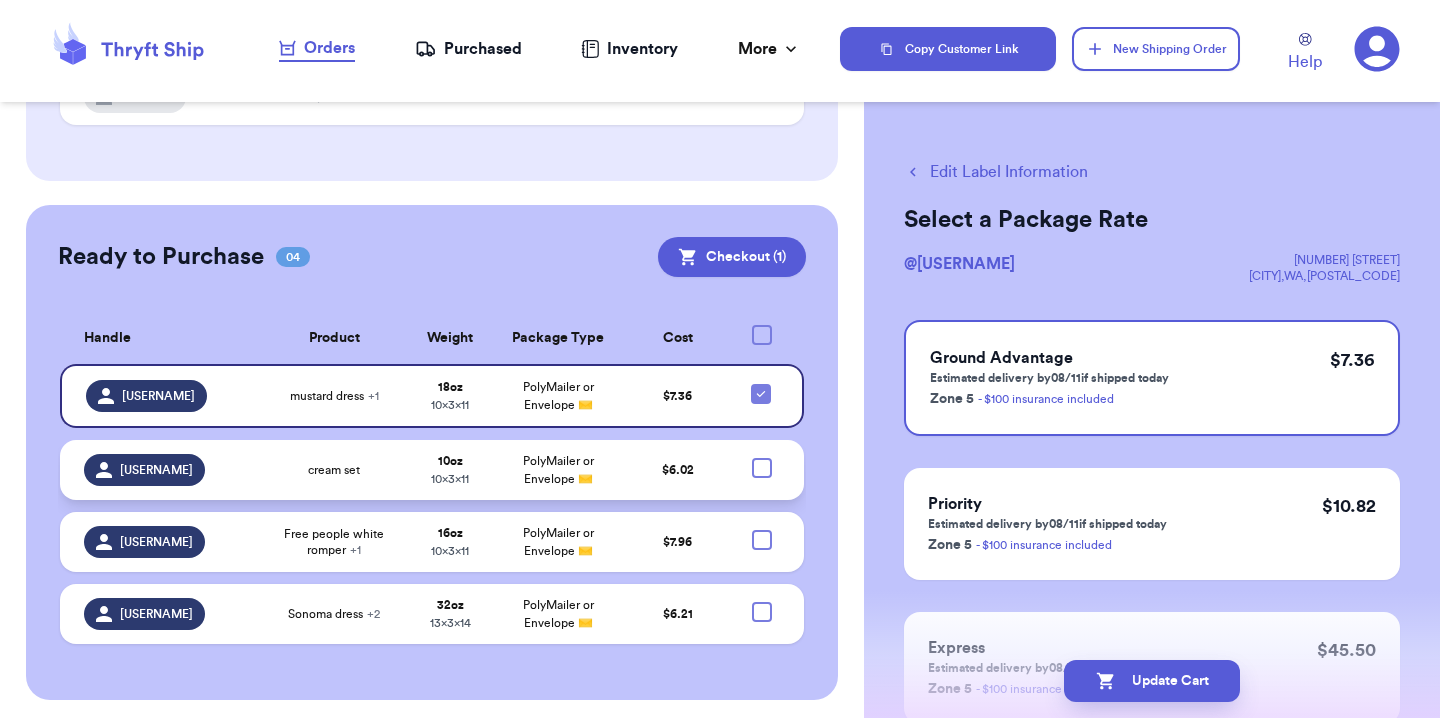 click at bounding box center (761, 457) 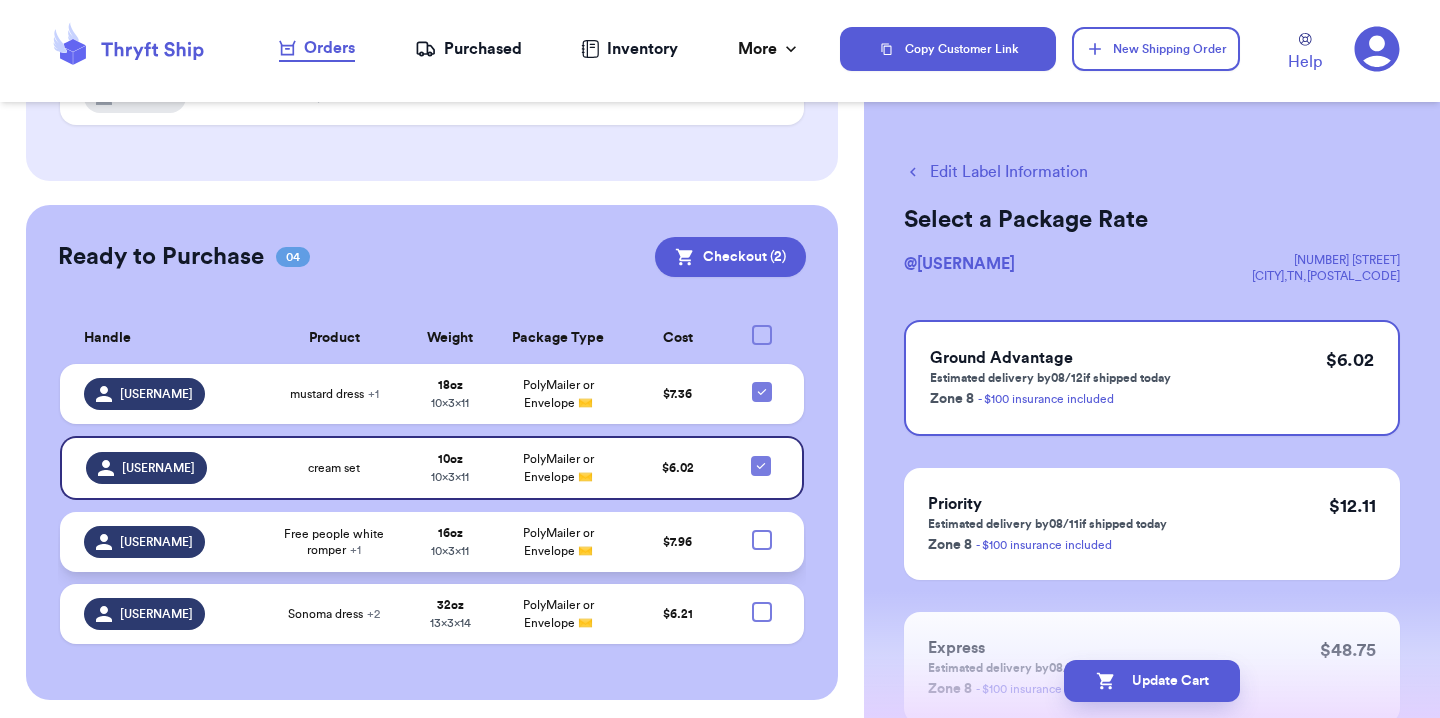 click at bounding box center (762, 540) 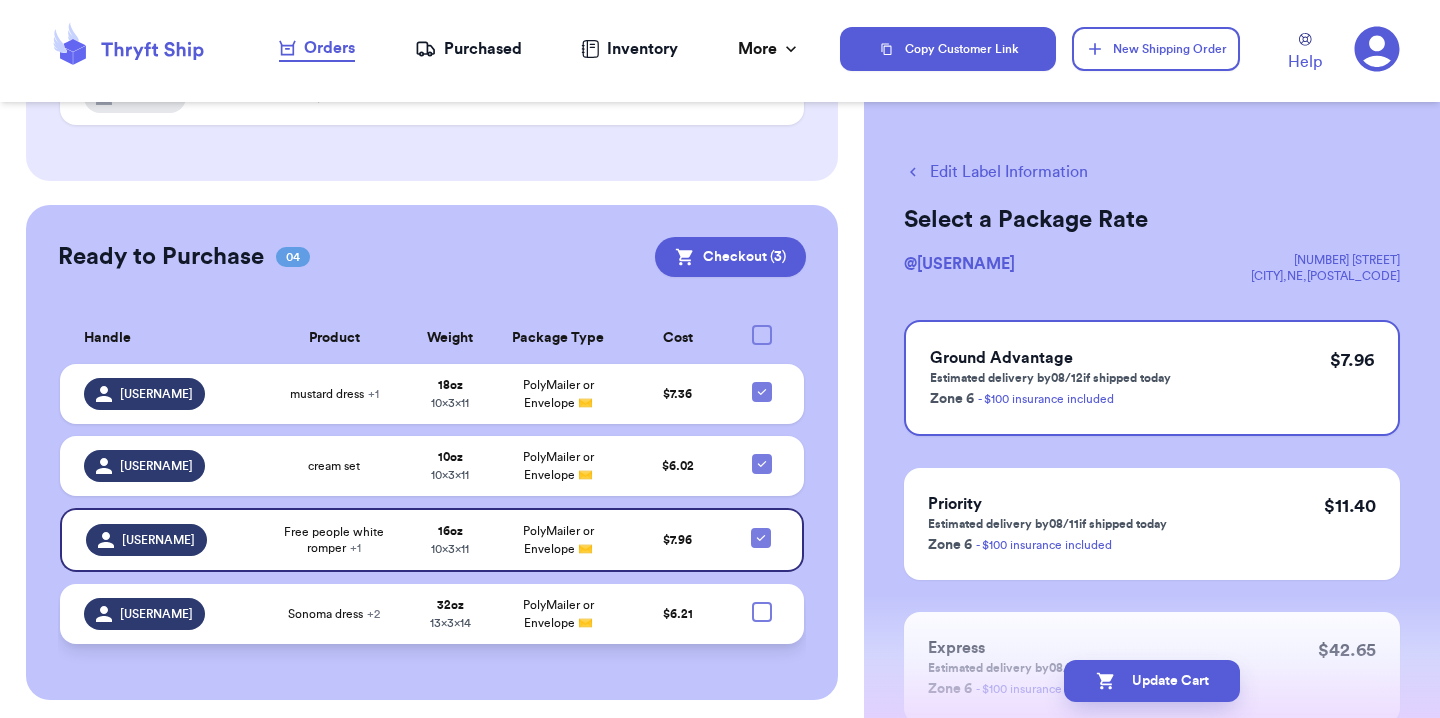 click at bounding box center (762, 612) 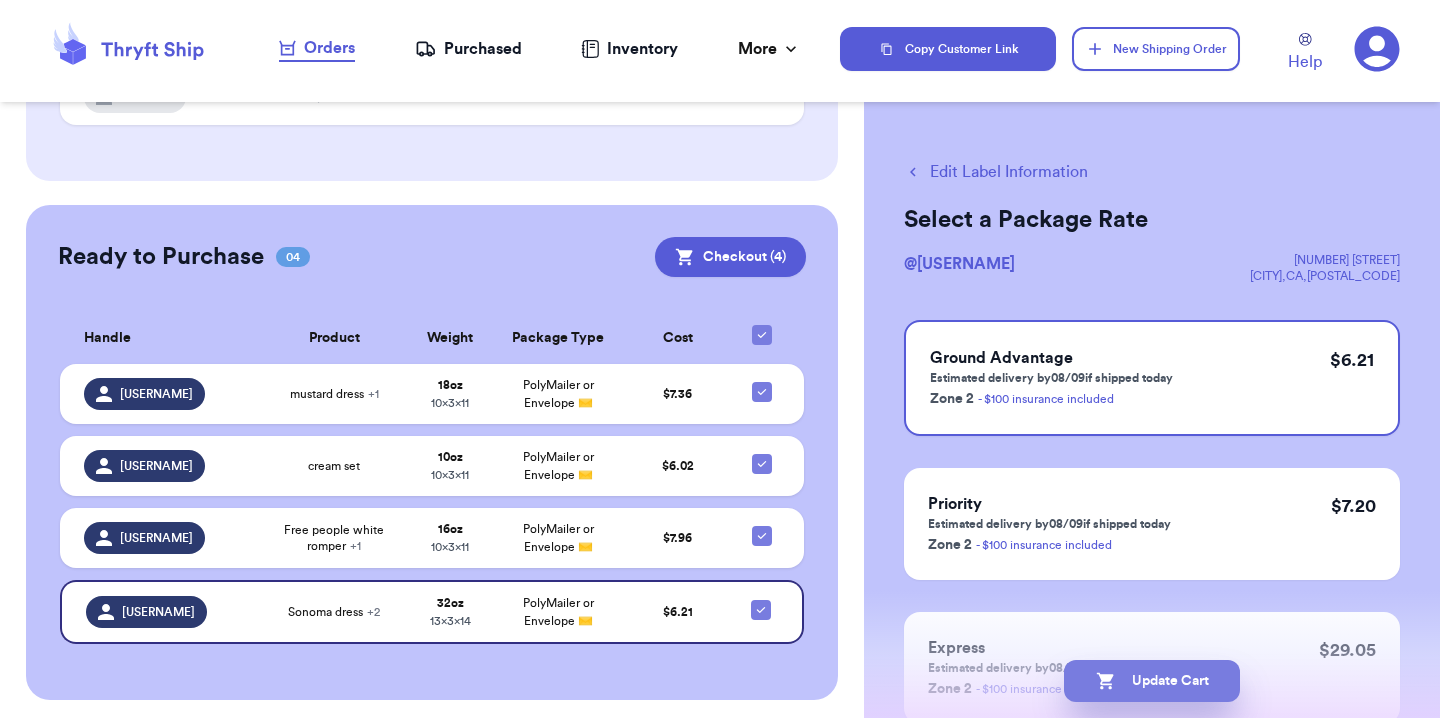 click on "Update Cart" at bounding box center (1152, 681) 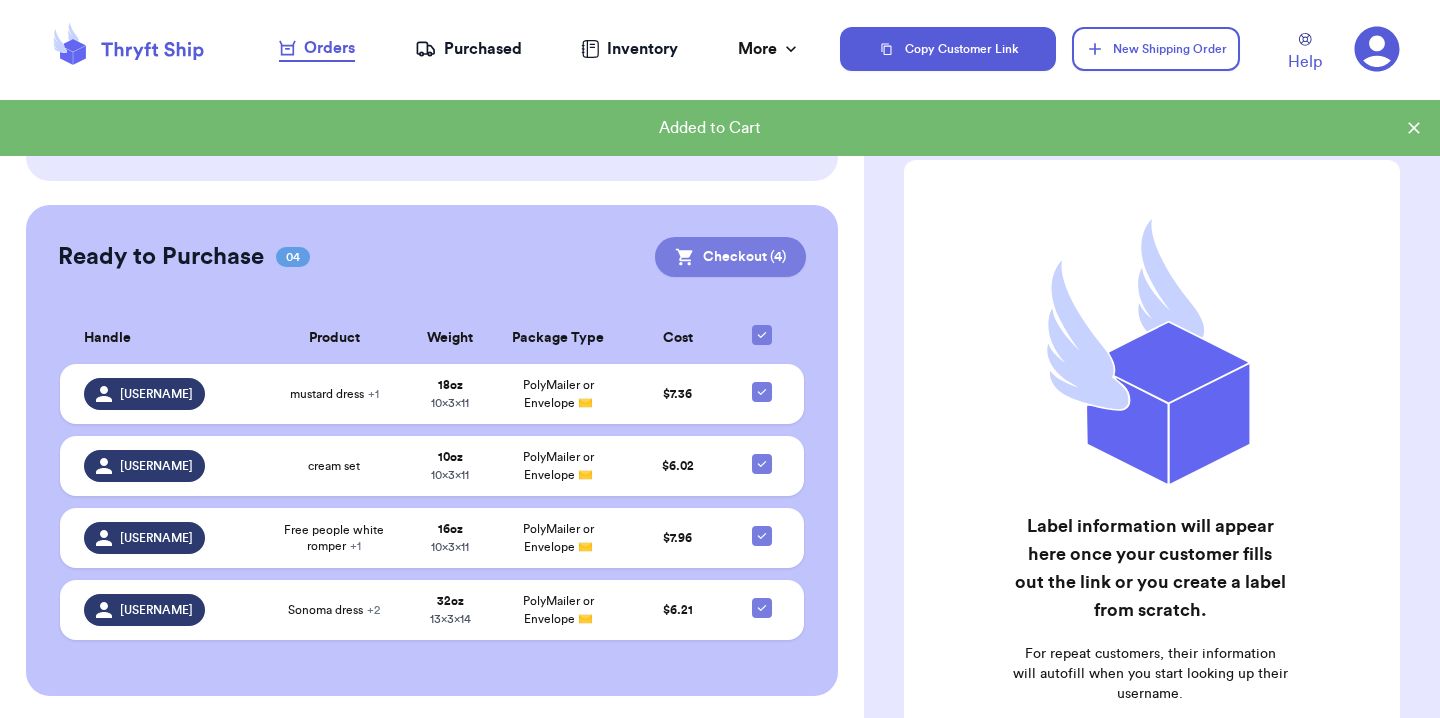 click on "Checkout ( 4 )" at bounding box center (730, 257) 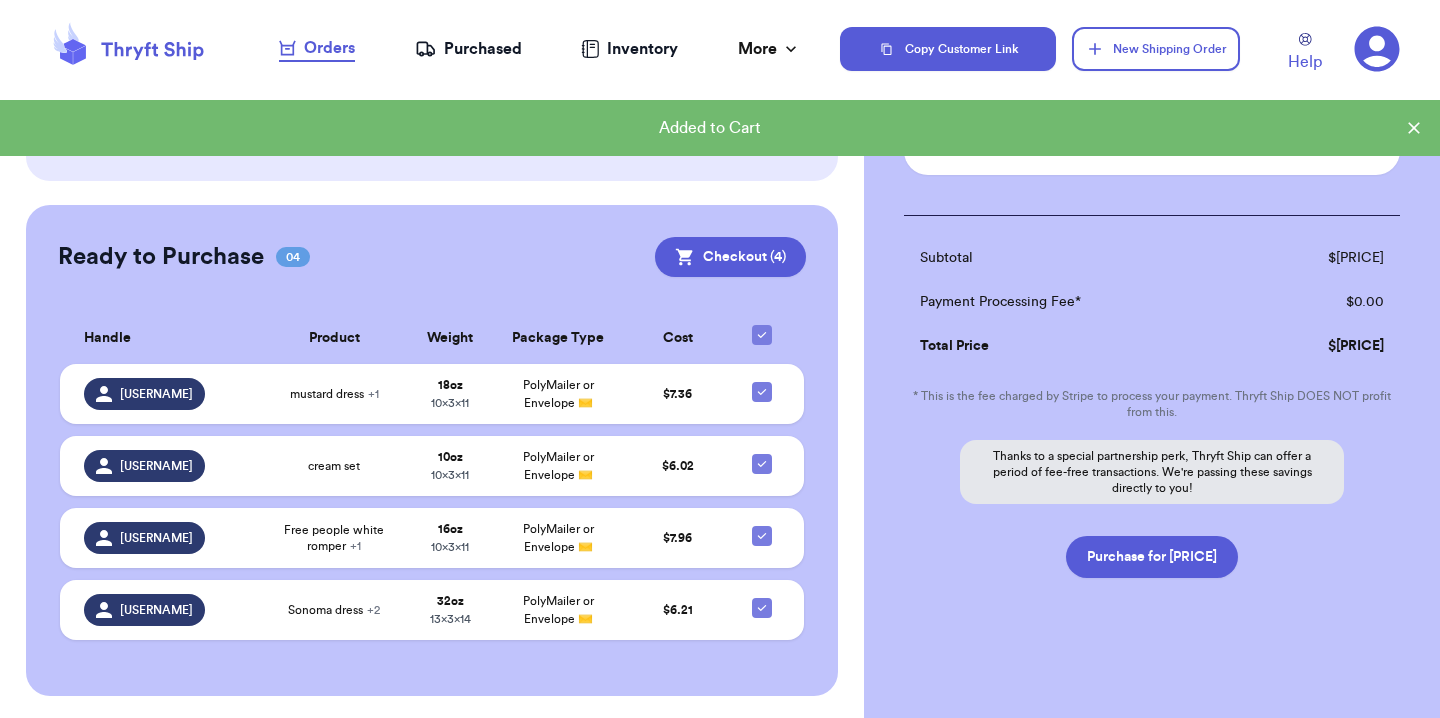 scroll, scrollTop: 608, scrollLeft: 0, axis: vertical 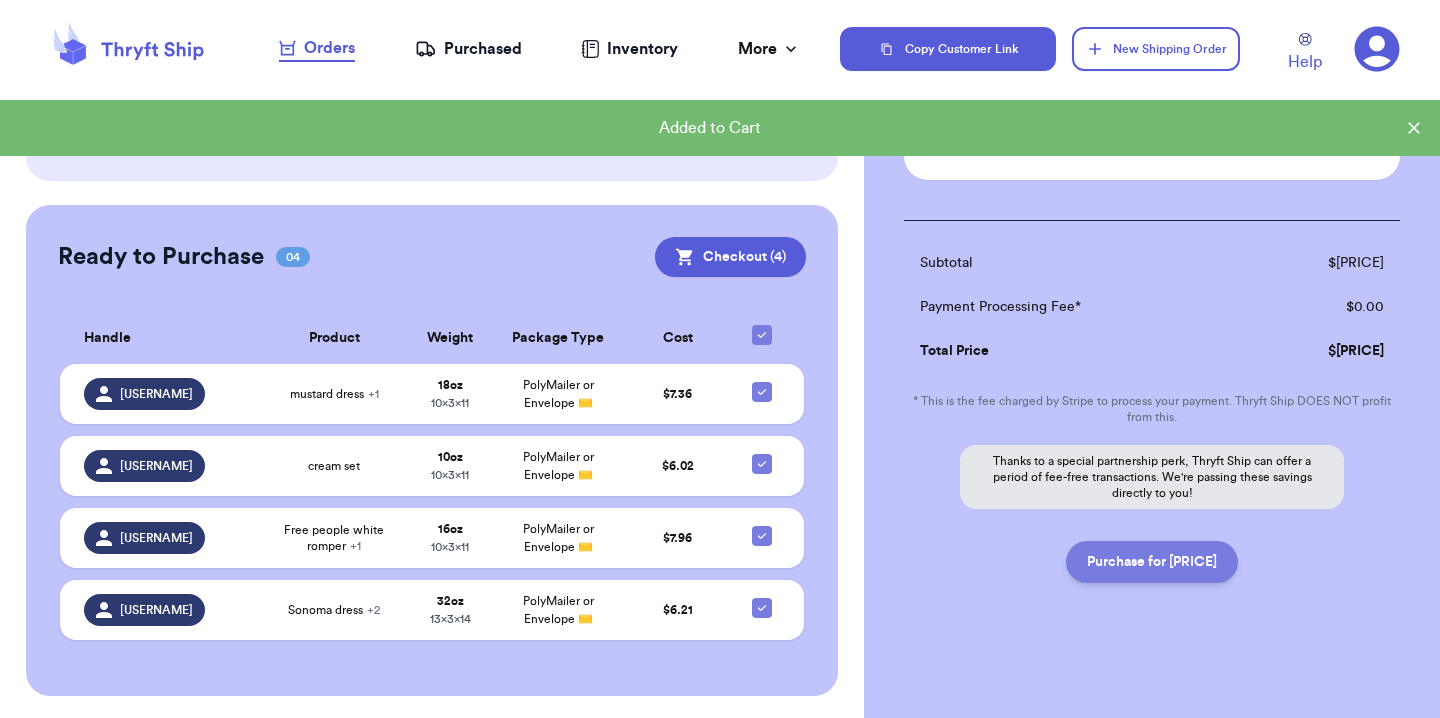 click on "Purchase for $27.55" at bounding box center [1152, 562] 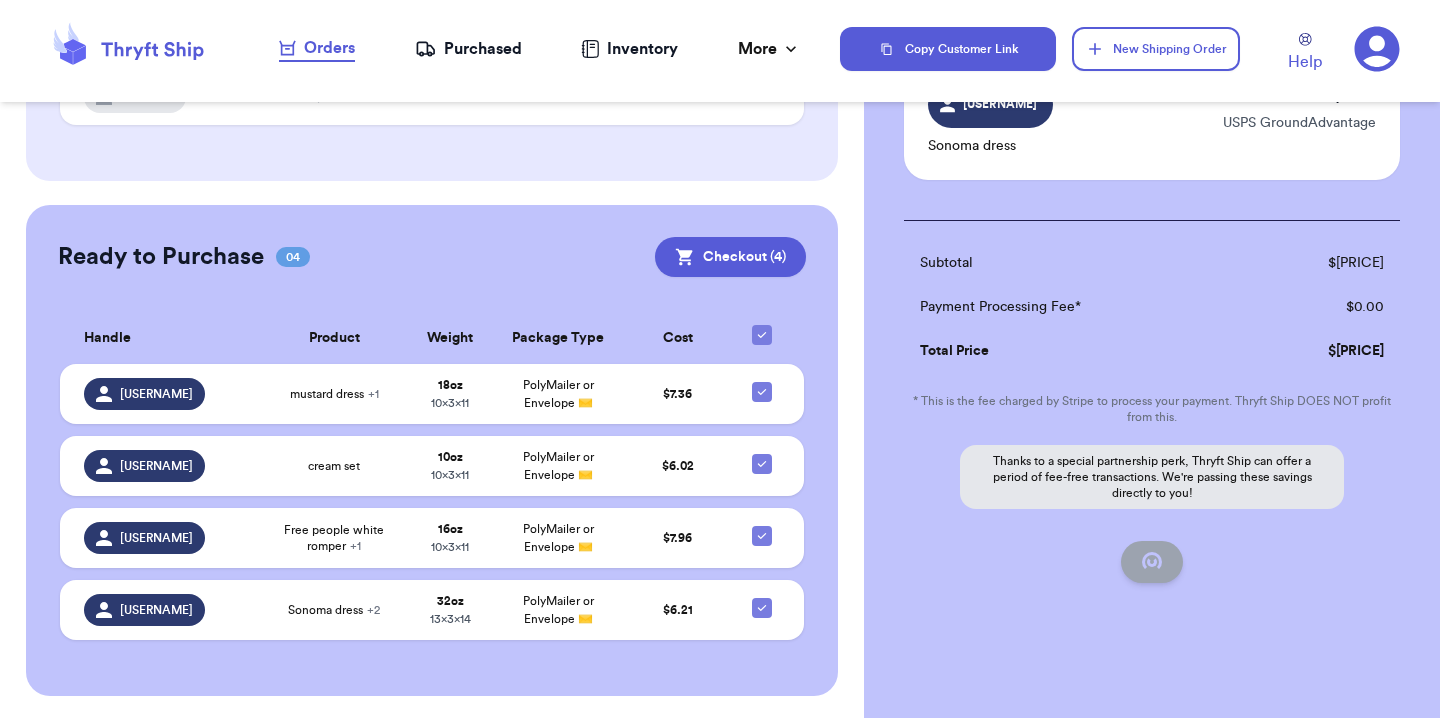 checkbox on "false" 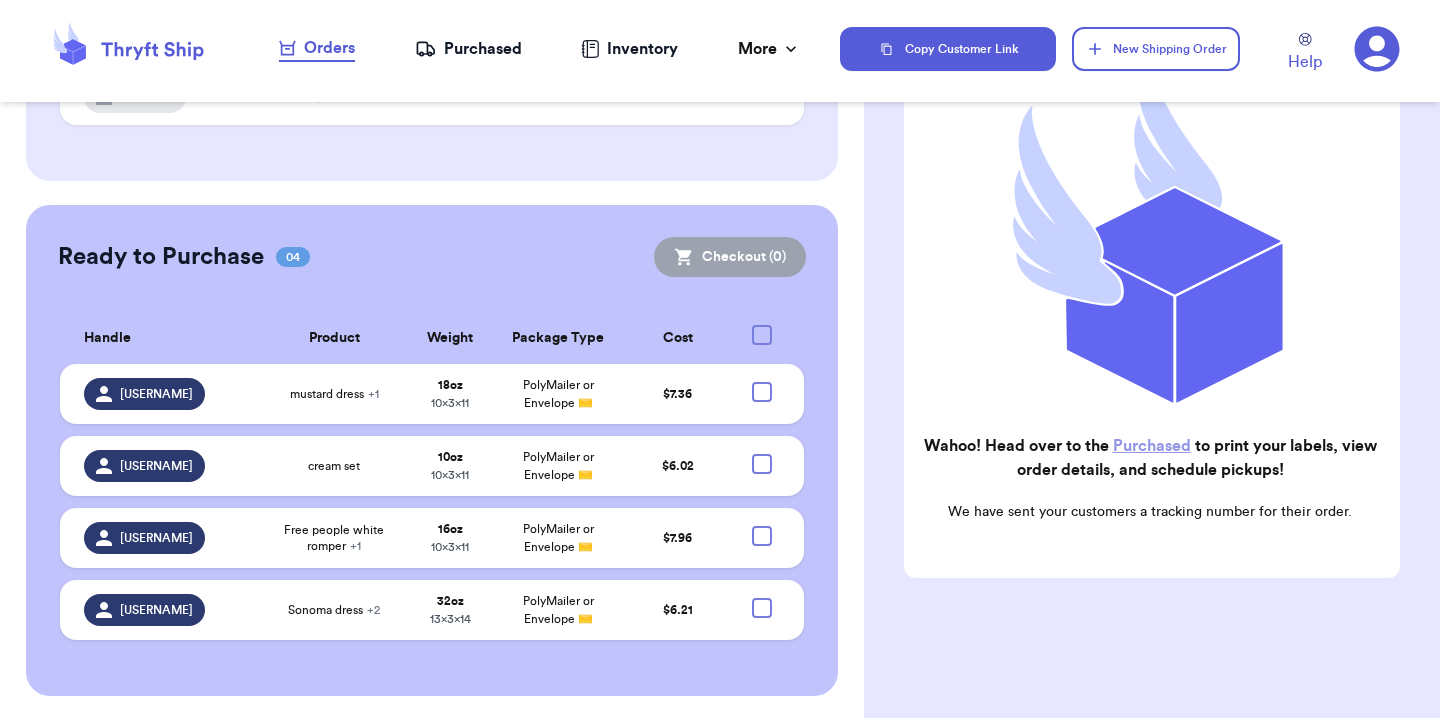 scroll, scrollTop: 246, scrollLeft: 0, axis: vertical 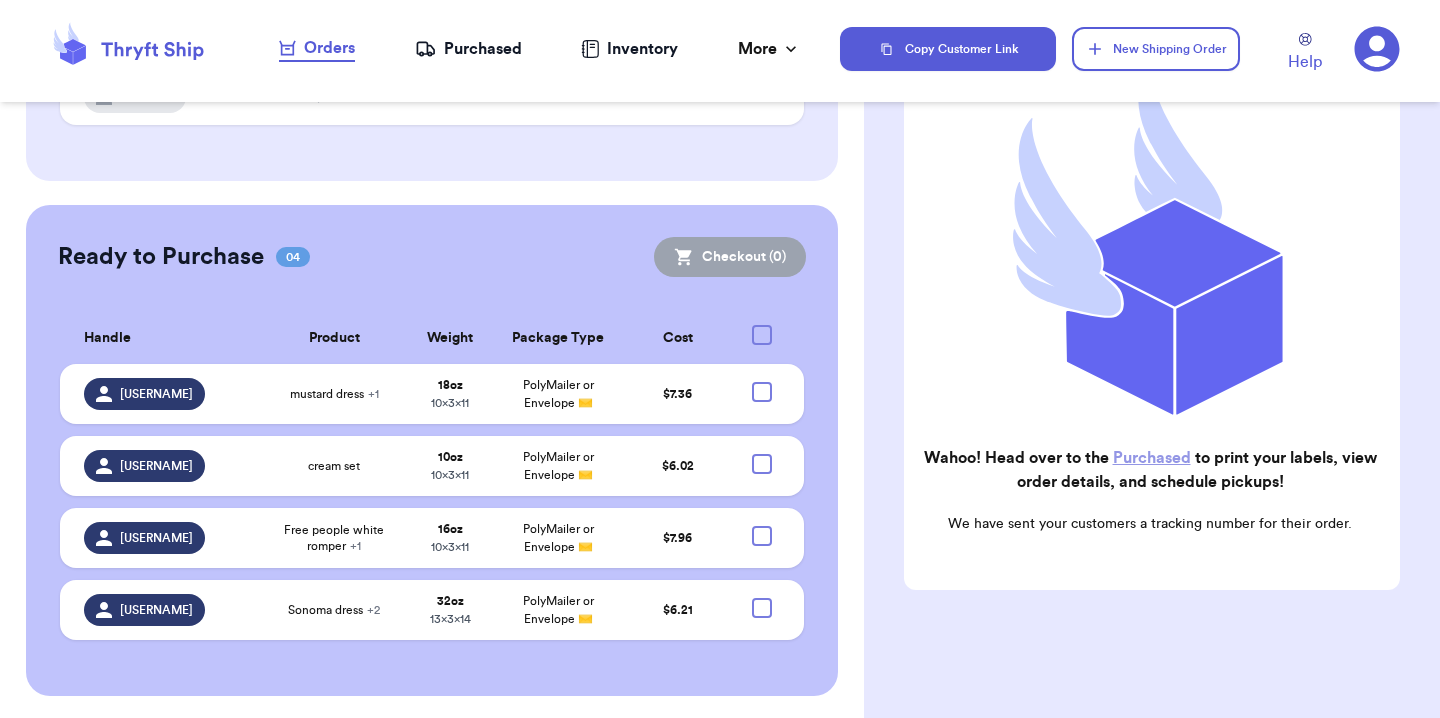 checkbox on "true" 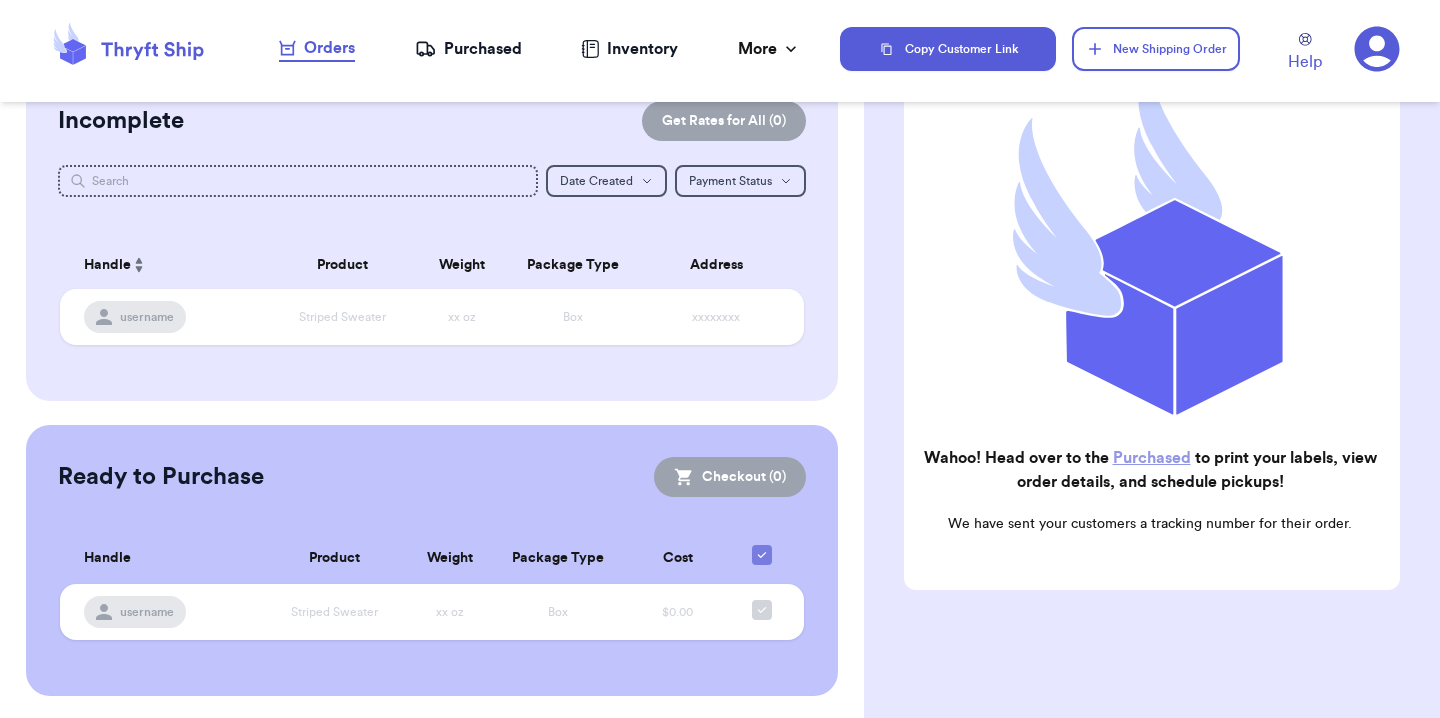 scroll, scrollTop: 0, scrollLeft: 0, axis: both 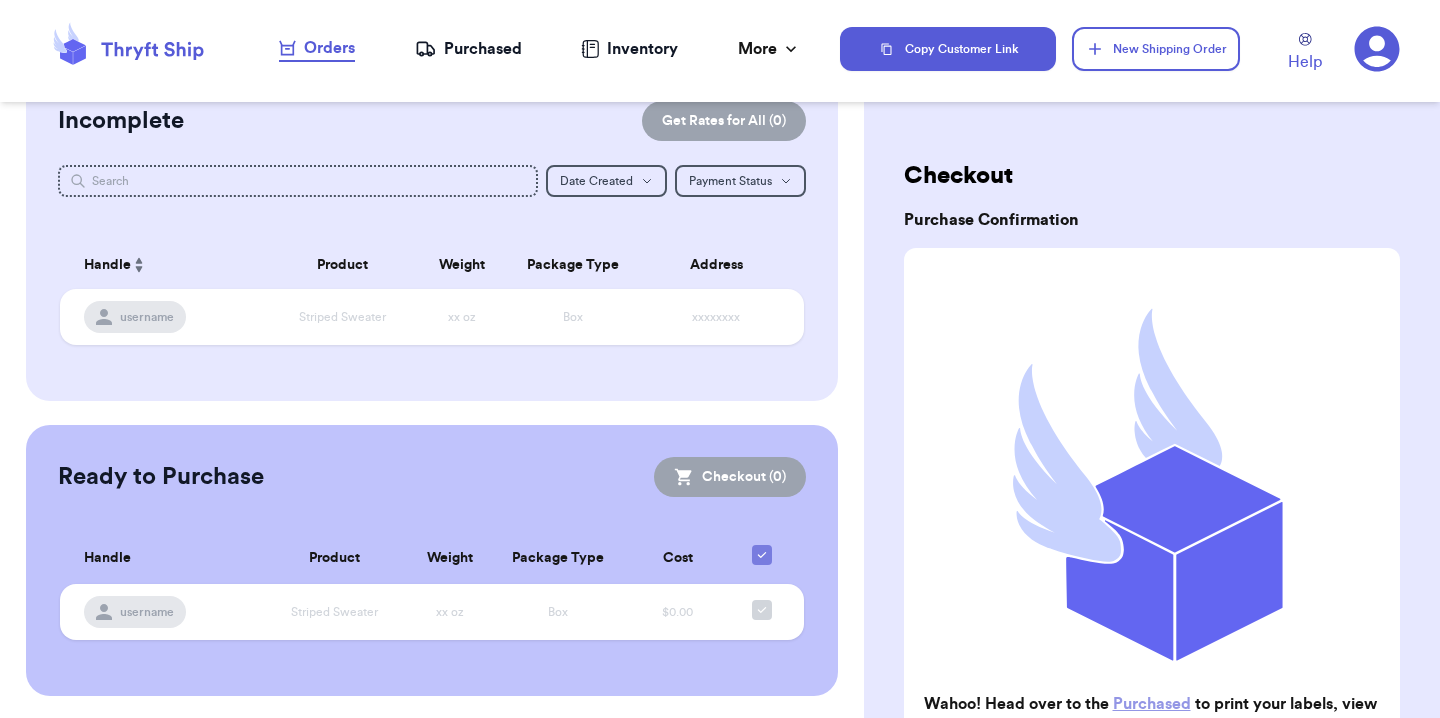 click on "Purchased" at bounding box center [468, 49] 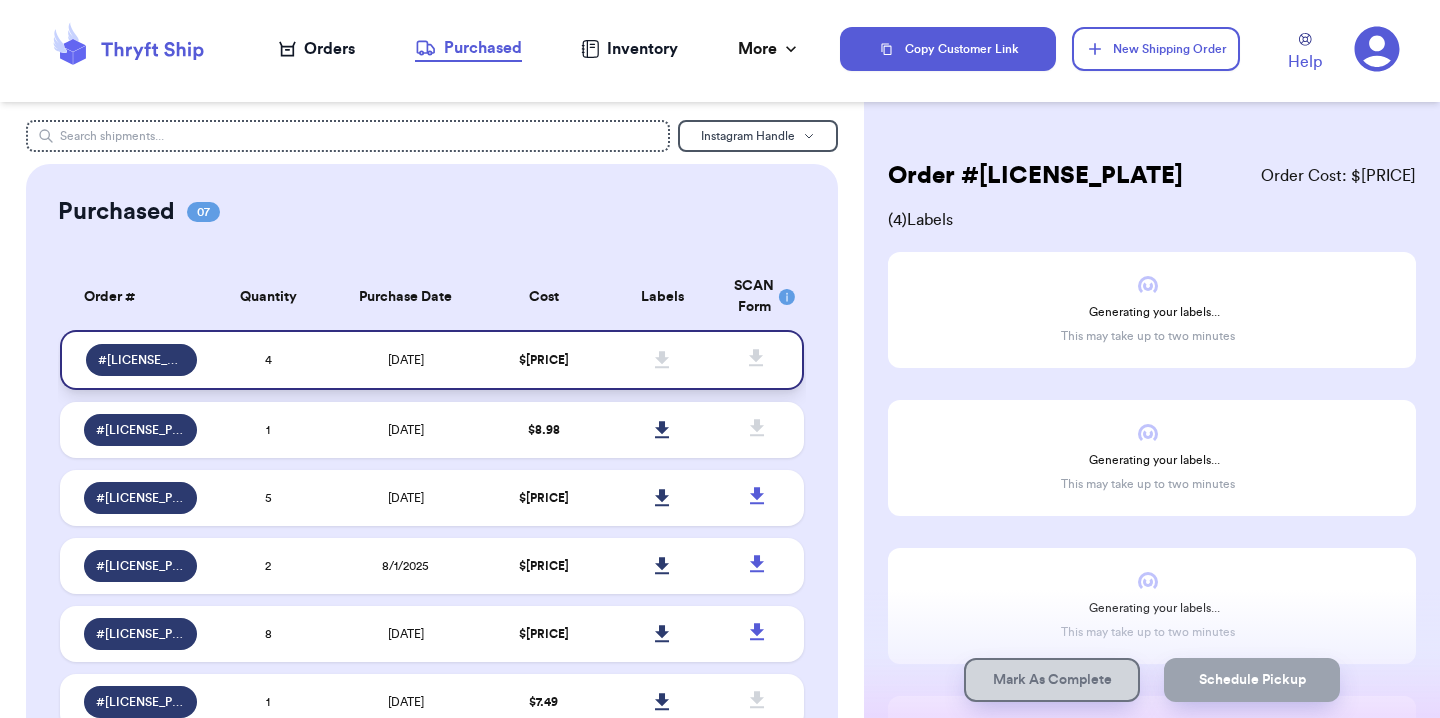 click on "4" at bounding box center [268, 360] 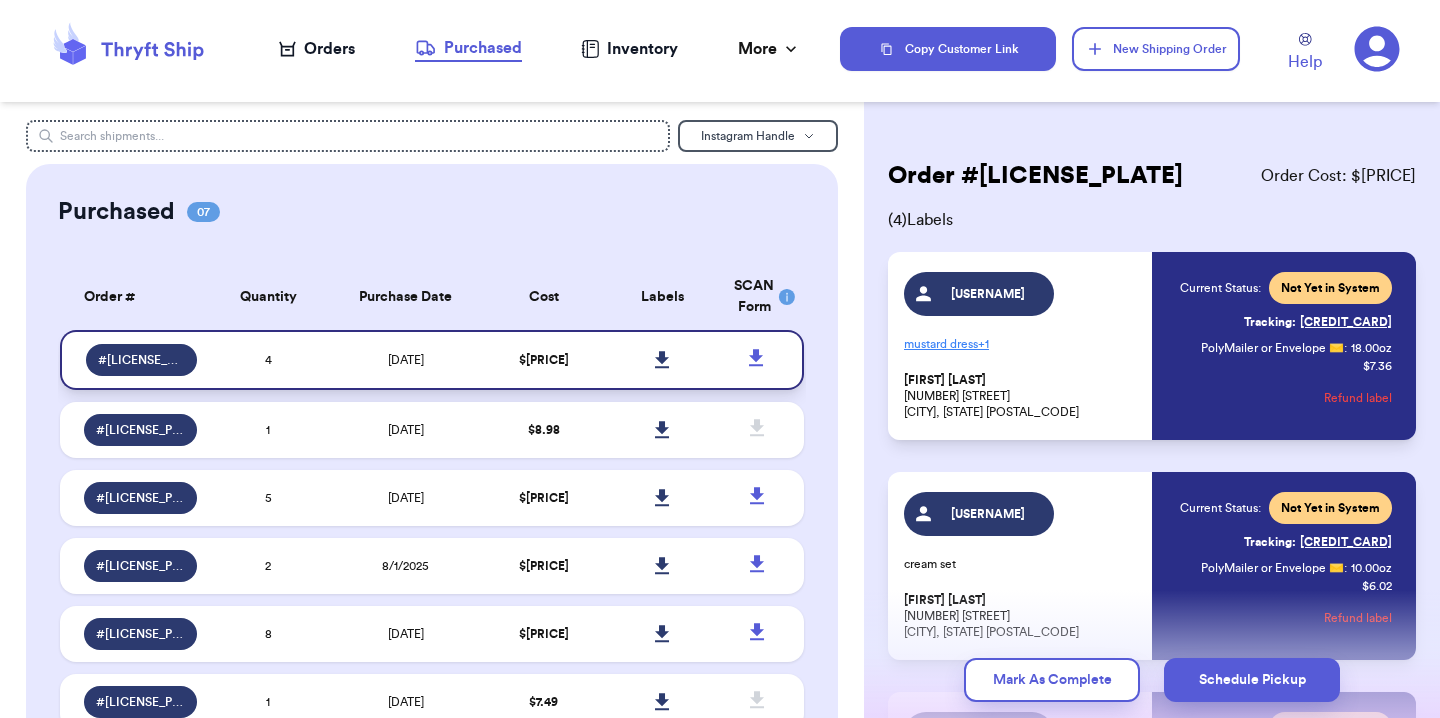 click 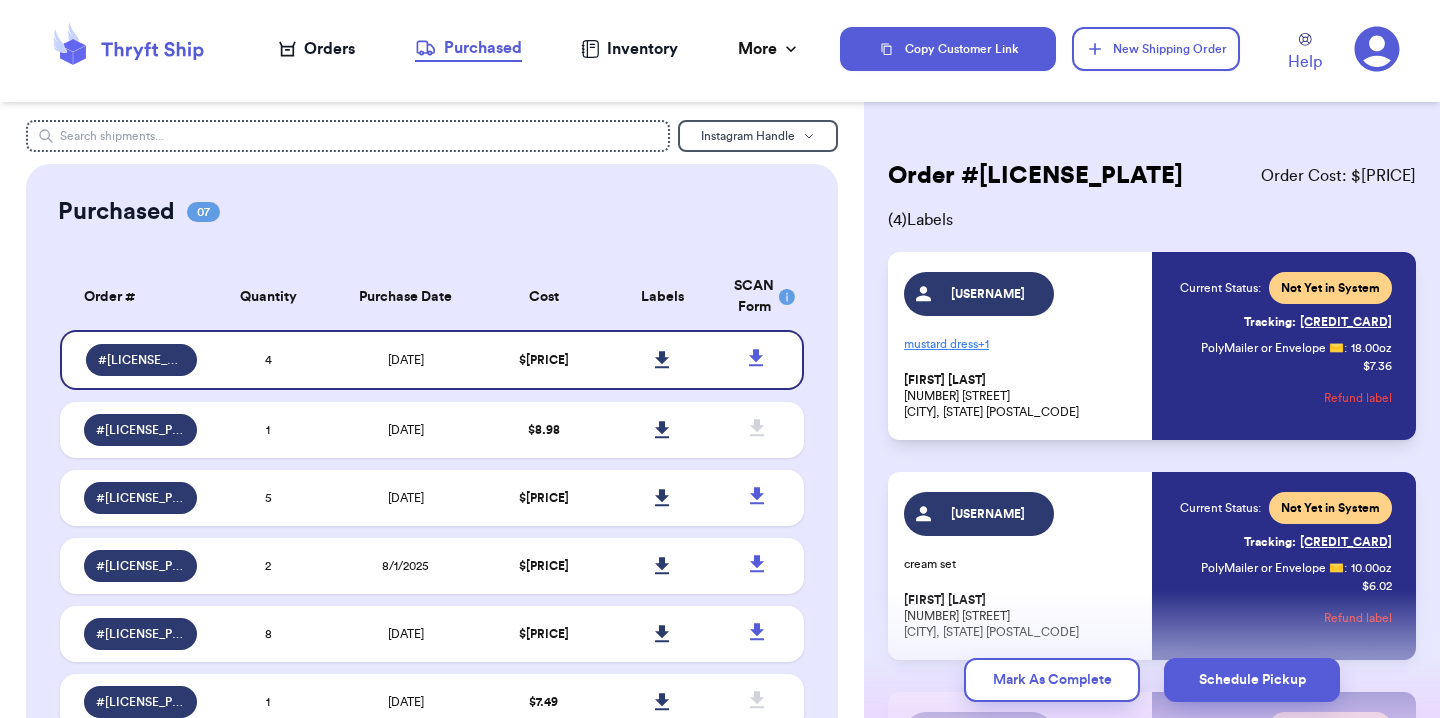 click on "Purchased" at bounding box center (468, 48) 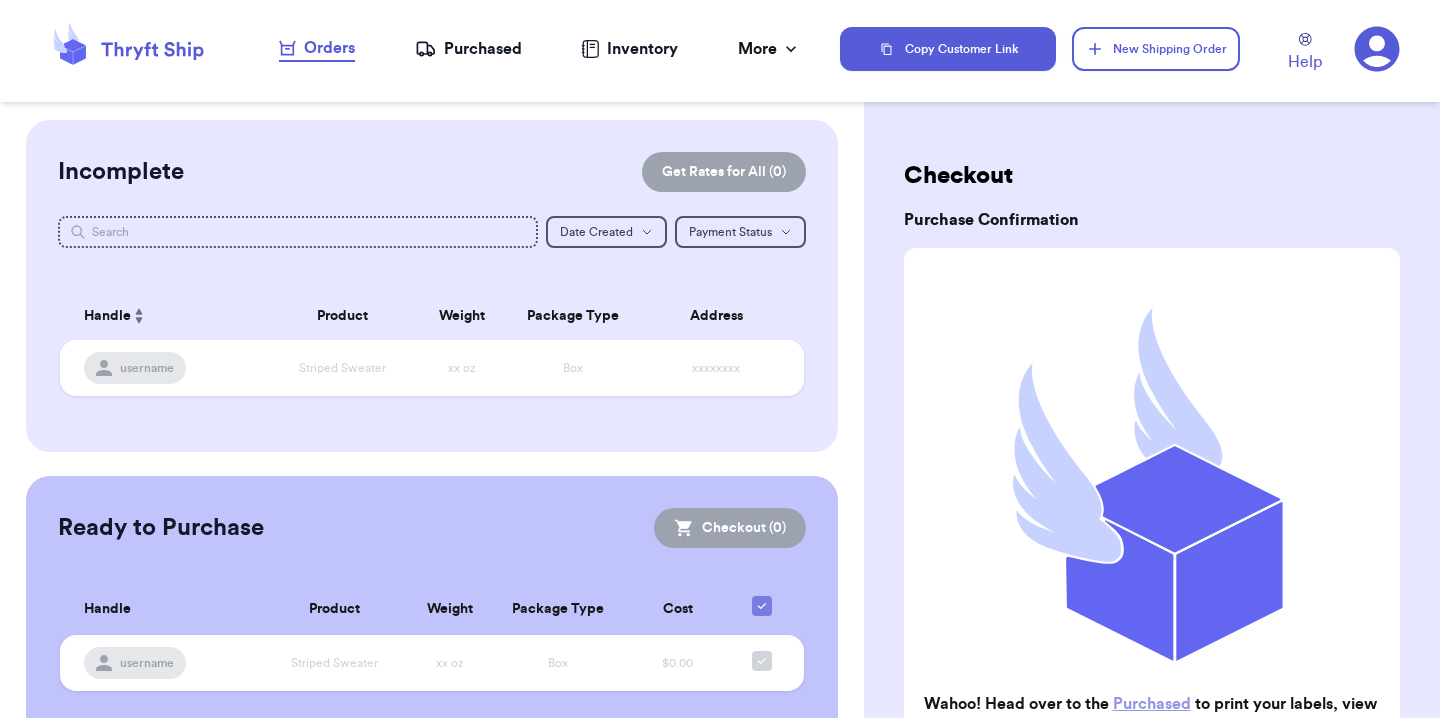 click on "Purchased" at bounding box center (468, 49) 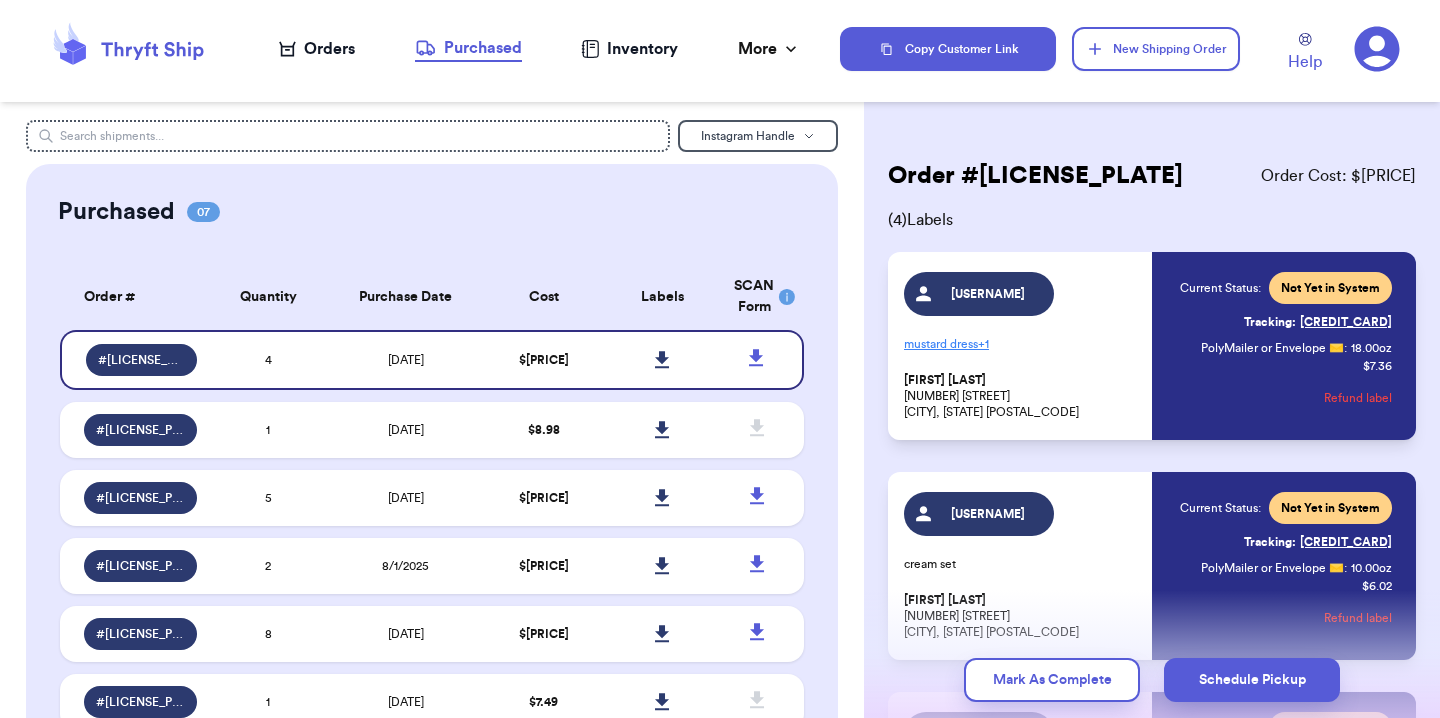 scroll, scrollTop: 542, scrollLeft: 0, axis: vertical 